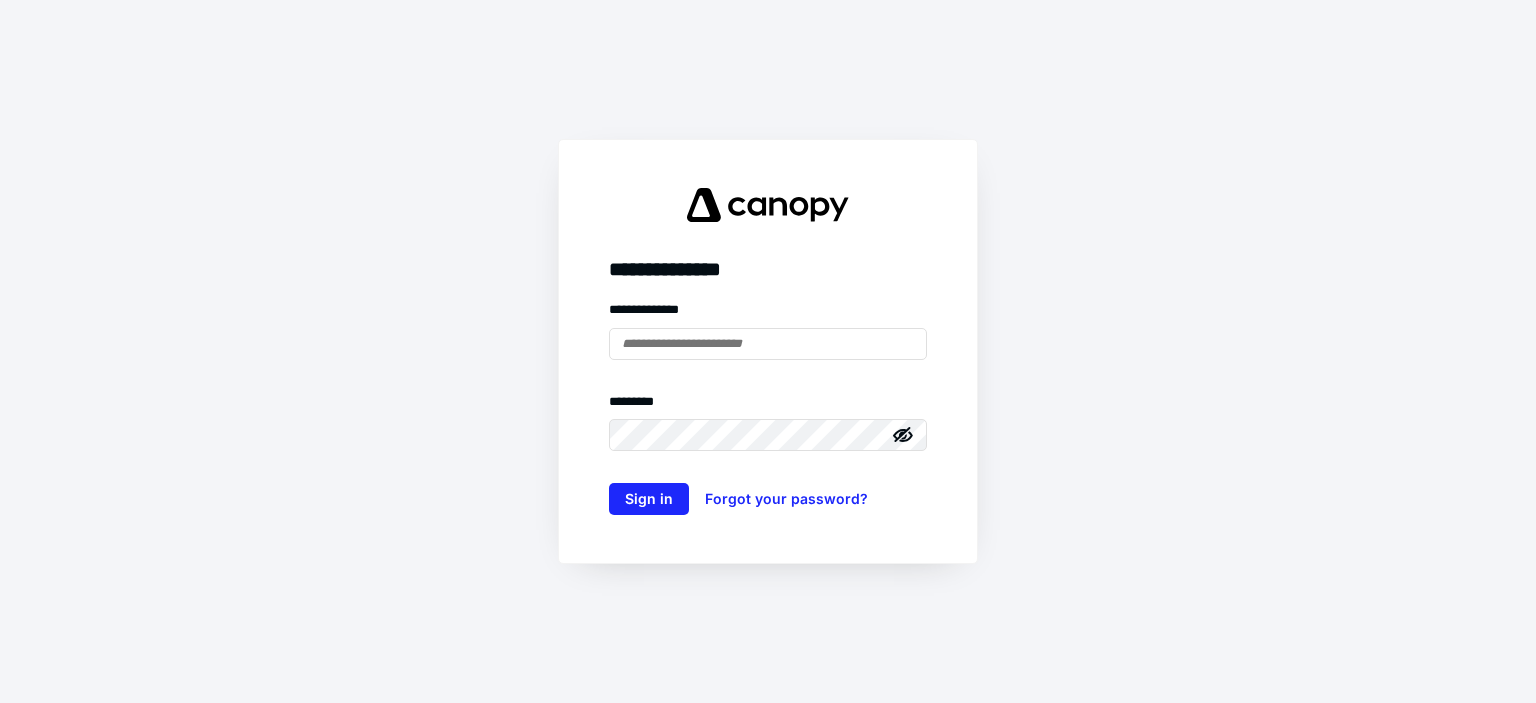 scroll, scrollTop: 0, scrollLeft: 0, axis: both 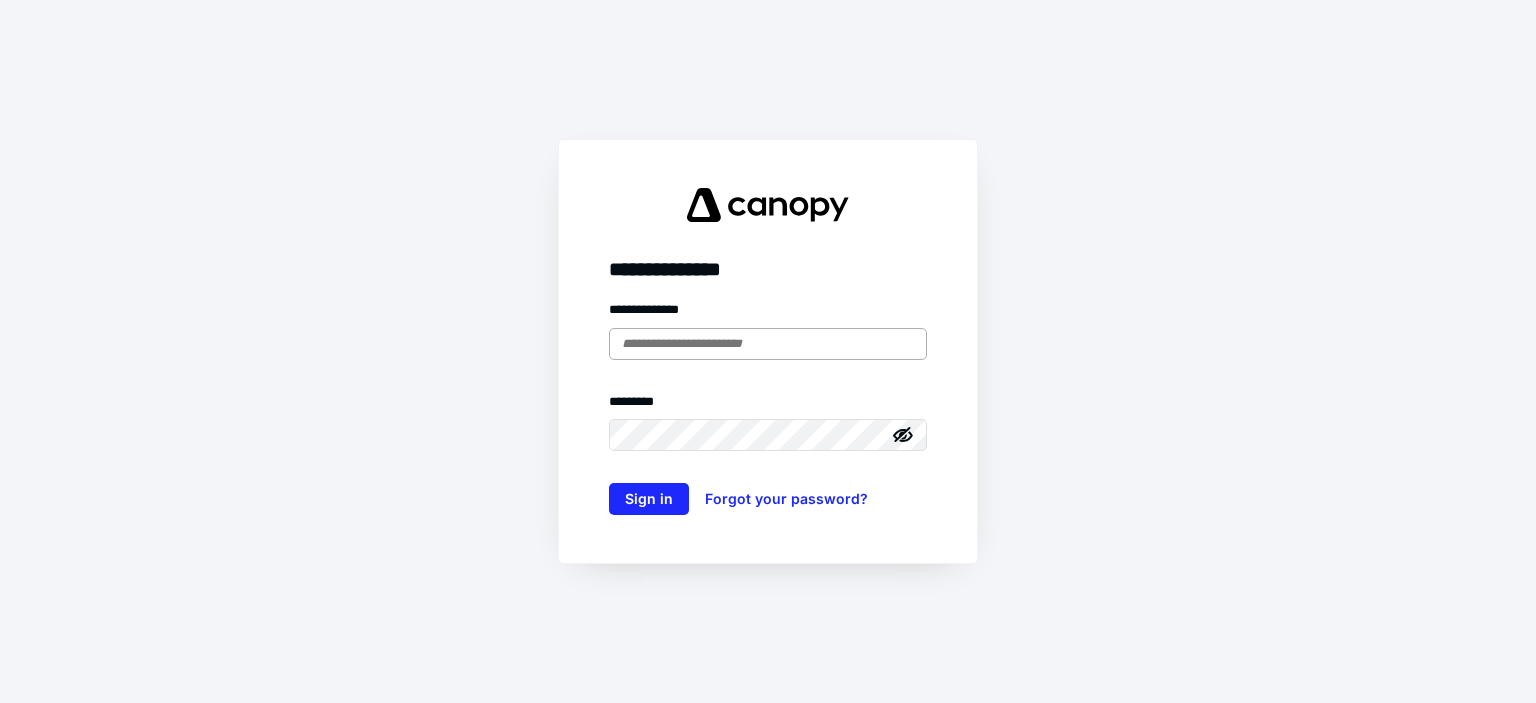 click at bounding box center (768, 344) 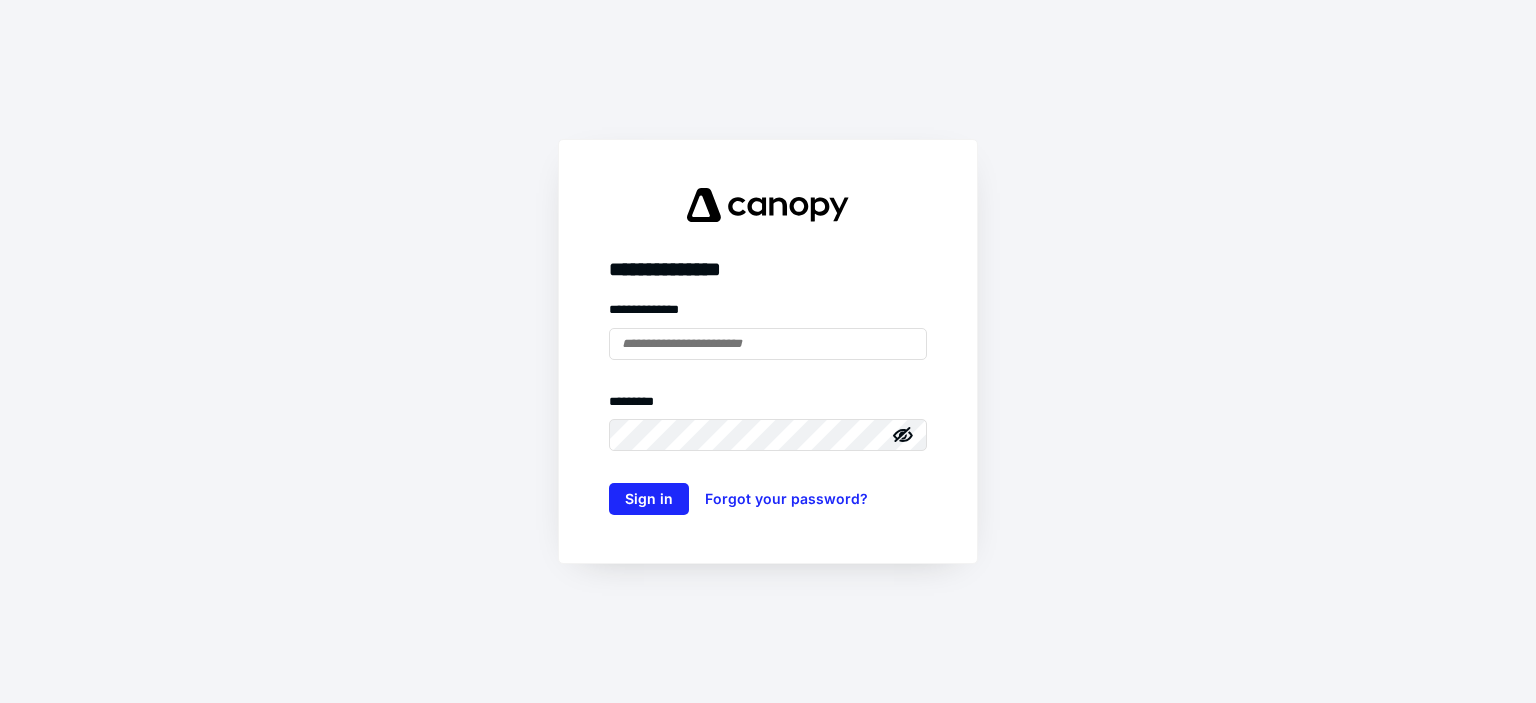 type on "**********" 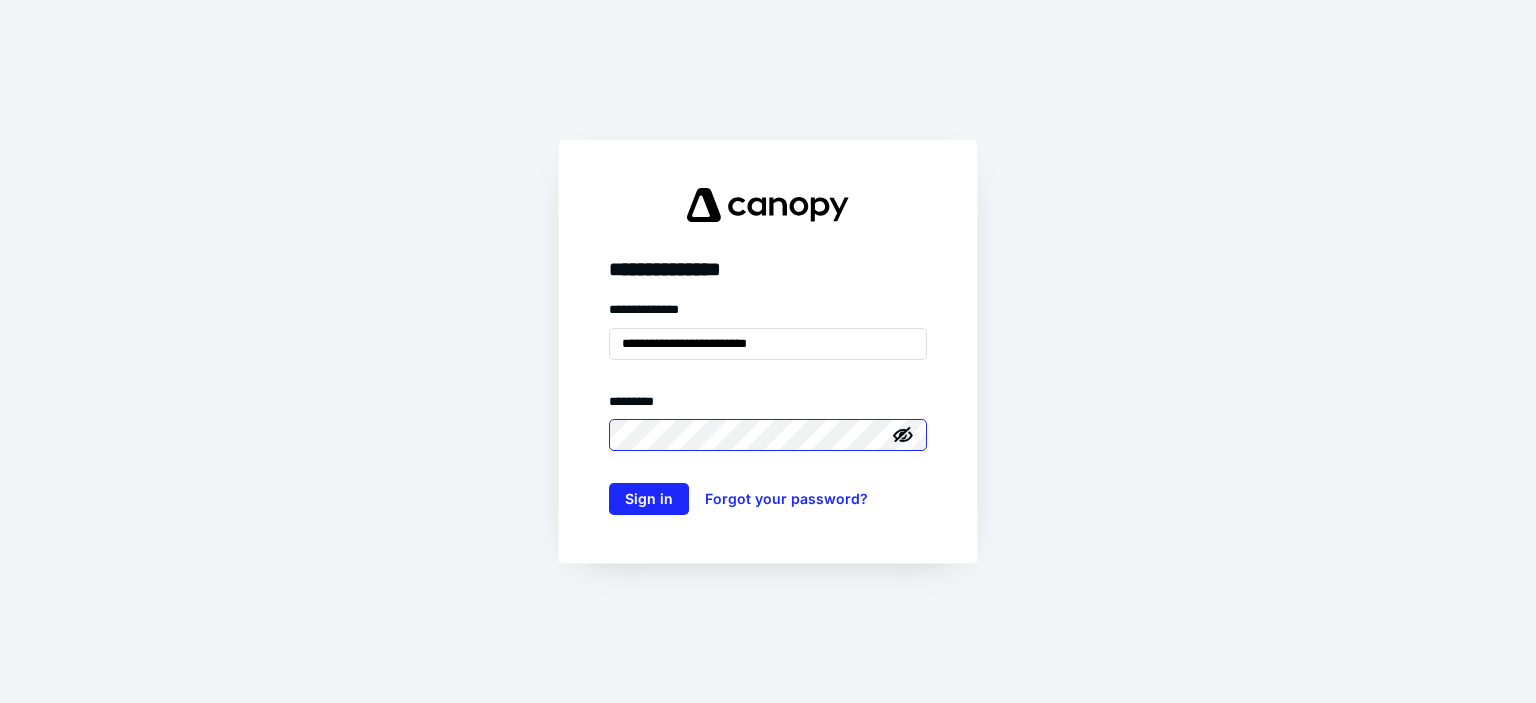 click on "Sign in" at bounding box center (649, 499) 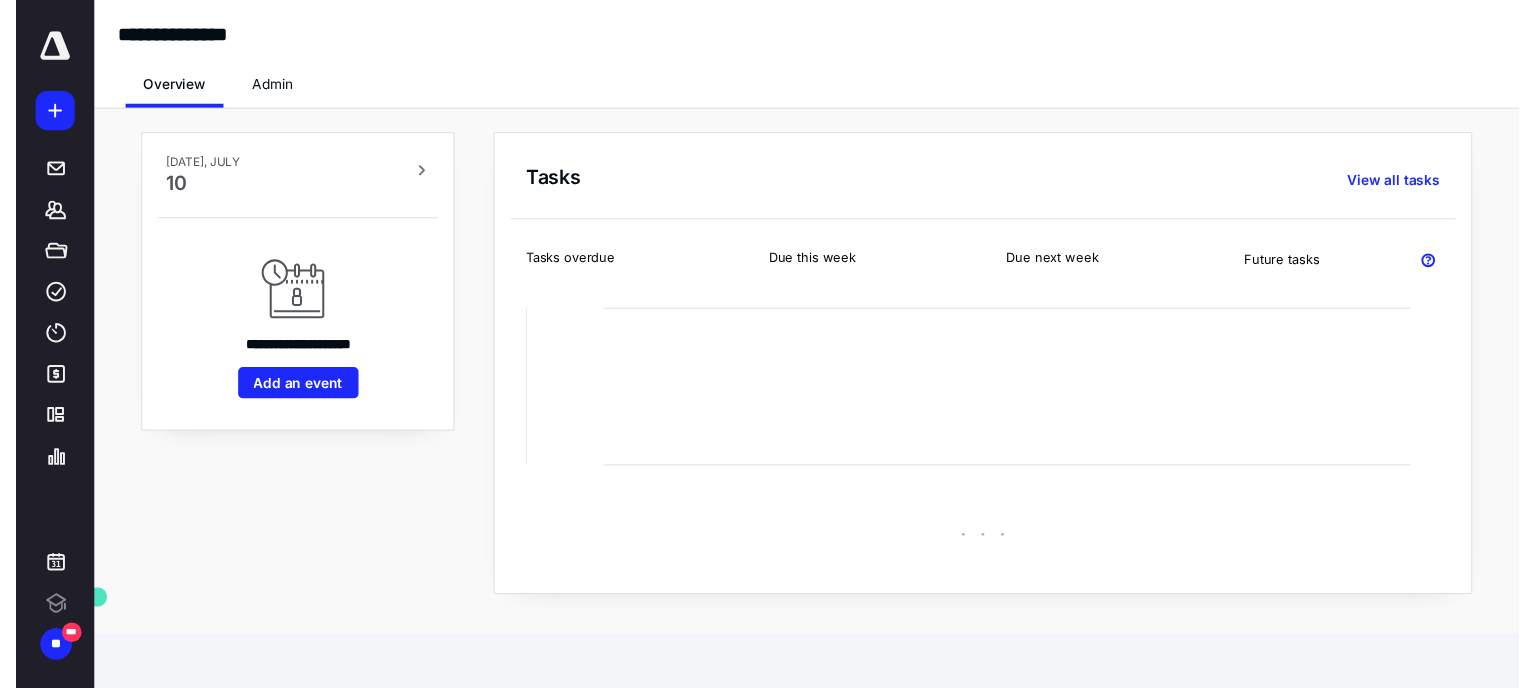scroll, scrollTop: 0, scrollLeft: 0, axis: both 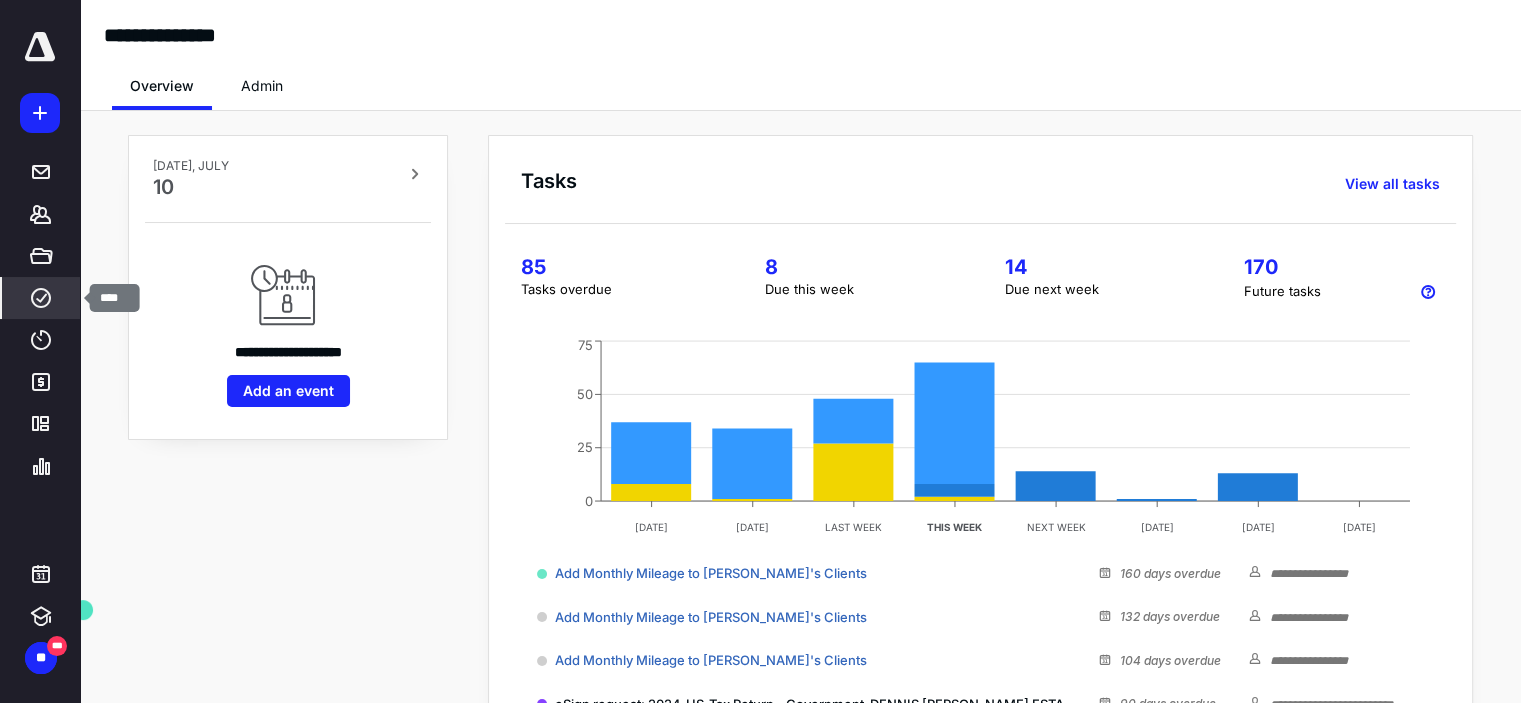 click 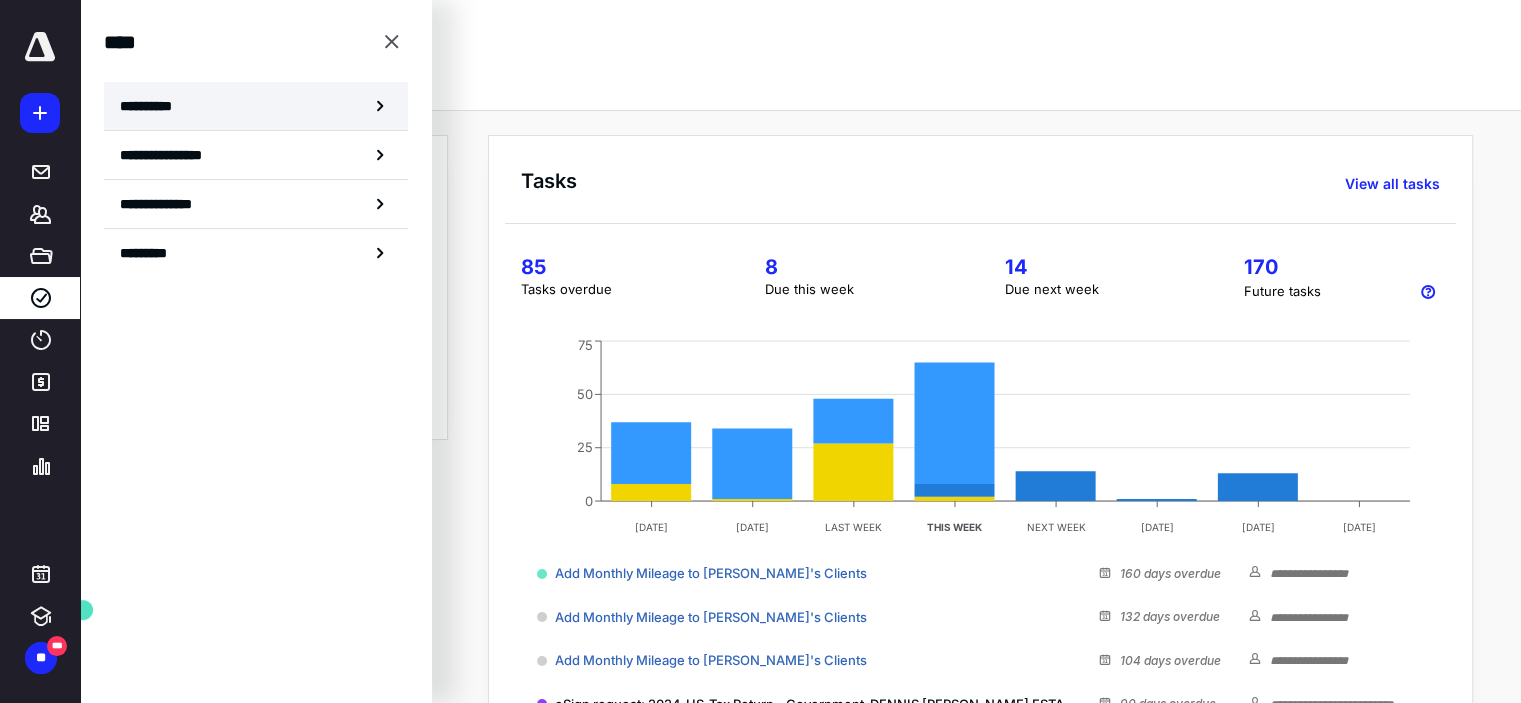 click on "**********" at bounding box center [153, 106] 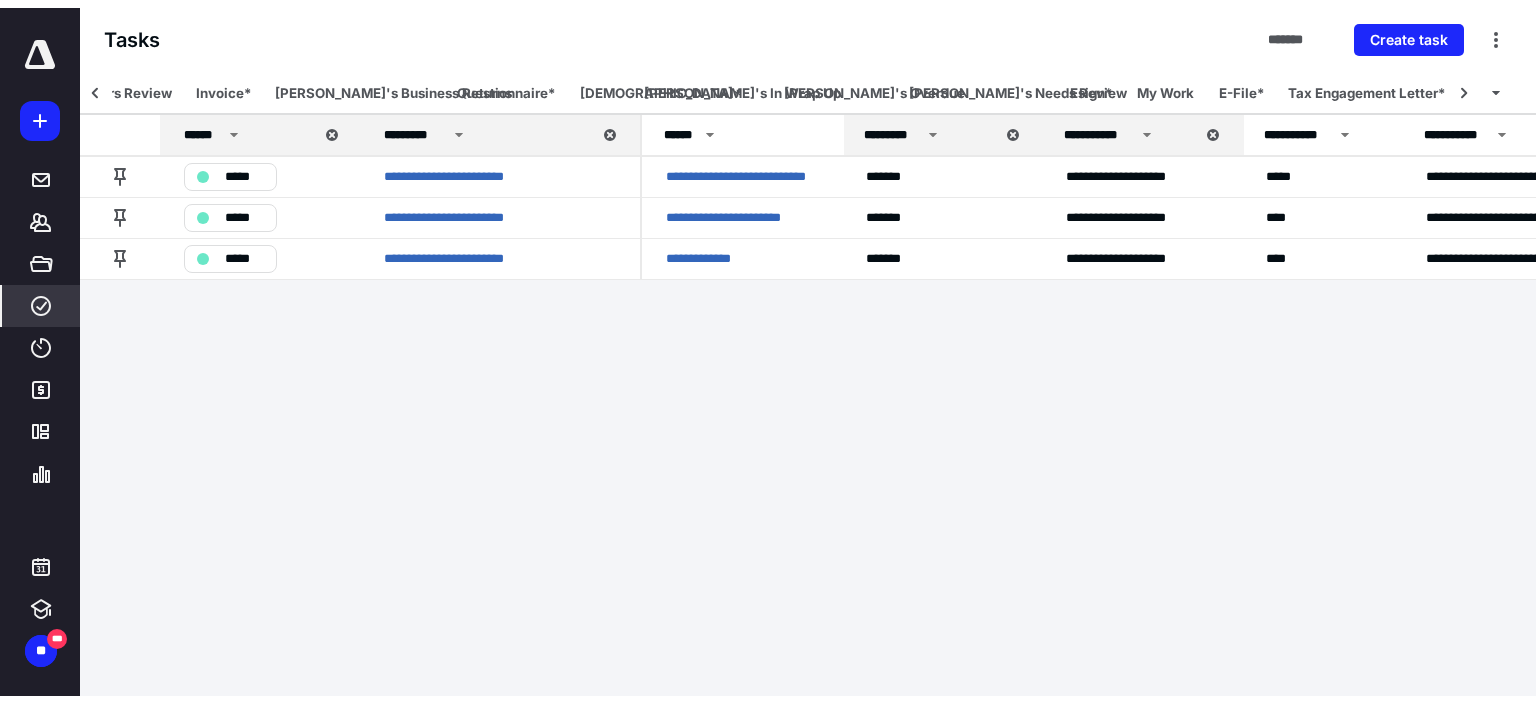 scroll, scrollTop: 0, scrollLeft: 620, axis: horizontal 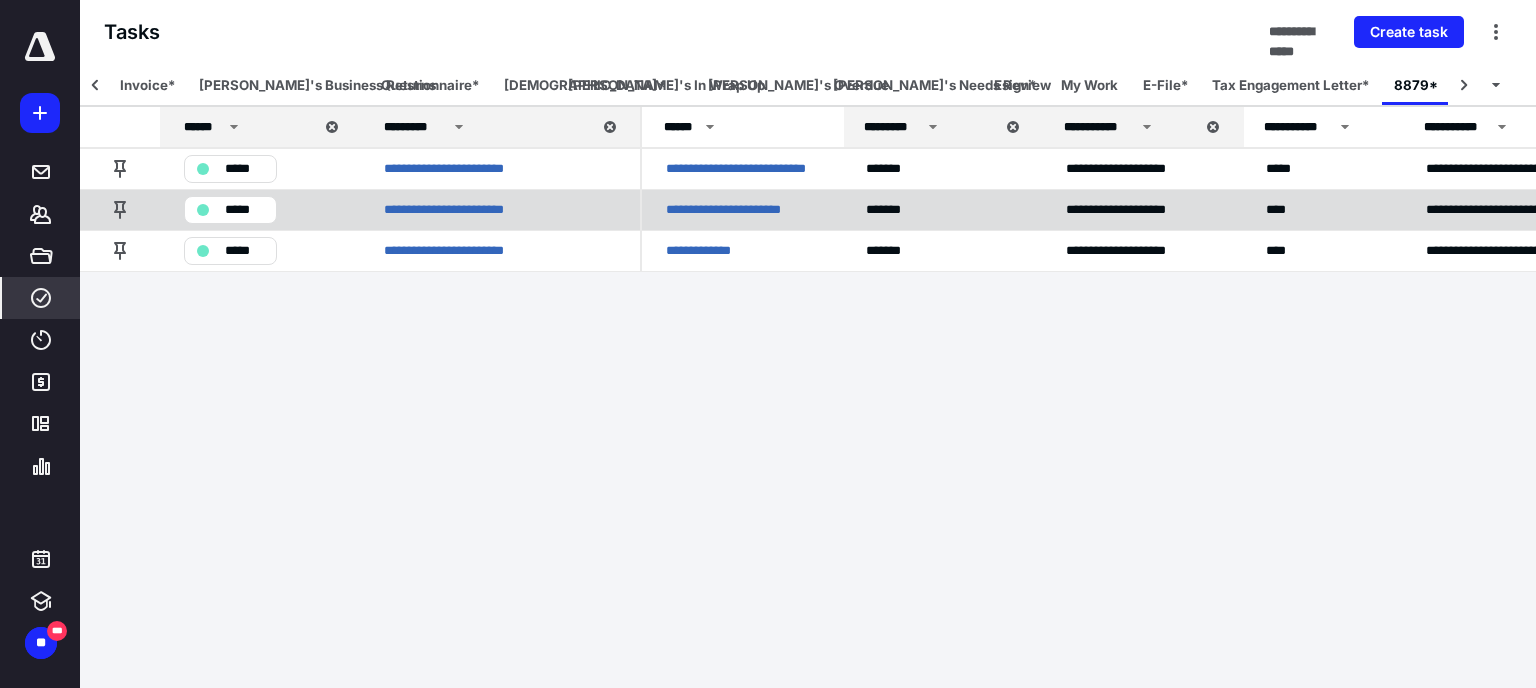 click on "**********" at bounding box center [740, 210] 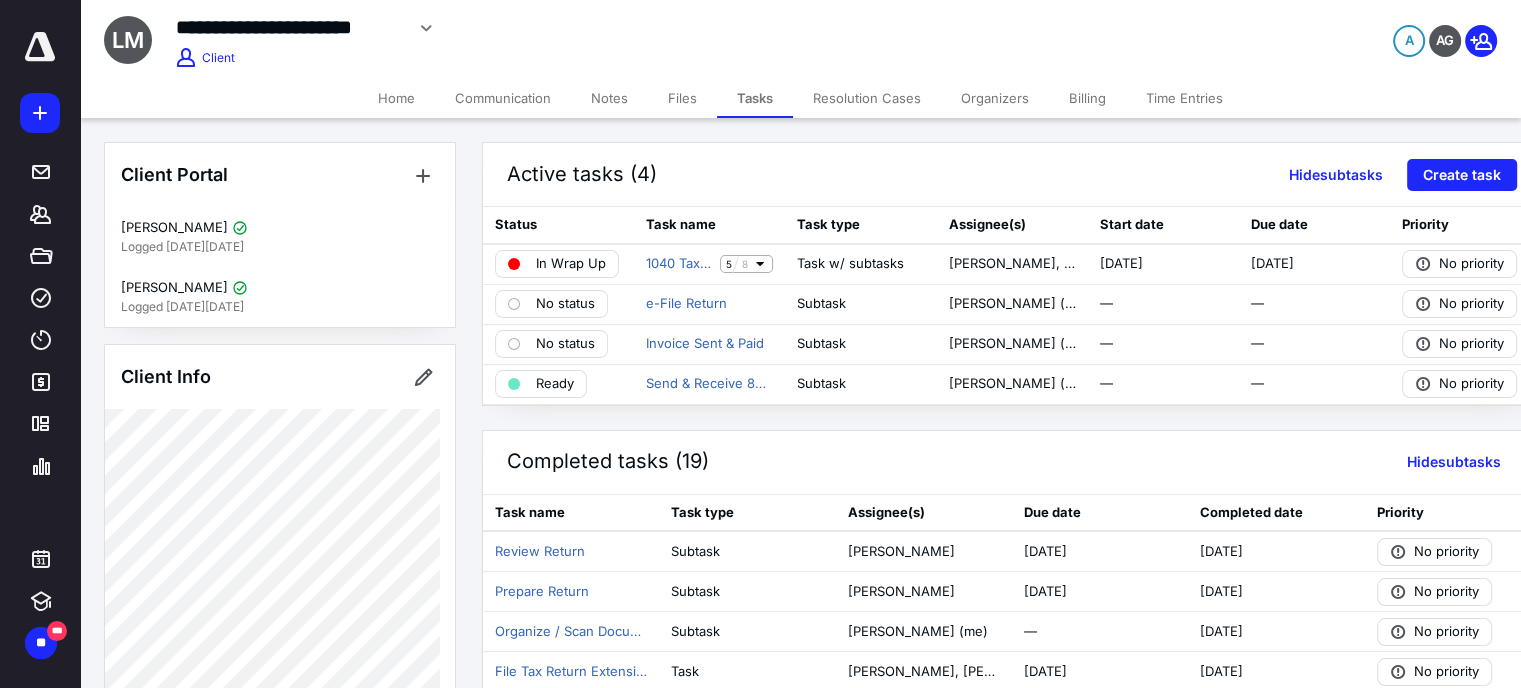 click on "Files" at bounding box center (682, 98) 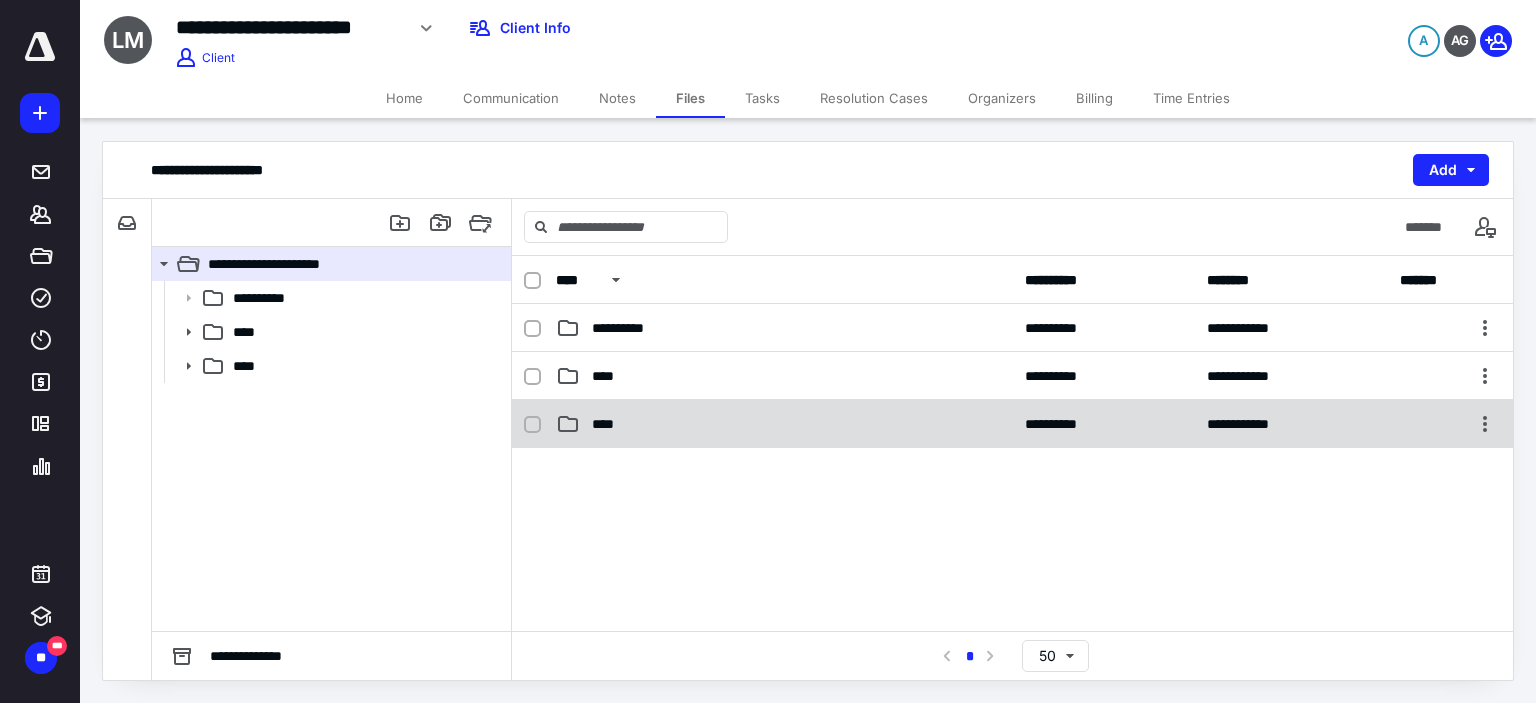 click on "****" at bounding box center (609, 424) 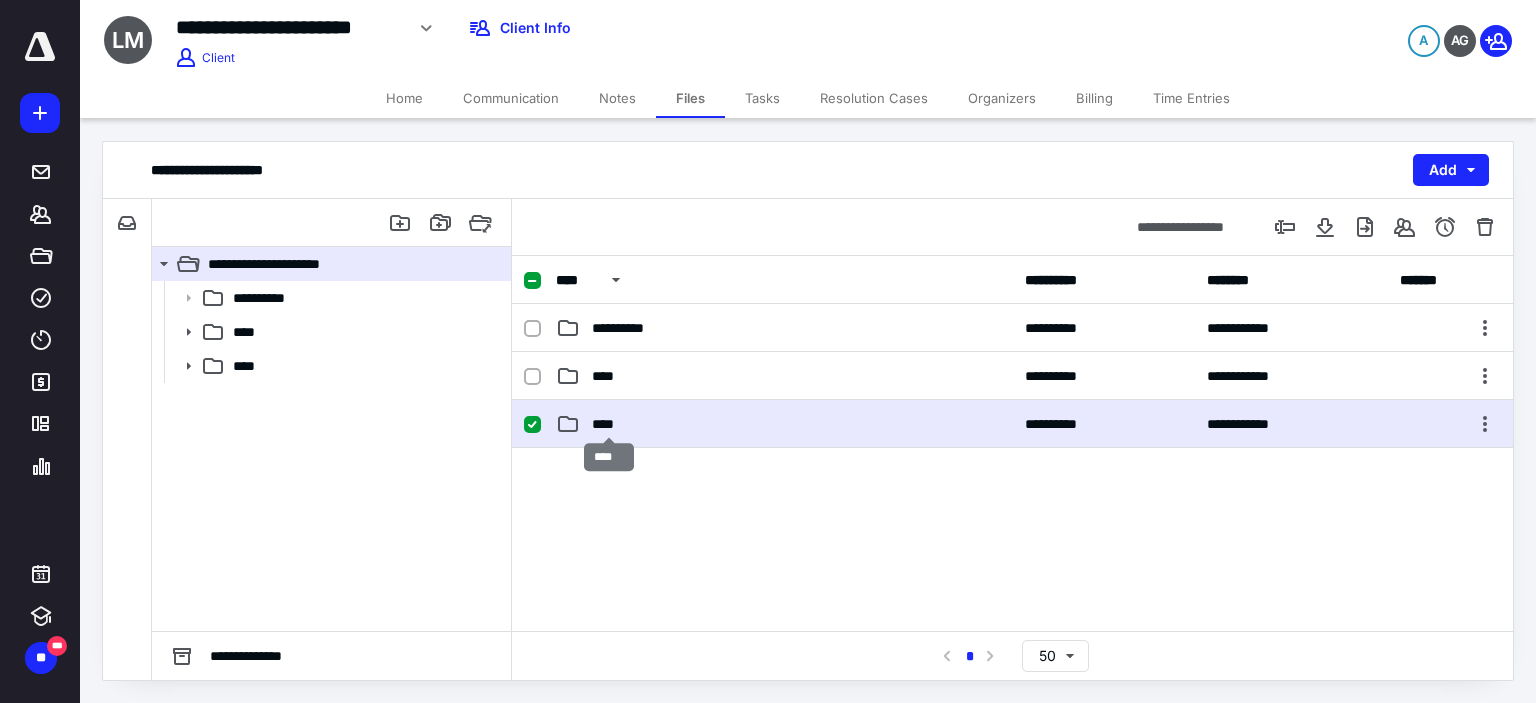 click on "****" at bounding box center (609, 424) 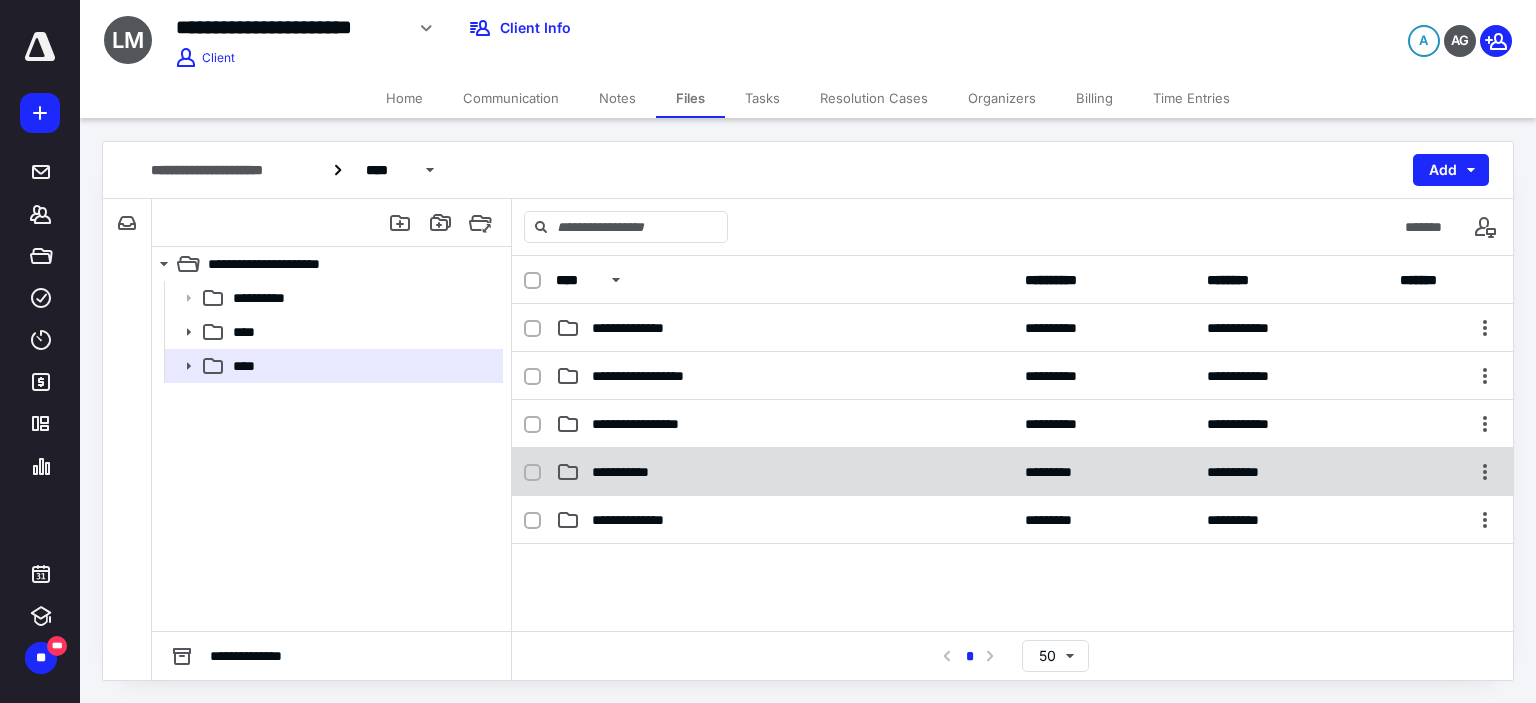 click on "**********" at bounding box center (1012, 472) 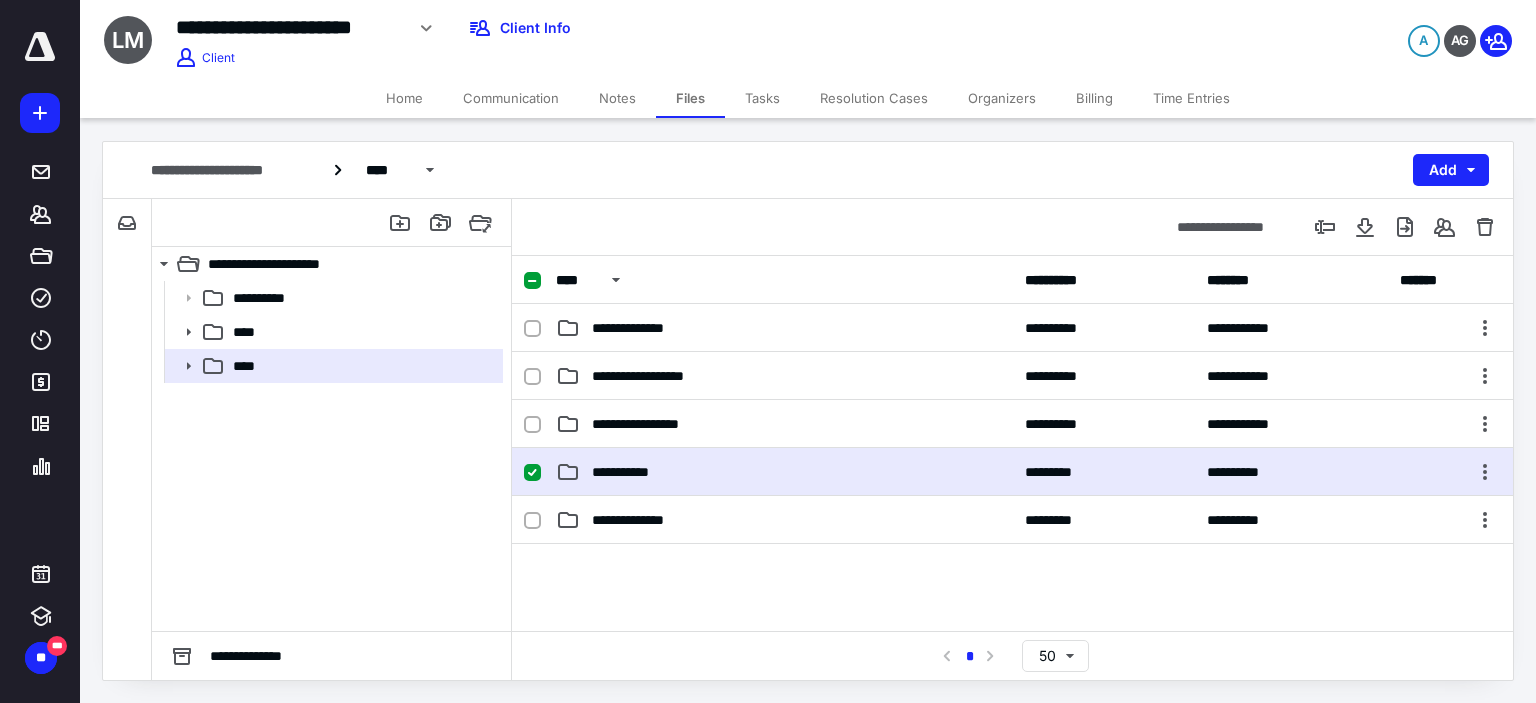 click on "**********" at bounding box center [1012, 472] 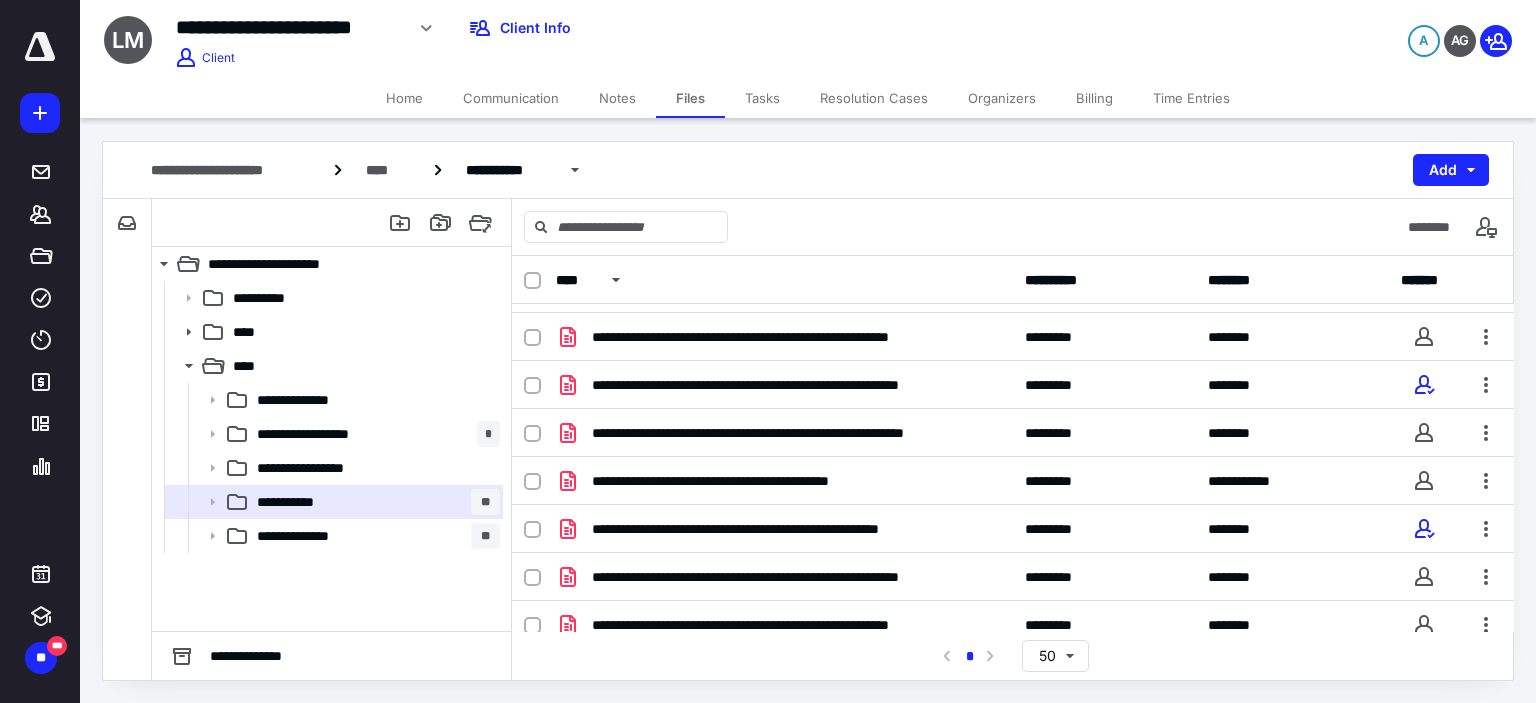 scroll, scrollTop: 150, scrollLeft: 0, axis: vertical 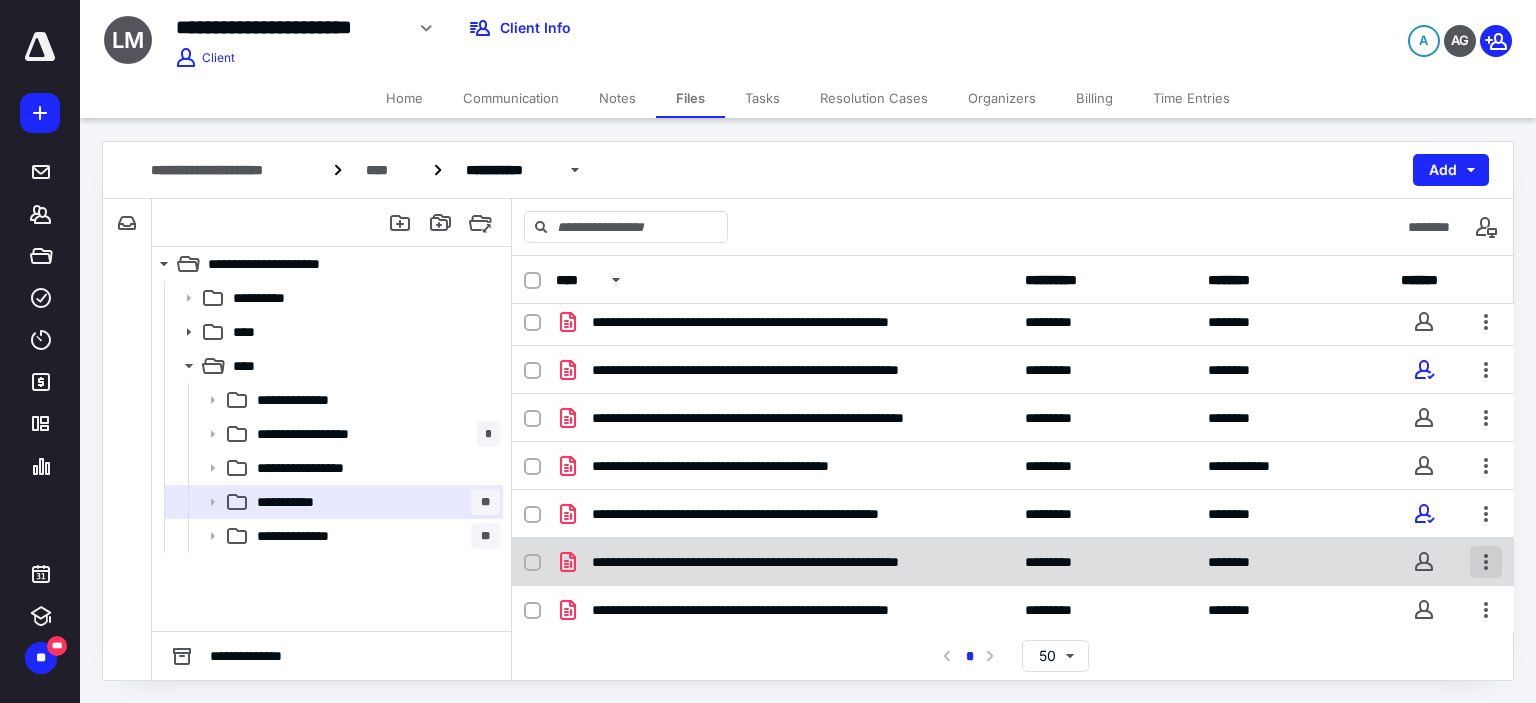 click at bounding box center (1486, 562) 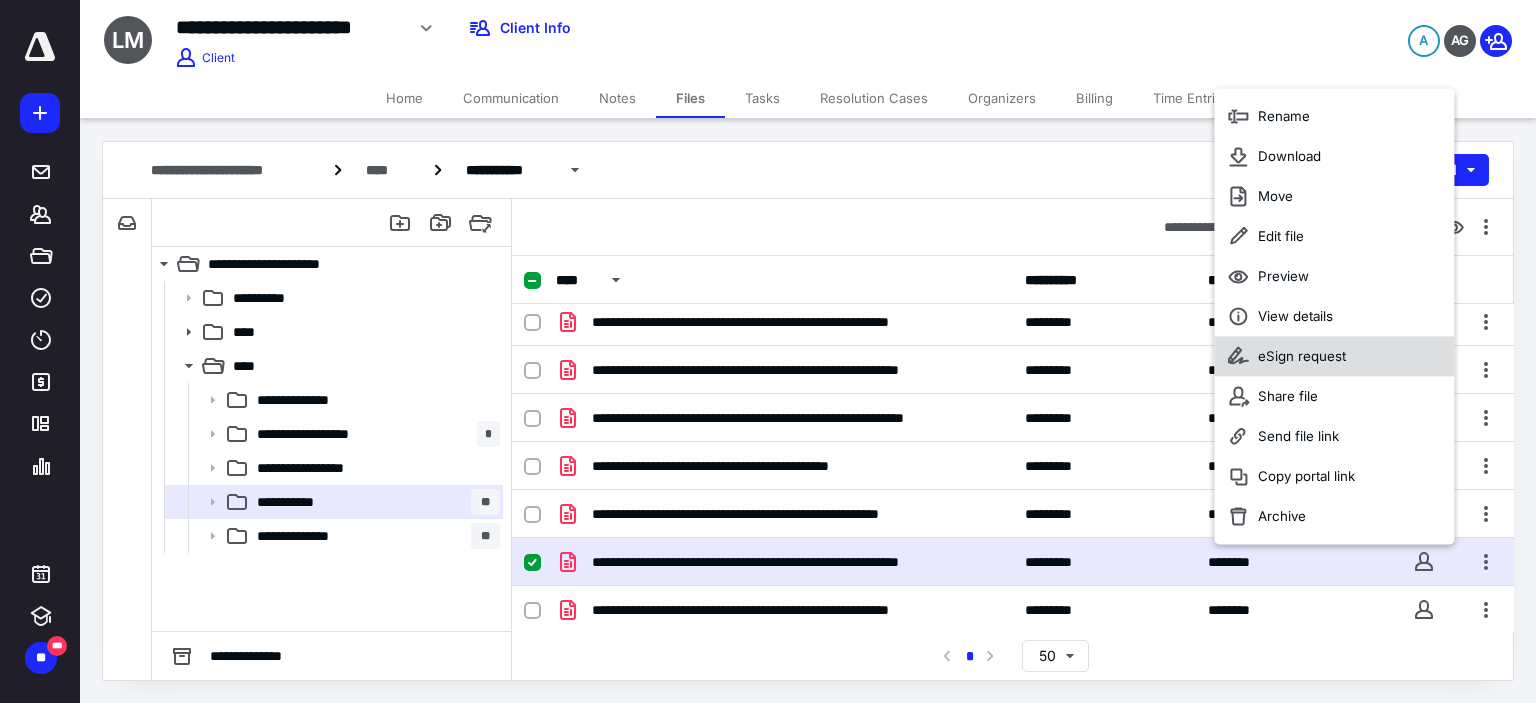 click on "eSign request" at bounding box center [1334, 357] 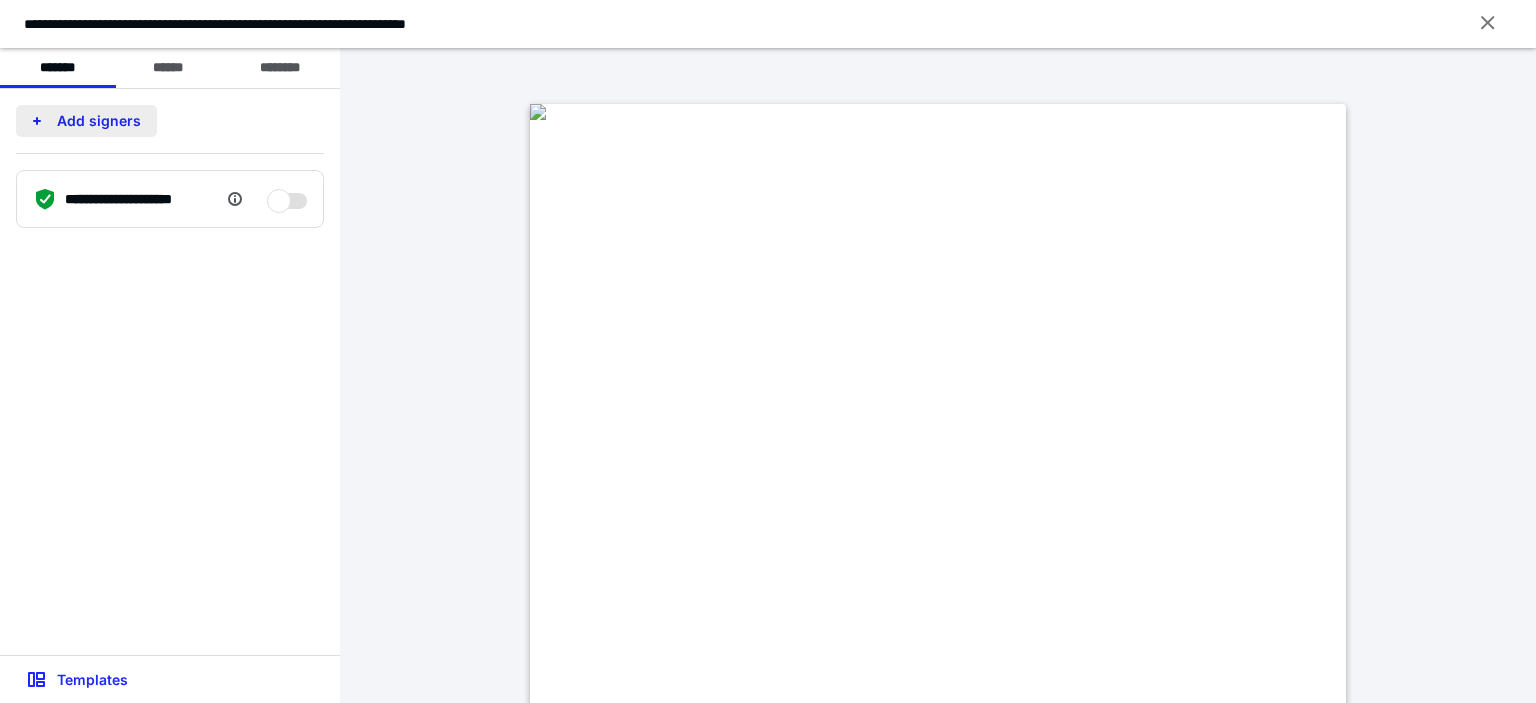 click on "Add signers" at bounding box center [86, 121] 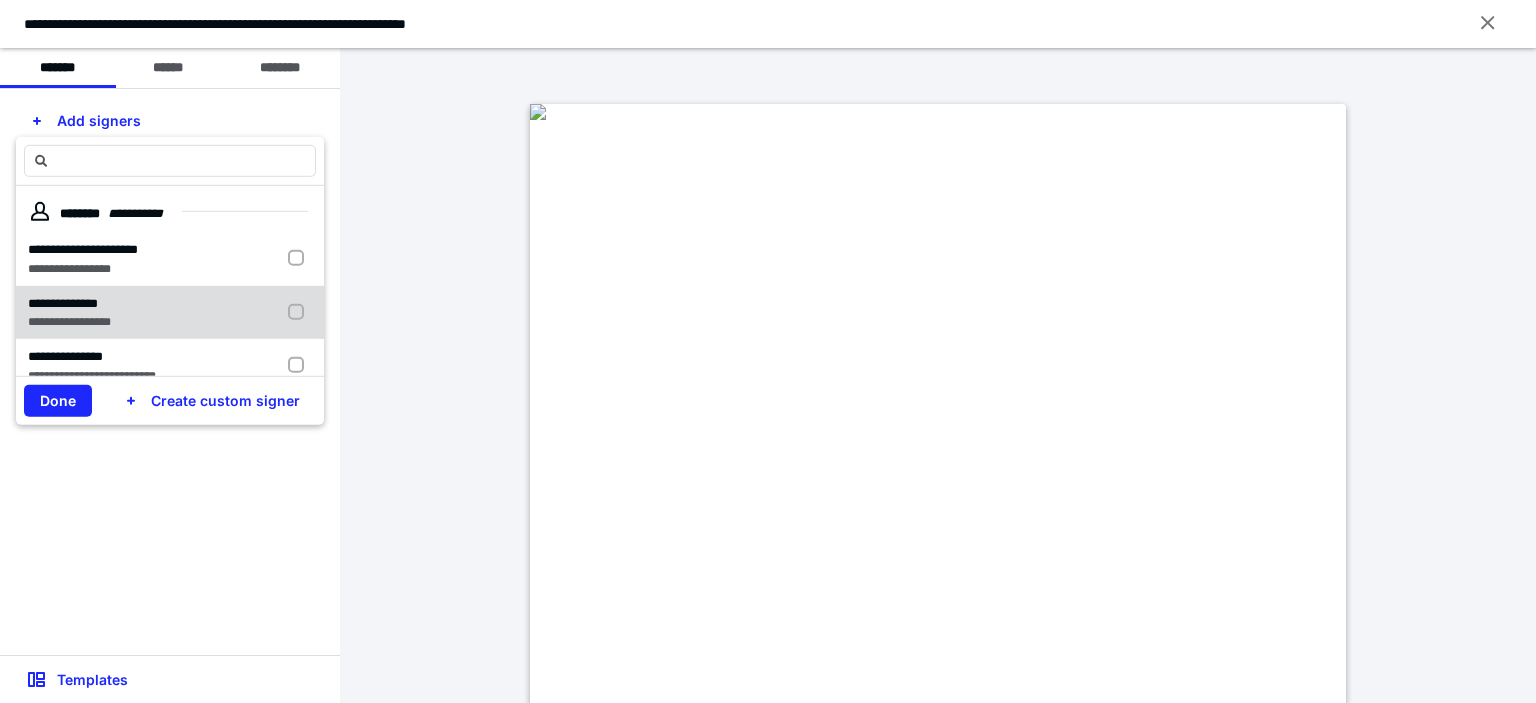 click on "**********" at bounding box center [170, 312] 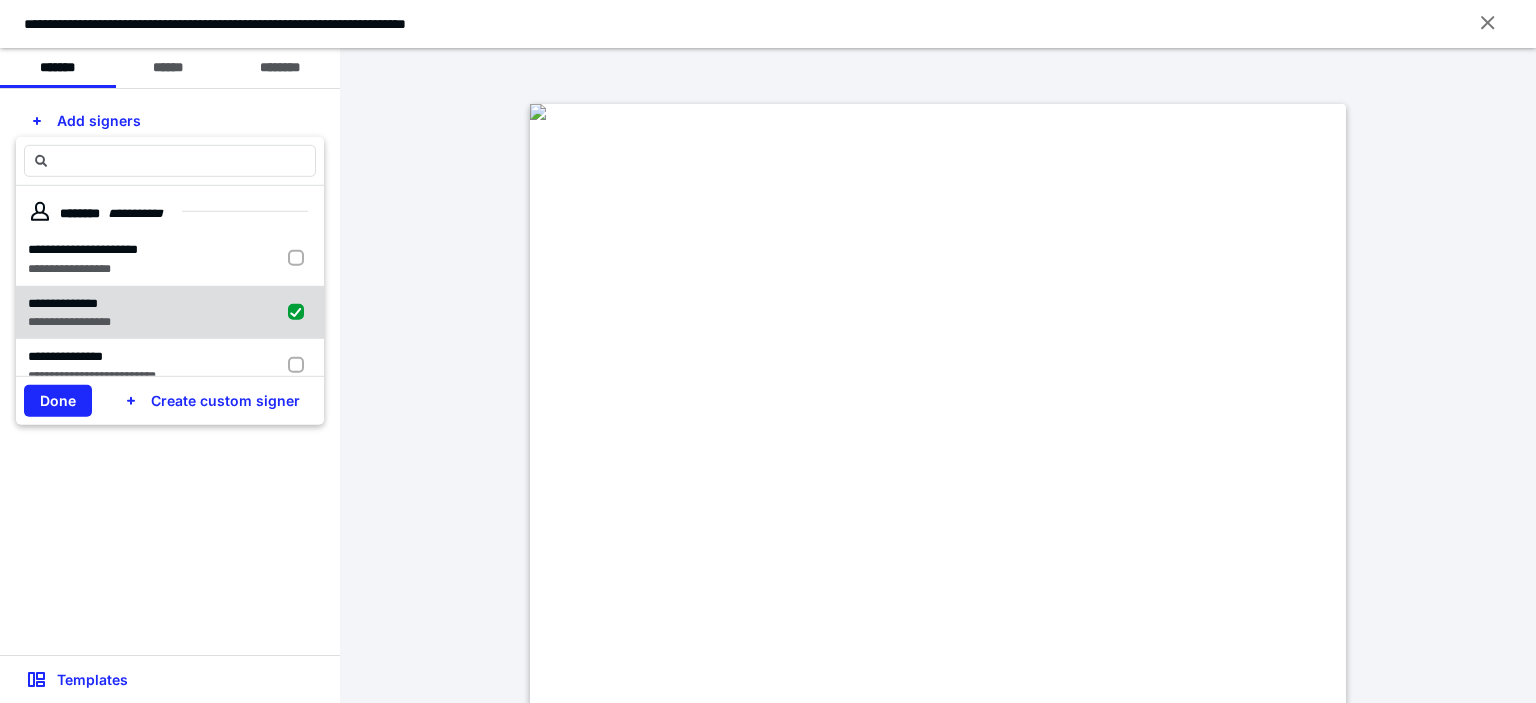 checkbox on "true" 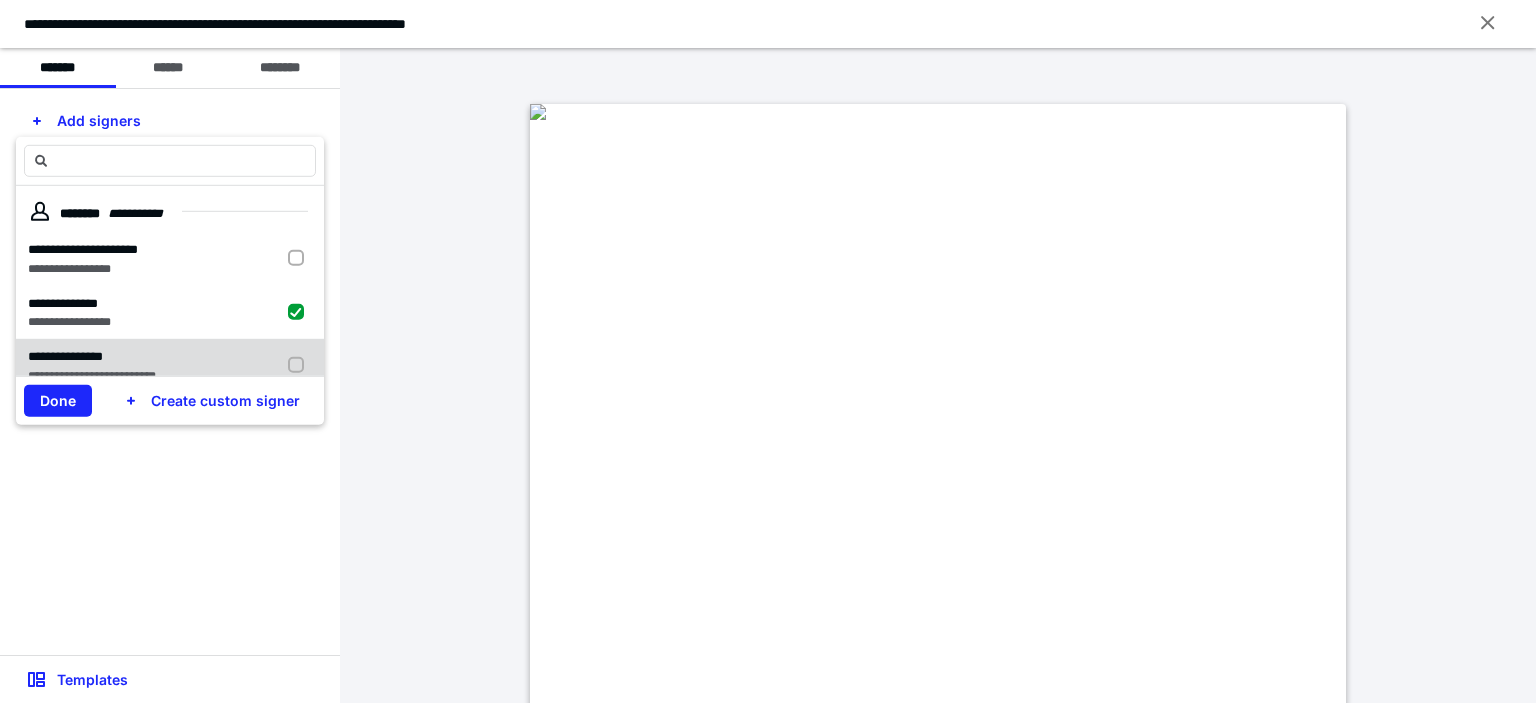 click on "**********" at bounding box center (92, 357) 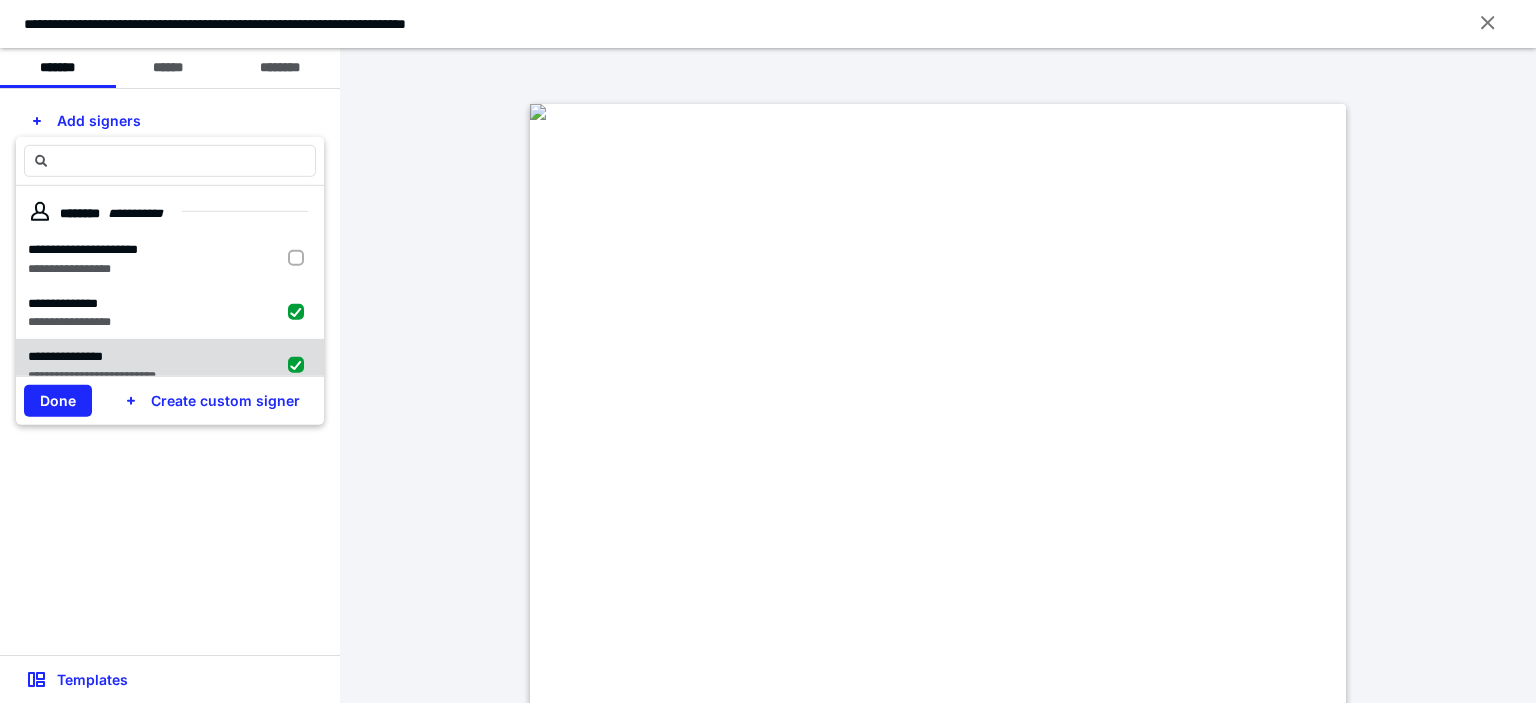 checkbox on "true" 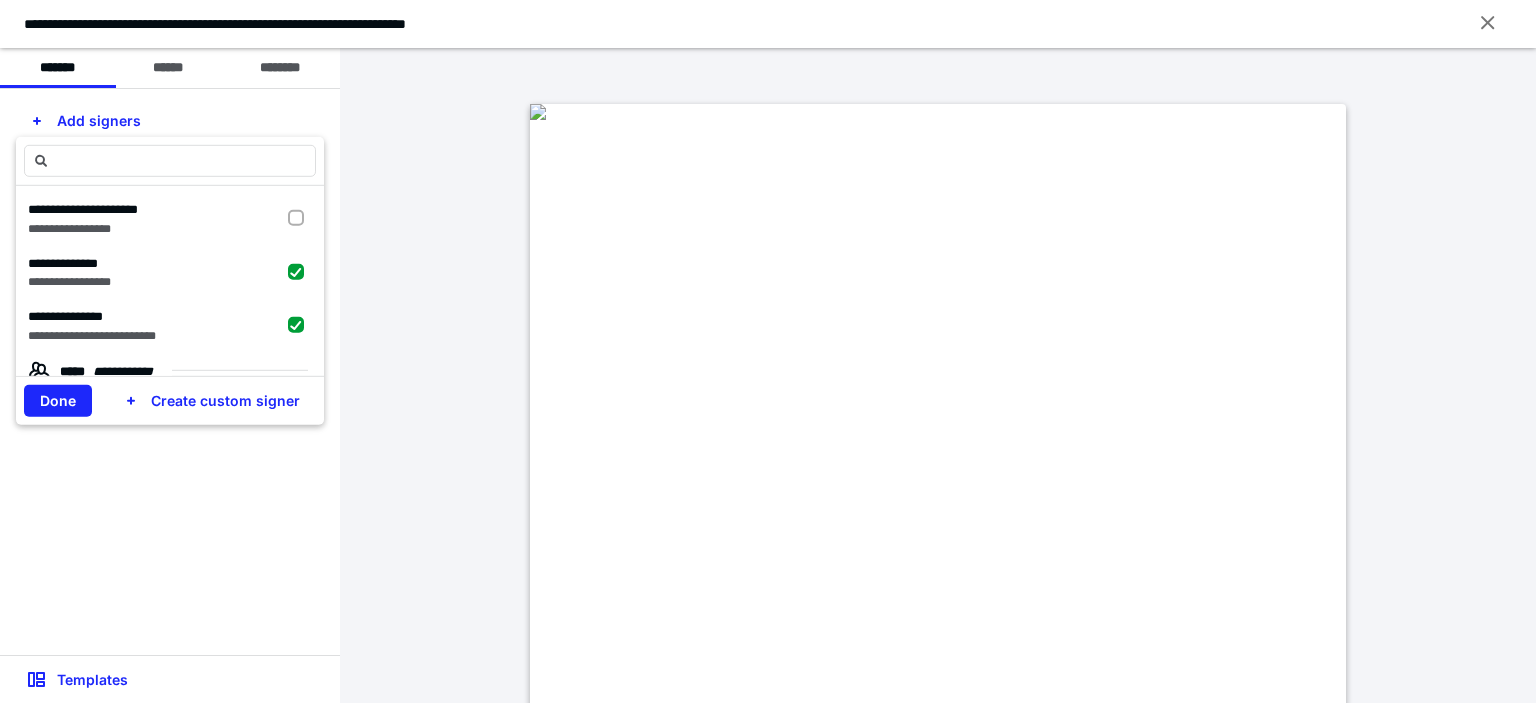 scroll, scrollTop: 120, scrollLeft: 0, axis: vertical 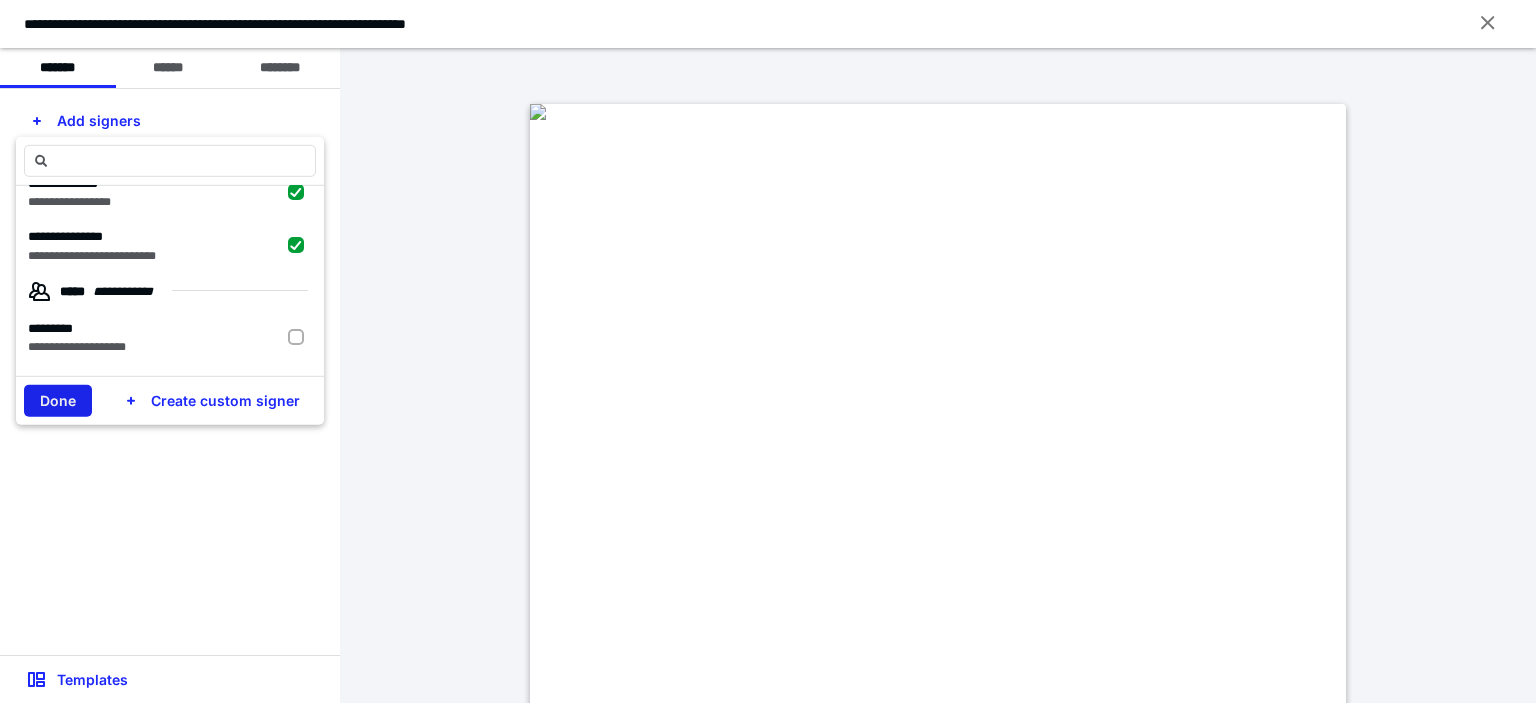 click on "Done" at bounding box center (58, 401) 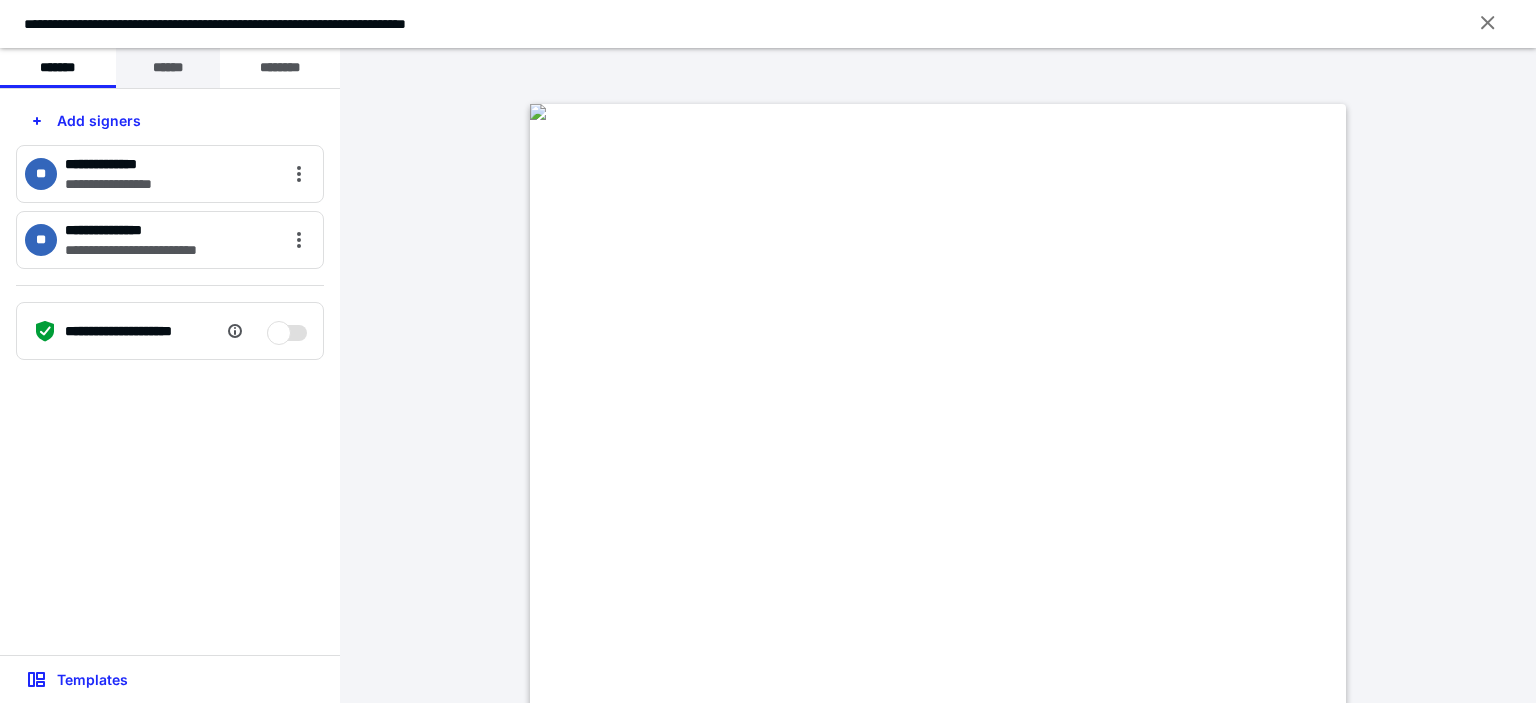 click on "******" at bounding box center [168, 68] 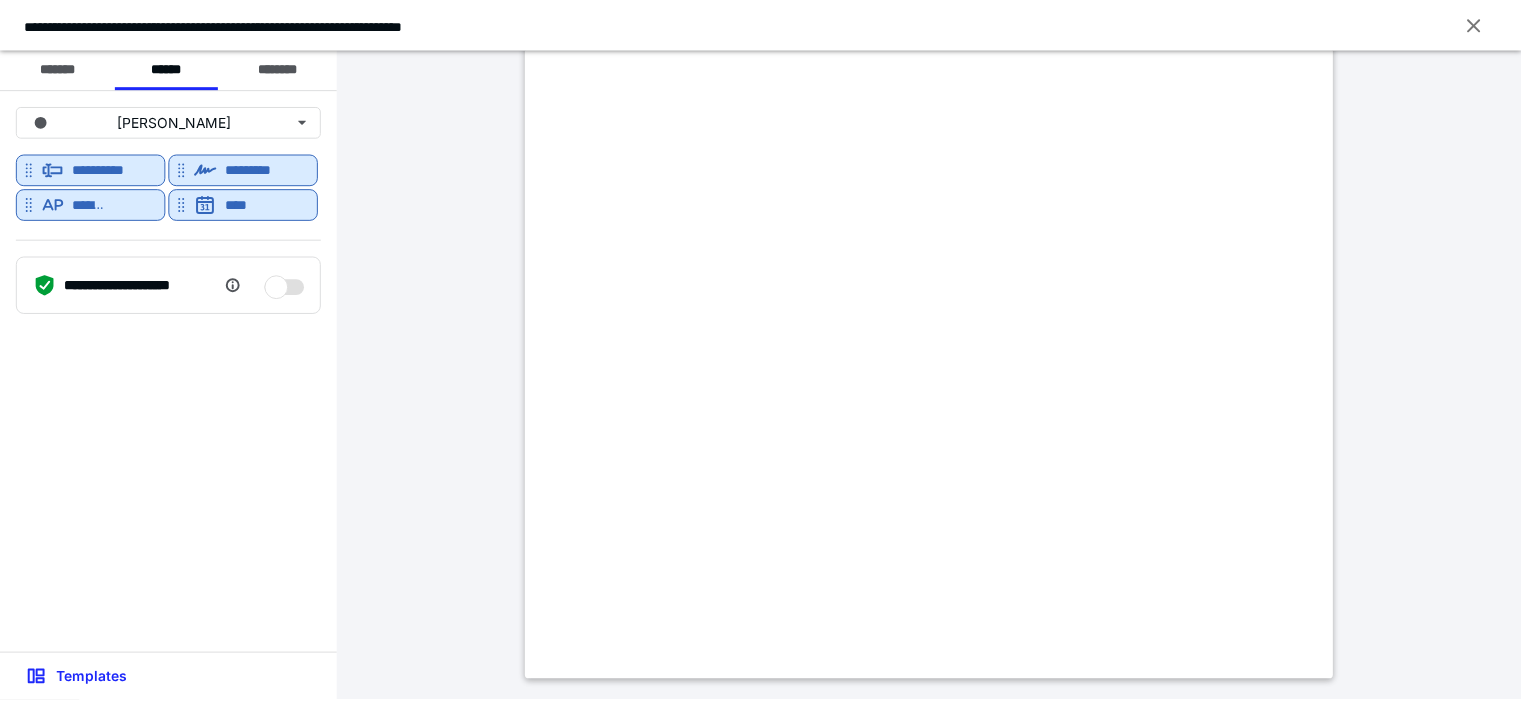 scroll, scrollTop: 472, scrollLeft: 0, axis: vertical 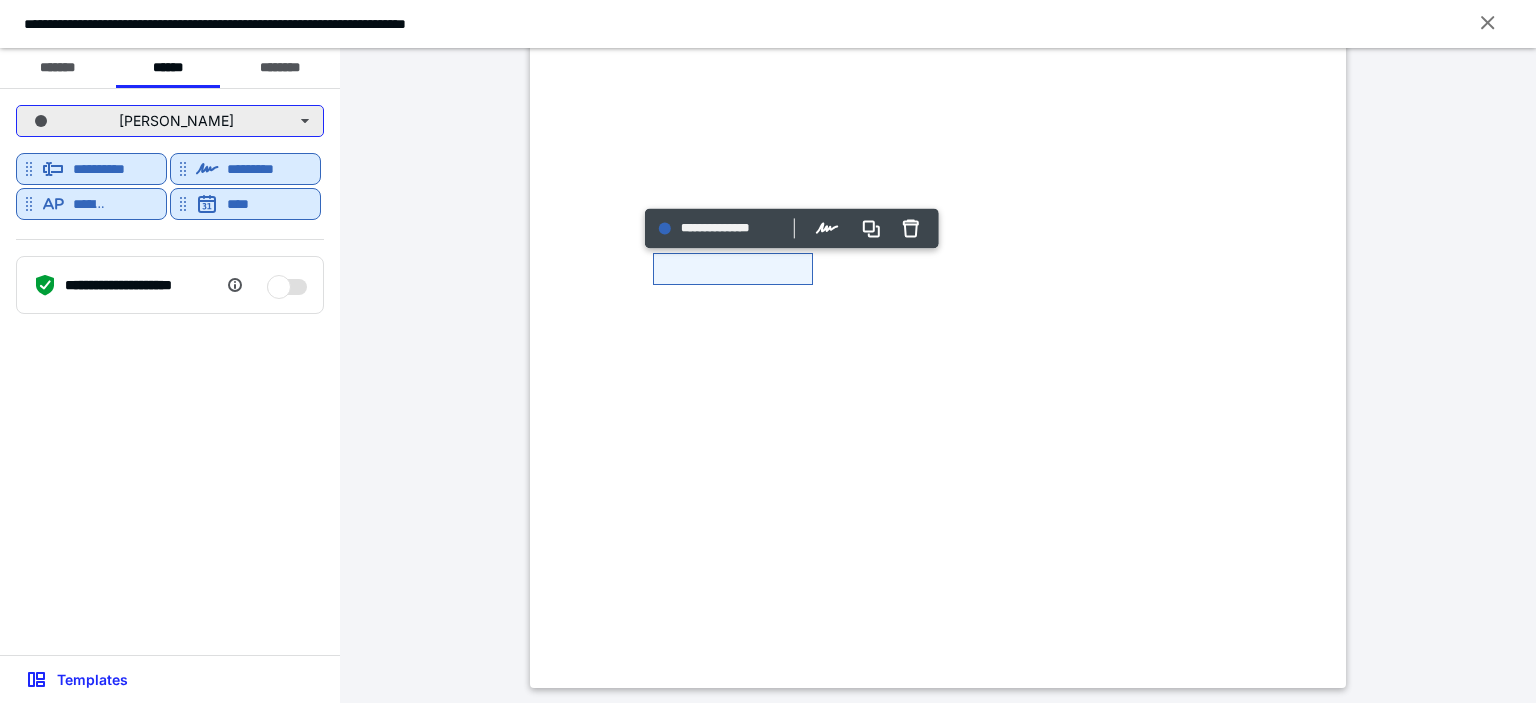click on "[PERSON_NAME]" at bounding box center [170, 121] 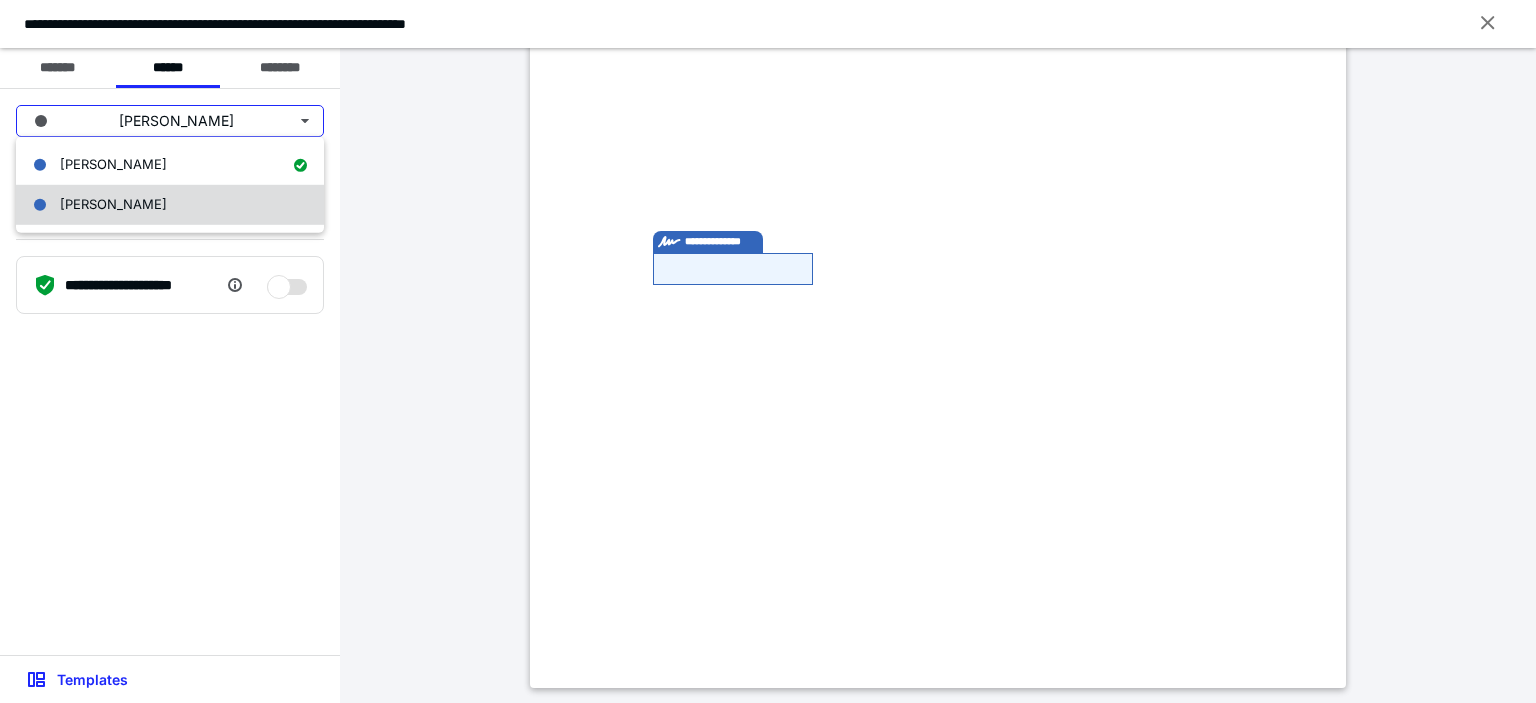 click on "[PERSON_NAME]" at bounding box center [170, 205] 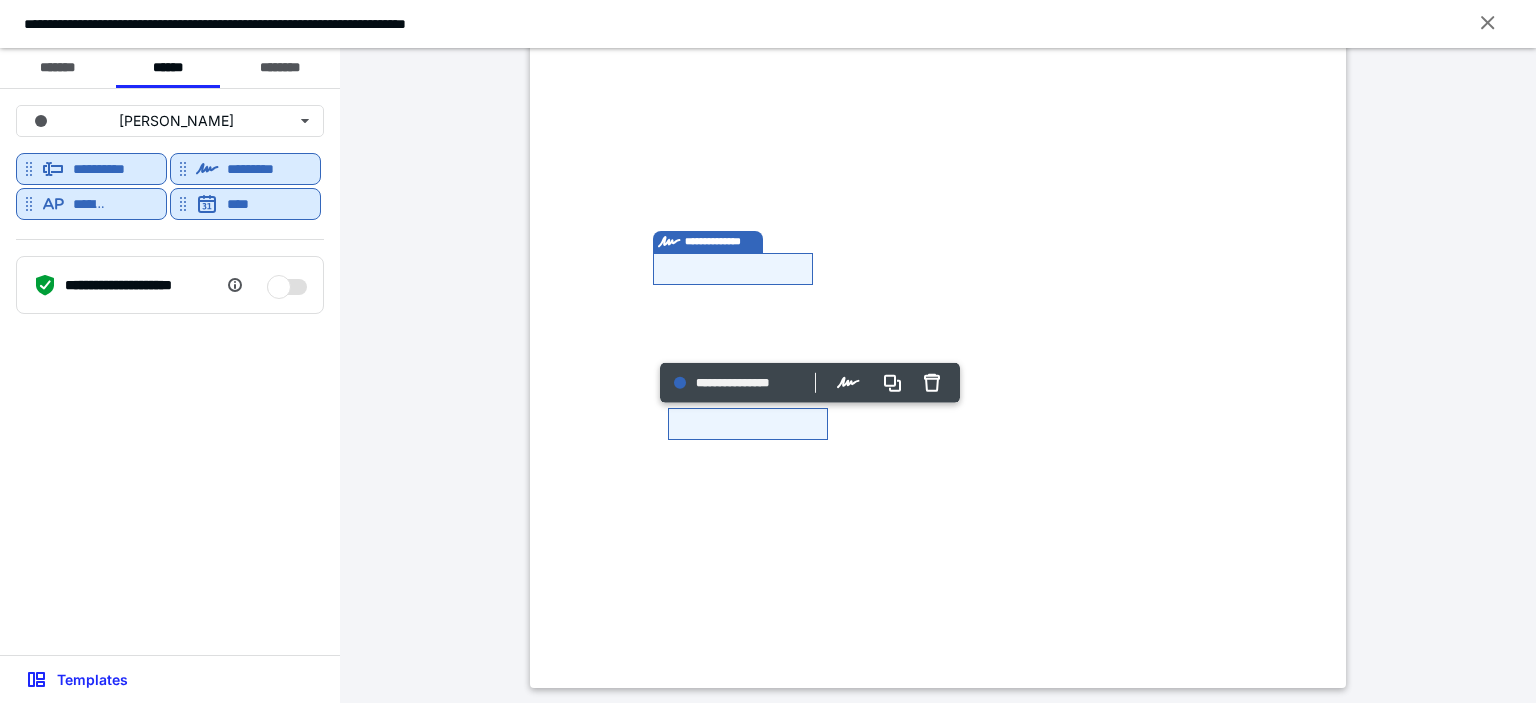 click at bounding box center [748, 424] 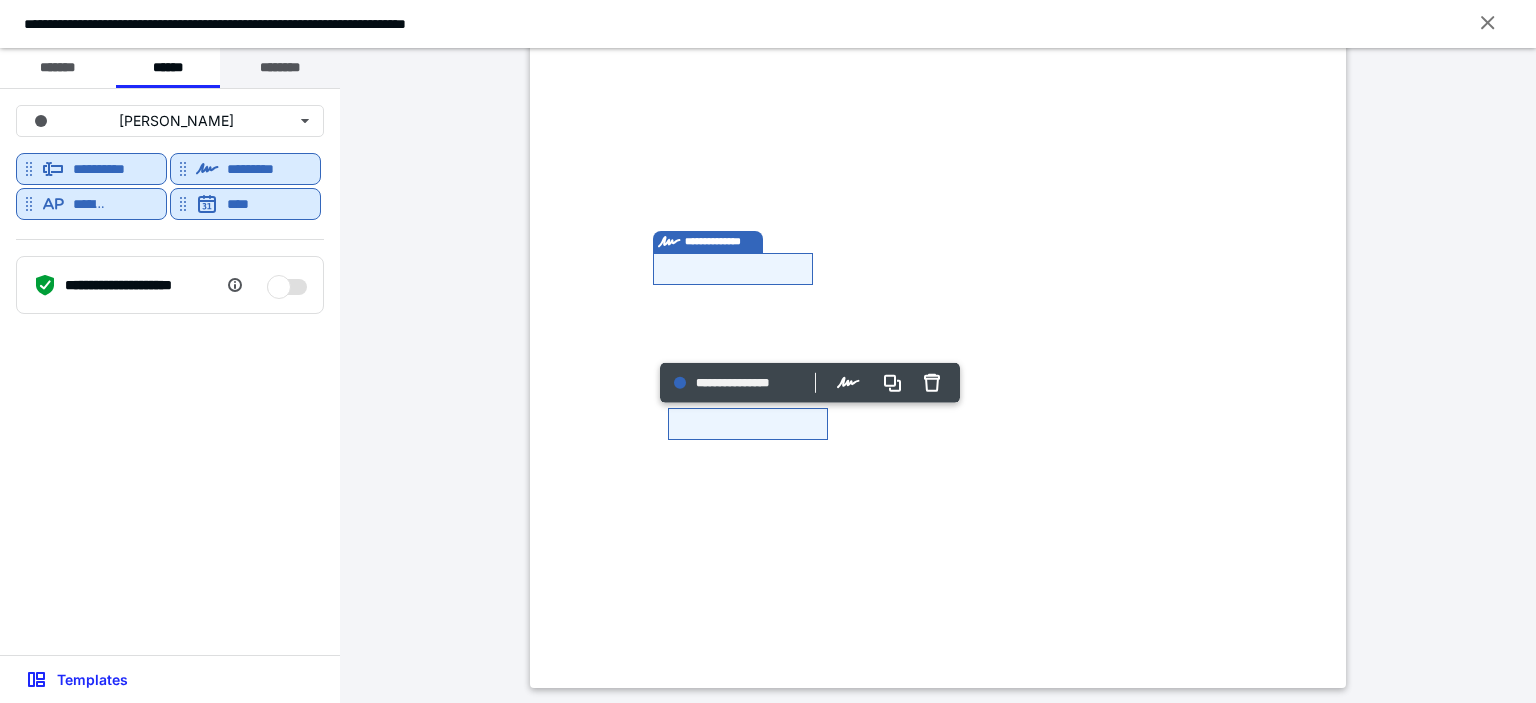 click on "********" at bounding box center [280, 68] 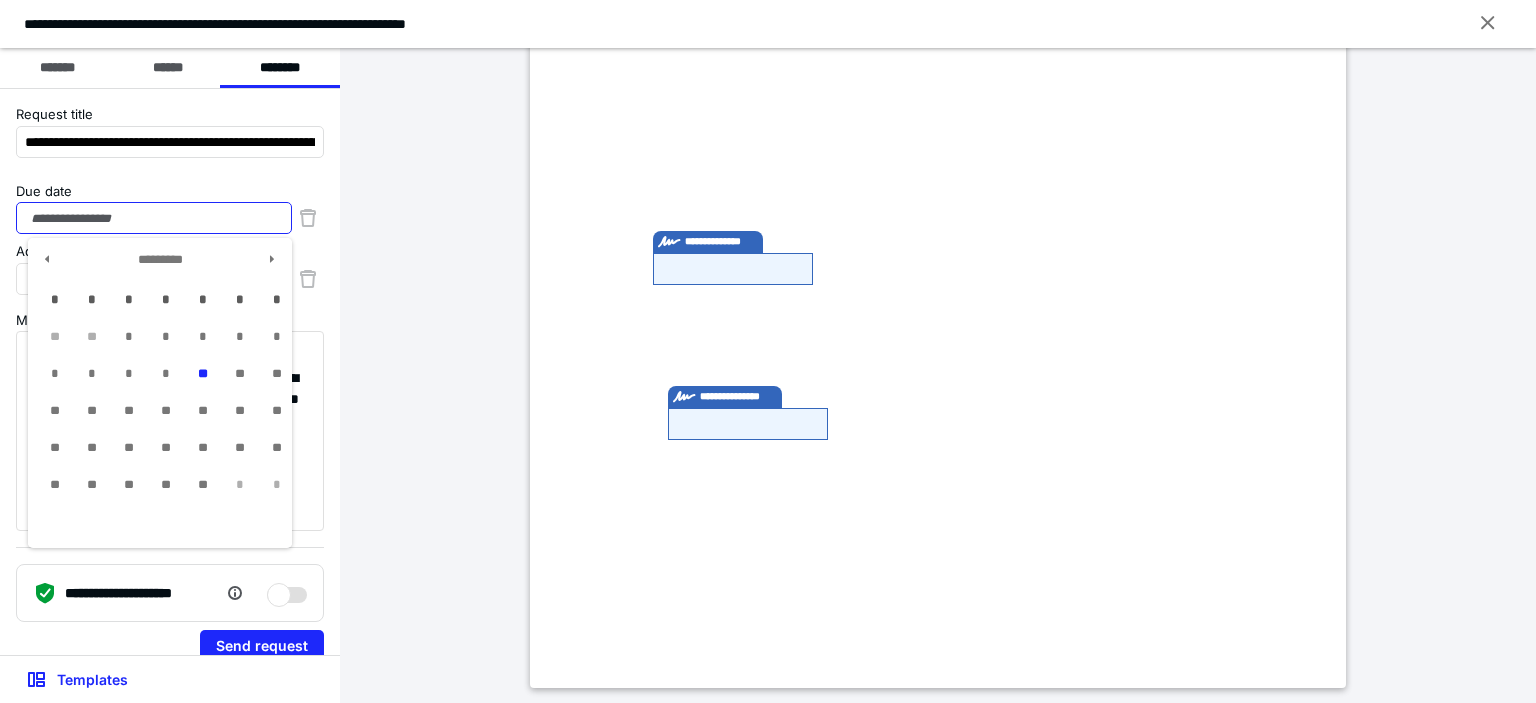 click on "Due date" at bounding box center [154, 218] 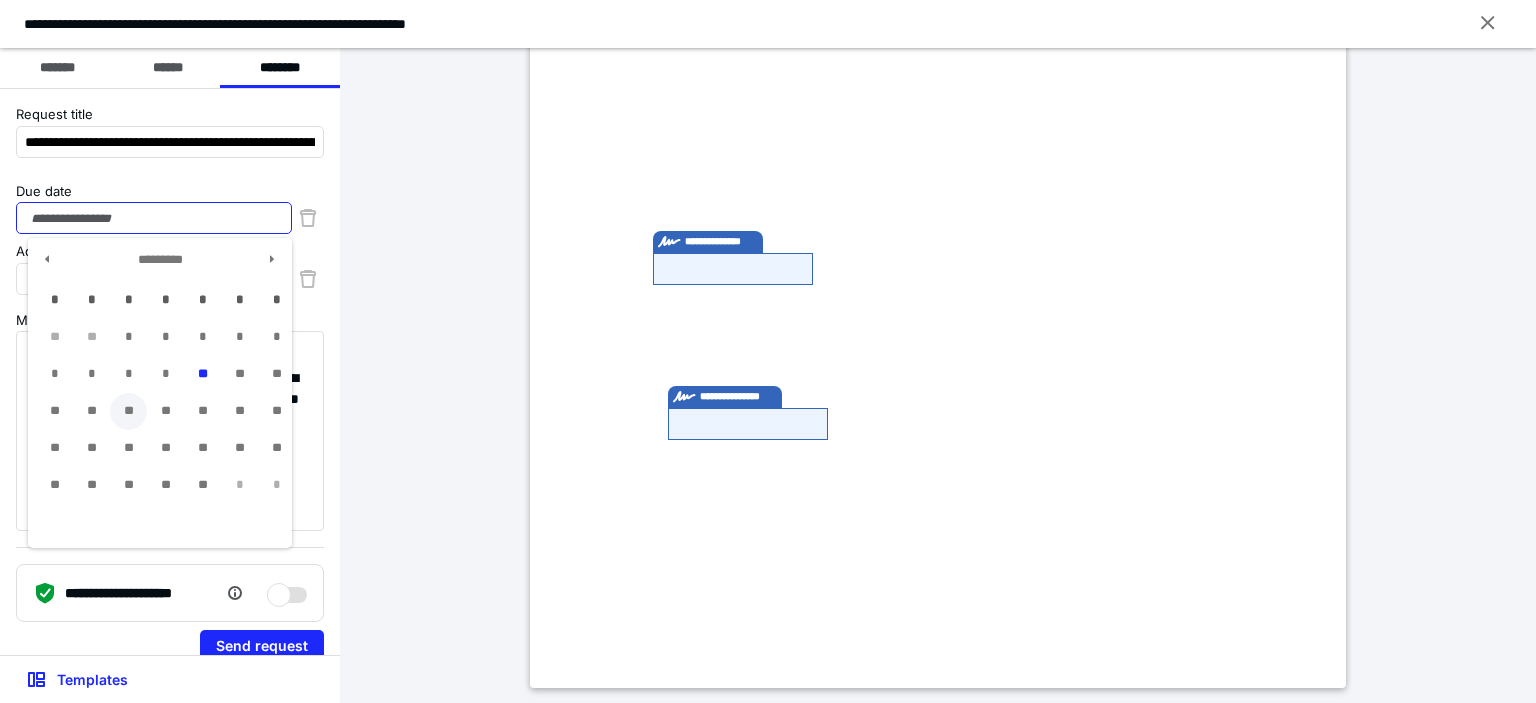 click on "**" at bounding box center [128, 411] 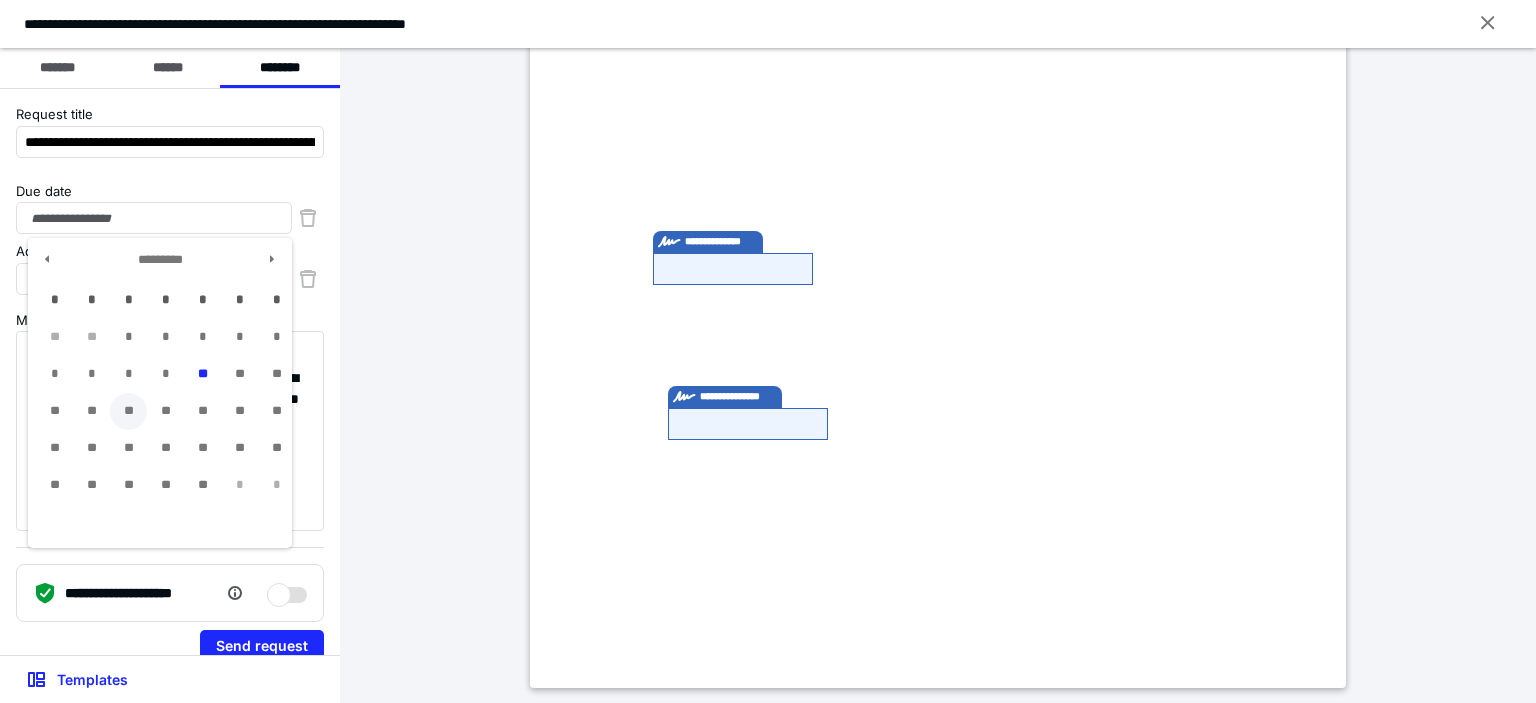 type on "**********" 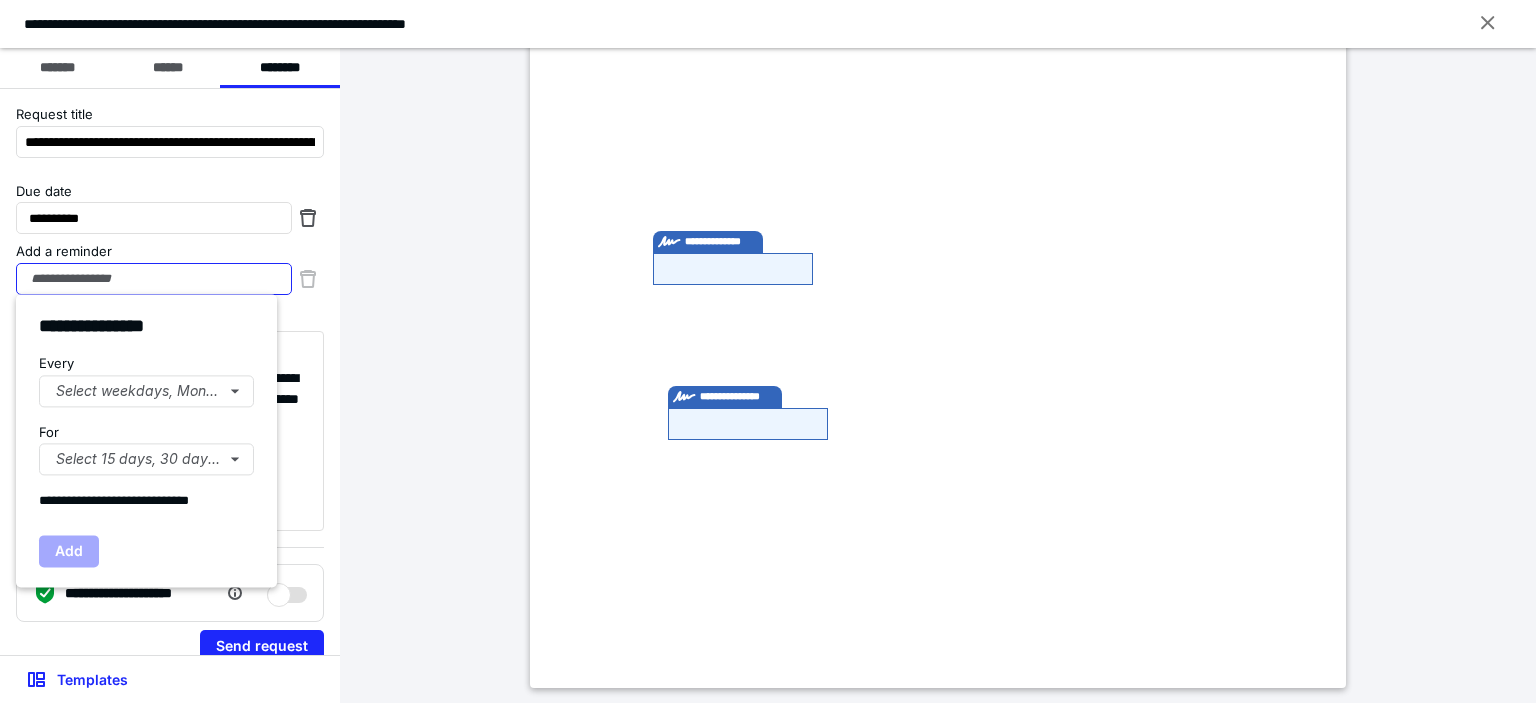 click on "Add a reminder" at bounding box center (154, 279) 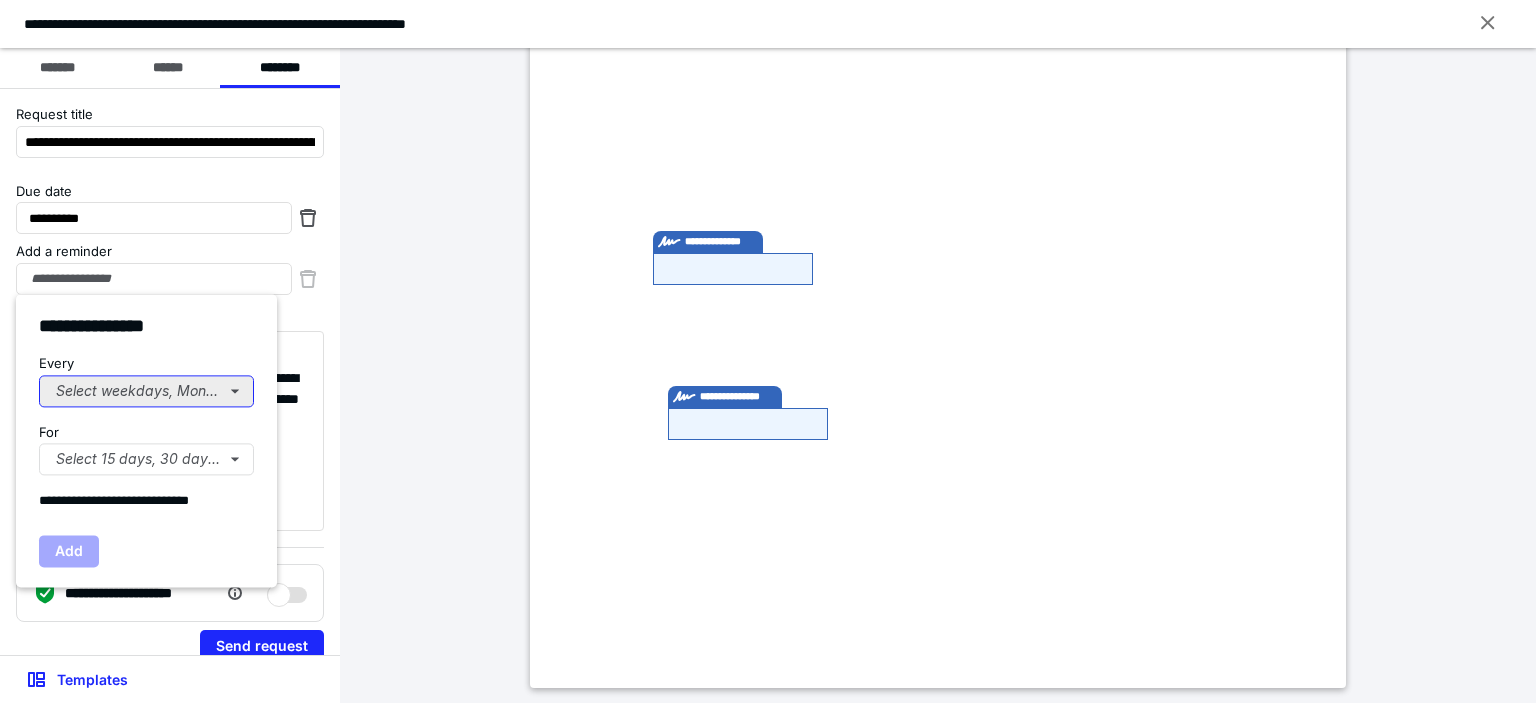 click on "Select weekdays, Mondays, or Tues..." at bounding box center (146, 391) 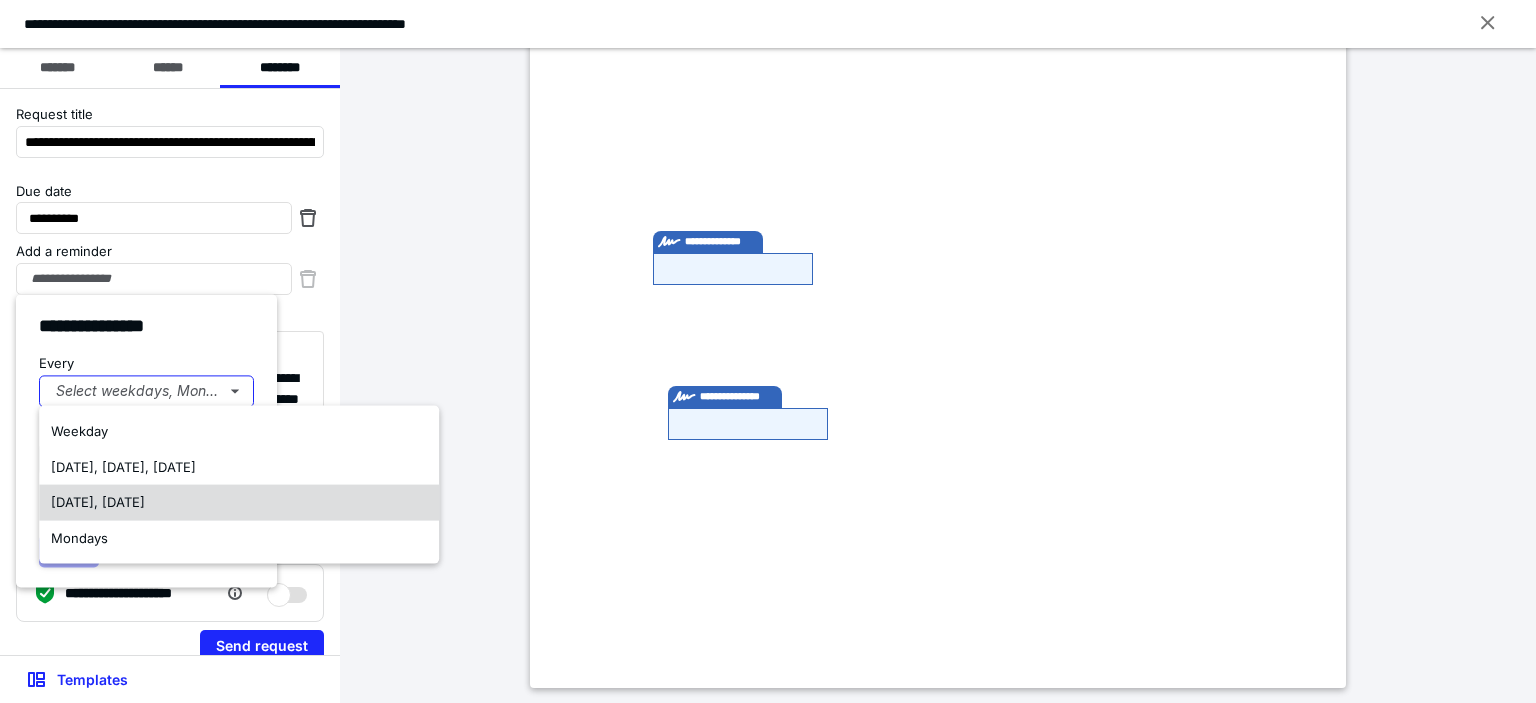 click on "[DATE], [DATE]" at bounding box center (239, 503) 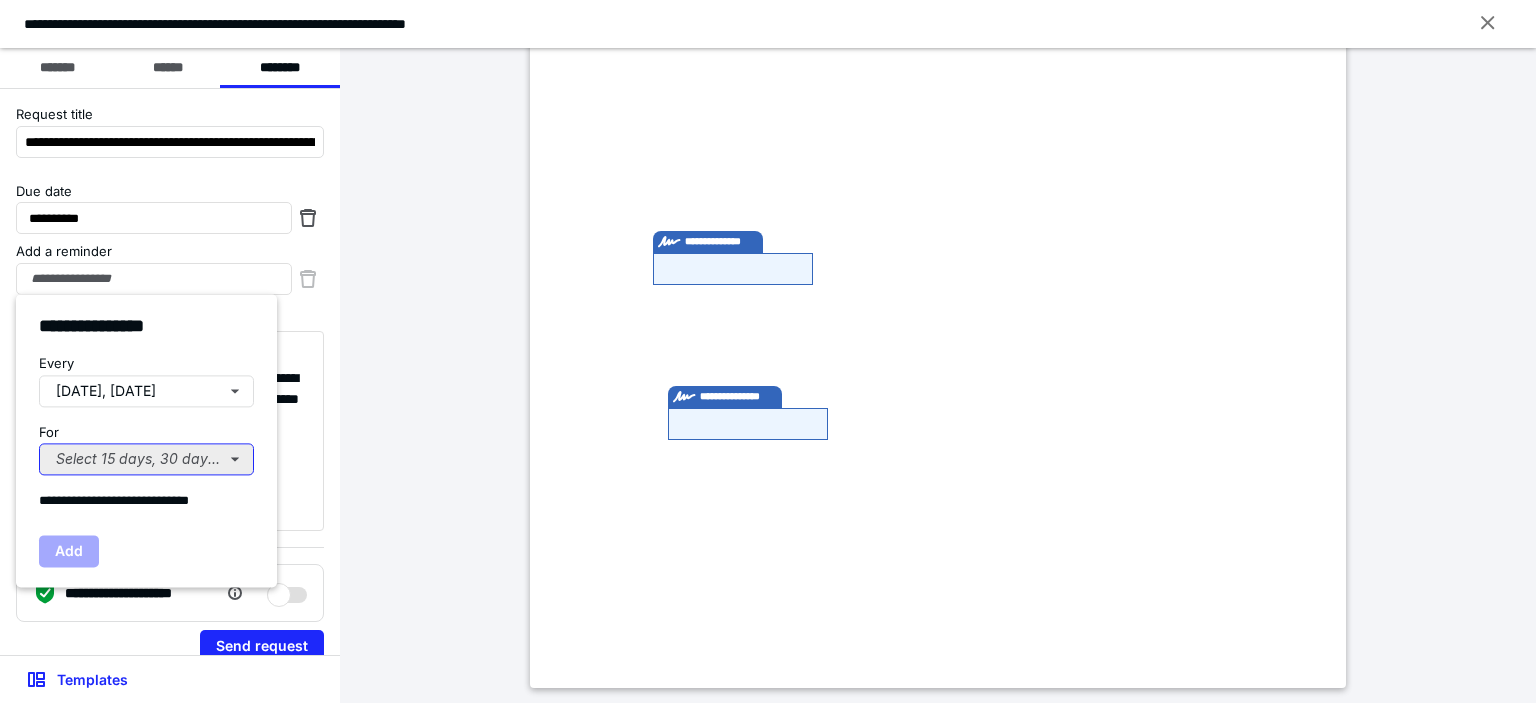 click on "Select 15 days, 30 days, or 45 days..." at bounding box center [146, 459] 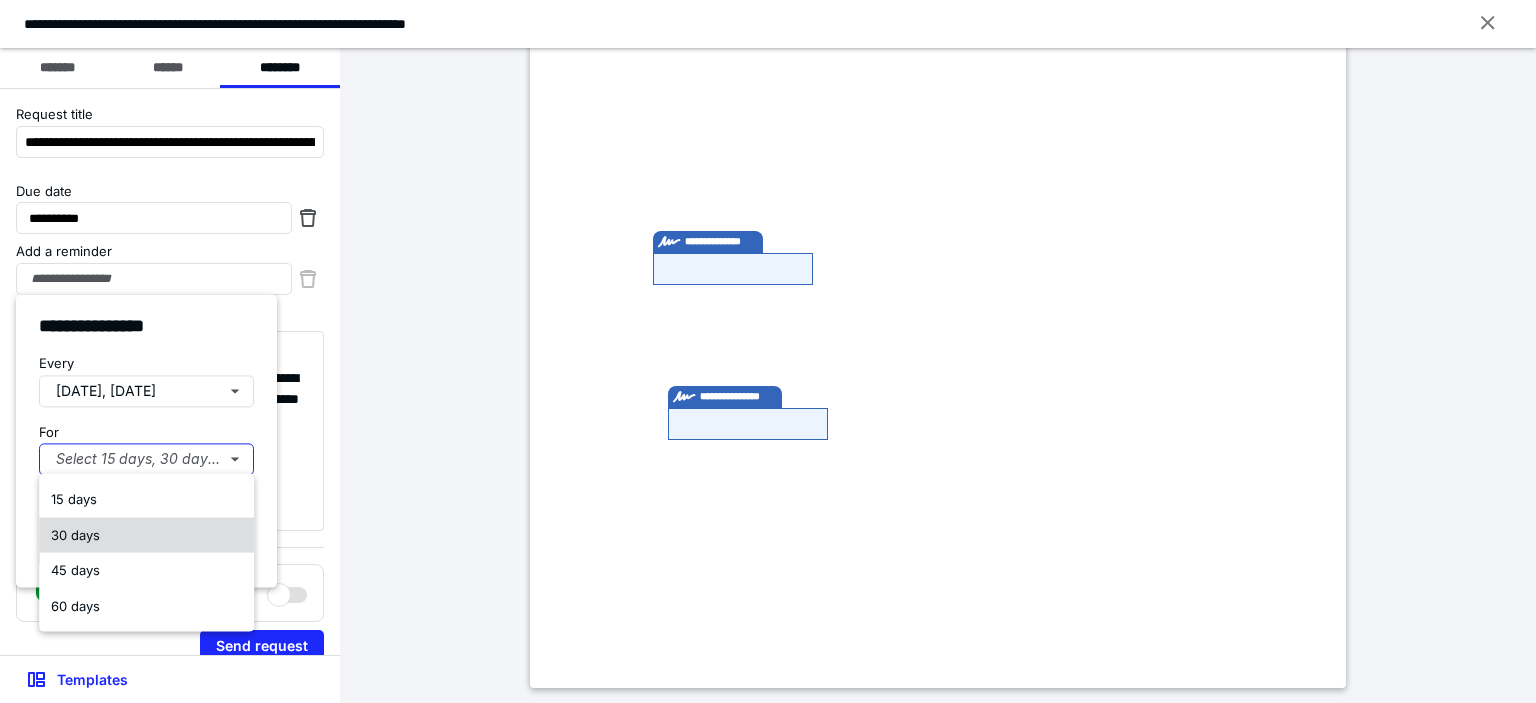 click on "30 days" at bounding box center [146, 535] 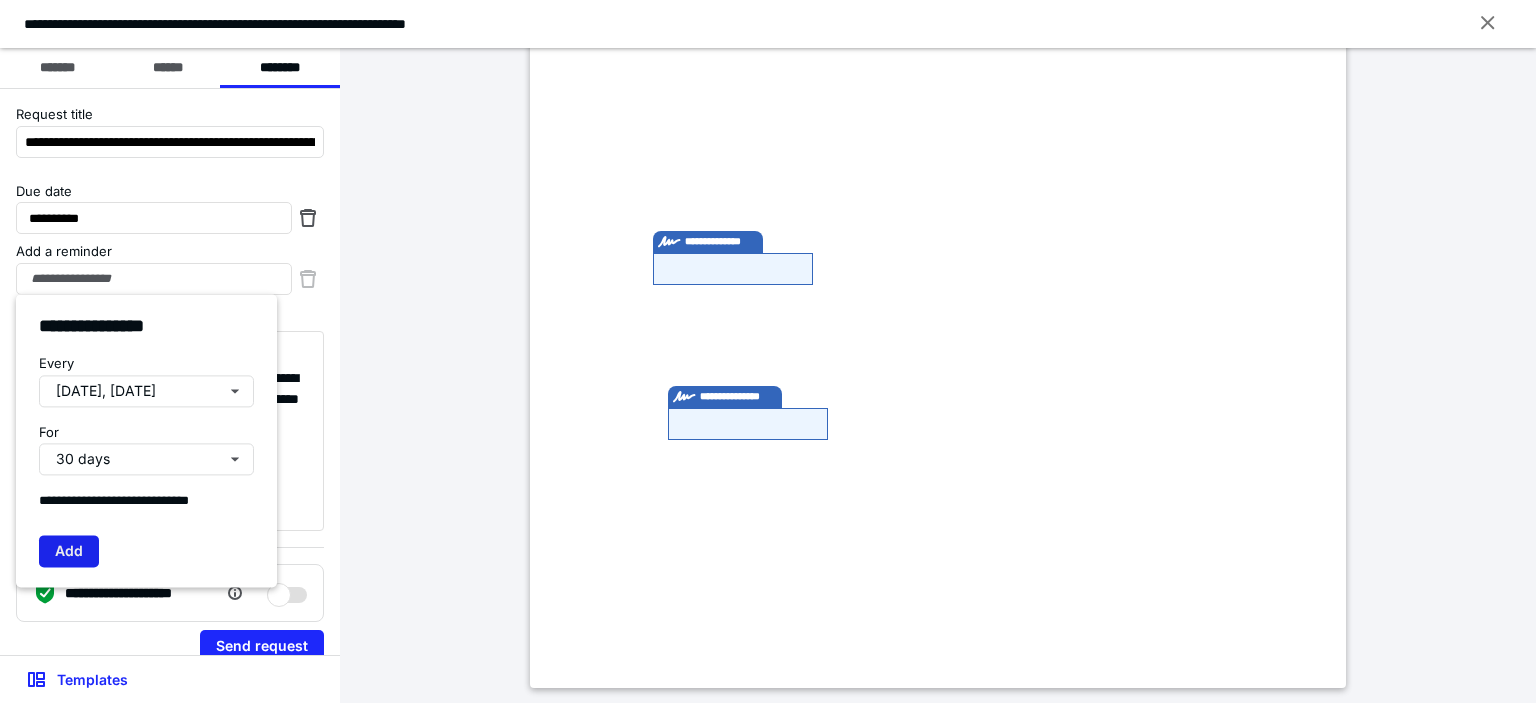 click on "Add" at bounding box center [69, 551] 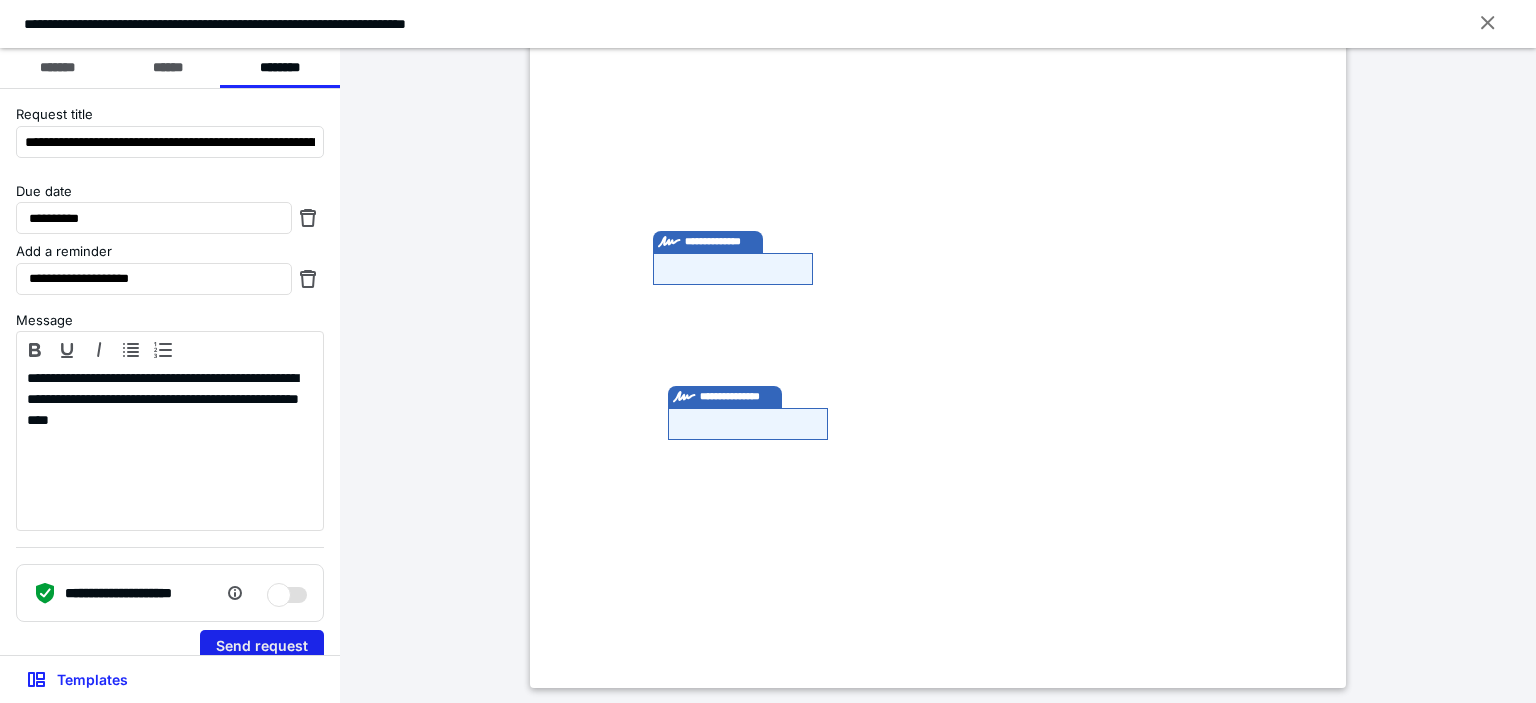 click on "Send request" at bounding box center [262, 646] 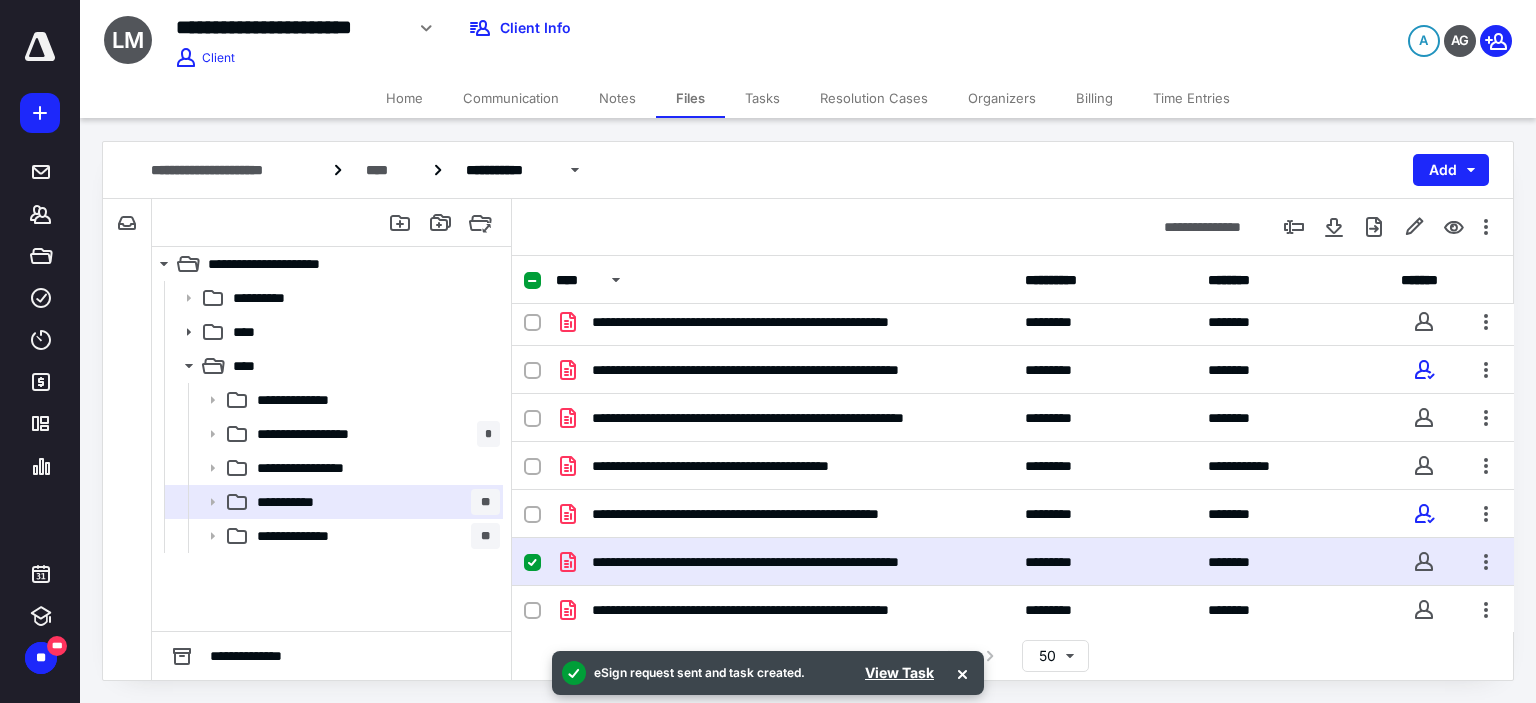 click on "Tasks" at bounding box center [762, 98] 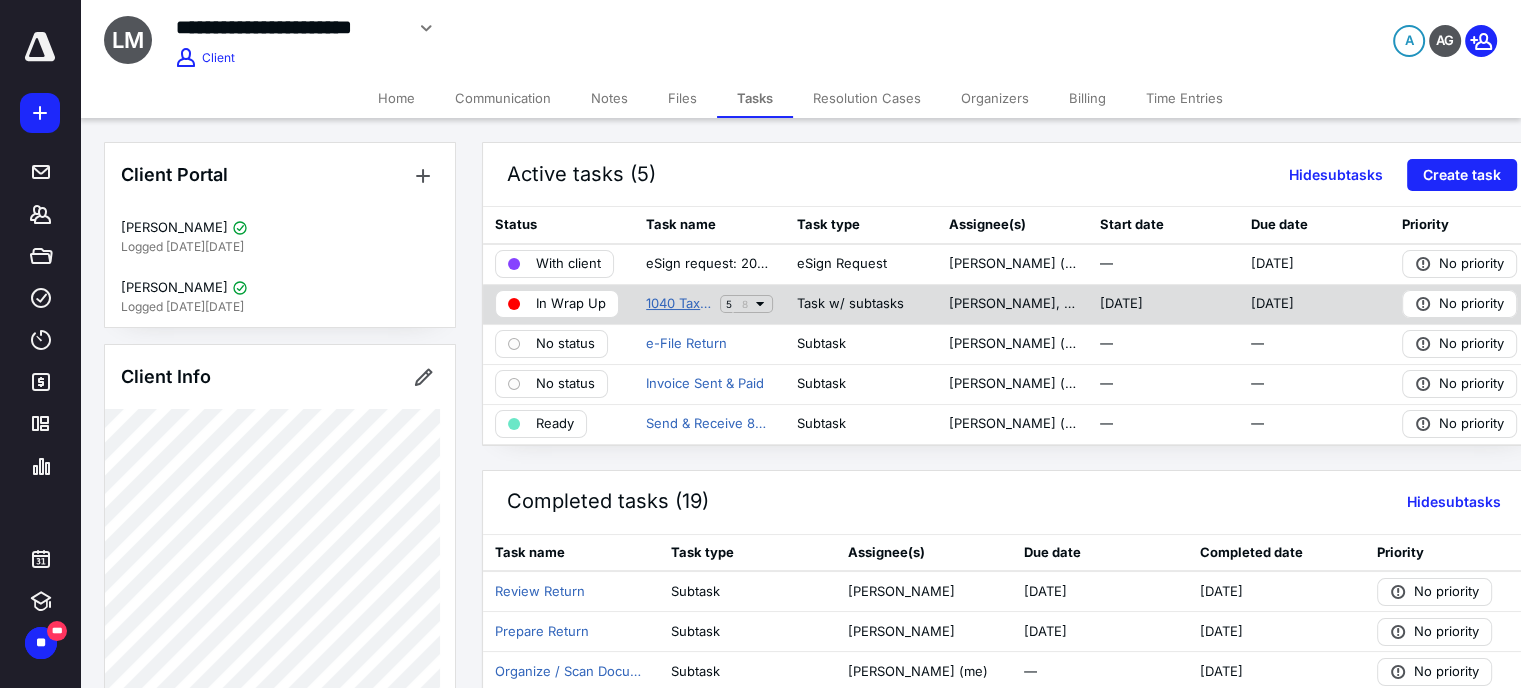 click on "1040 Tax Return - 2024 - Electronic Preparation" at bounding box center (679, 304) 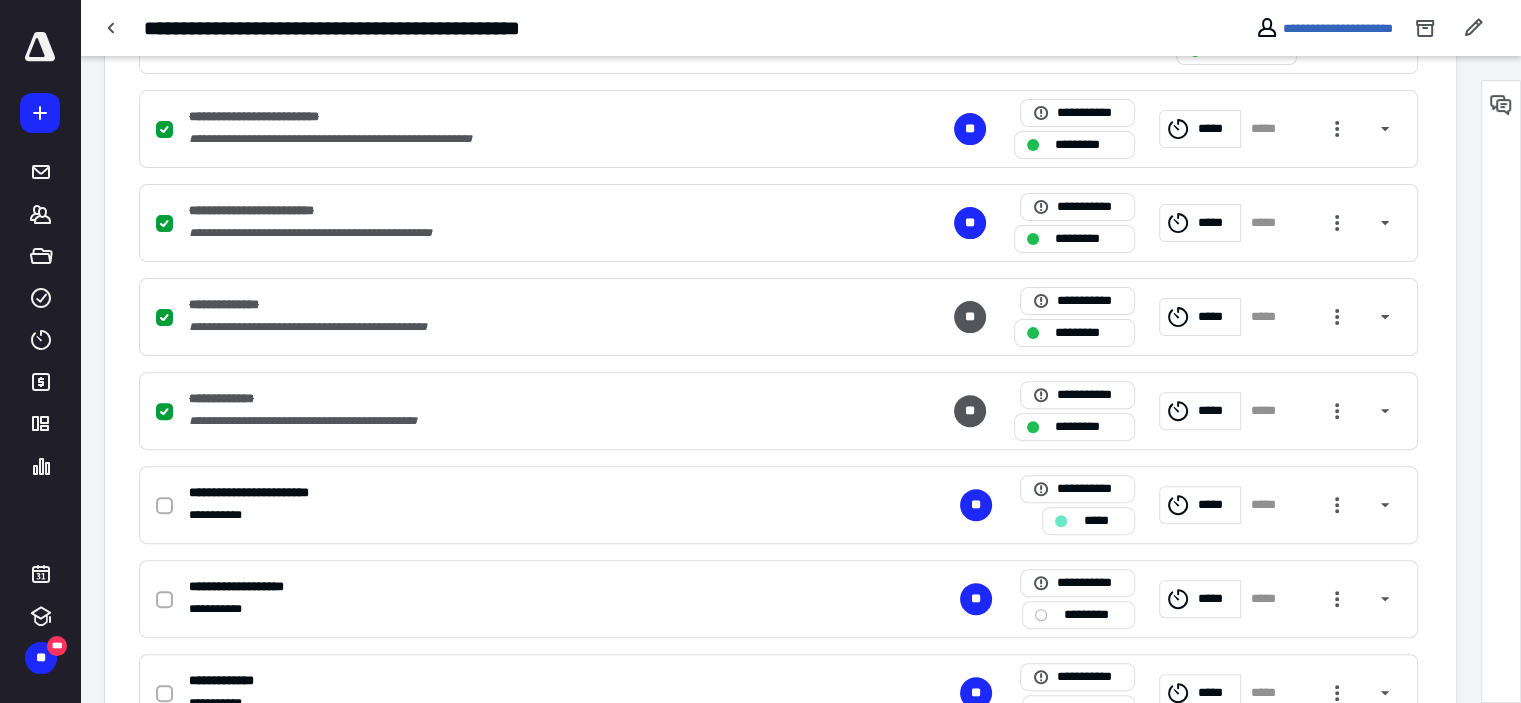 scroll, scrollTop: 627, scrollLeft: 0, axis: vertical 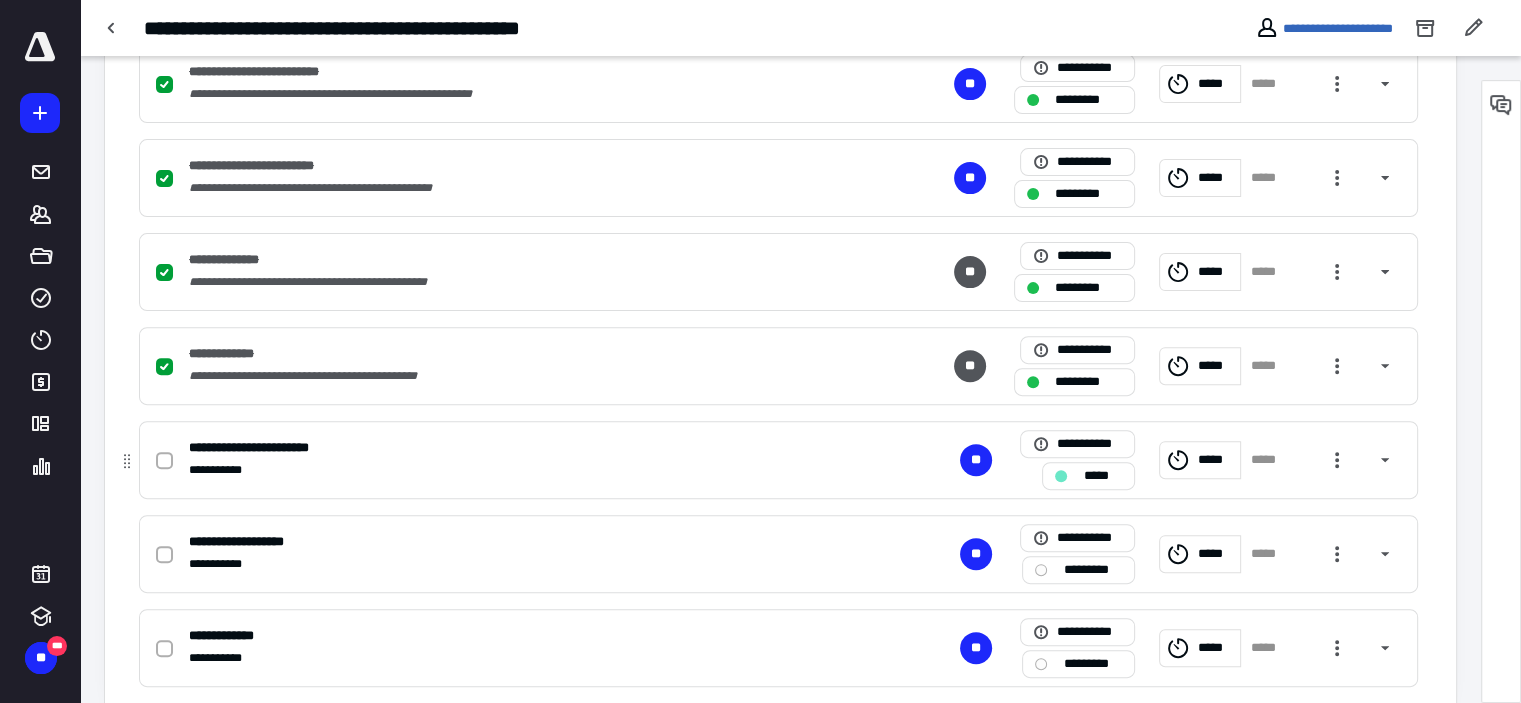 click on "*****" at bounding box center [1102, 476] 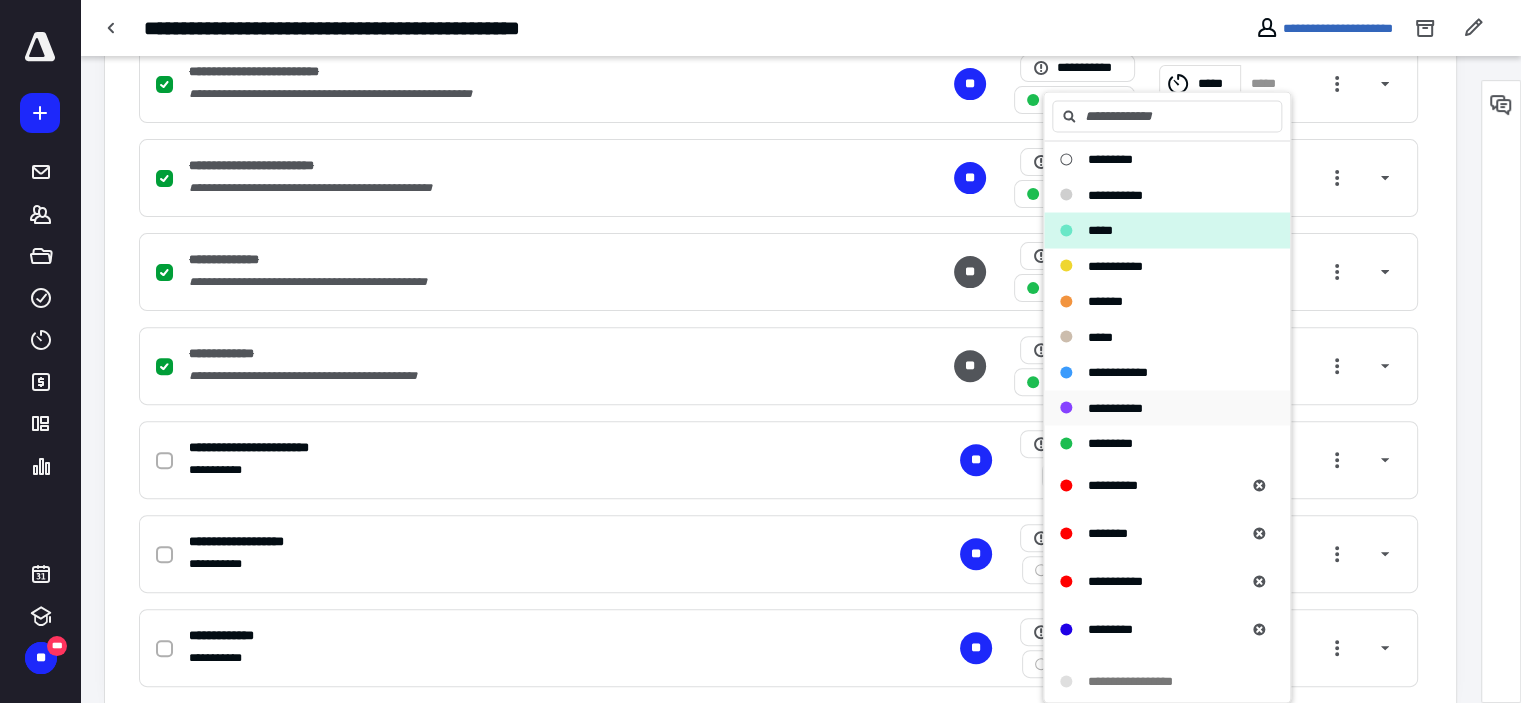 click on "**********" at bounding box center (1115, 407) 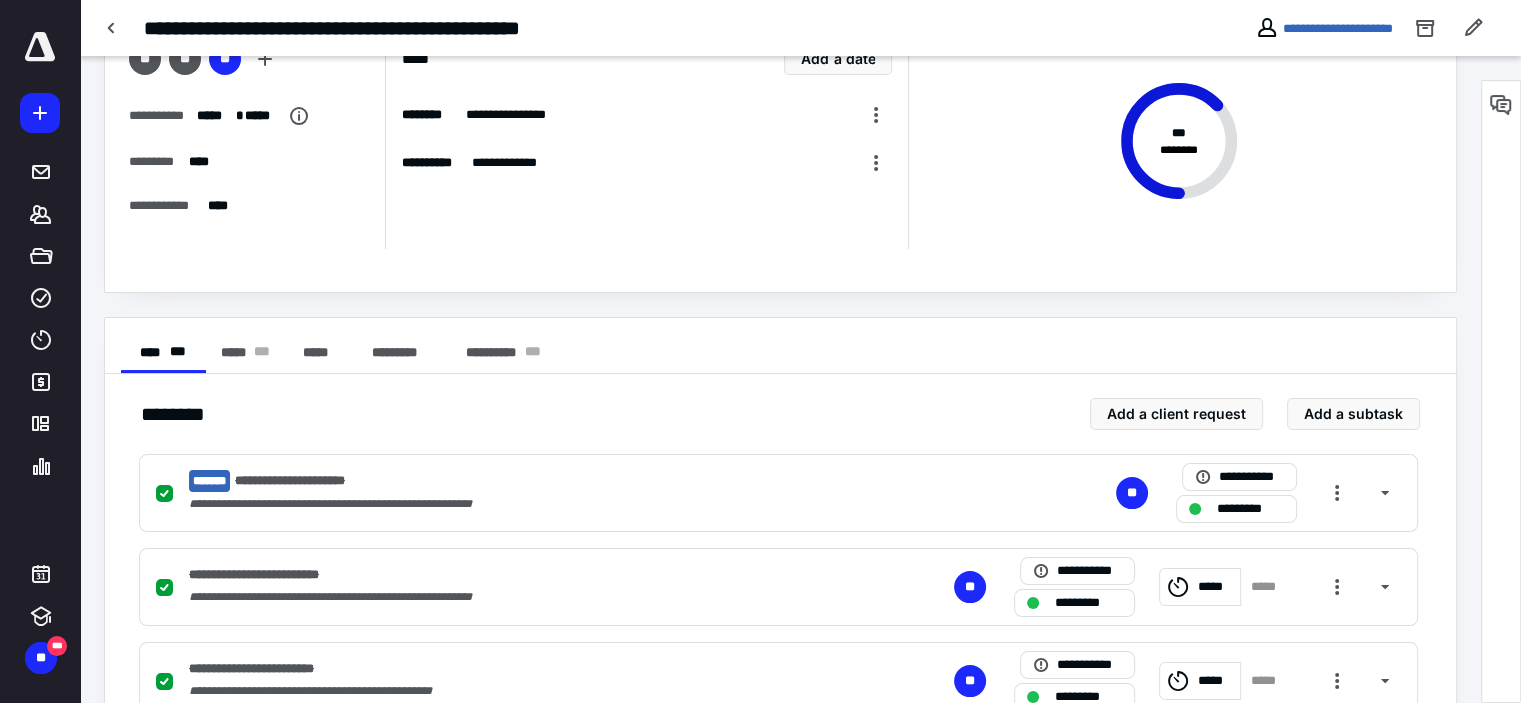 scroll, scrollTop: 2, scrollLeft: 0, axis: vertical 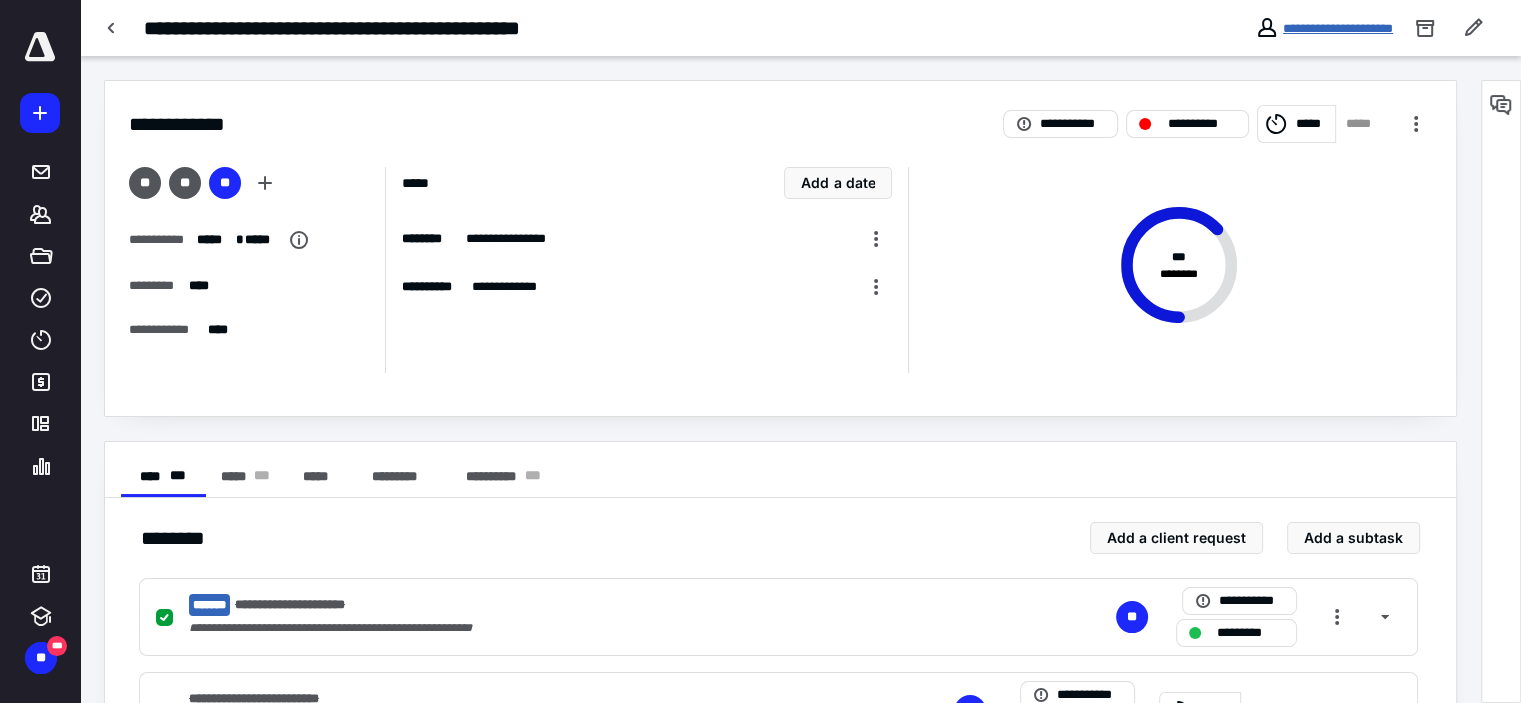 click on "**********" at bounding box center (1338, 28) 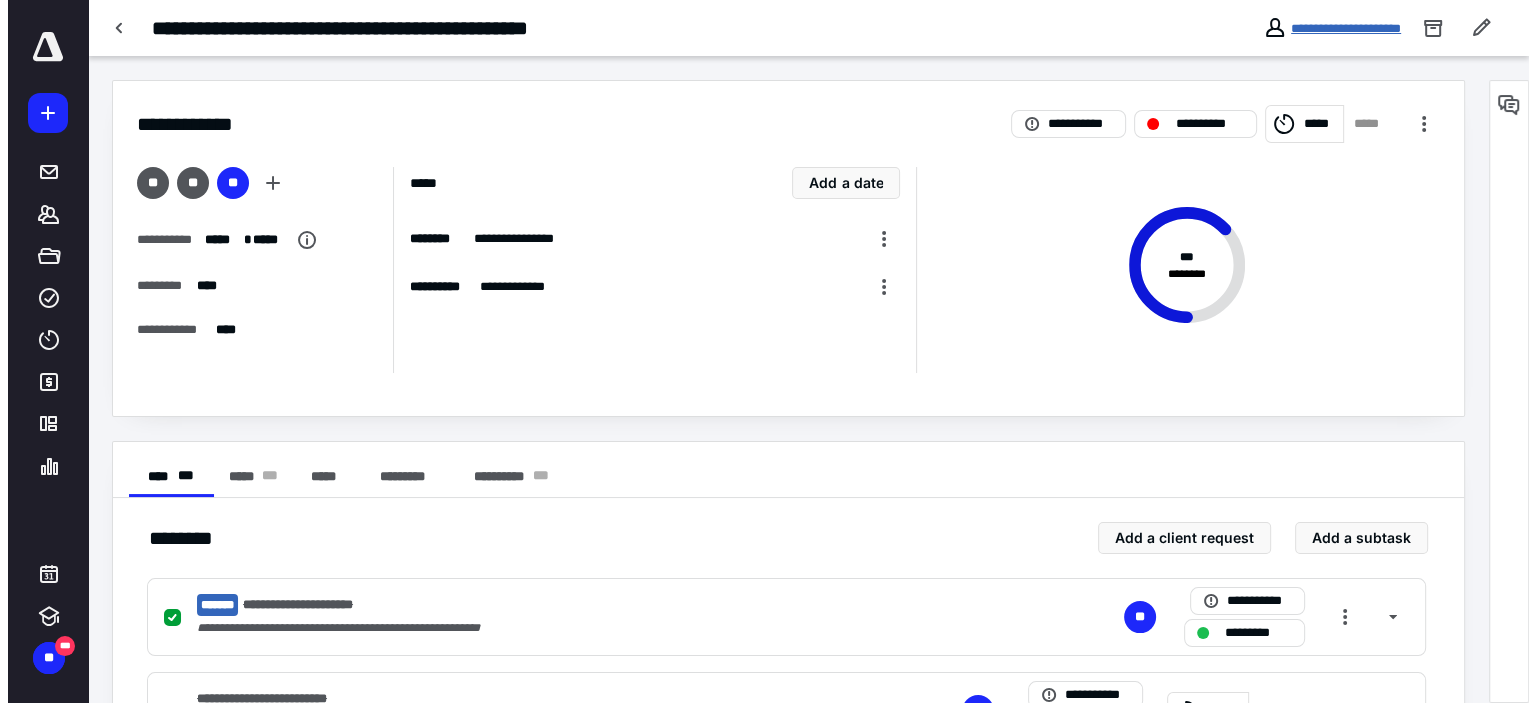 scroll, scrollTop: 0, scrollLeft: 0, axis: both 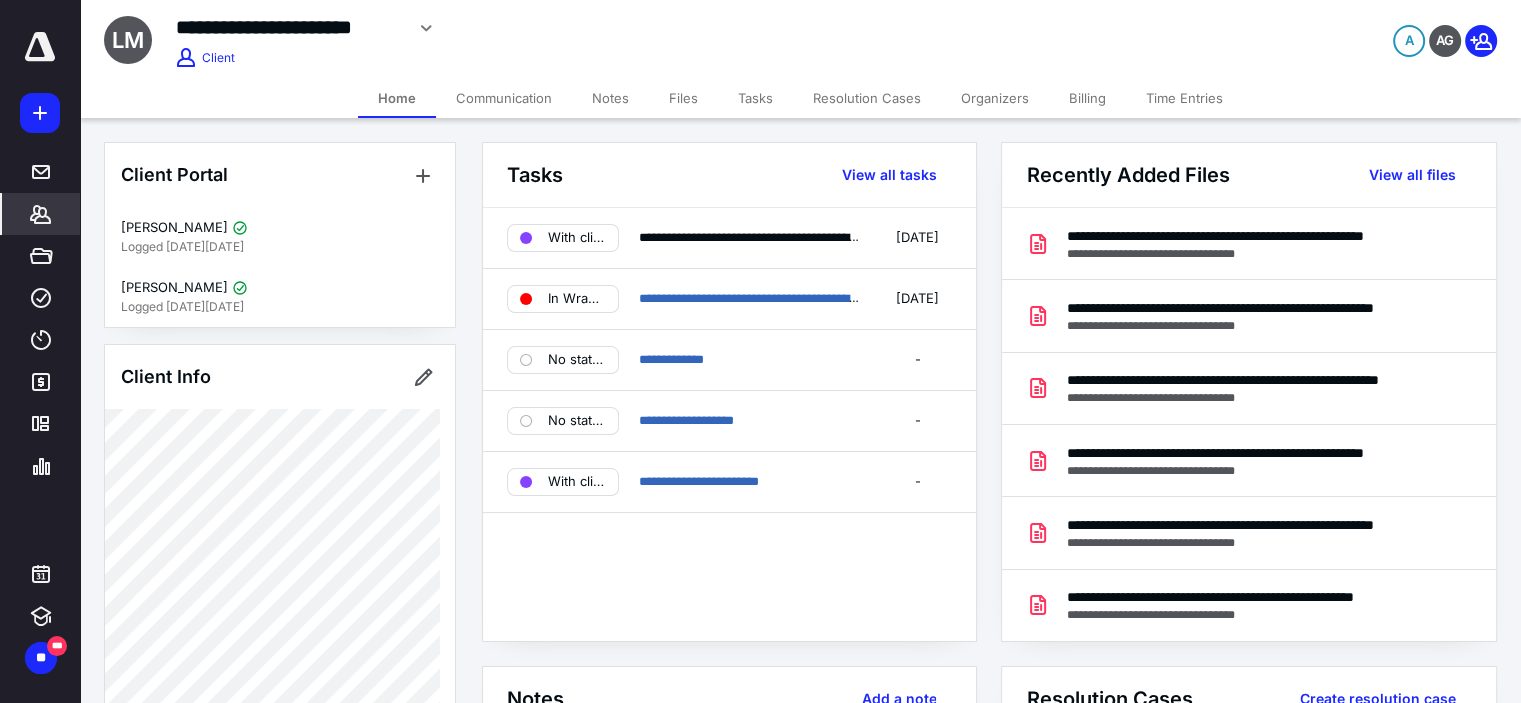 click on "Files" at bounding box center (683, 98) 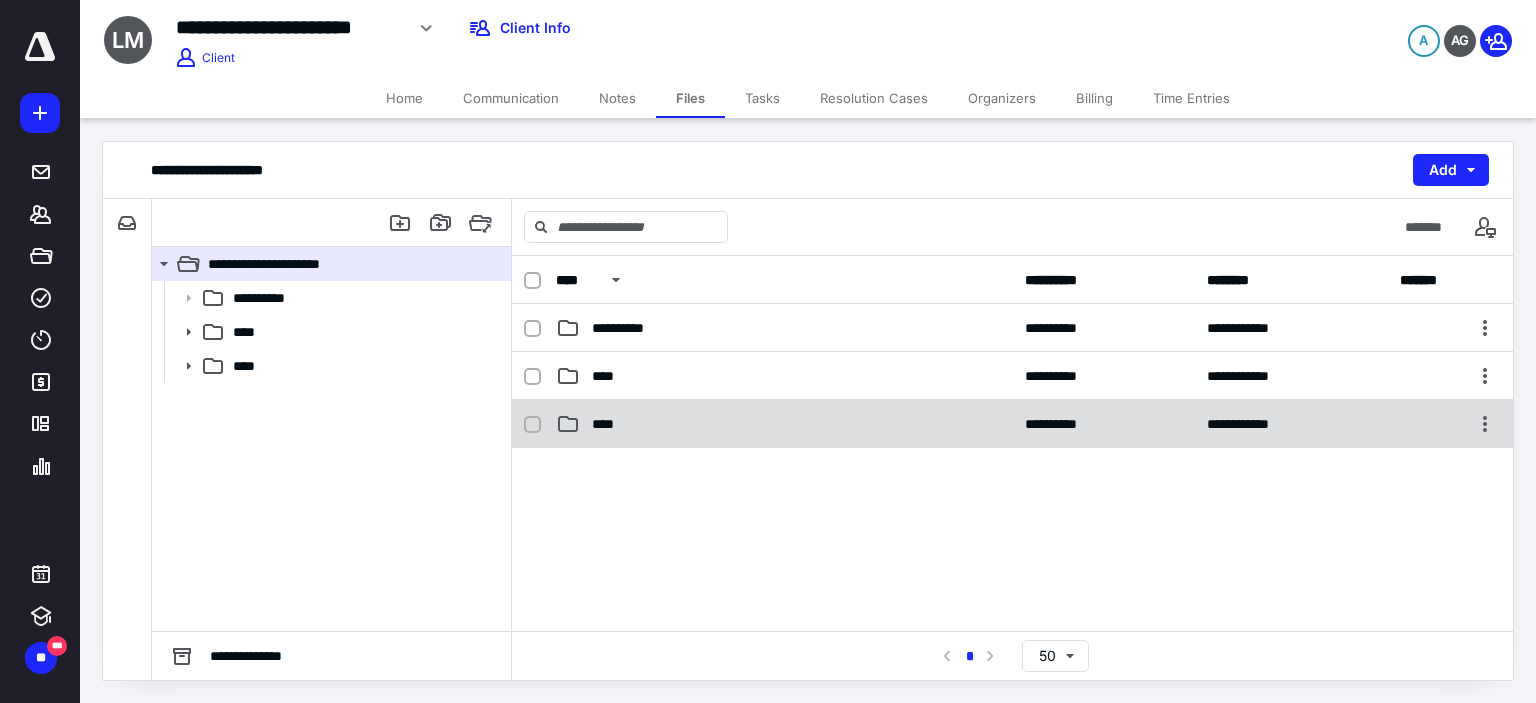 click on "**********" at bounding box center (1012, 424) 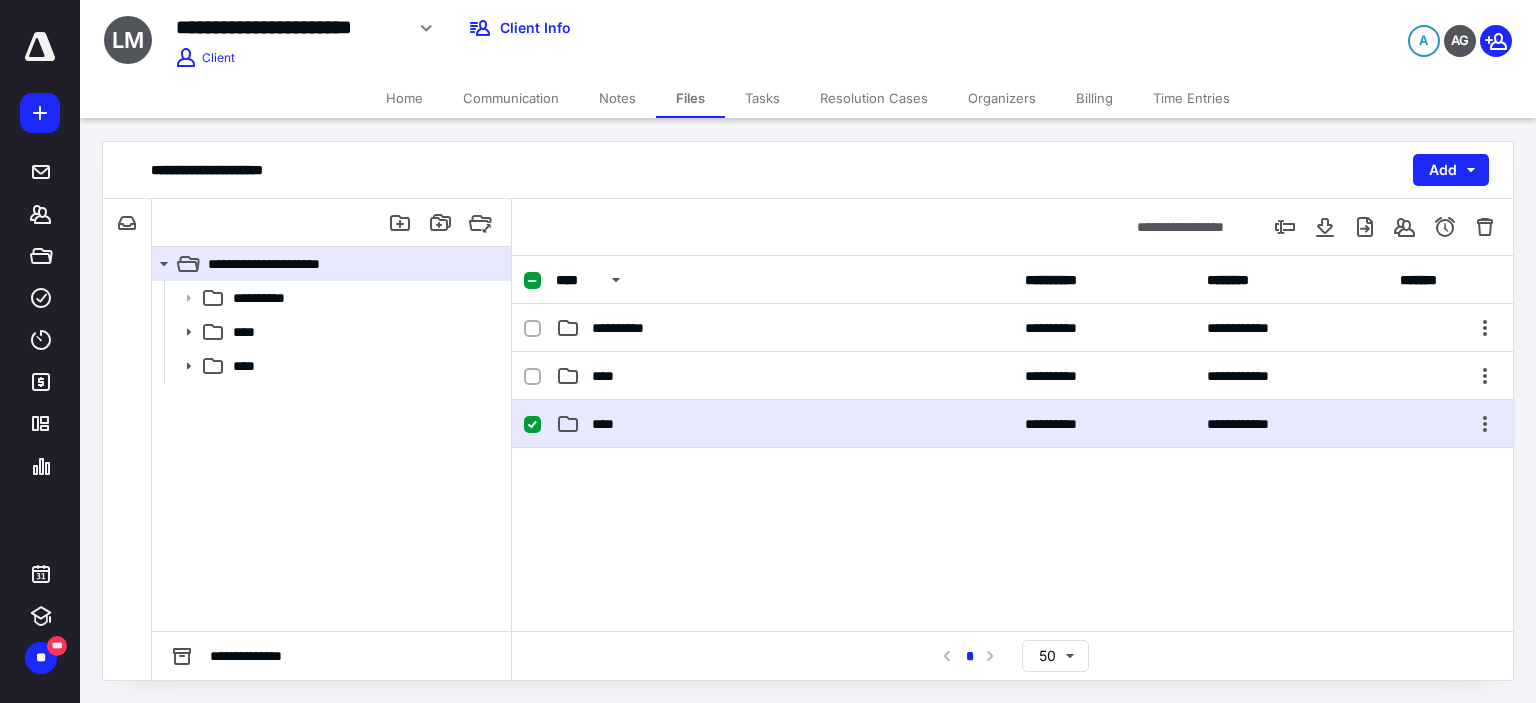click on "**********" at bounding box center [1012, 424] 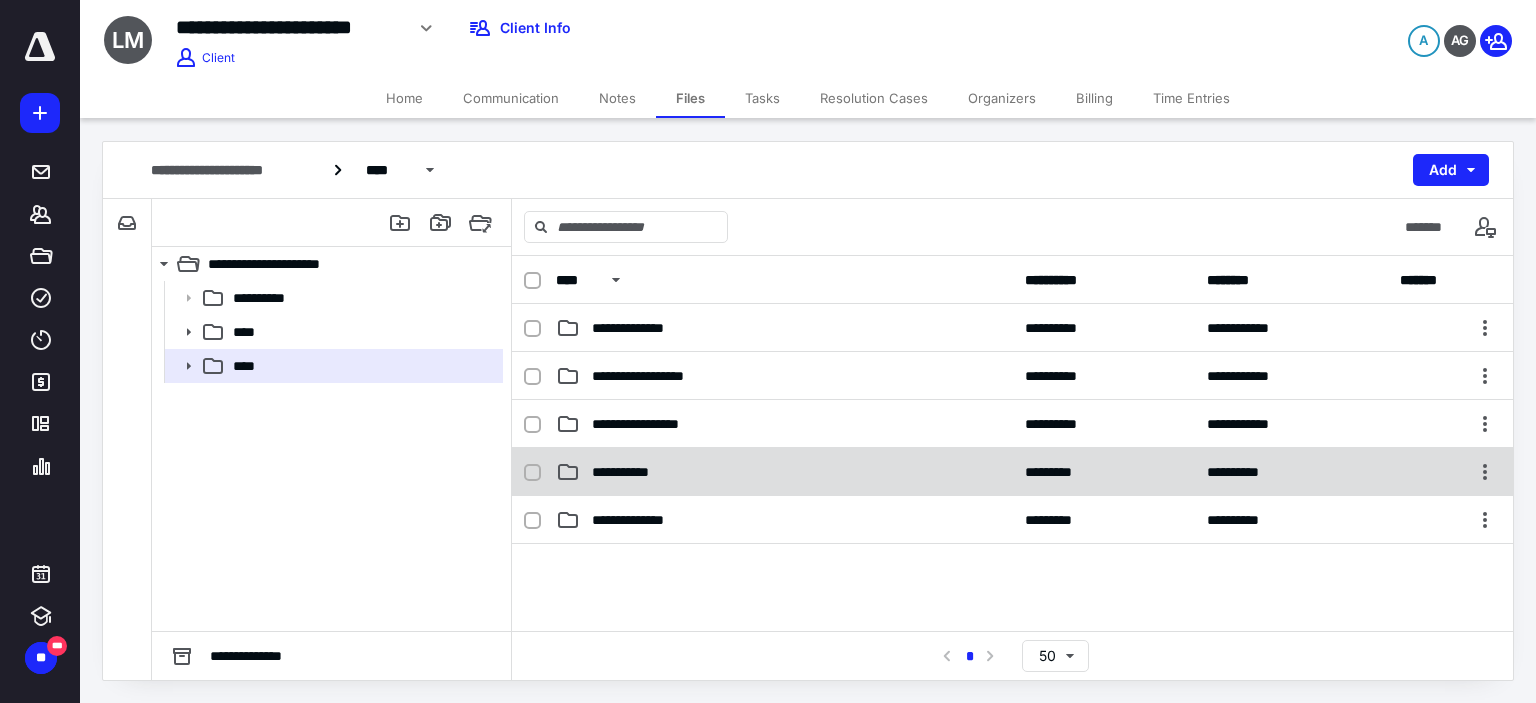 click on "**********" at bounding box center (784, 472) 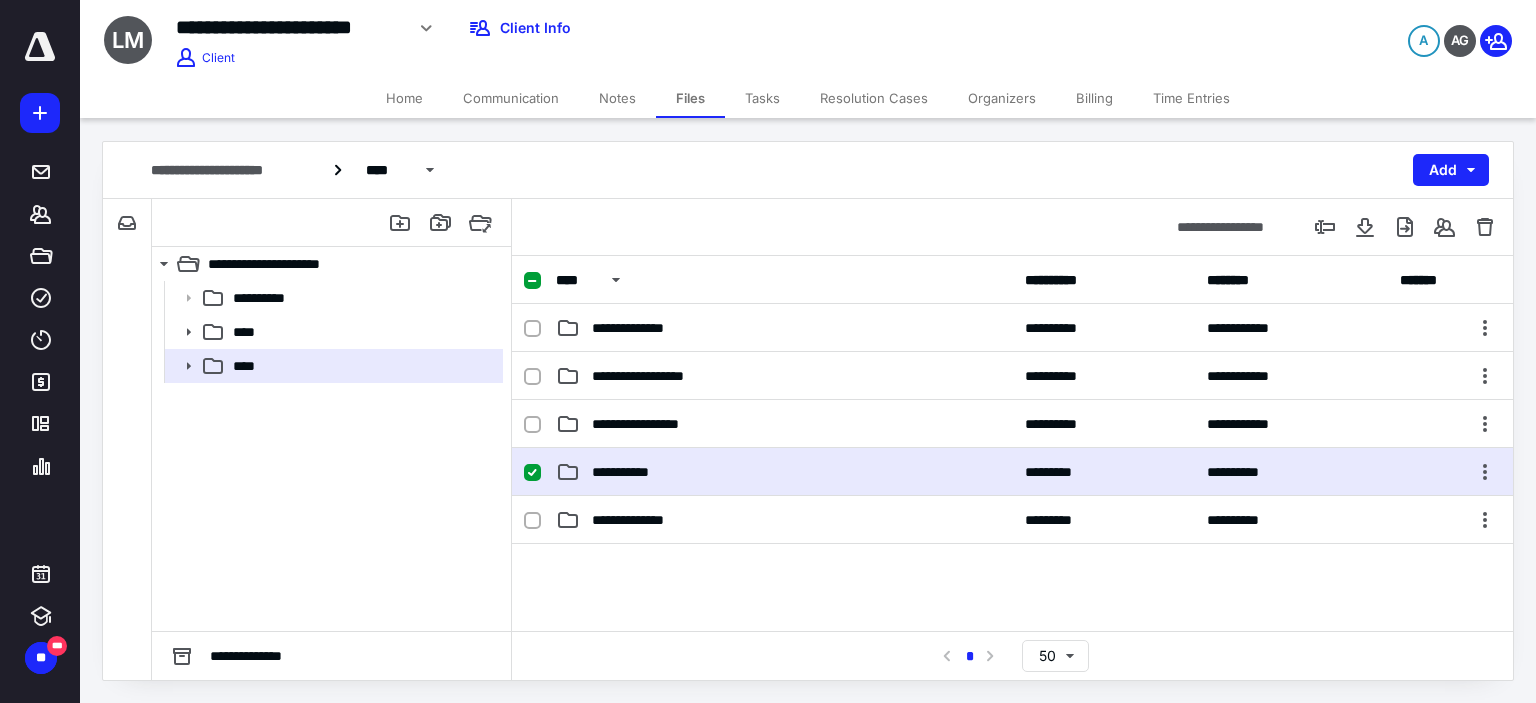 click on "**********" at bounding box center [784, 472] 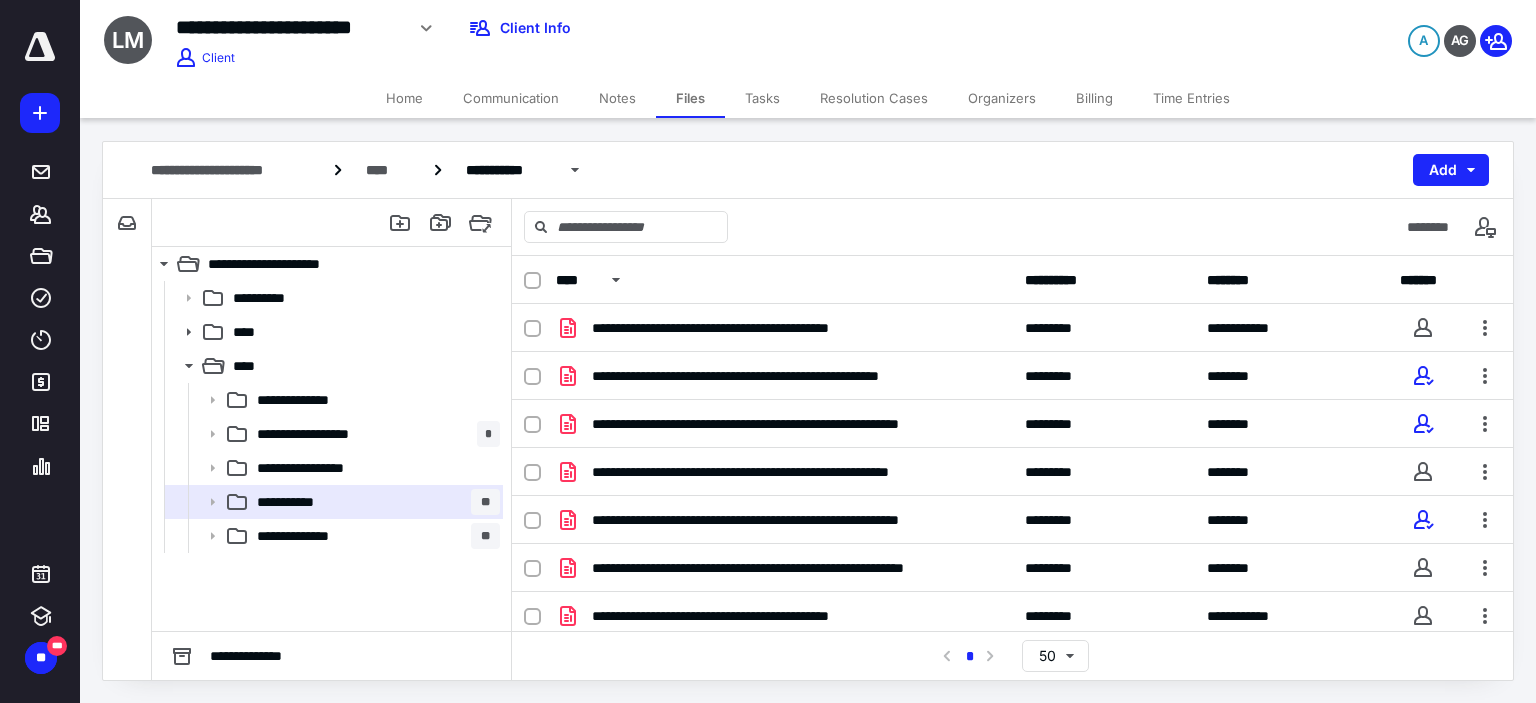 scroll, scrollTop: 150, scrollLeft: 0, axis: vertical 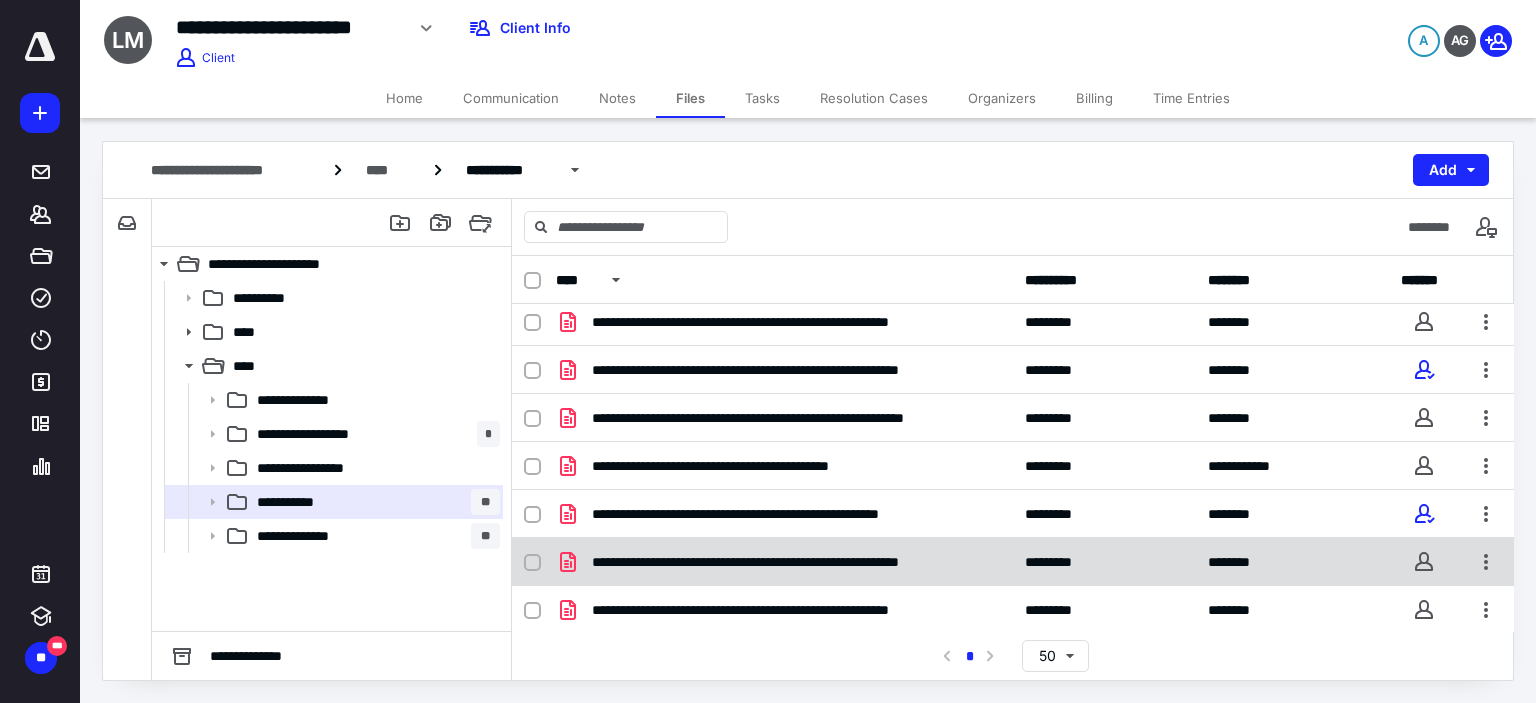 click on "*********" at bounding box center (1058, 562) 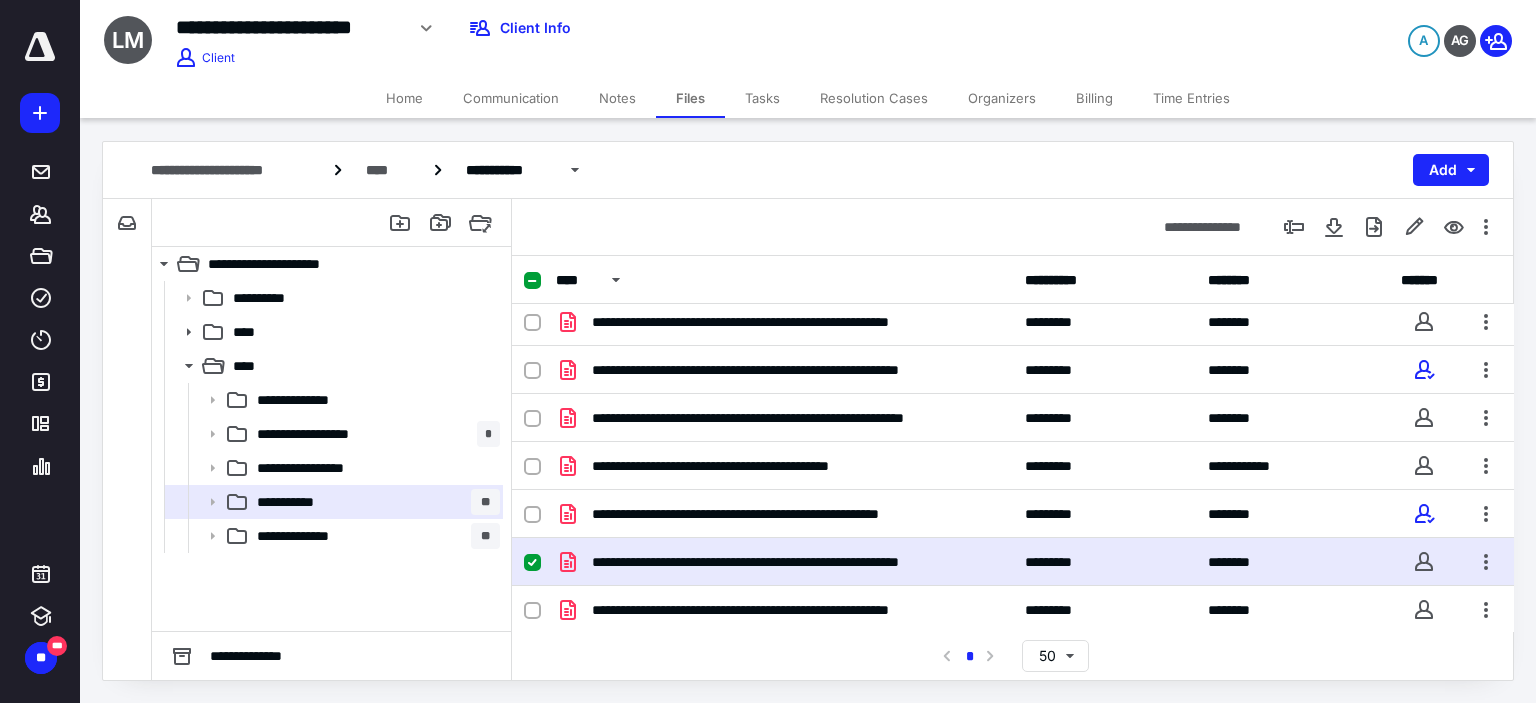 click on "*********" at bounding box center [1058, 562] 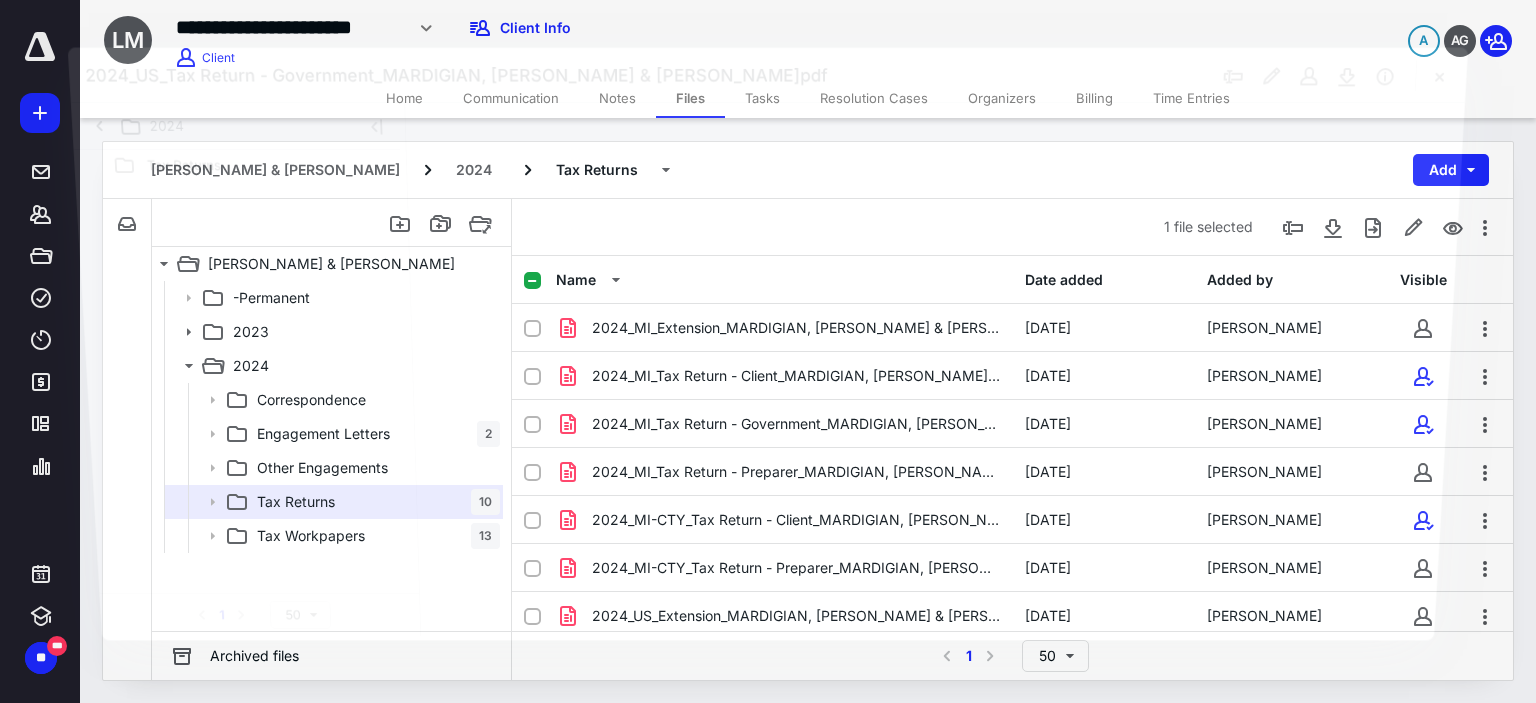 scroll, scrollTop: 150, scrollLeft: 0, axis: vertical 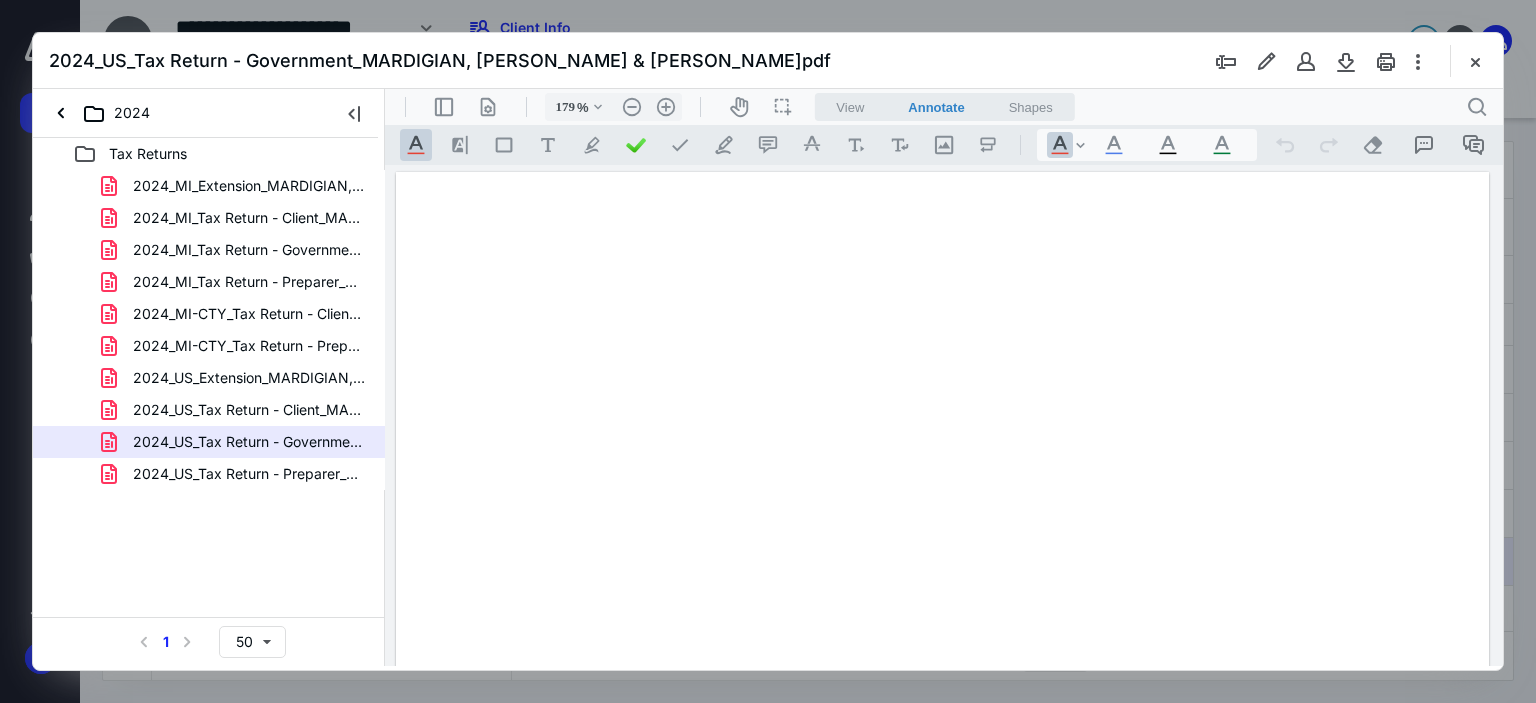 type on "178" 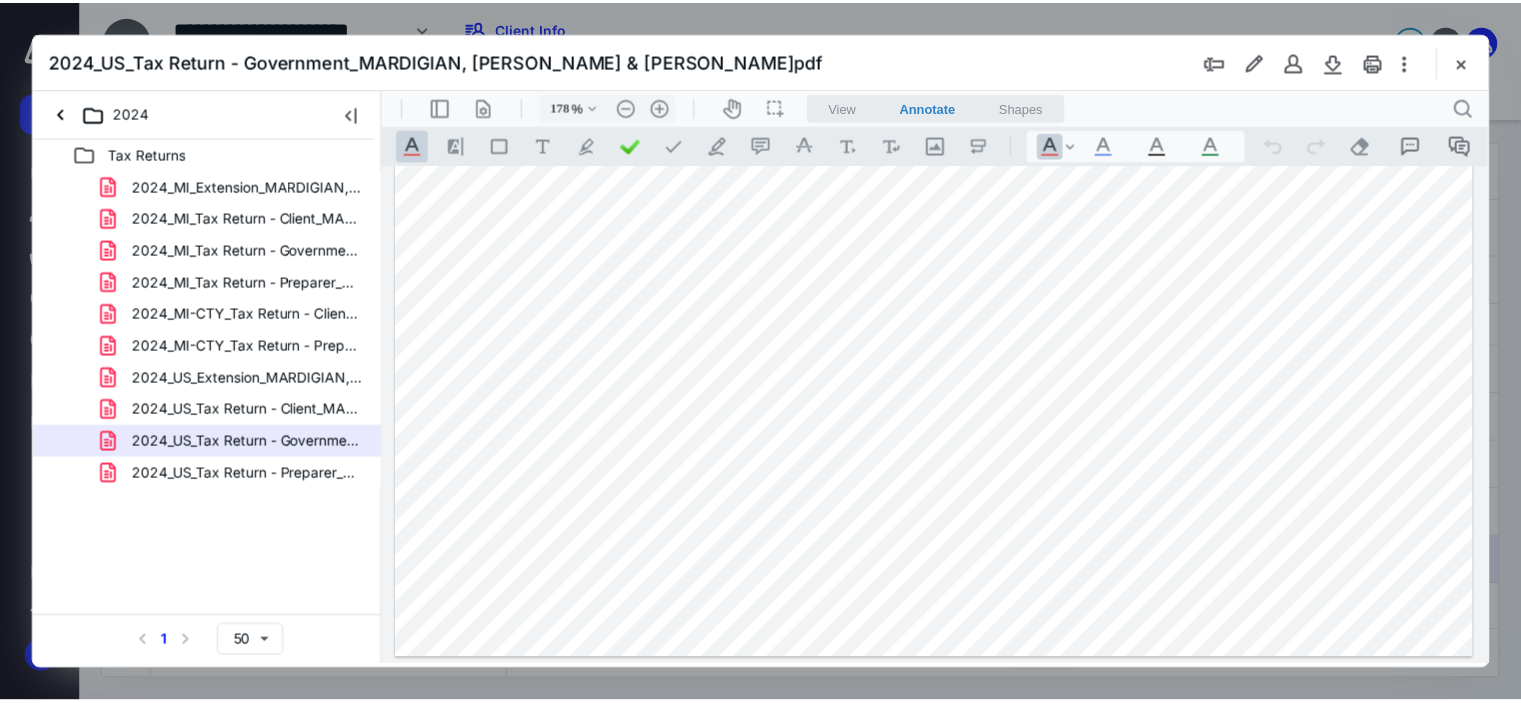 scroll, scrollTop: 0, scrollLeft: 0, axis: both 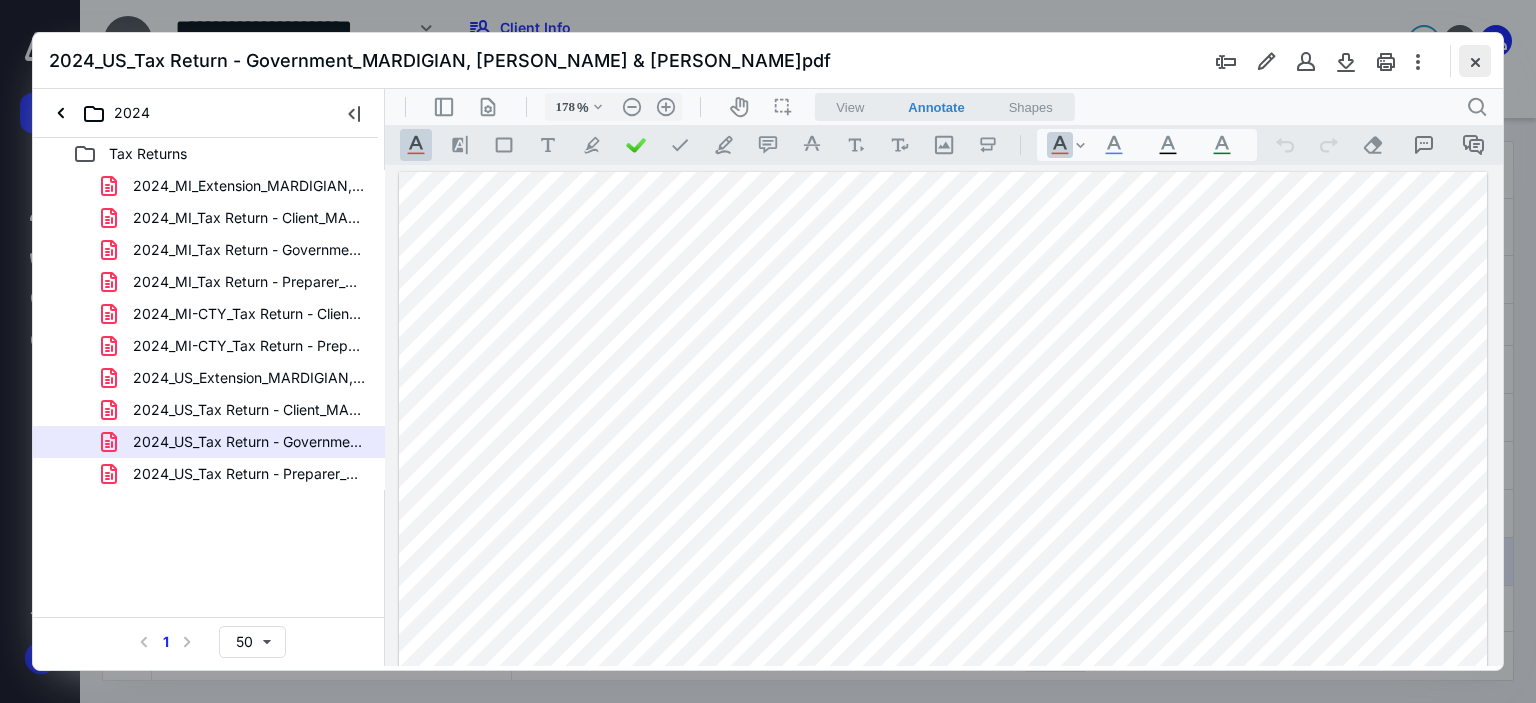 click at bounding box center (1475, 61) 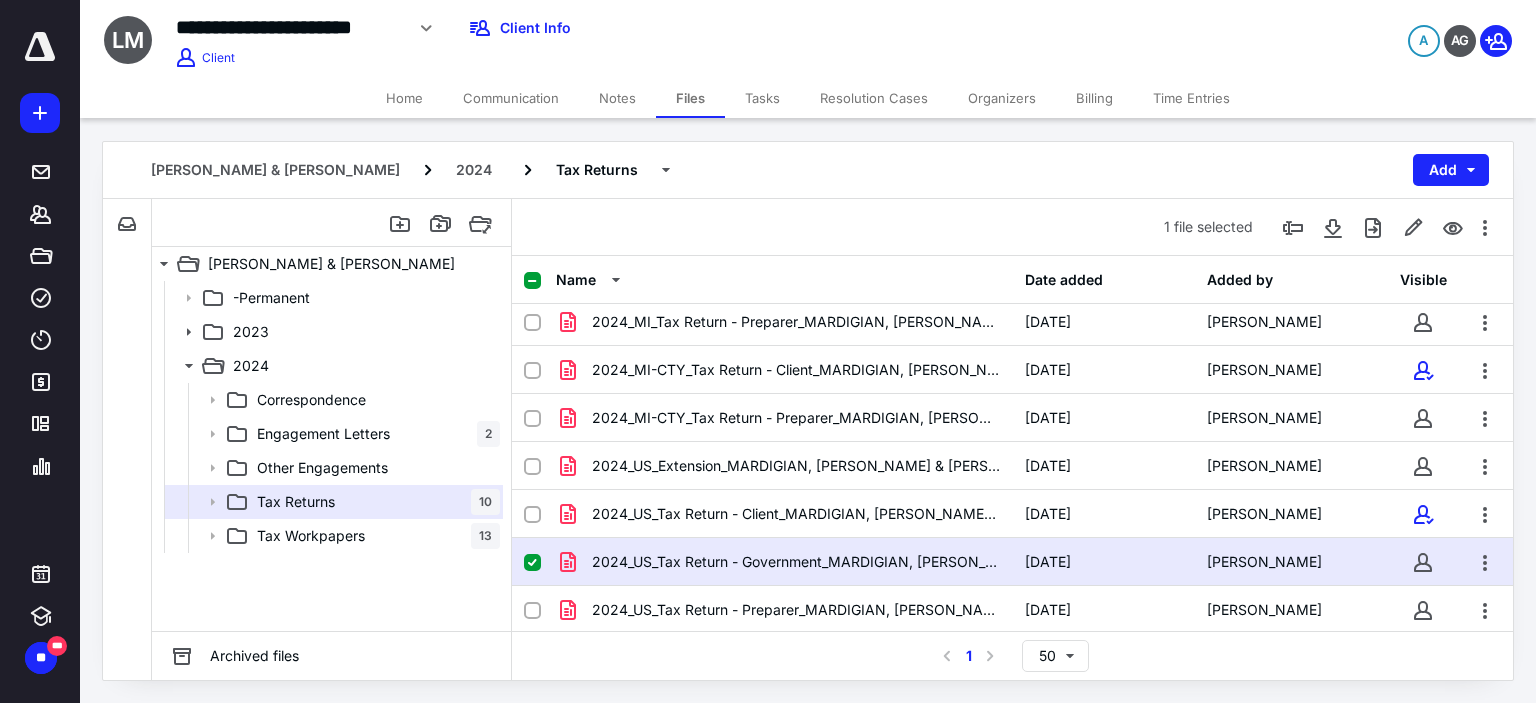 click on "Billing" at bounding box center (1094, 98) 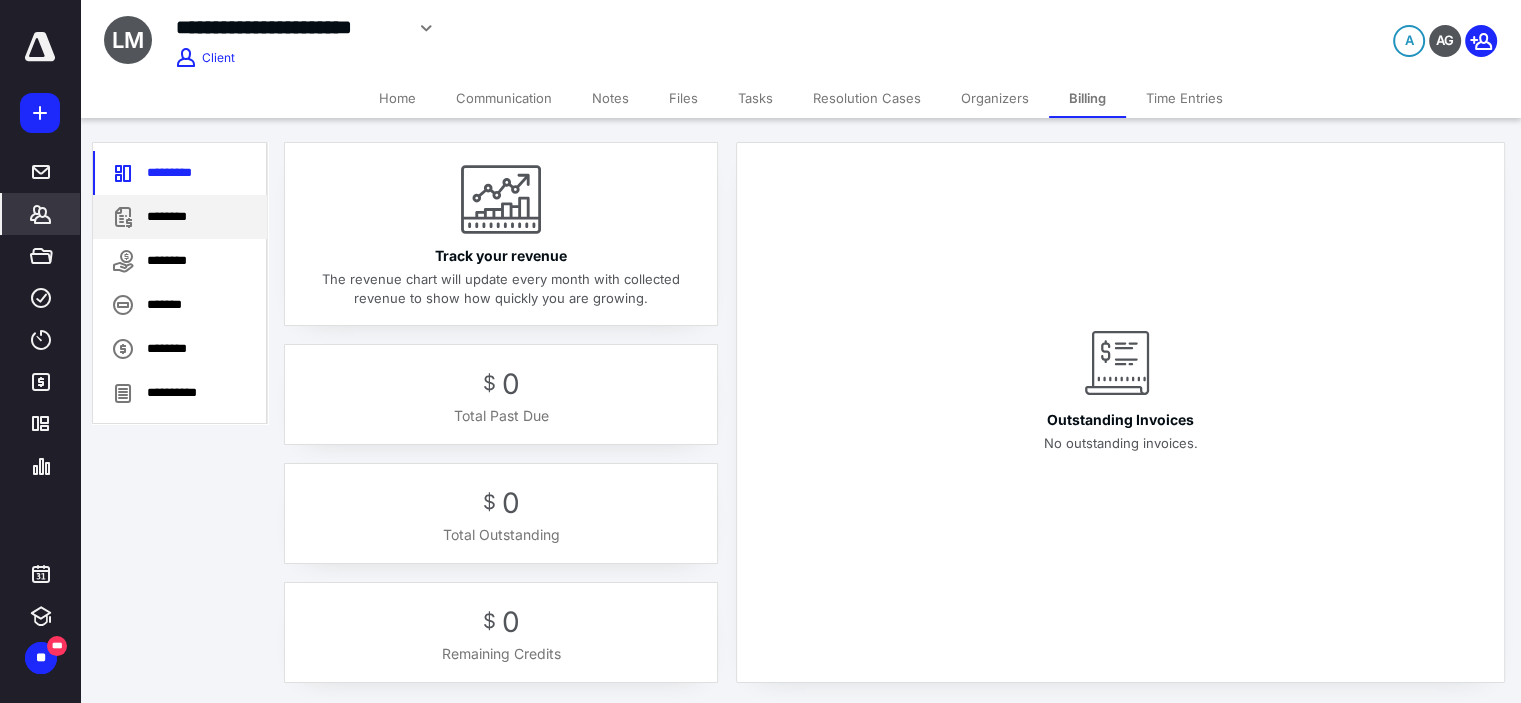 click on "********" at bounding box center [180, 217] 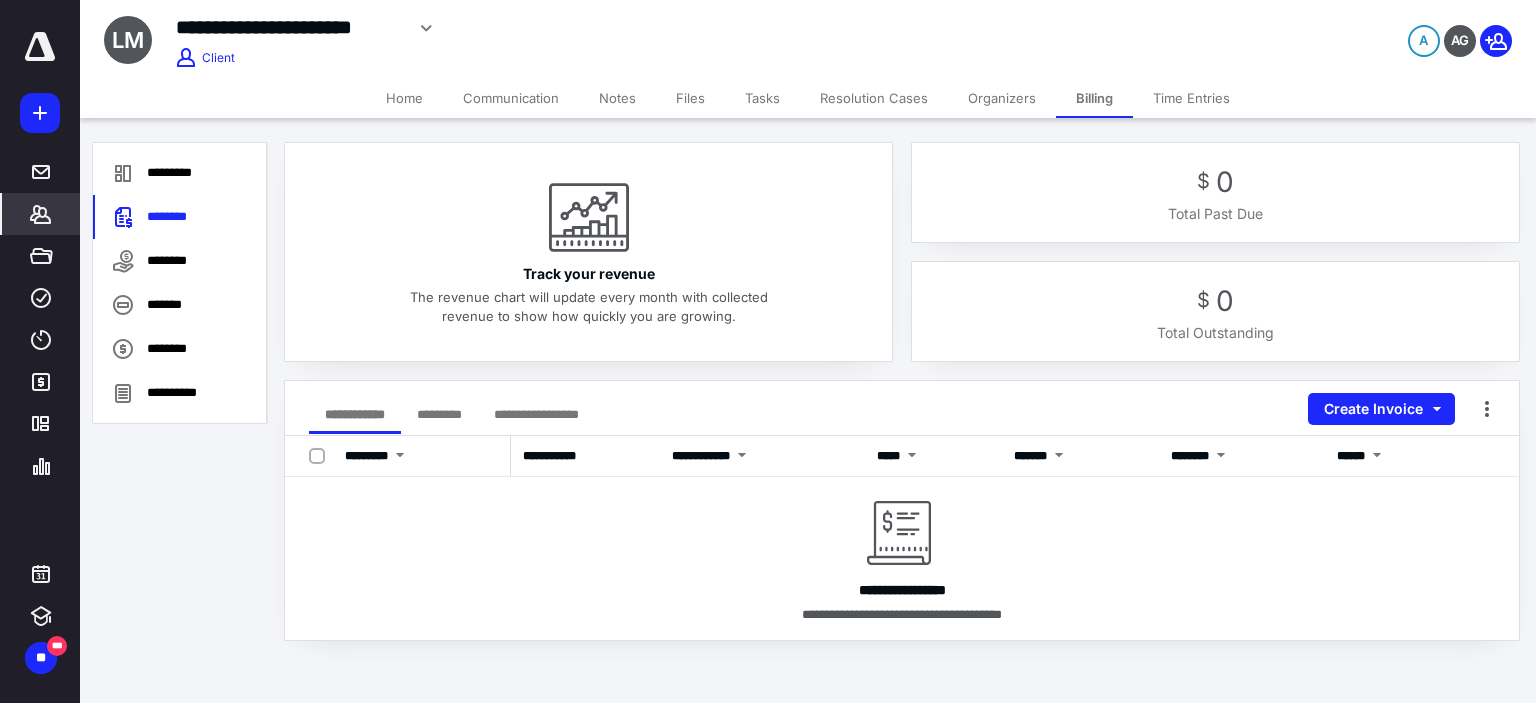 click on "Home" at bounding box center (404, 98) 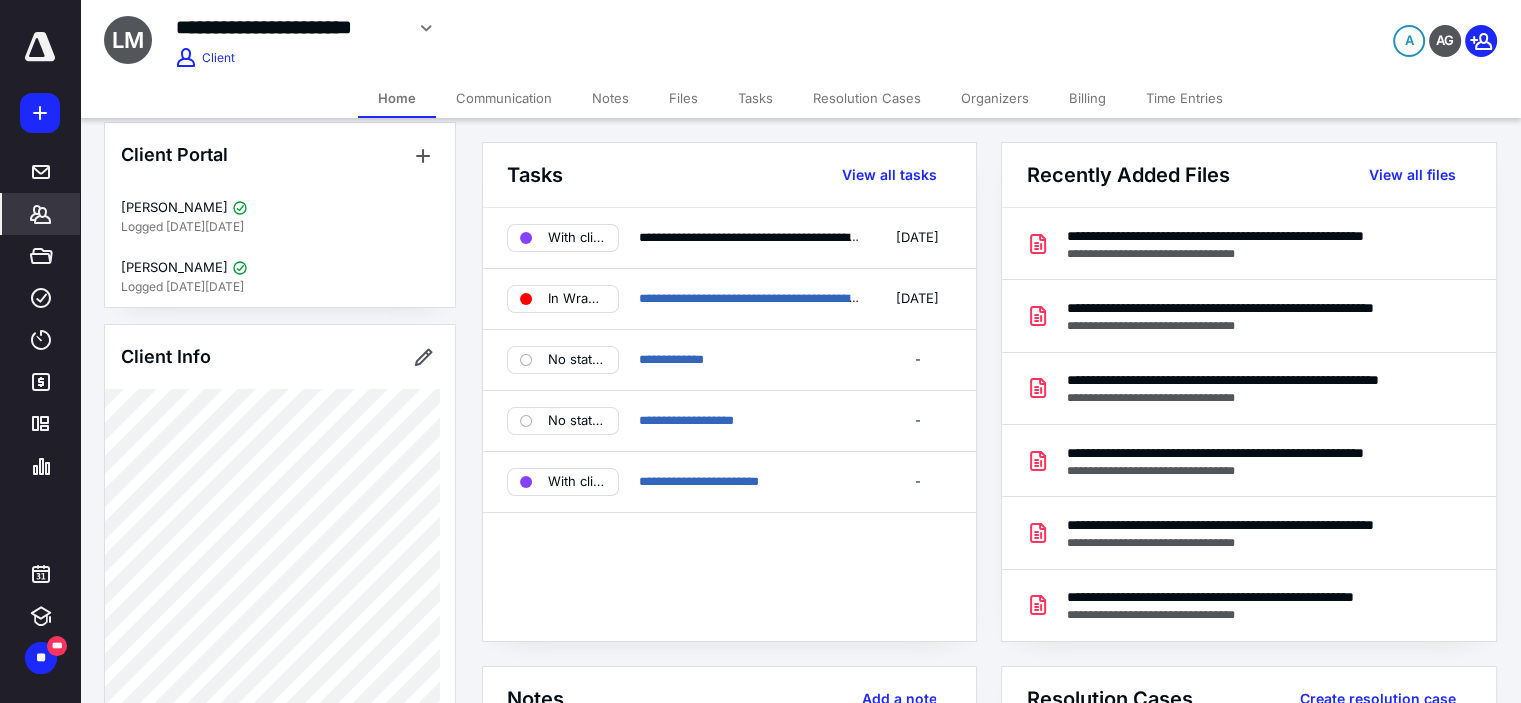 scroll, scrollTop: 0, scrollLeft: 0, axis: both 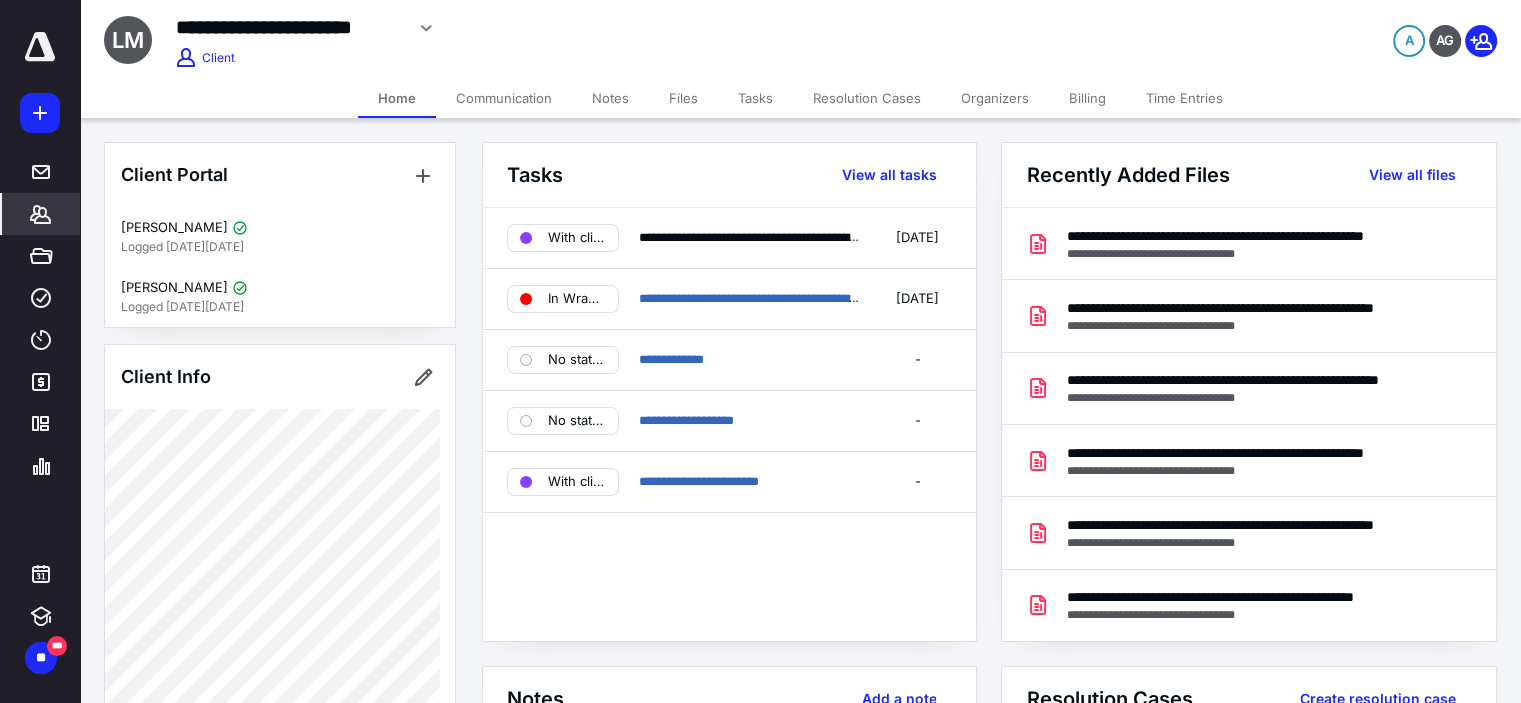 click on "Tasks" at bounding box center (755, 98) 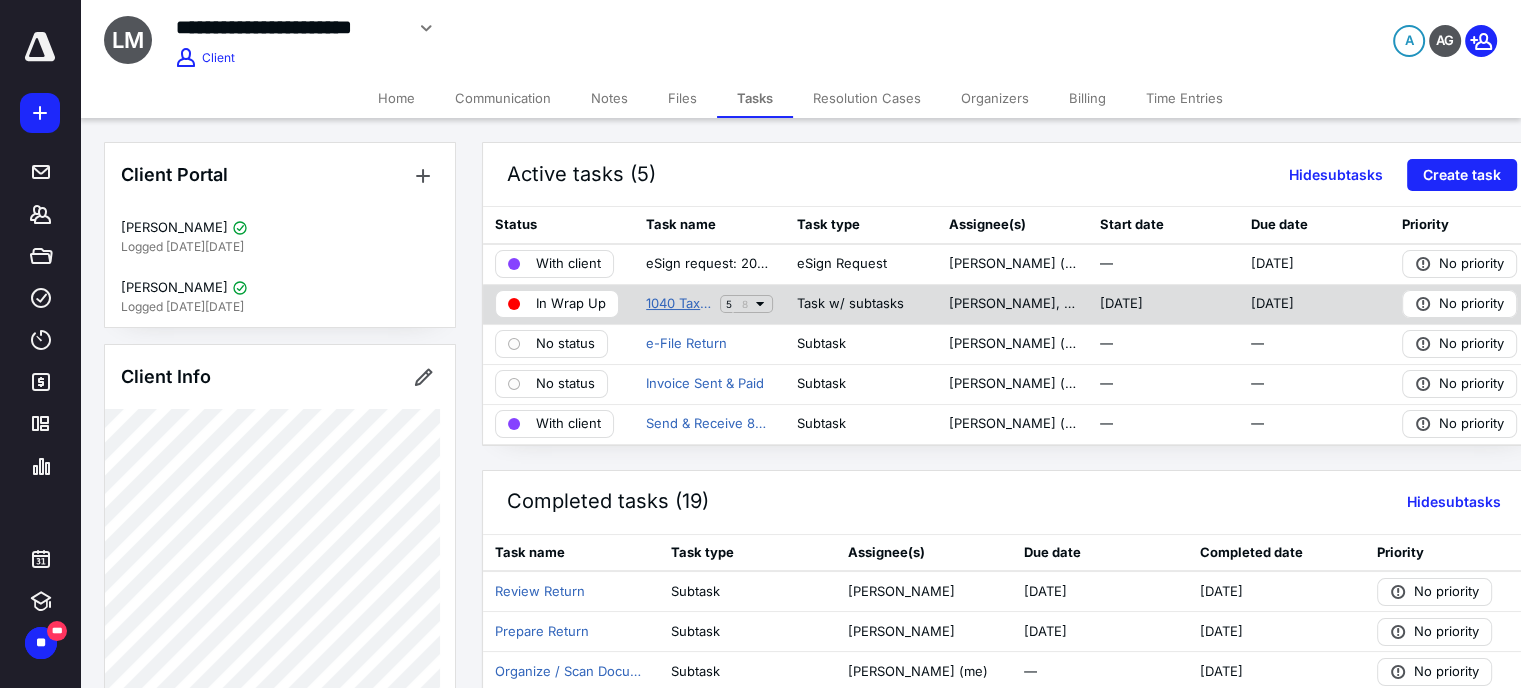 click on "1040 Tax Return - 2024 - Electronic Preparation" at bounding box center [679, 304] 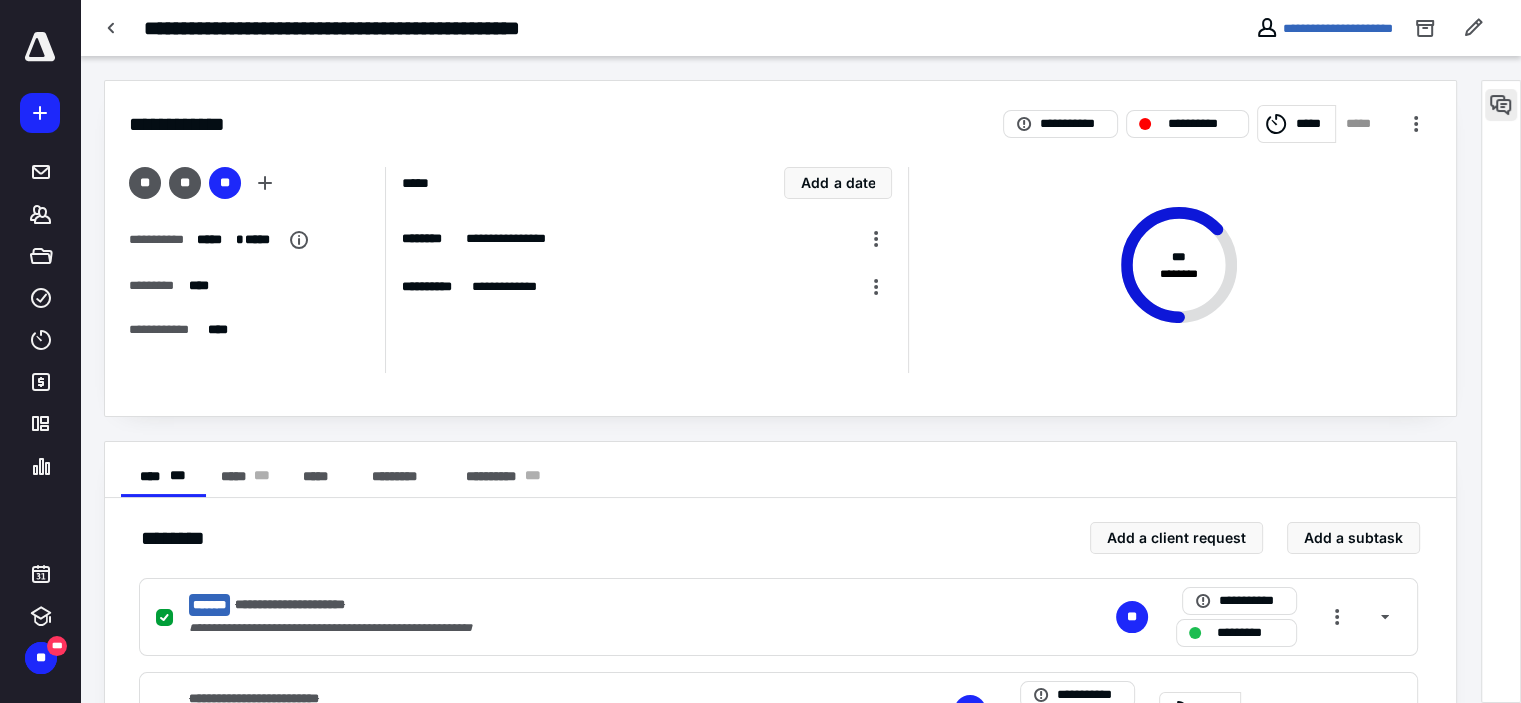 click at bounding box center [1501, 105] 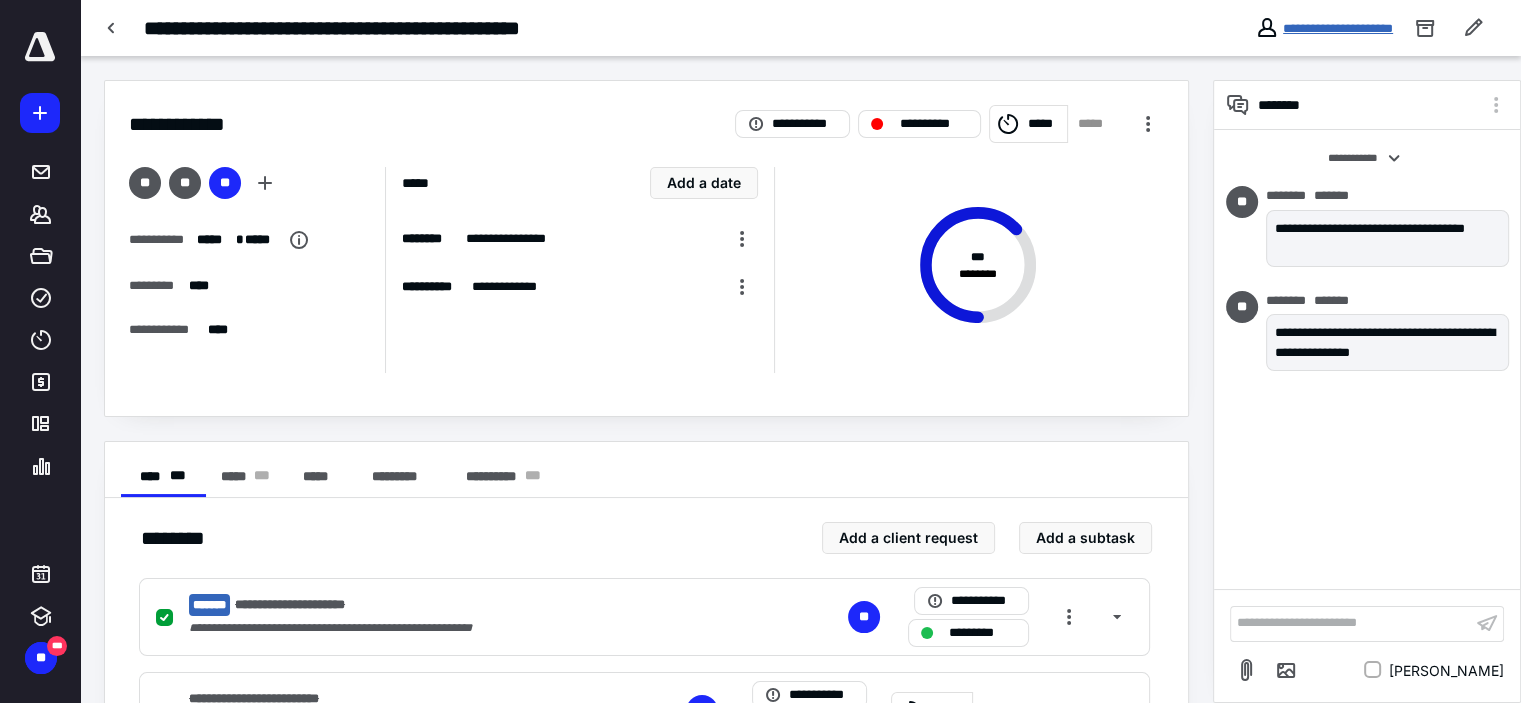click on "**********" at bounding box center (1338, 28) 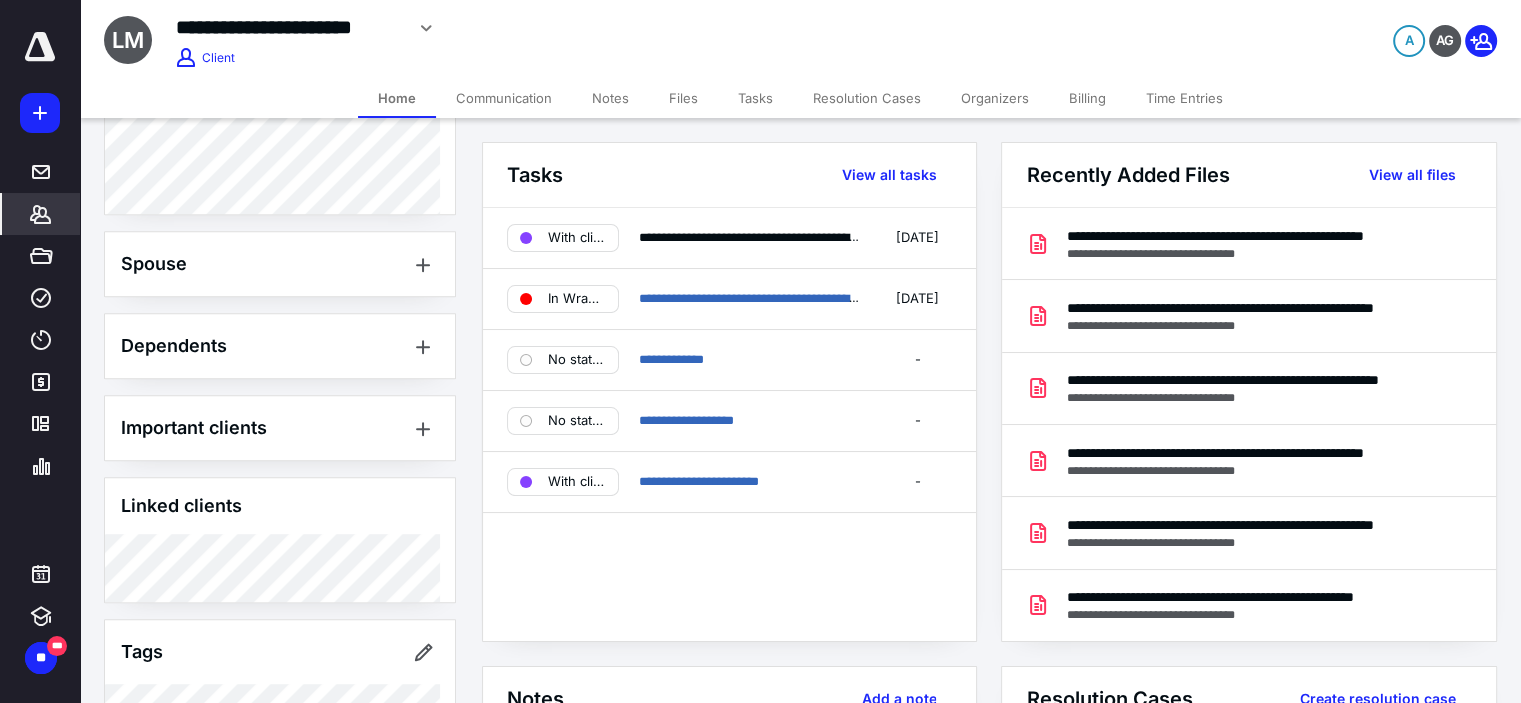 scroll, scrollTop: 1315, scrollLeft: 0, axis: vertical 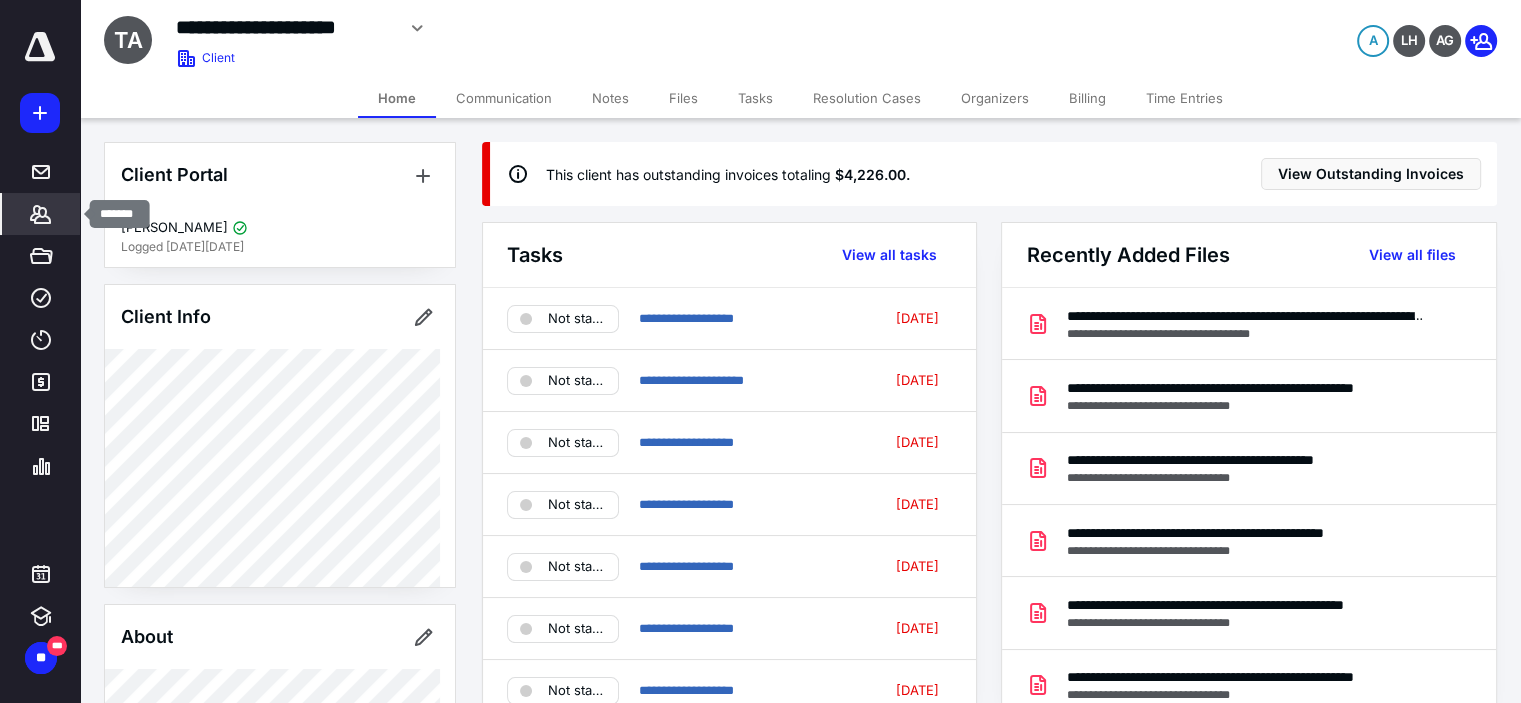 click 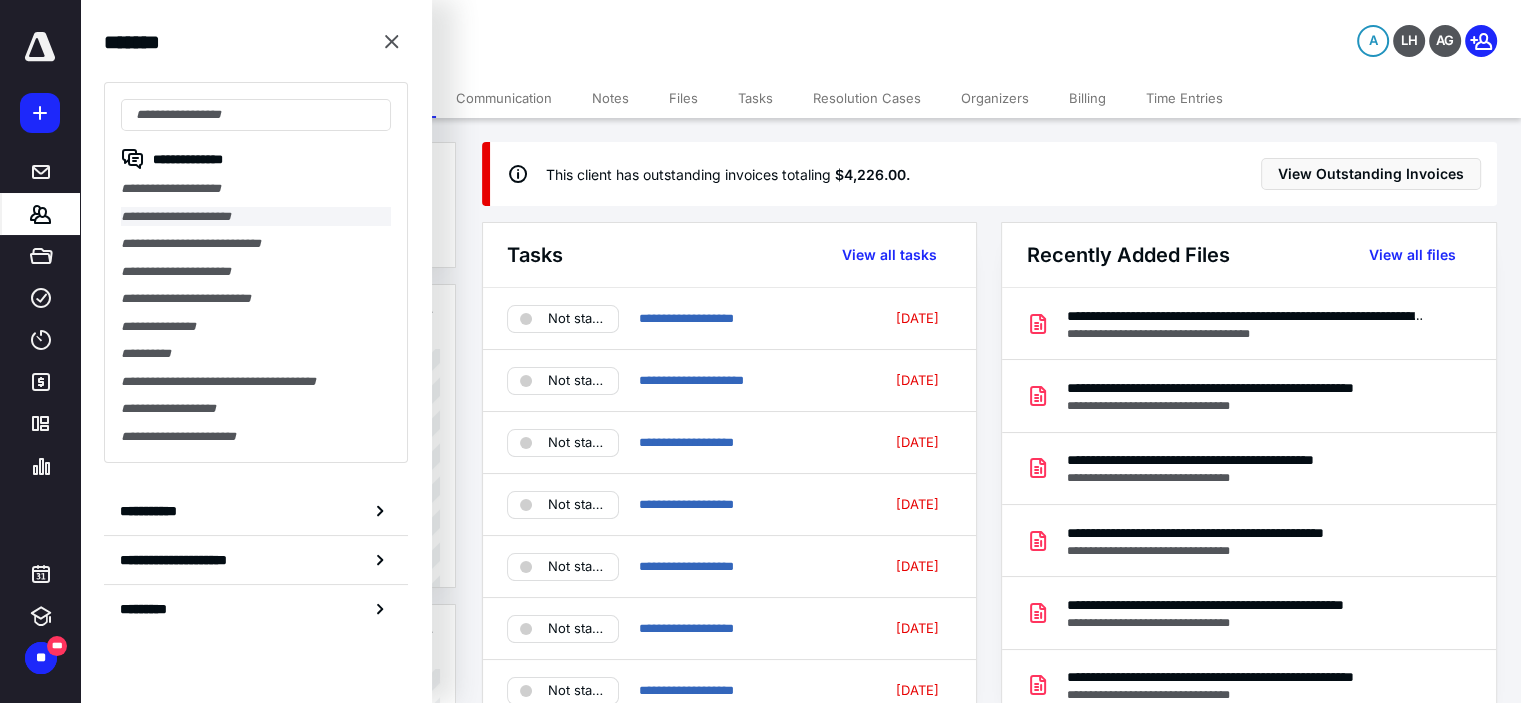 click on "**********" at bounding box center (256, 217) 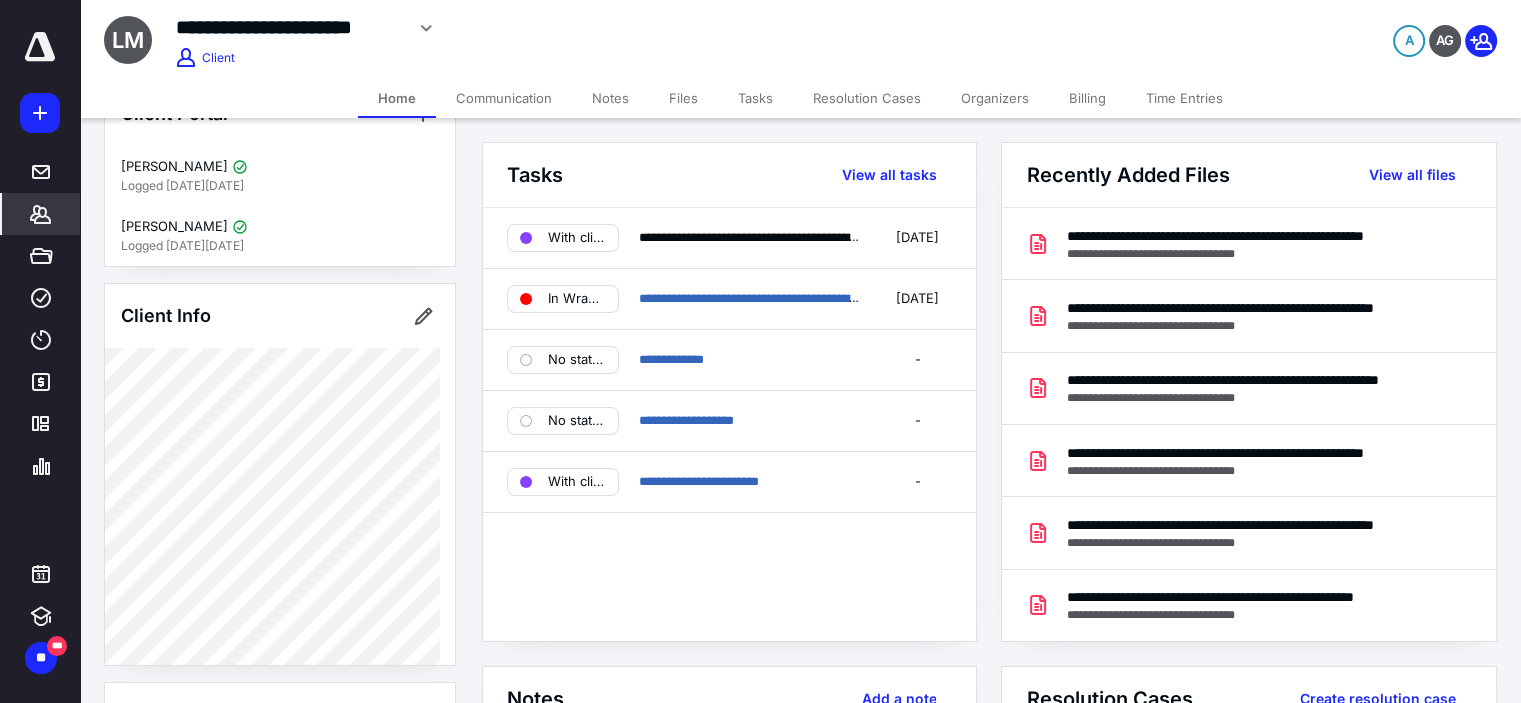 scroll, scrollTop: 0, scrollLeft: 0, axis: both 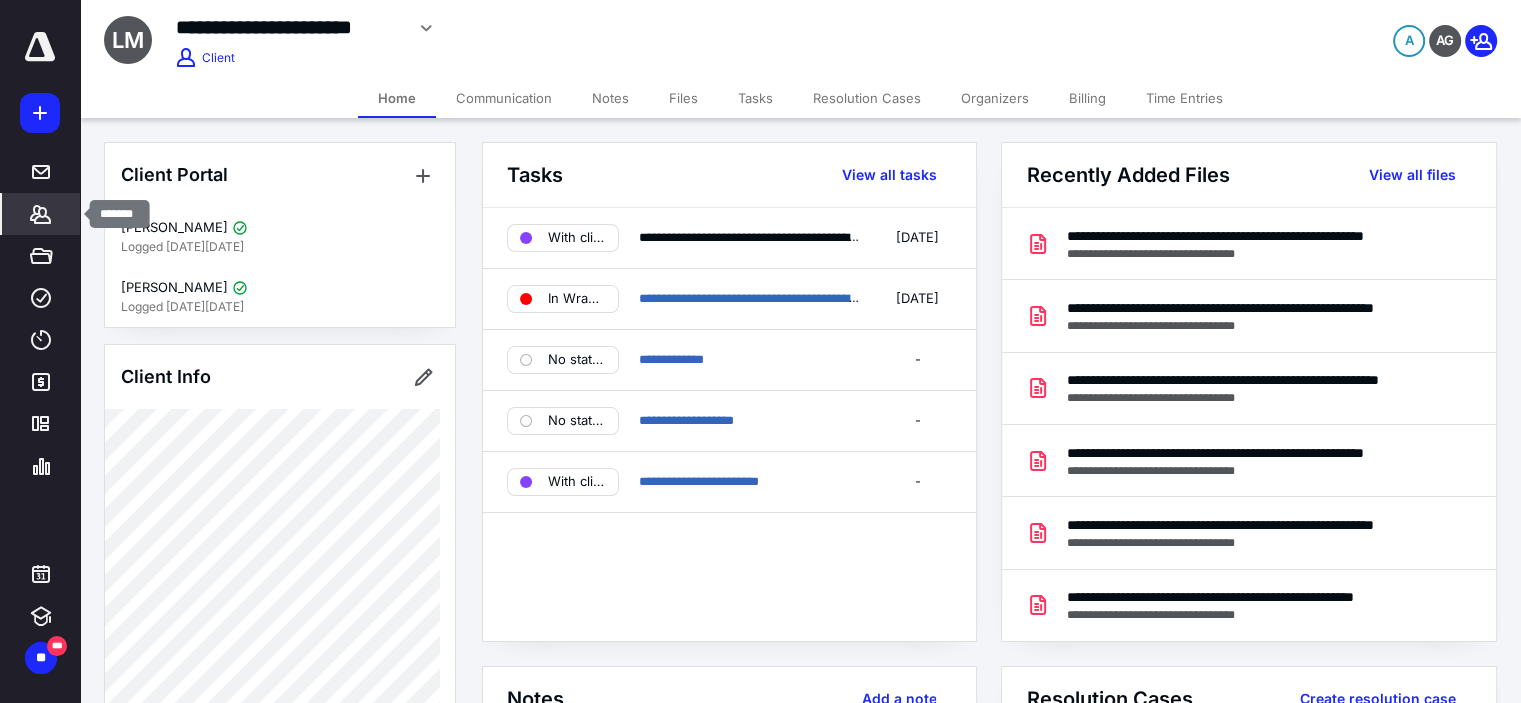 click 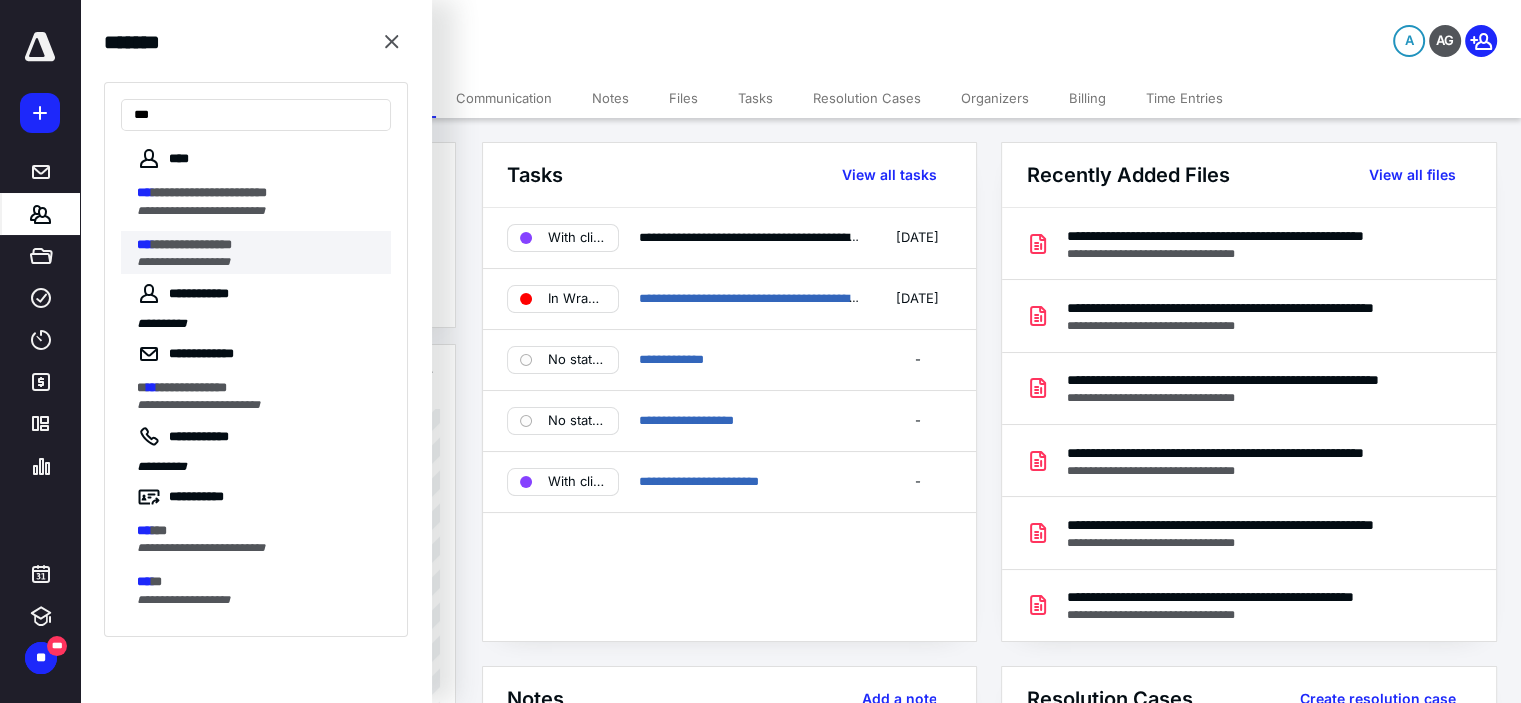 type on "***" 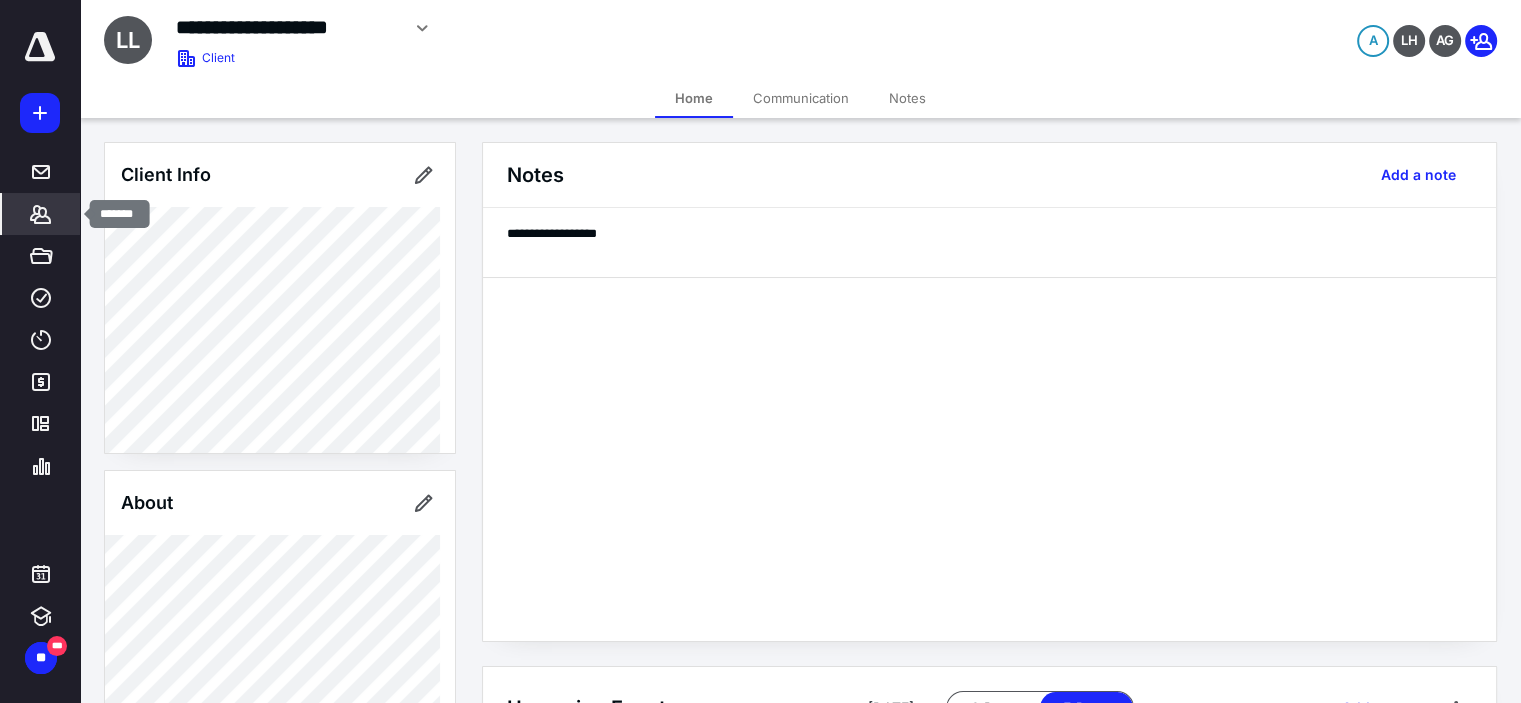 click on "*******" at bounding box center (41, 214) 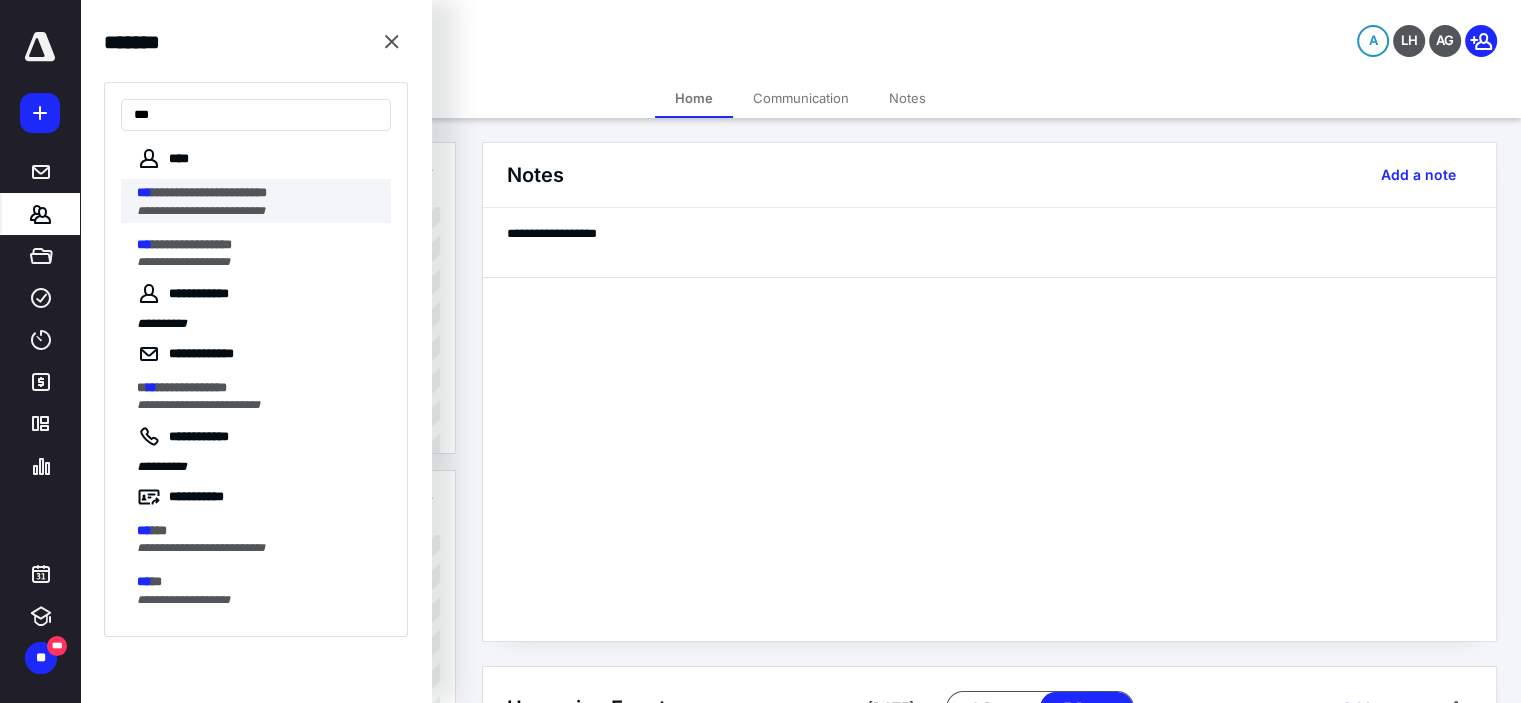 type on "***" 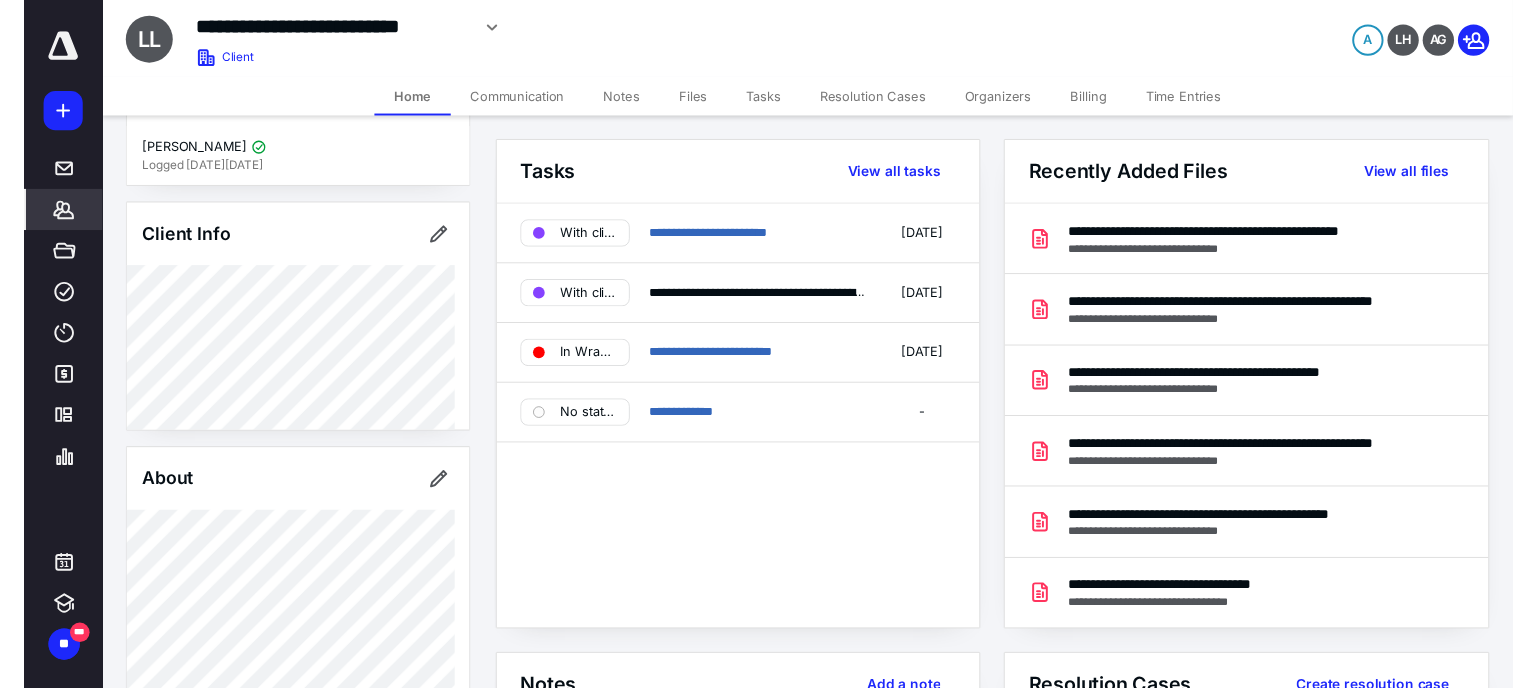 scroll, scrollTop: 0, scrollLeft: 0, axis: both 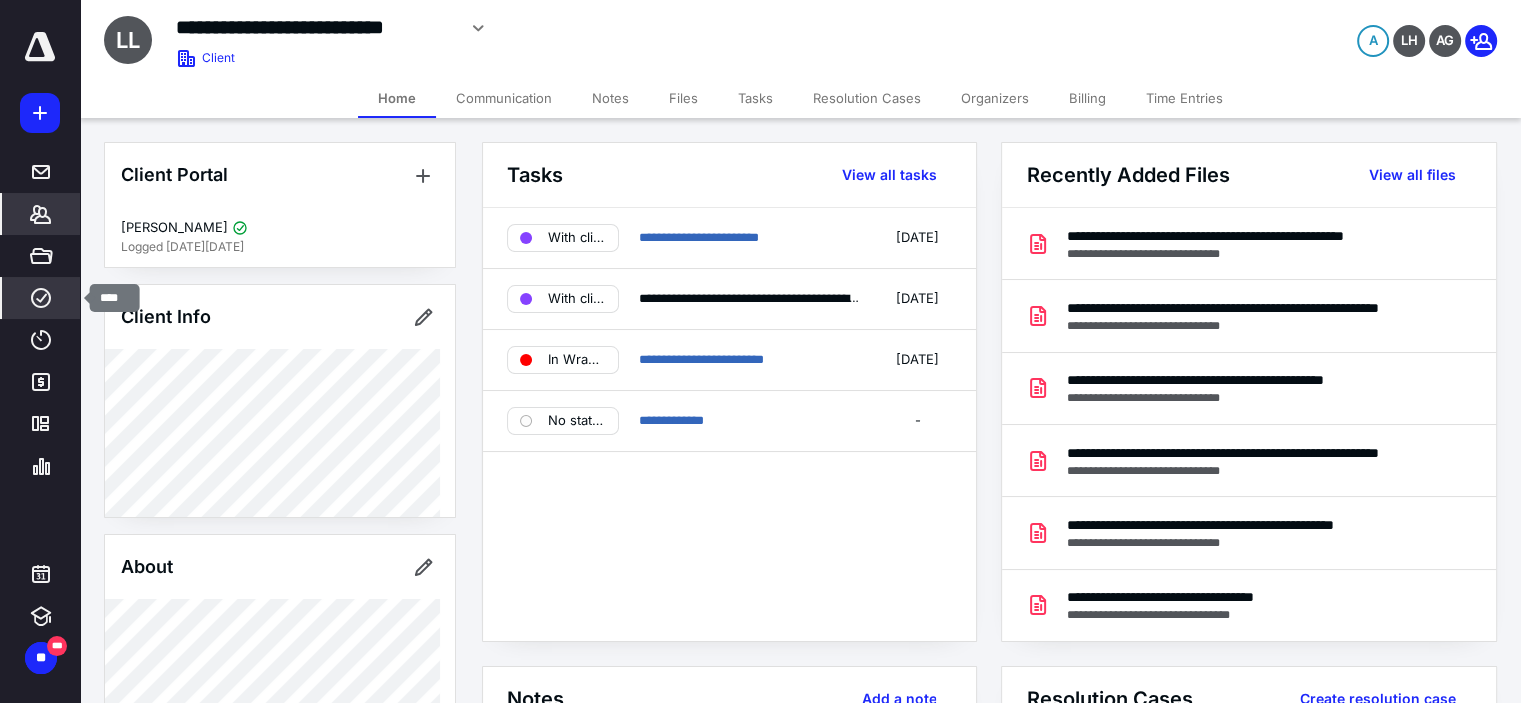 click 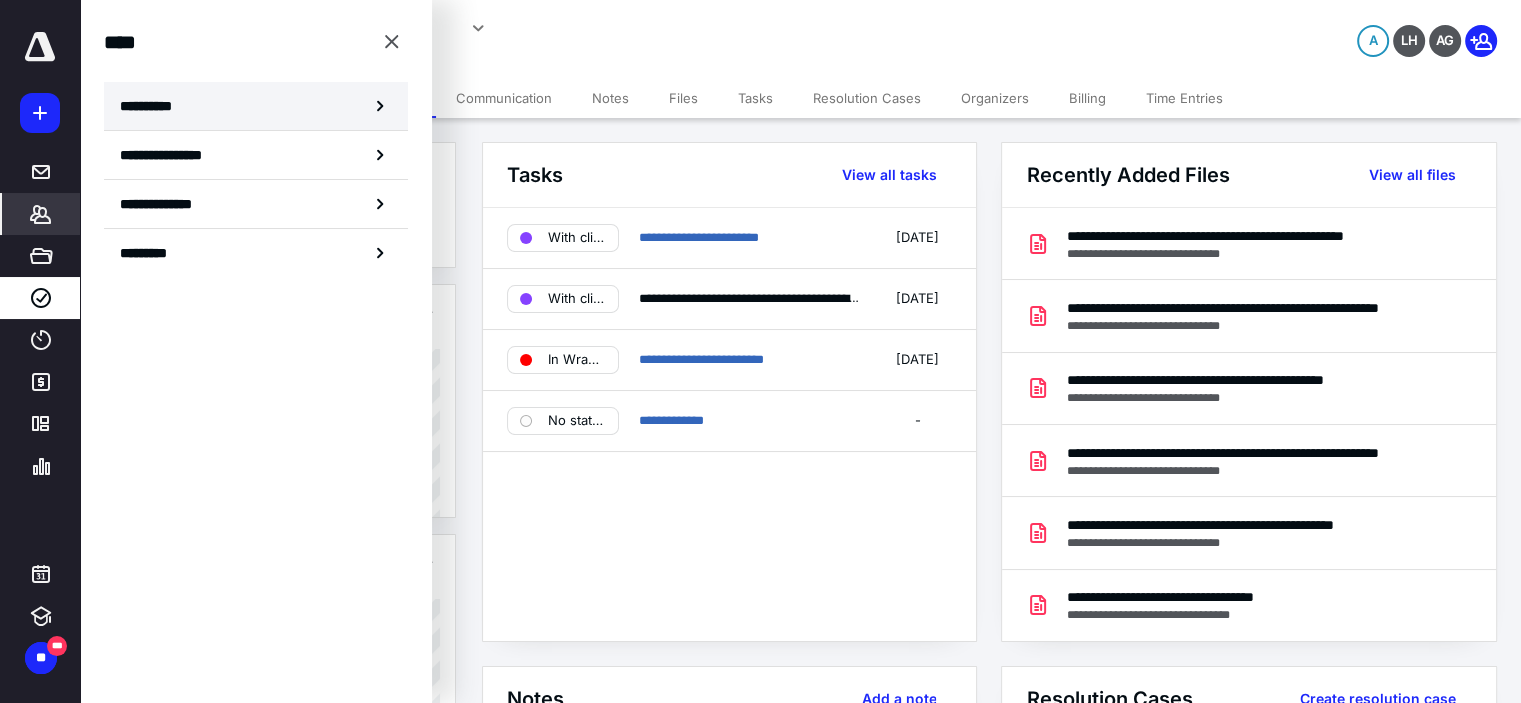 click on "**********" at bounding box center (256, 106) 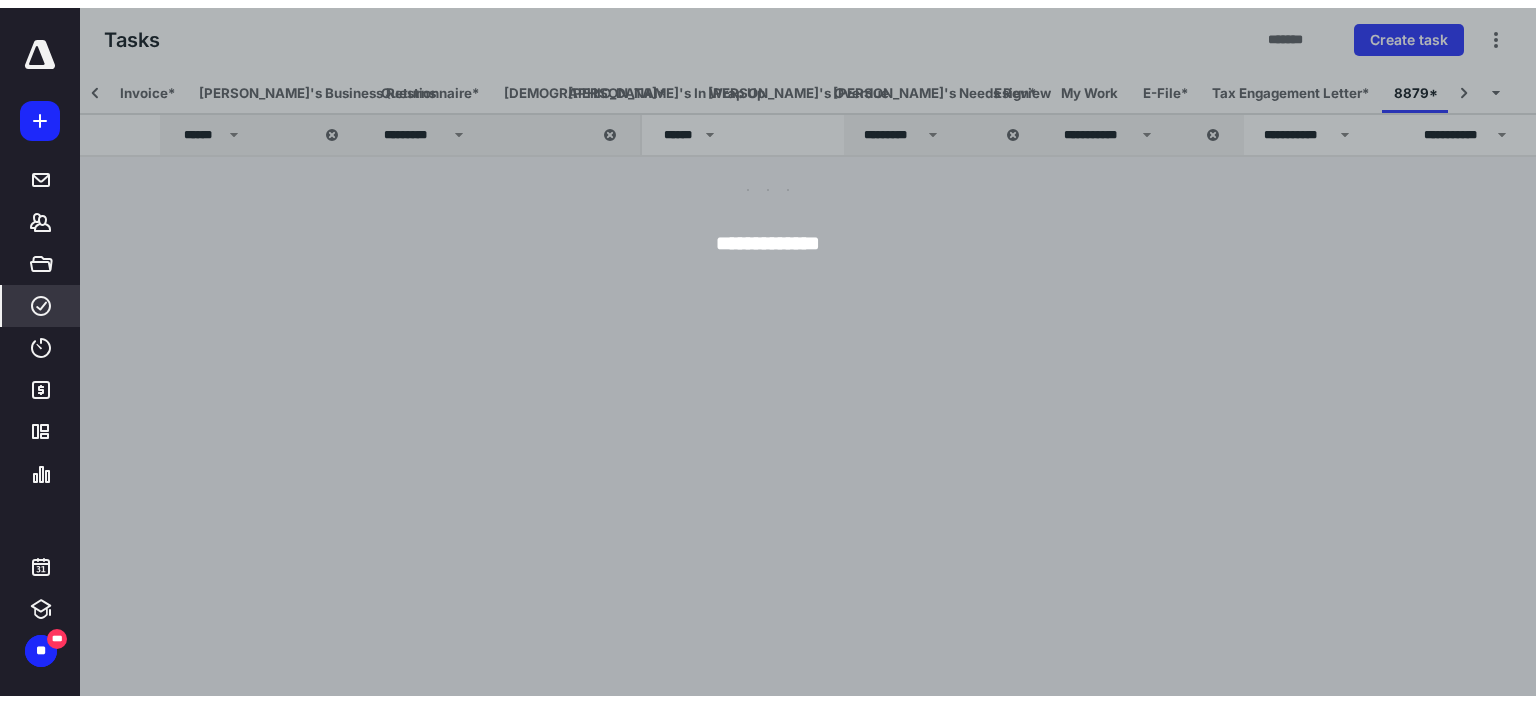 scroll, scrollTop: 0, scrollLeft: 620, axis: horizontal 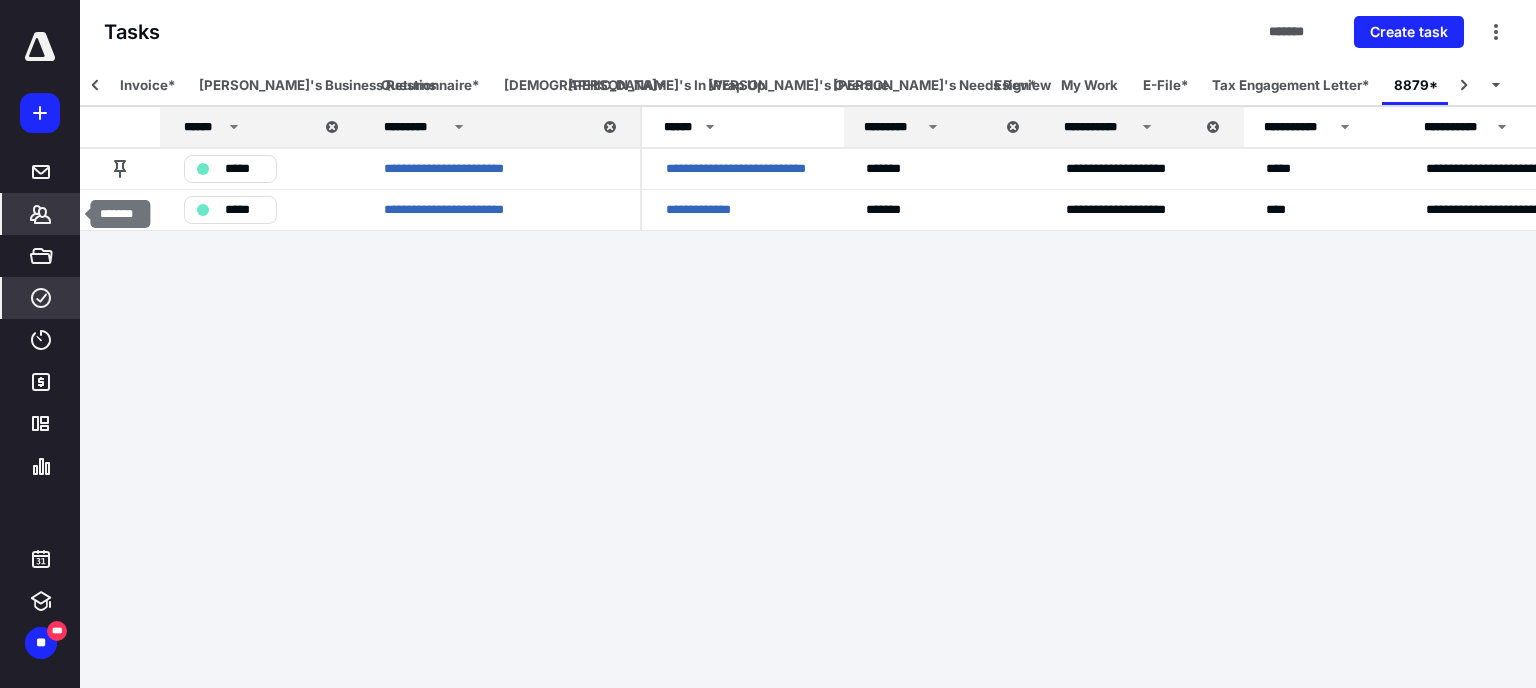 click 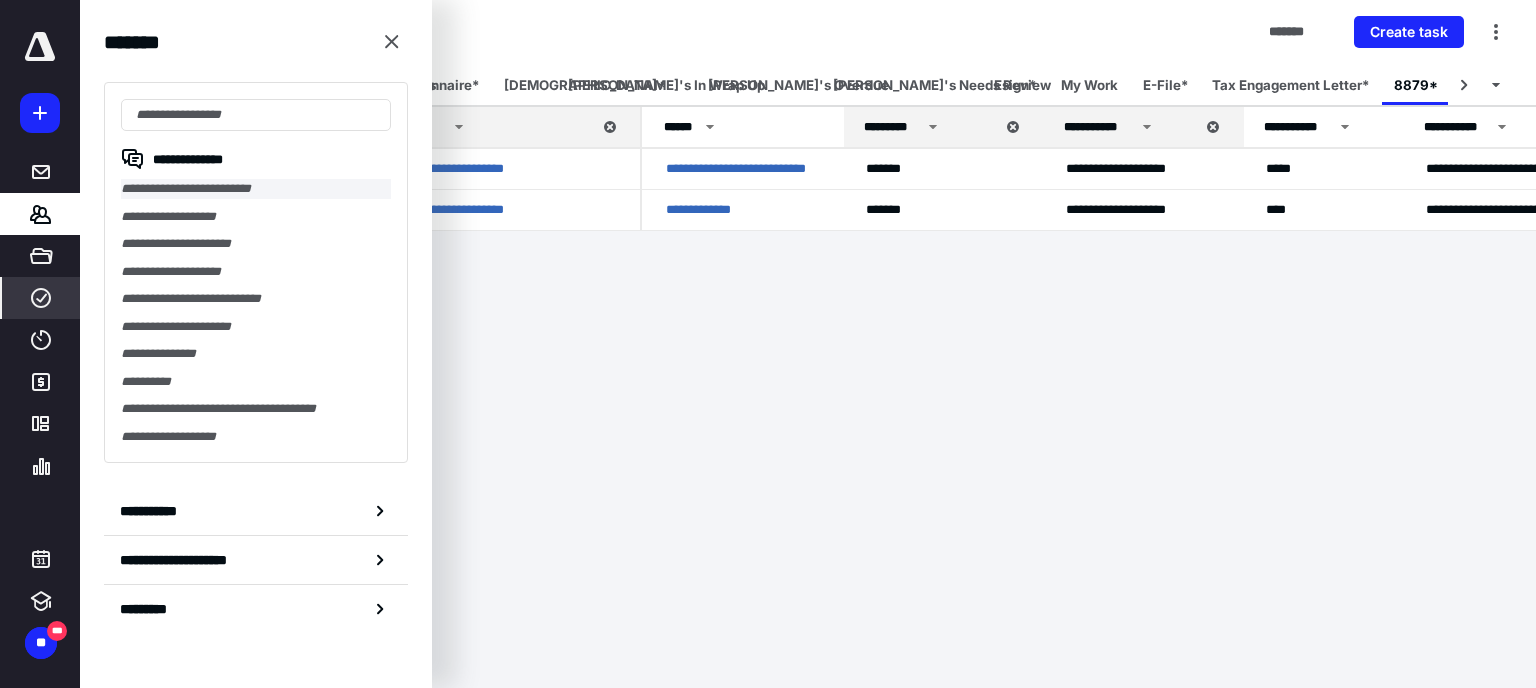 click on "**********" at bounding box center [256, 189] 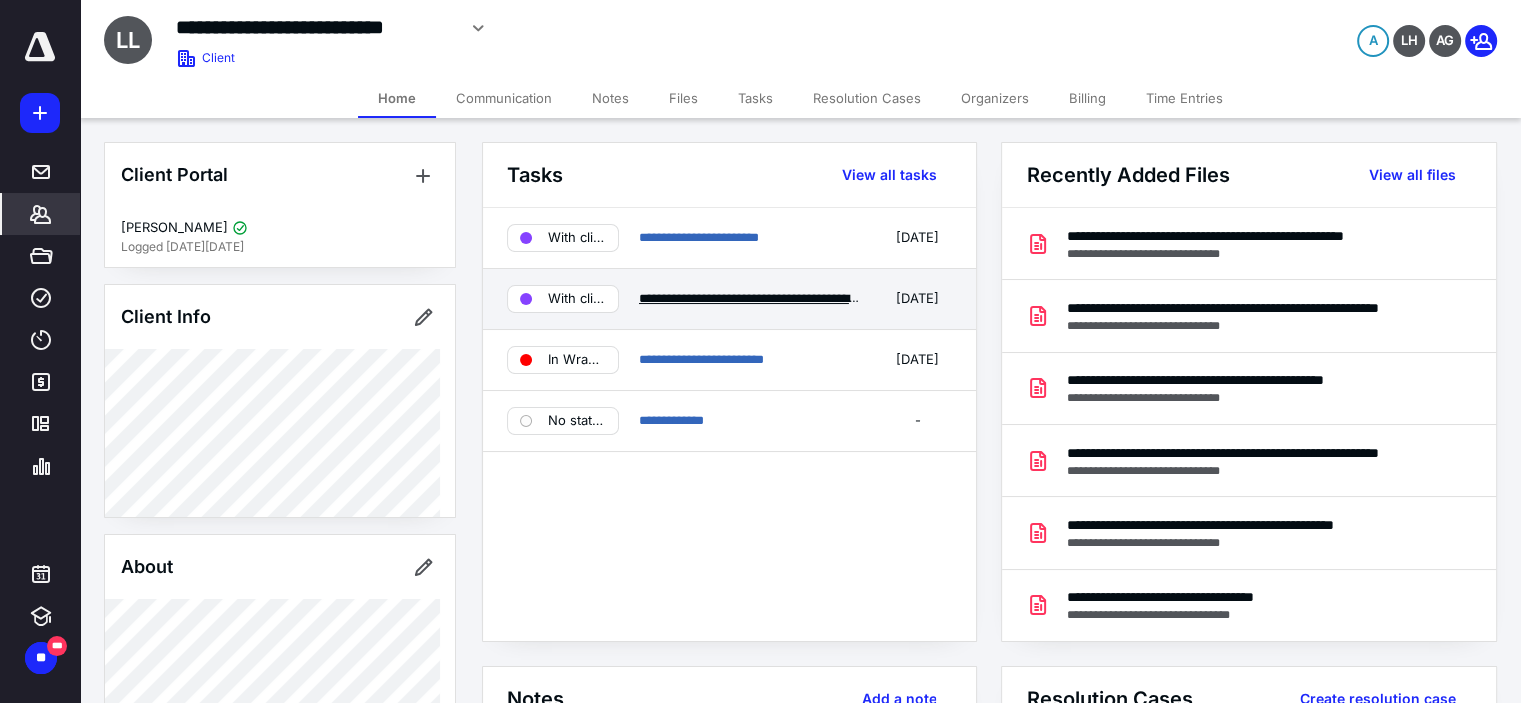 click on "**********" at bounding box center (814, 298) 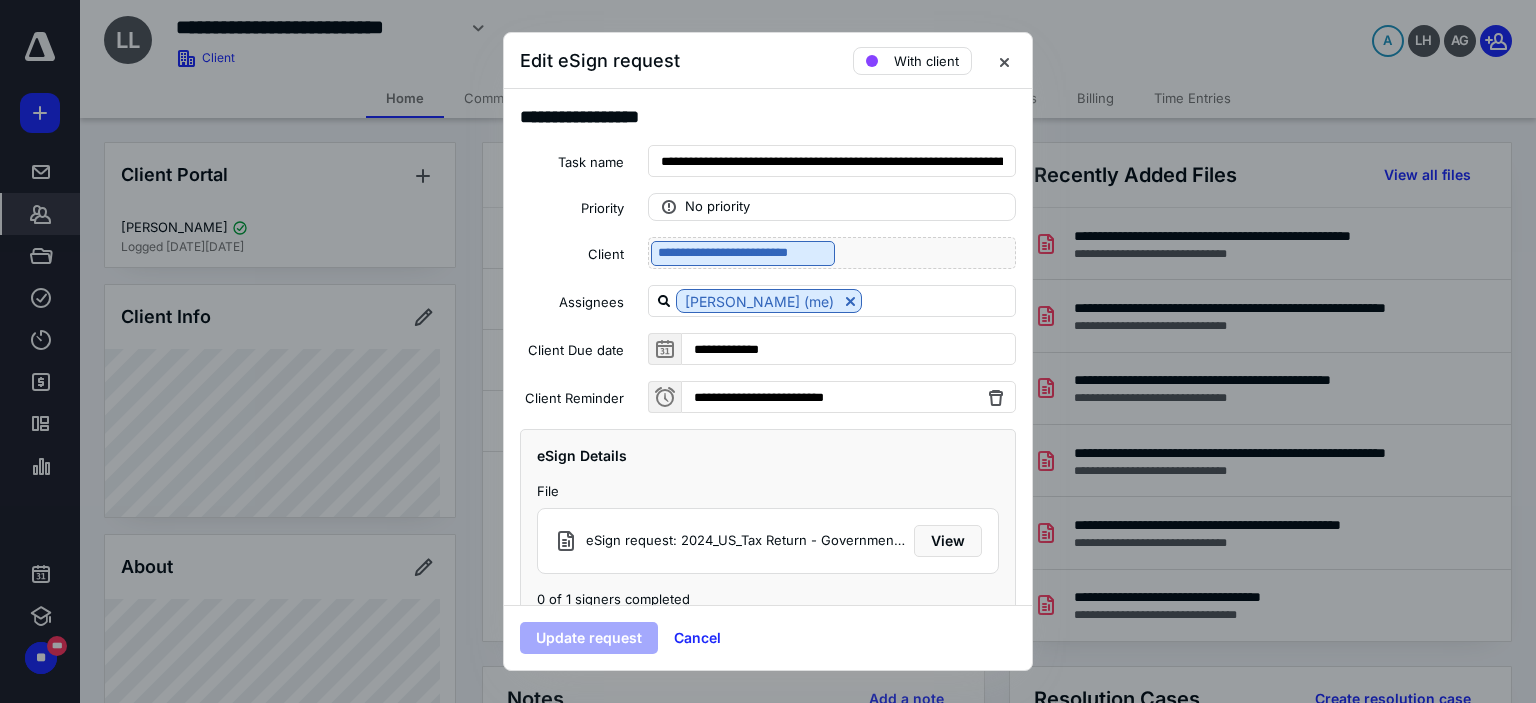 scroll, scrollTop: 128, scrollLeft: 0, axis: vertical 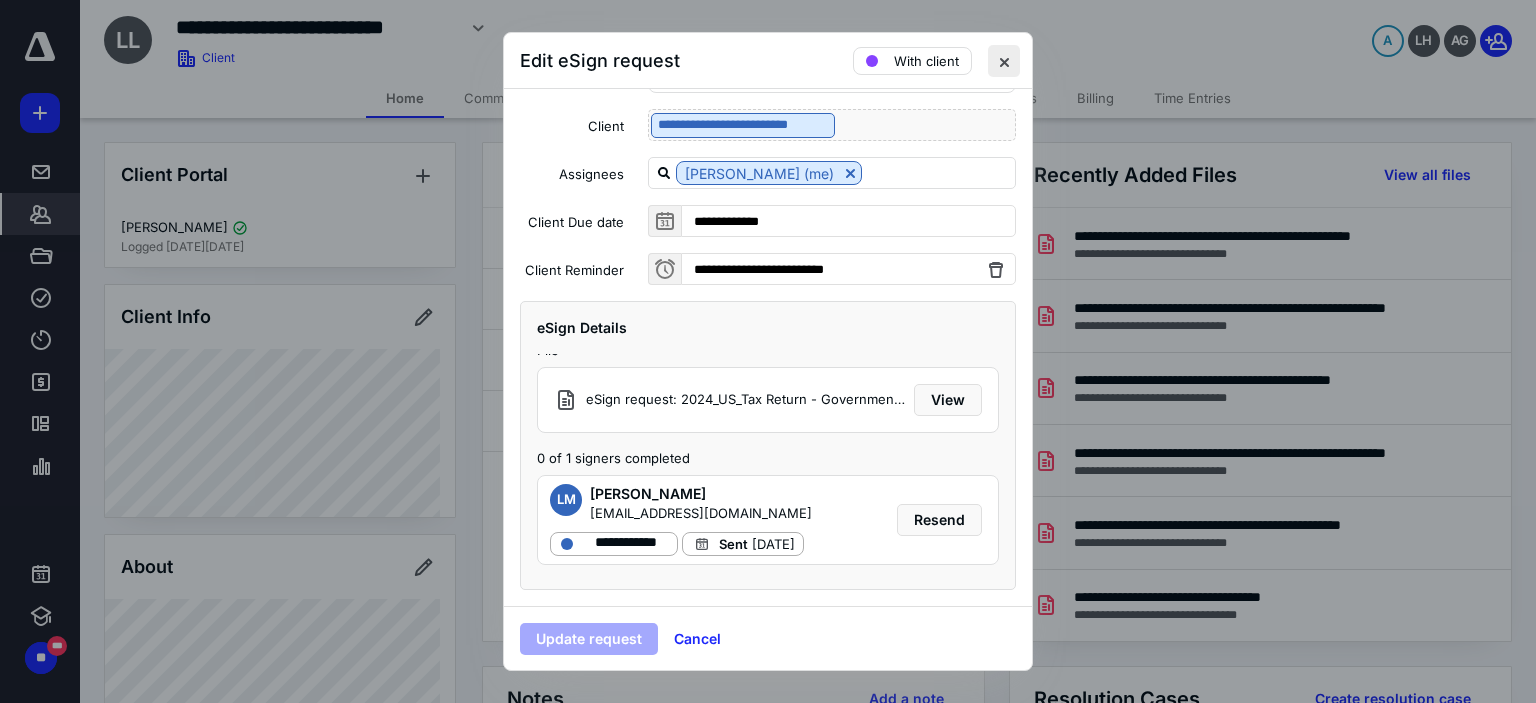 click at bounding box center [1004, 61] 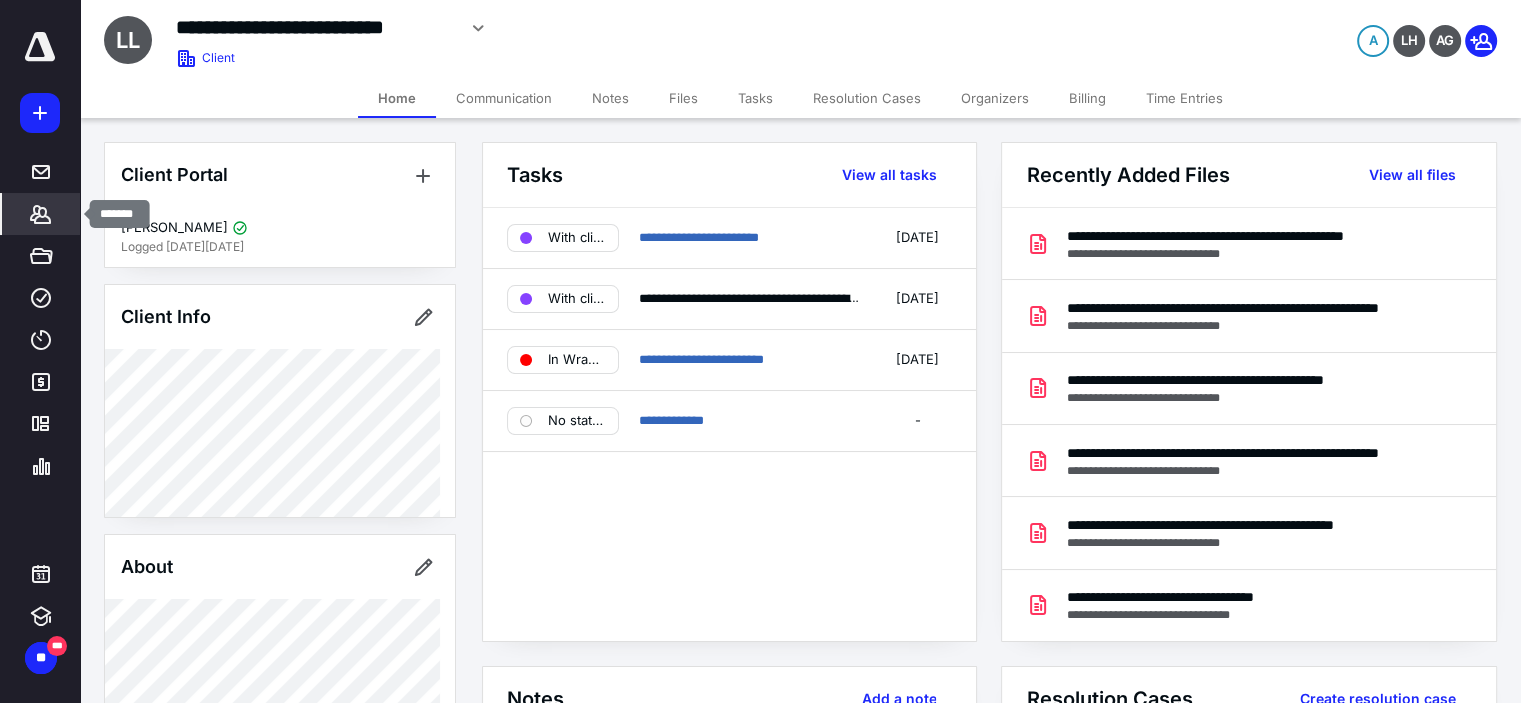 click 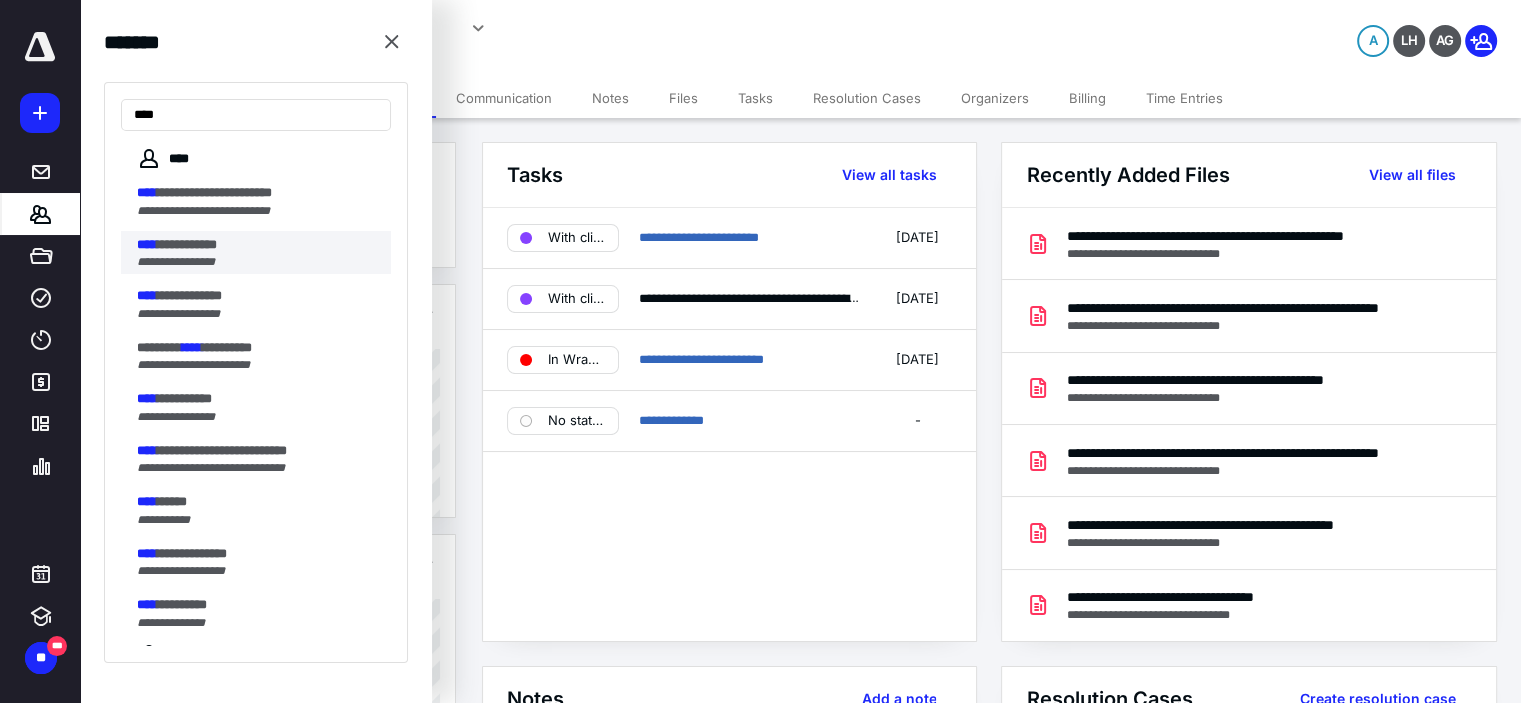 type on "****" 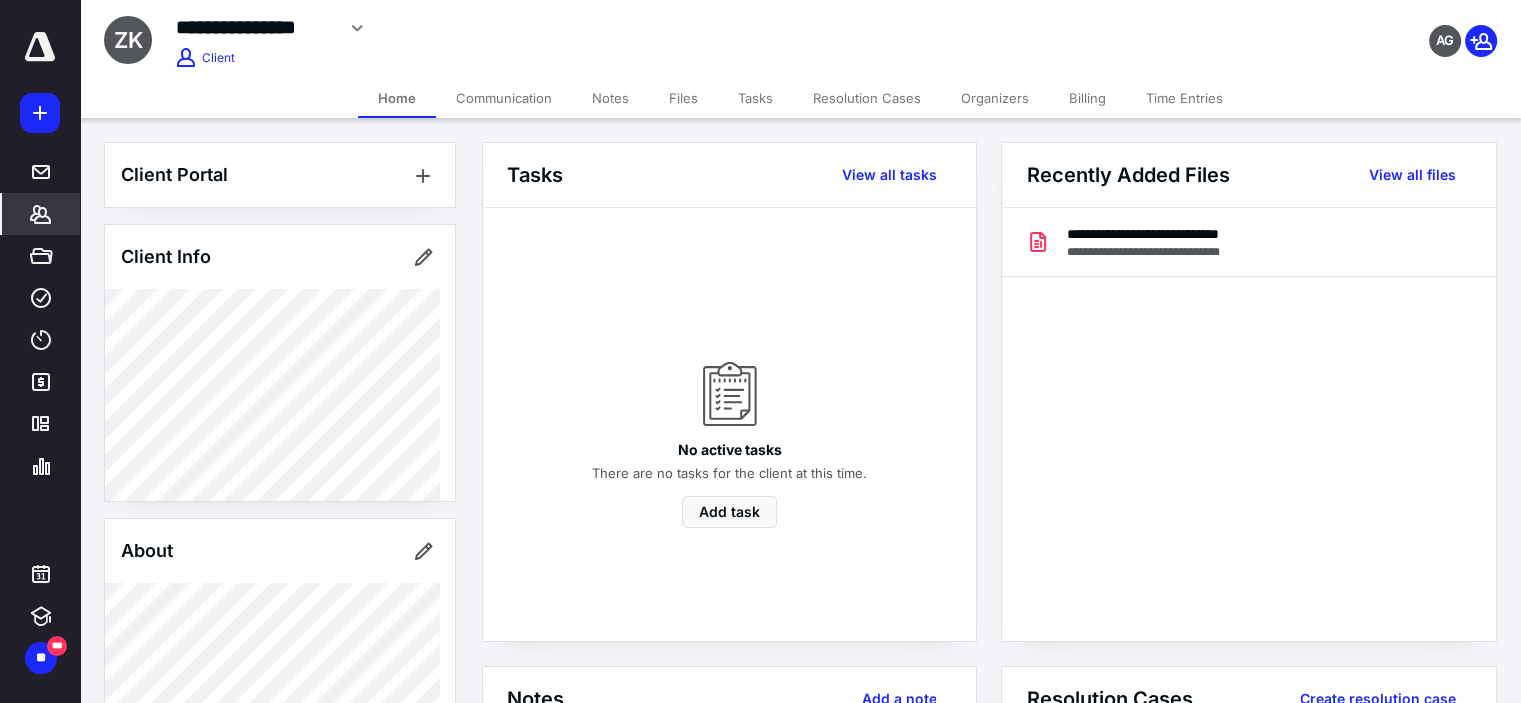 click 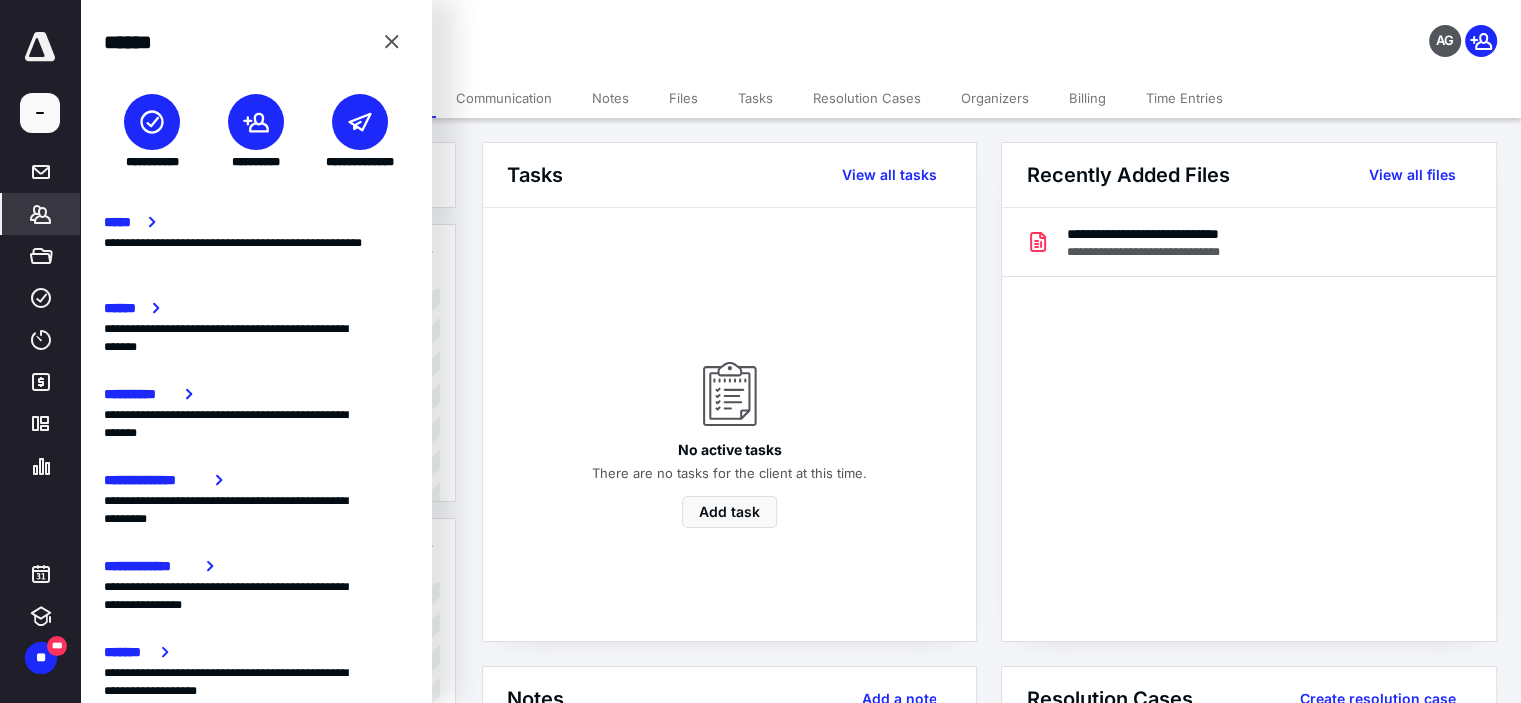 click 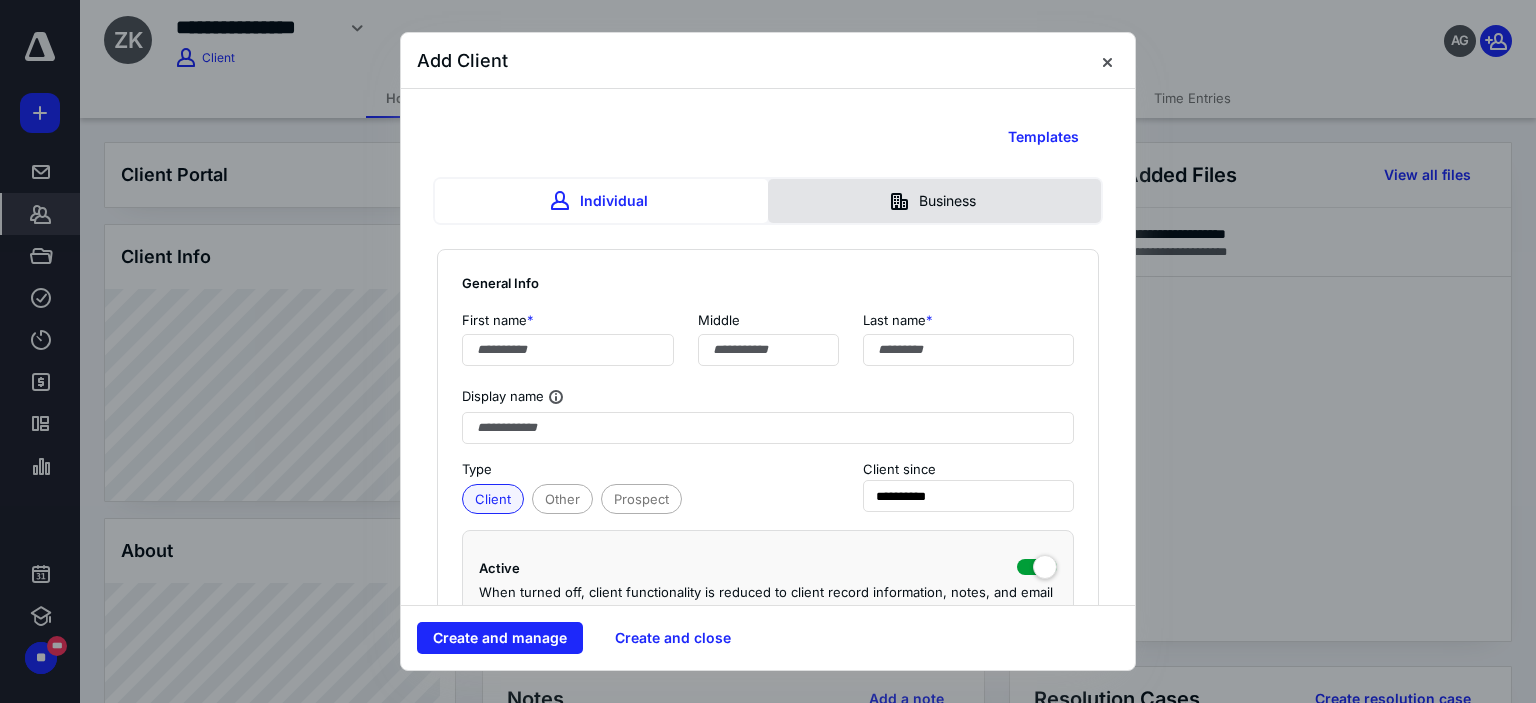 click on "Business" at bounding box center [934, 201] 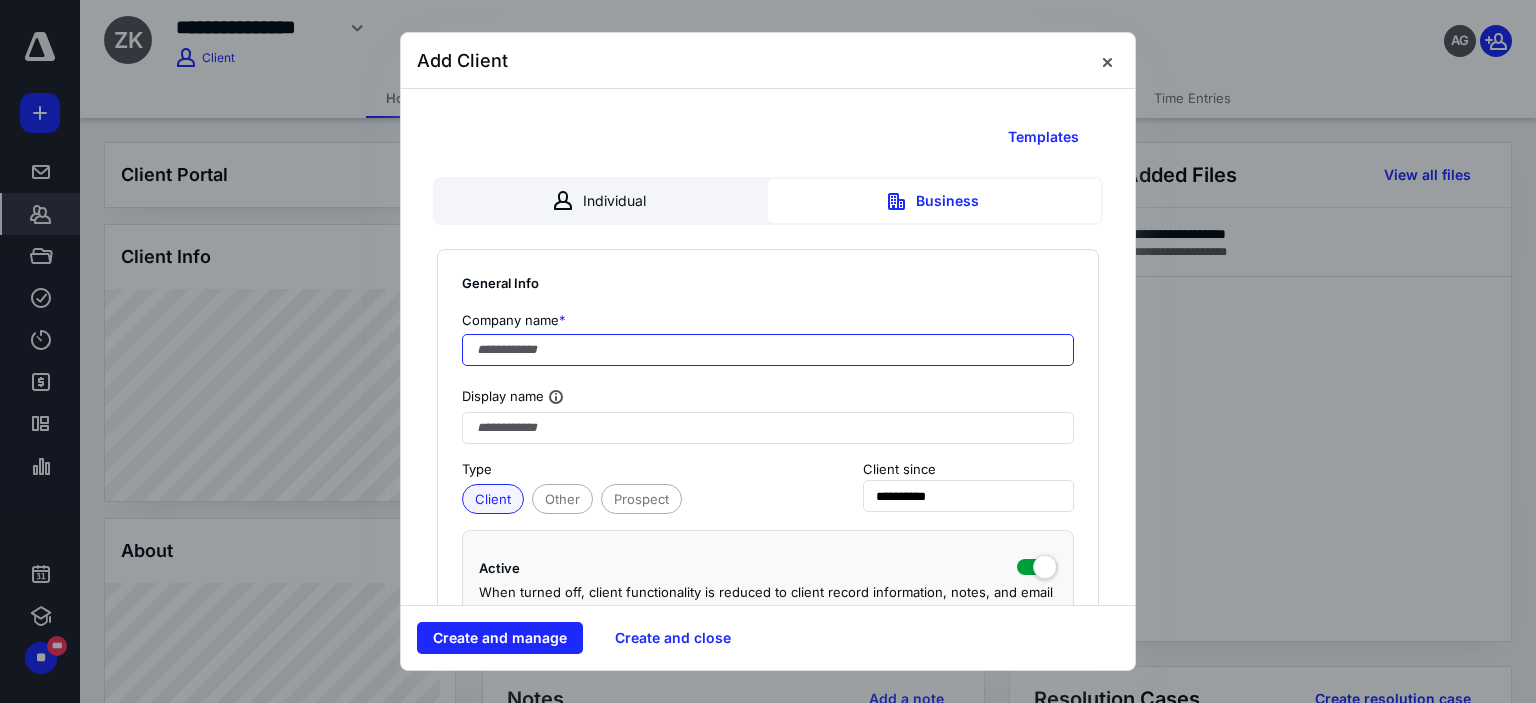 click at bounding box center [768, 350] 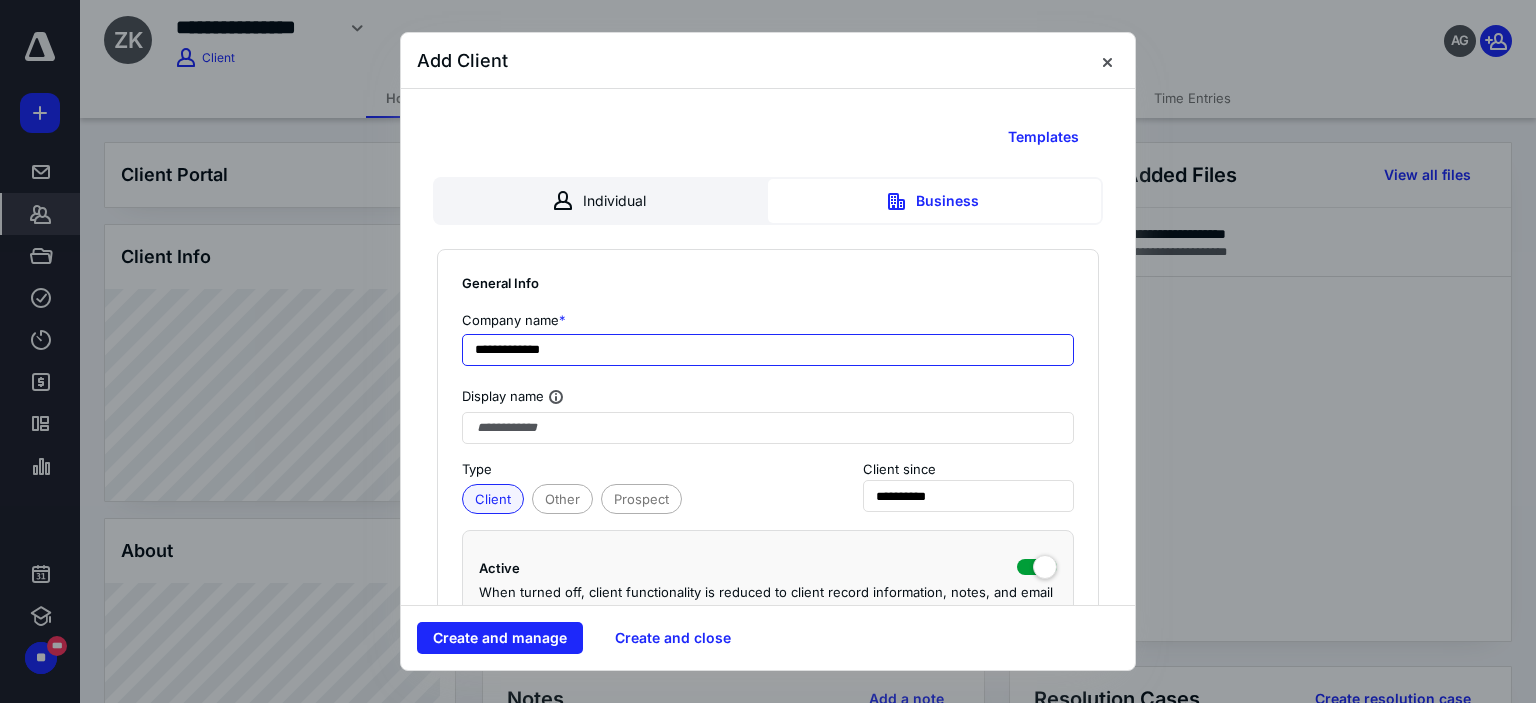 type on "**********" 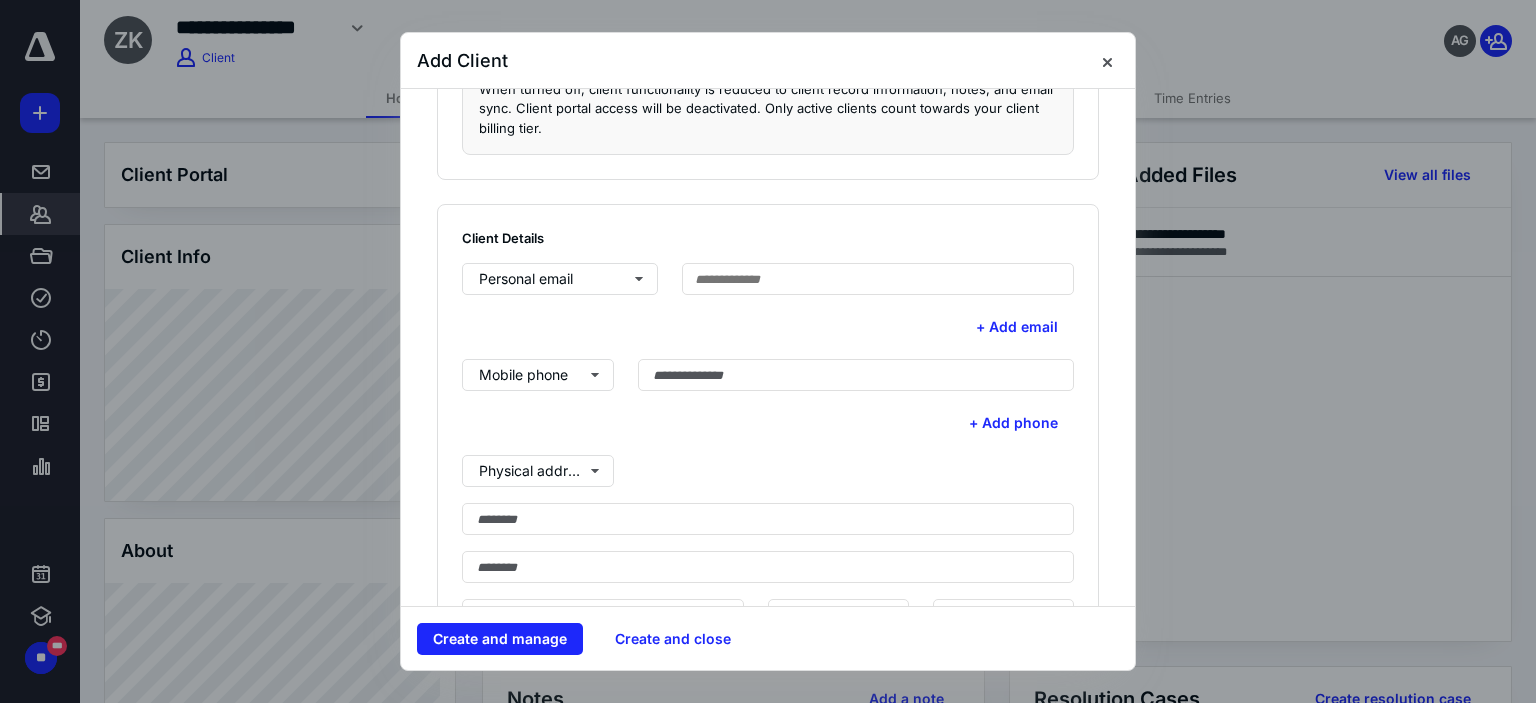 scroll, scrollTop: 507, scrollLeft: 0, axis: vertical 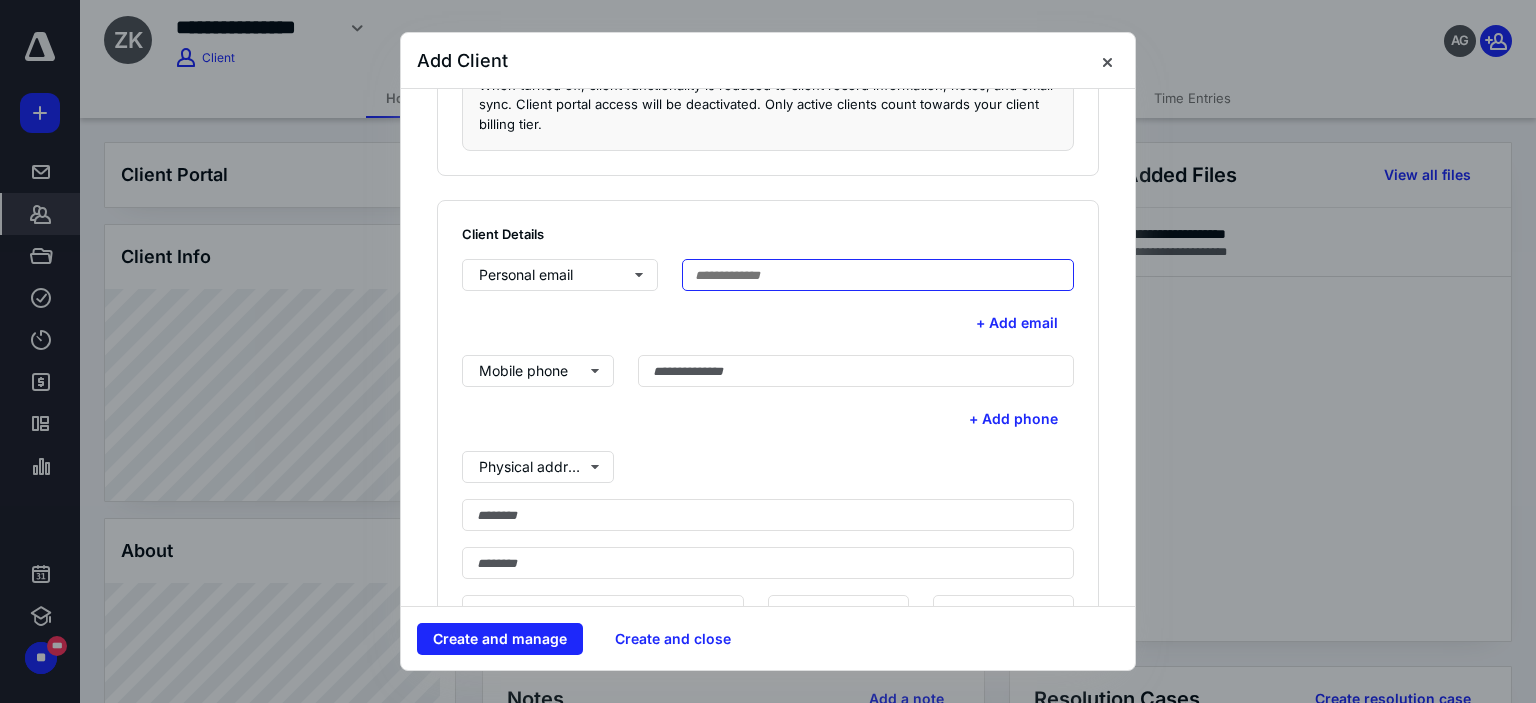 click at bounding box center (878, 275) 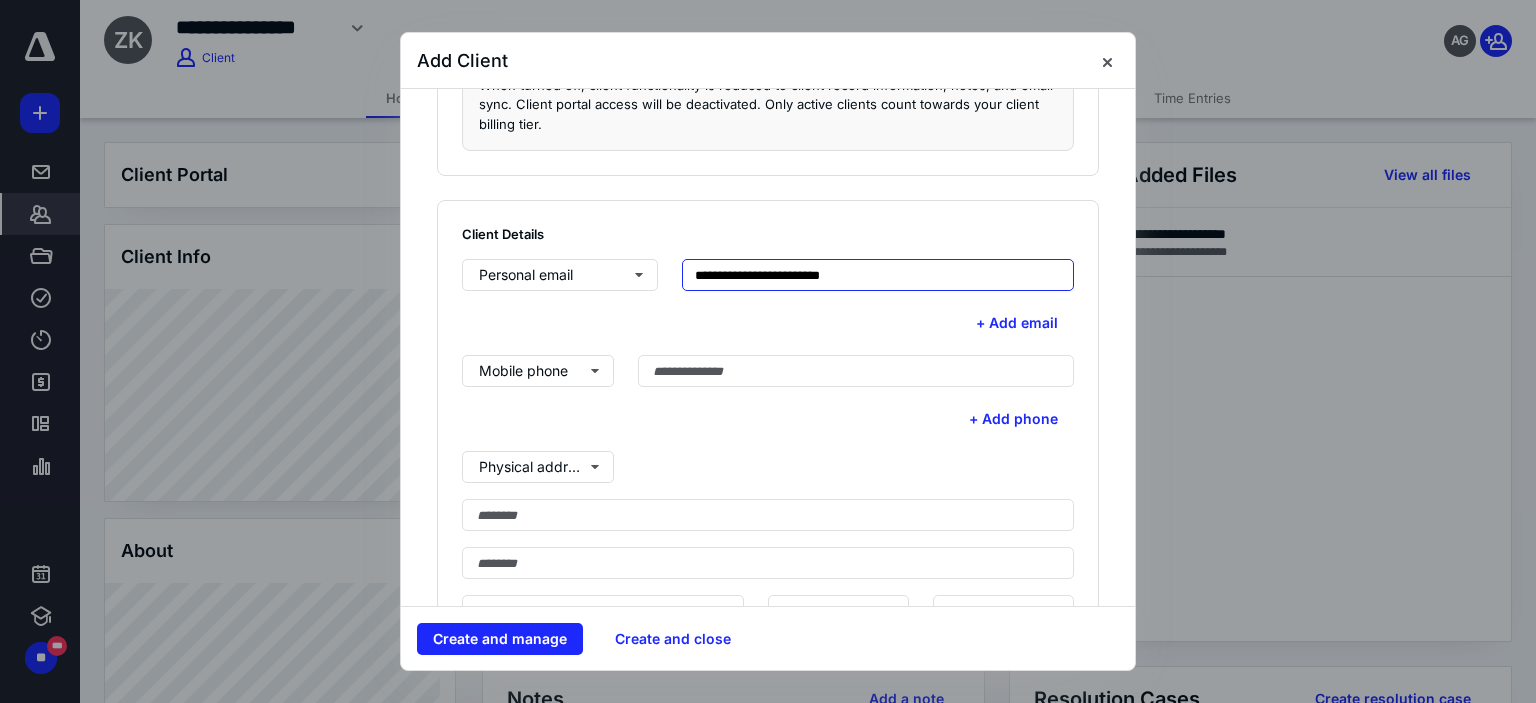 type on "**********" 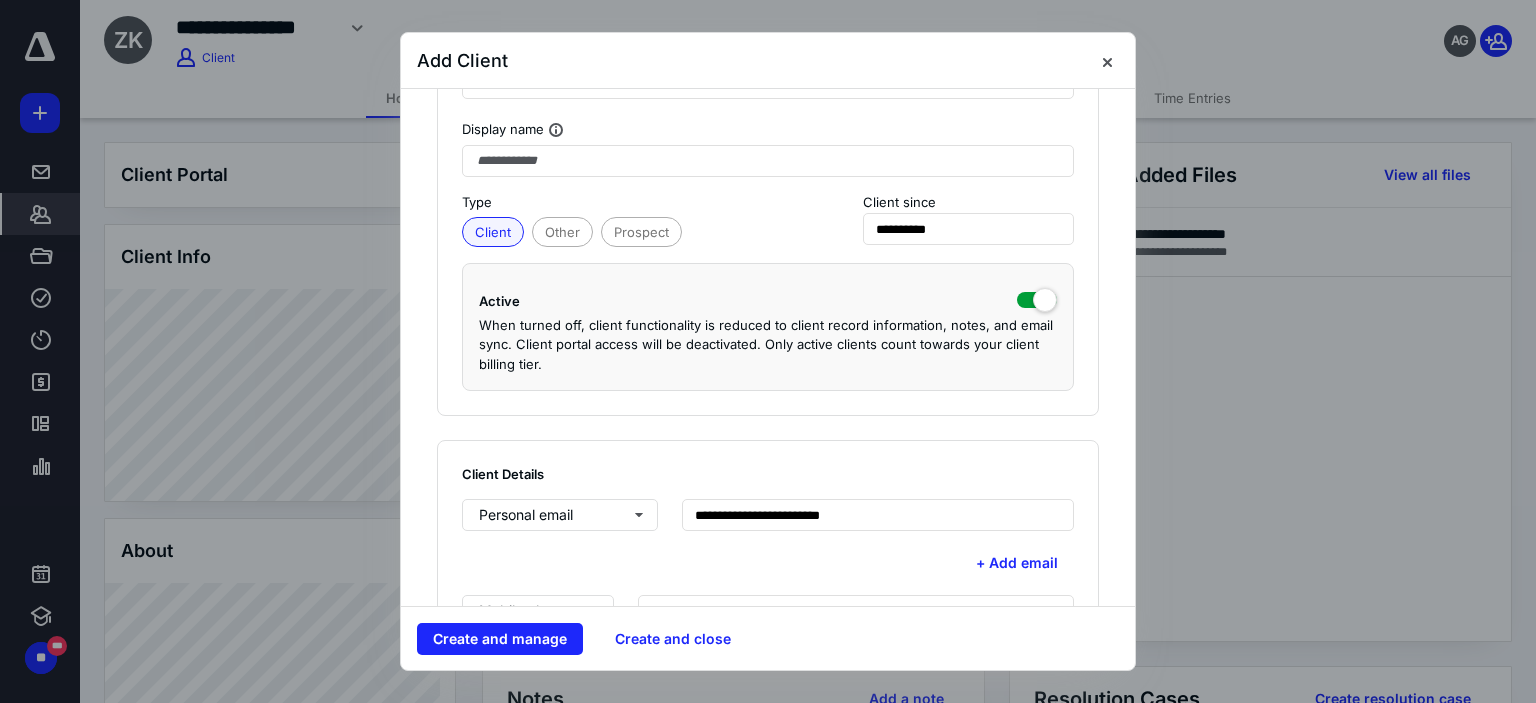 scroll, scrollTop: 227, scrollLeft: 0, axis: vertical 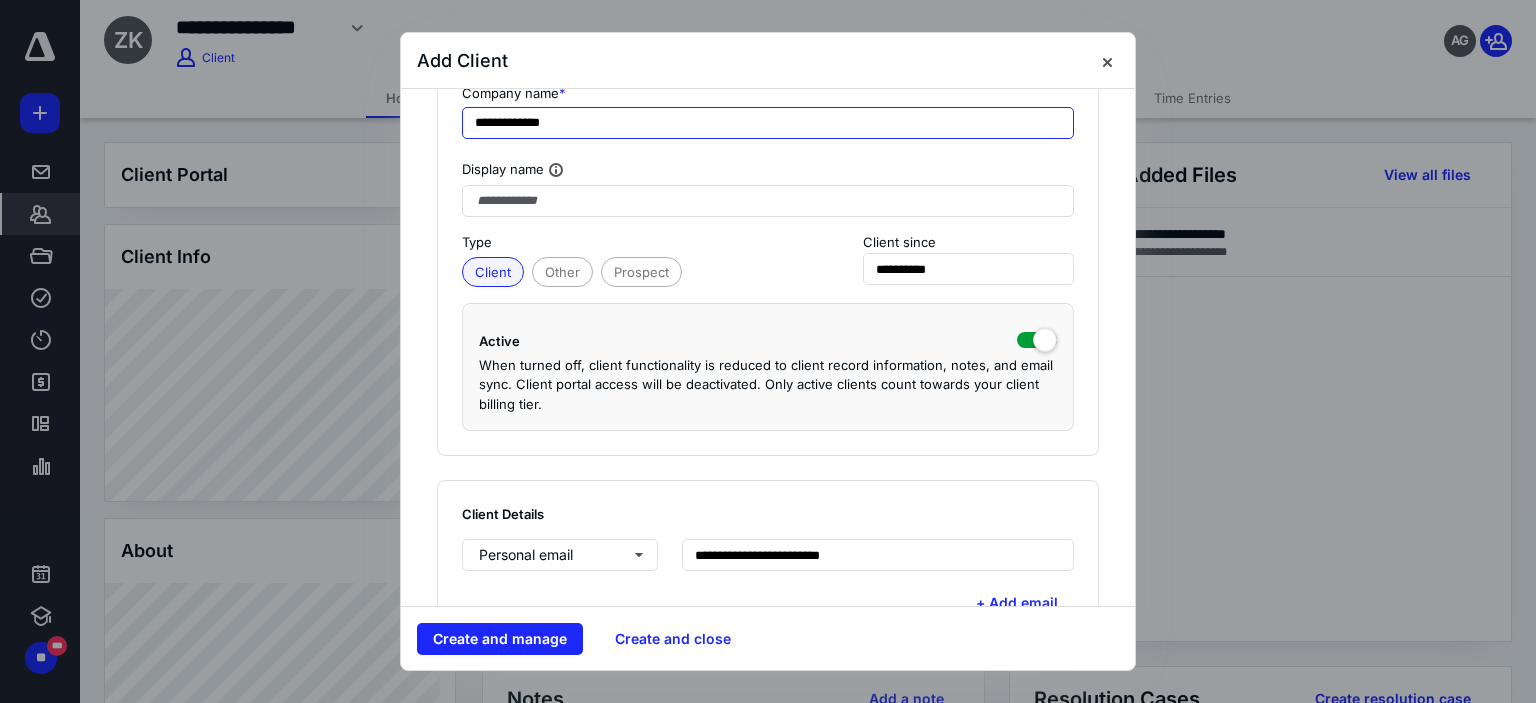 click on "**********" at bounding box center [768, 123] 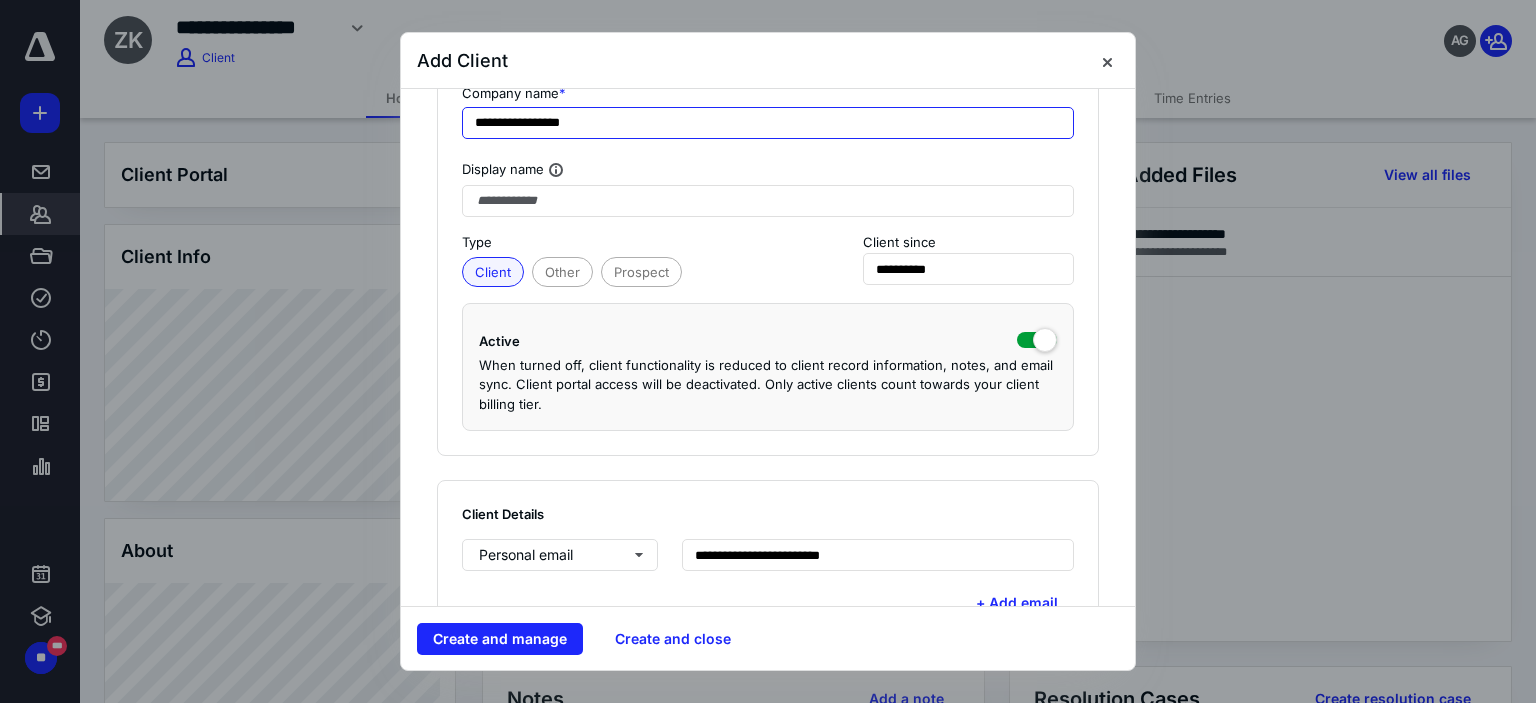 type on "**********" 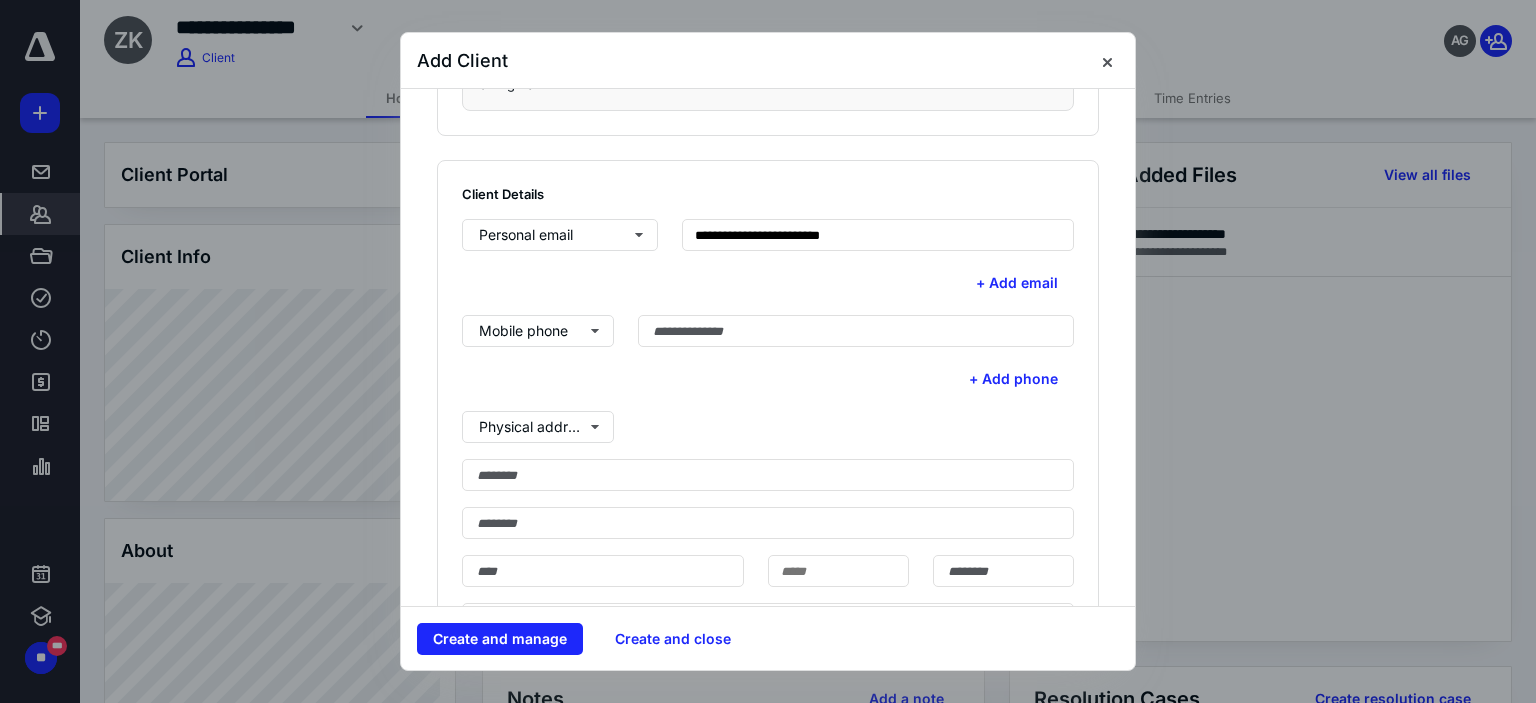 scroll, scrollTop: 587, scrollLeft: 0, axis: vertical 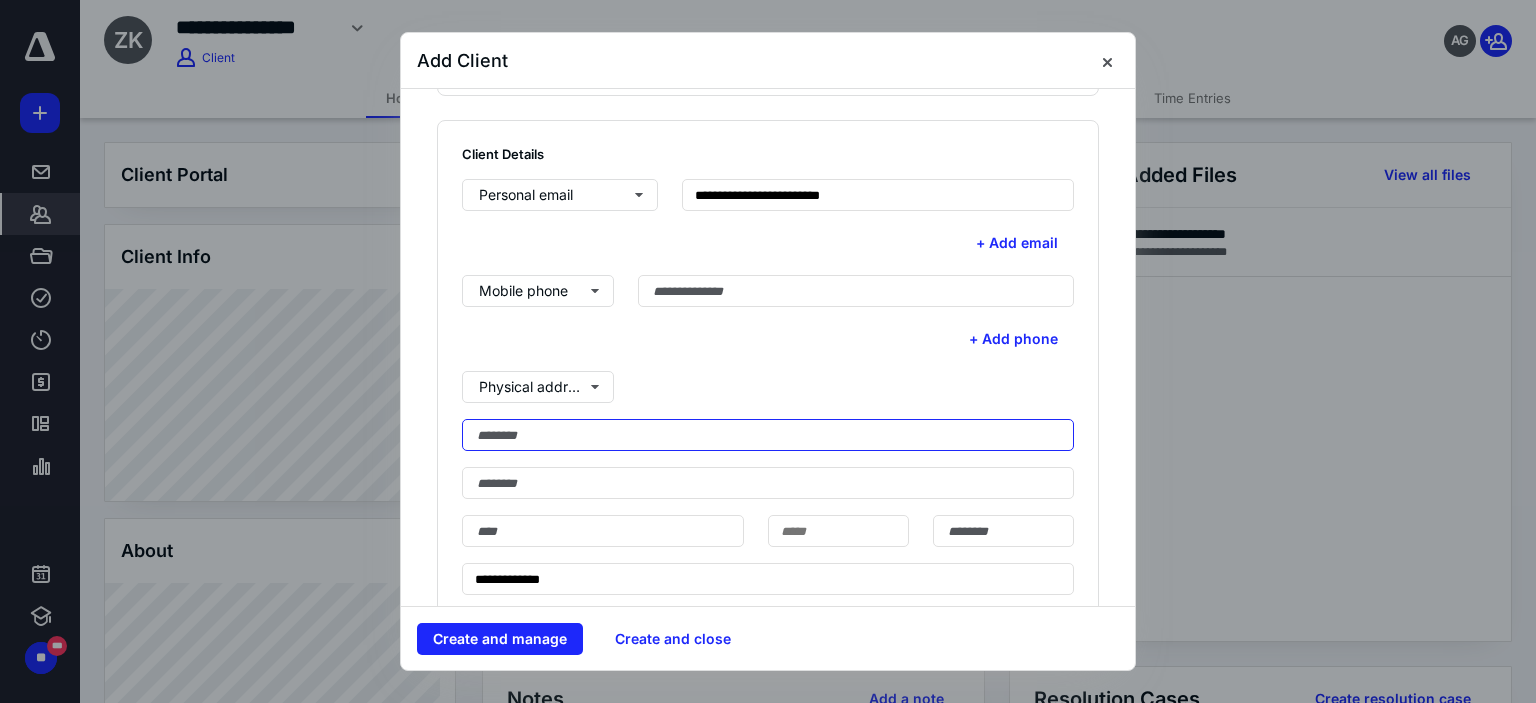 click at bounding box center (768, 435) 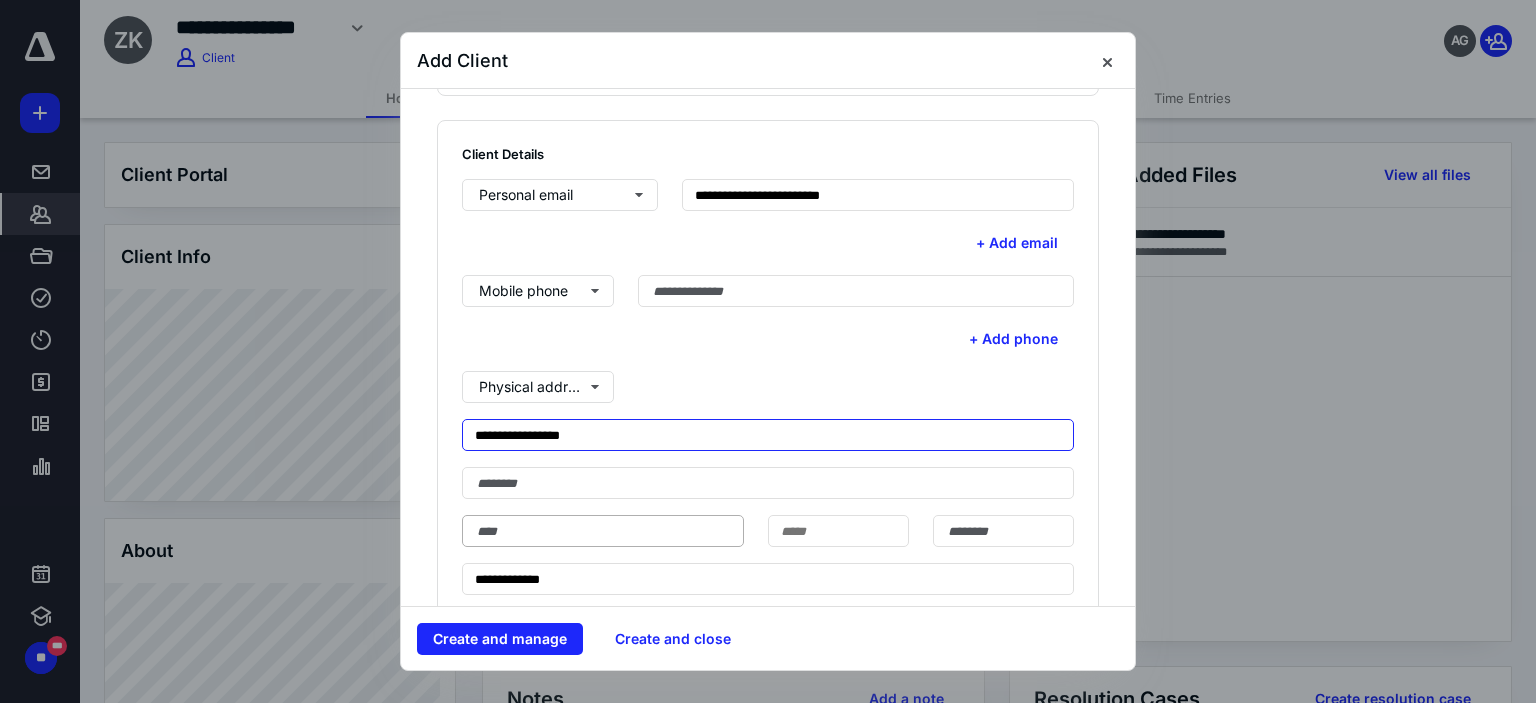 type on "**********" 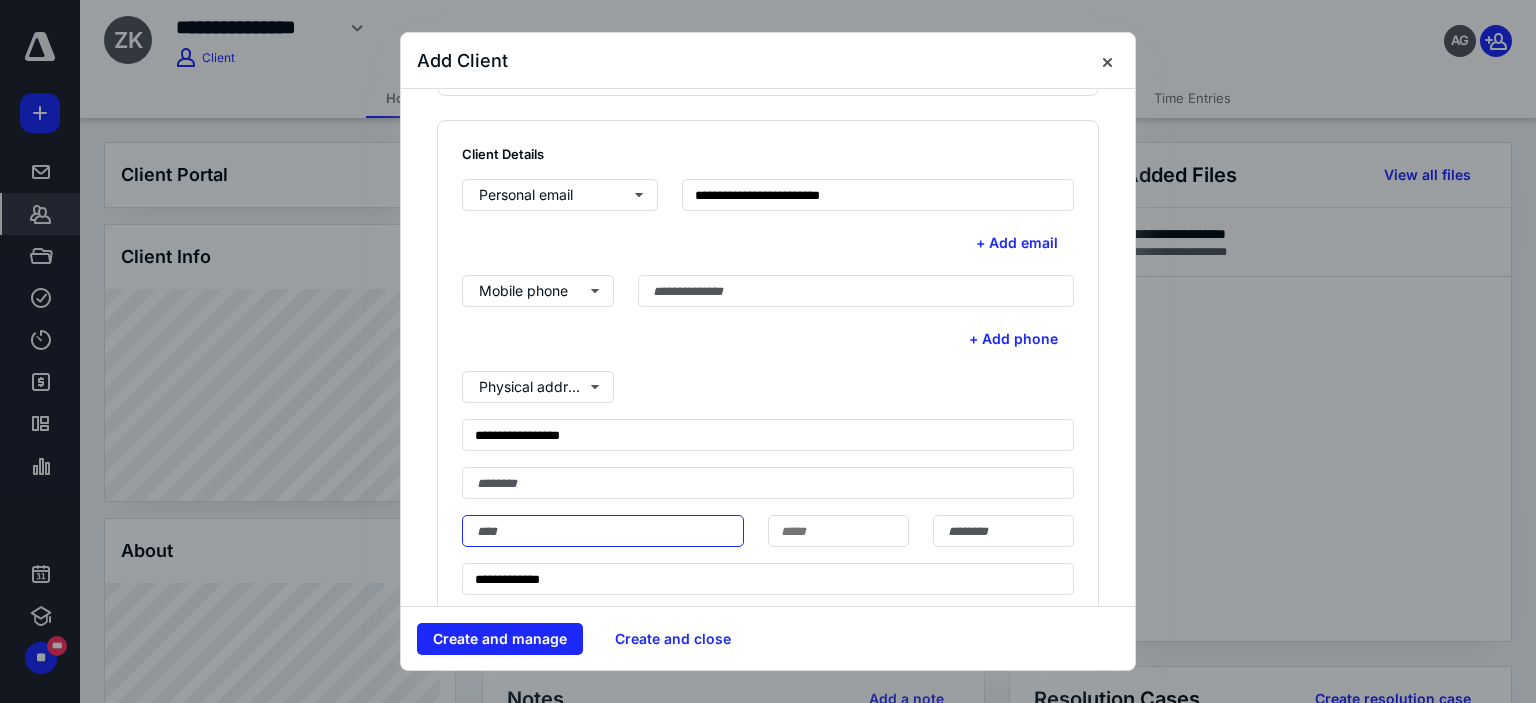 click at bounding box center [603, 531] 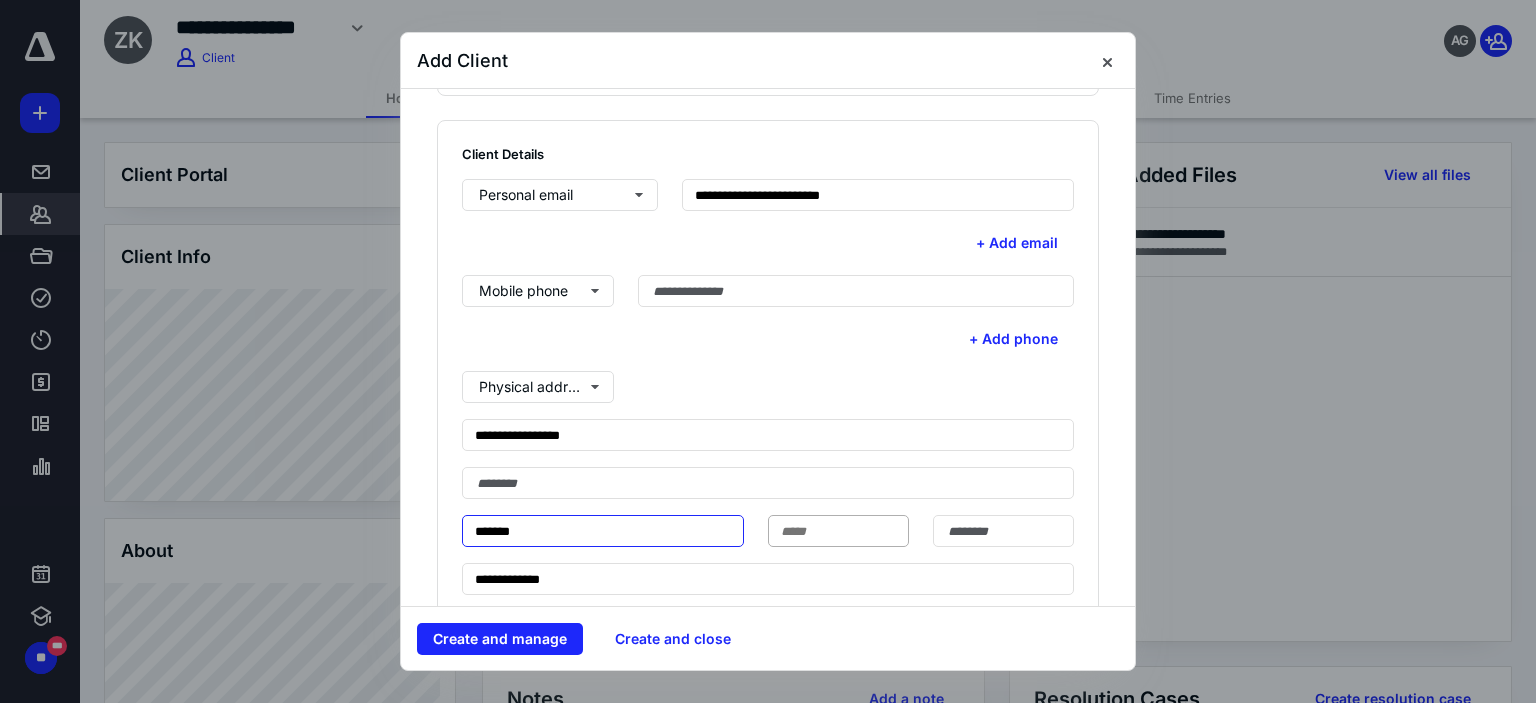 type on "*******" 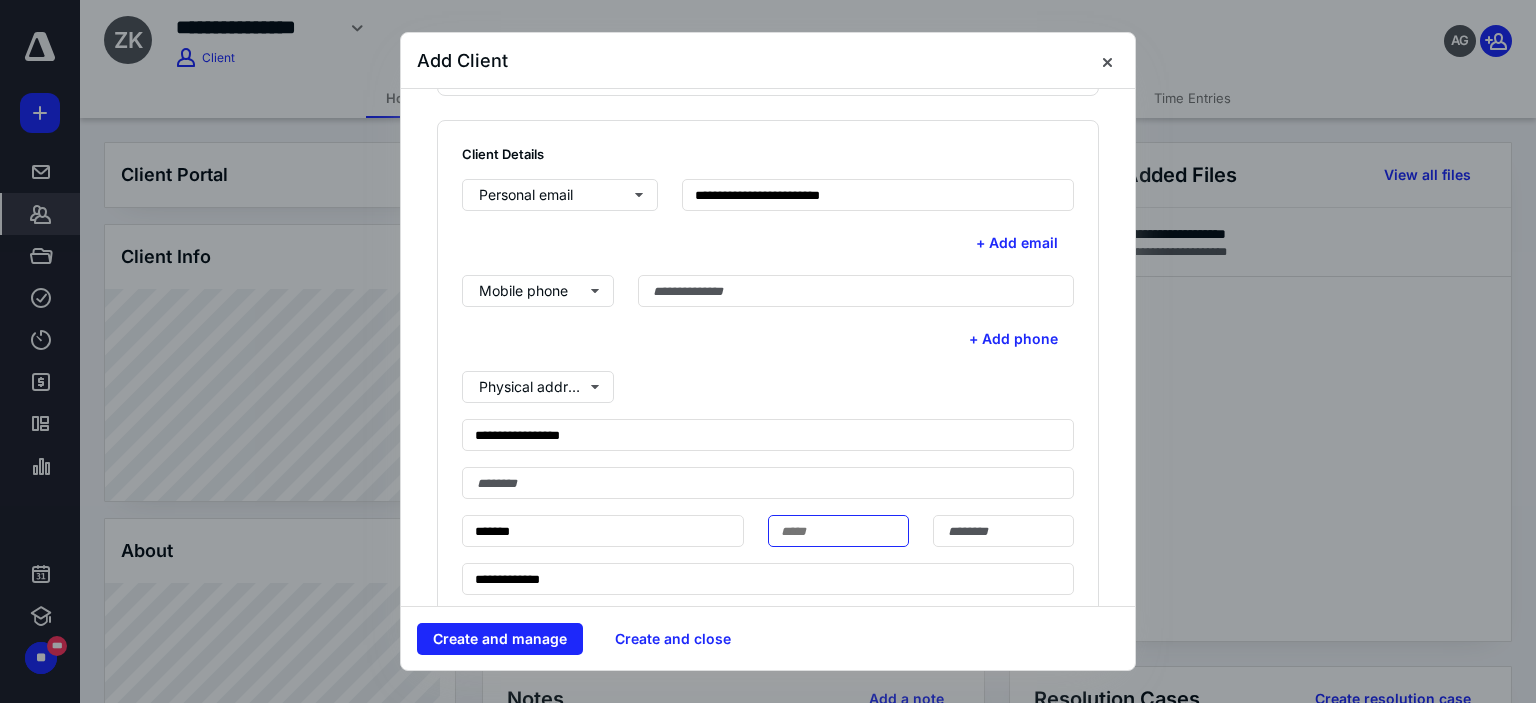 click at bounding box center (838, 531) 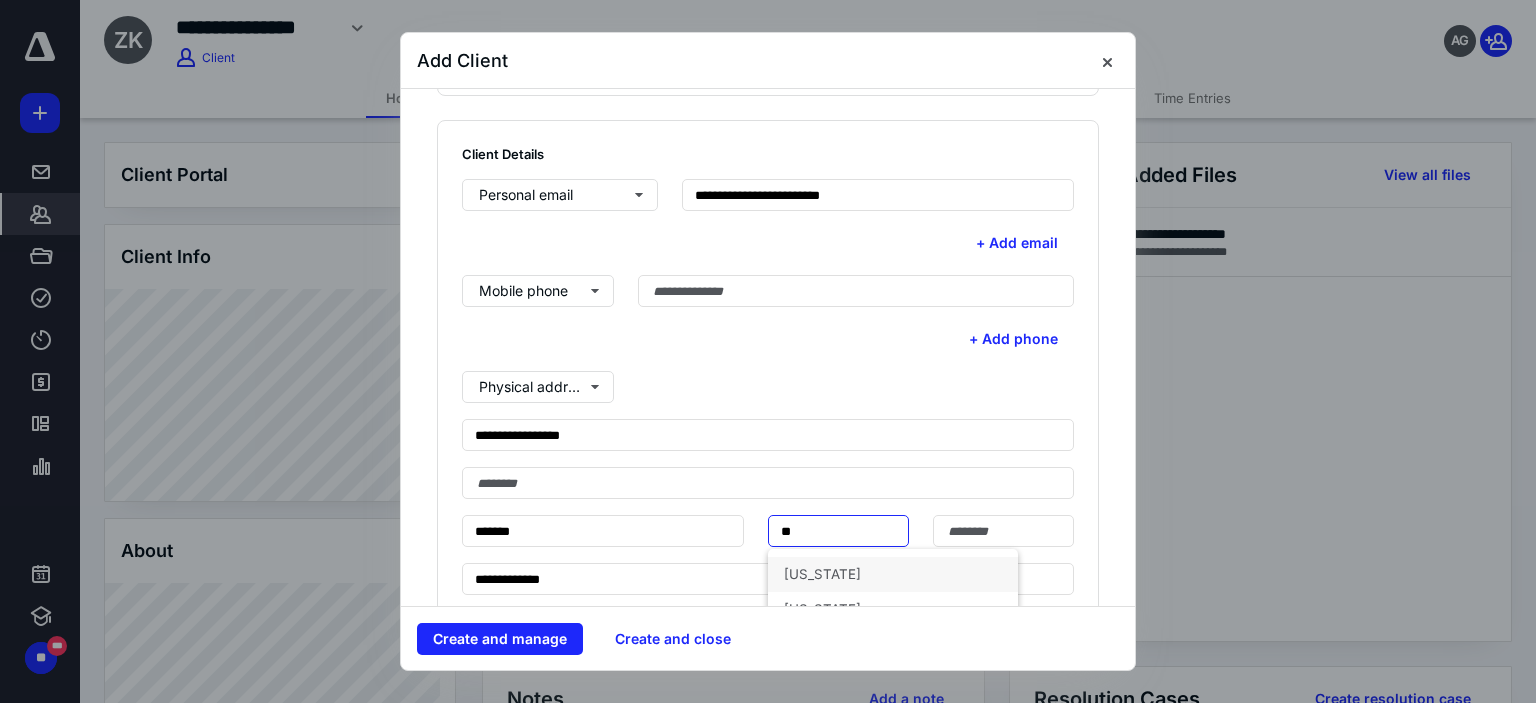 click on "[US_STATE]" at bounding box center (893, 574) 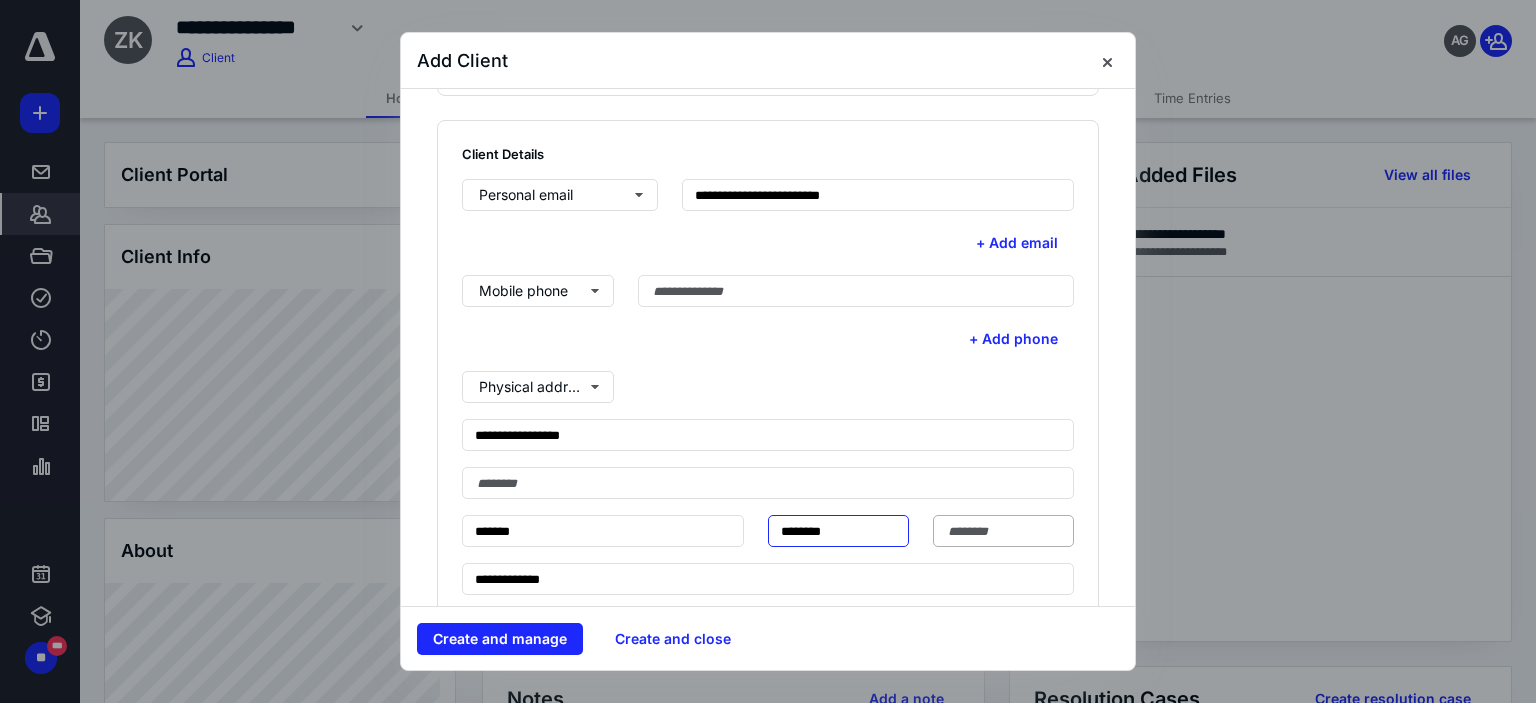 type on "********" 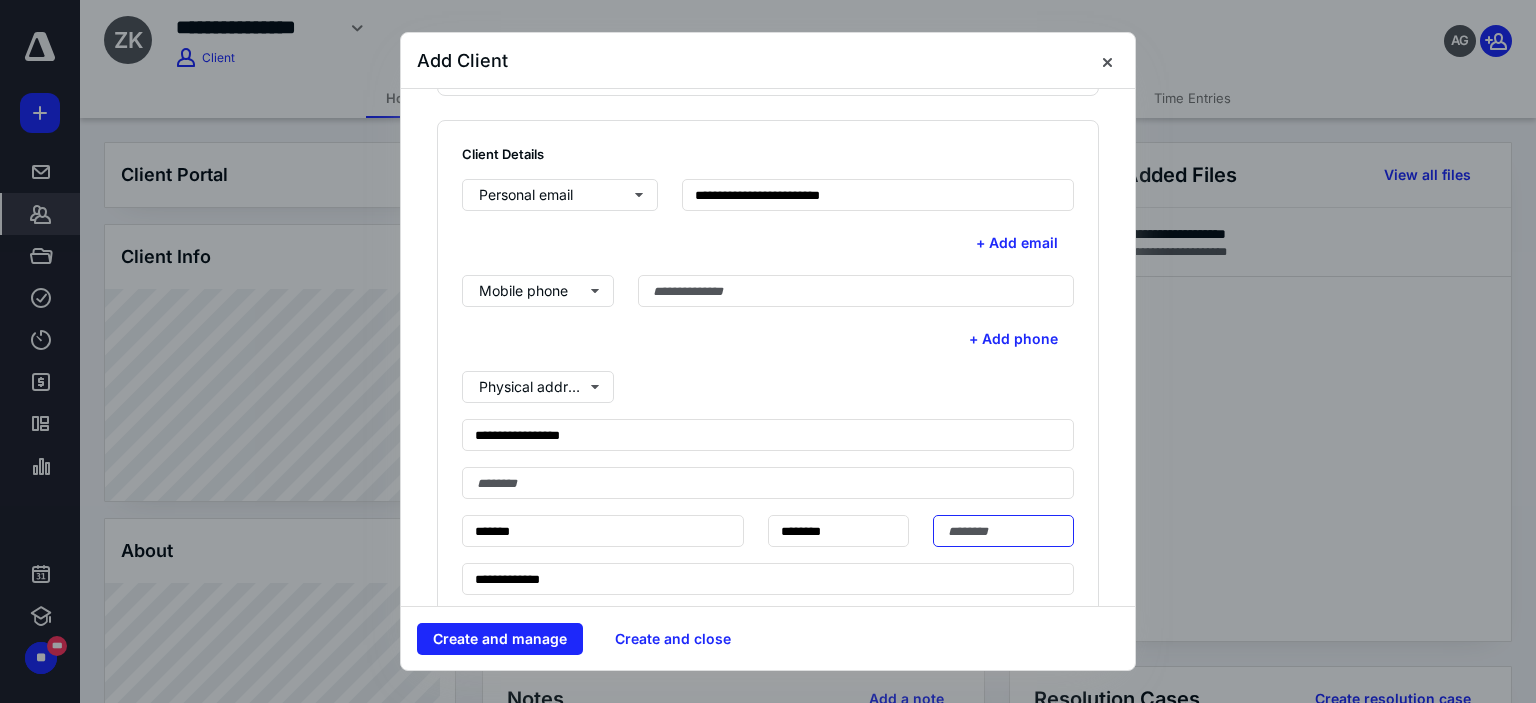 click at bounding box center [1003, 531] 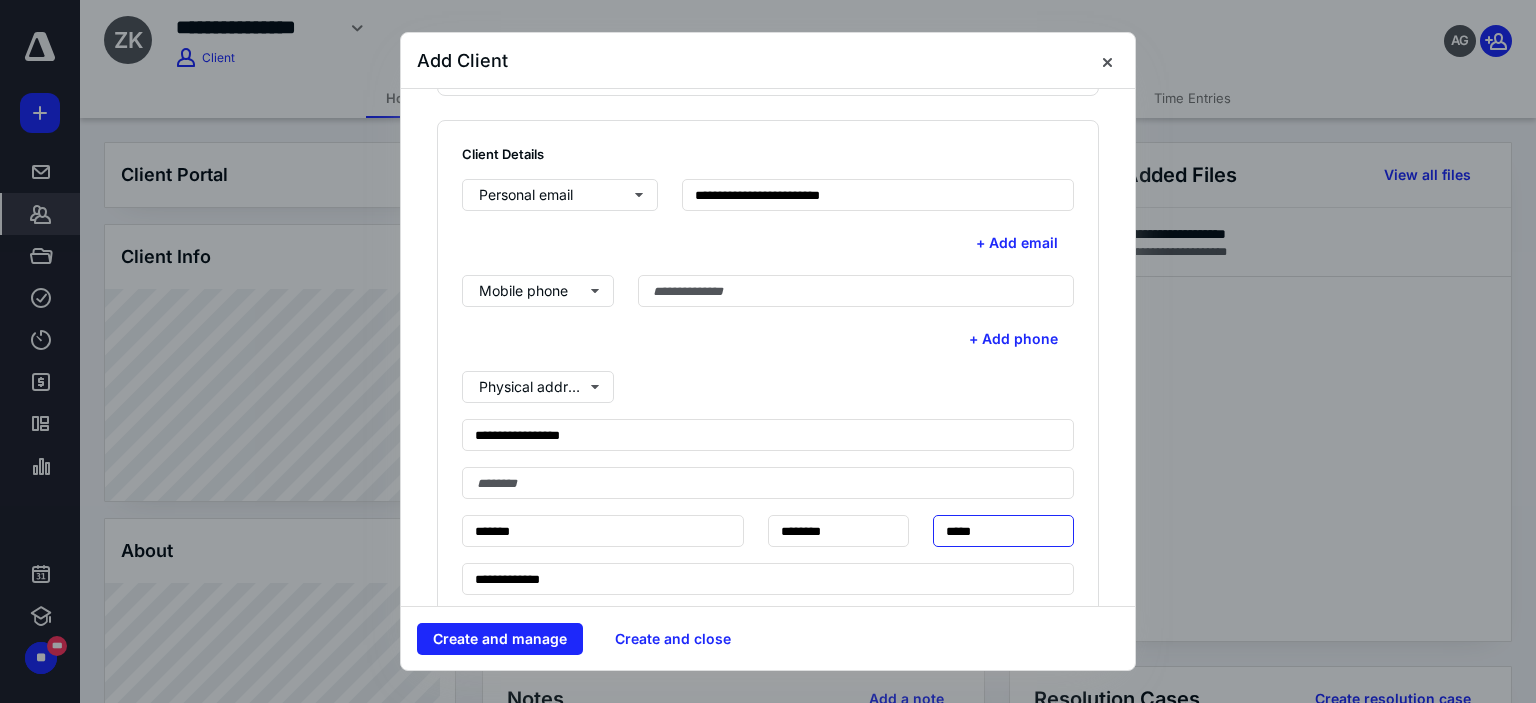 type on "*****" 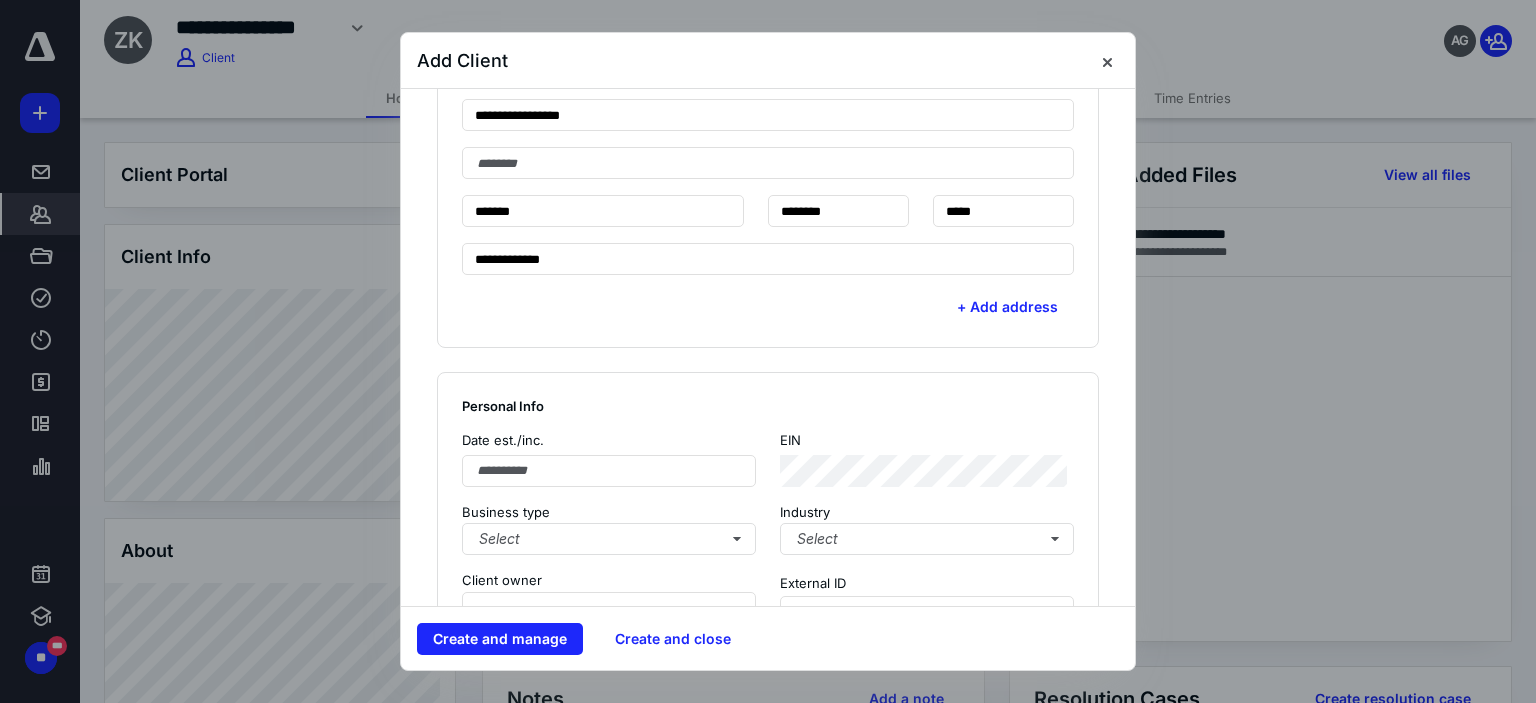 scroll, scrollTop: 947, scrollLeft: 0, axis: vertical 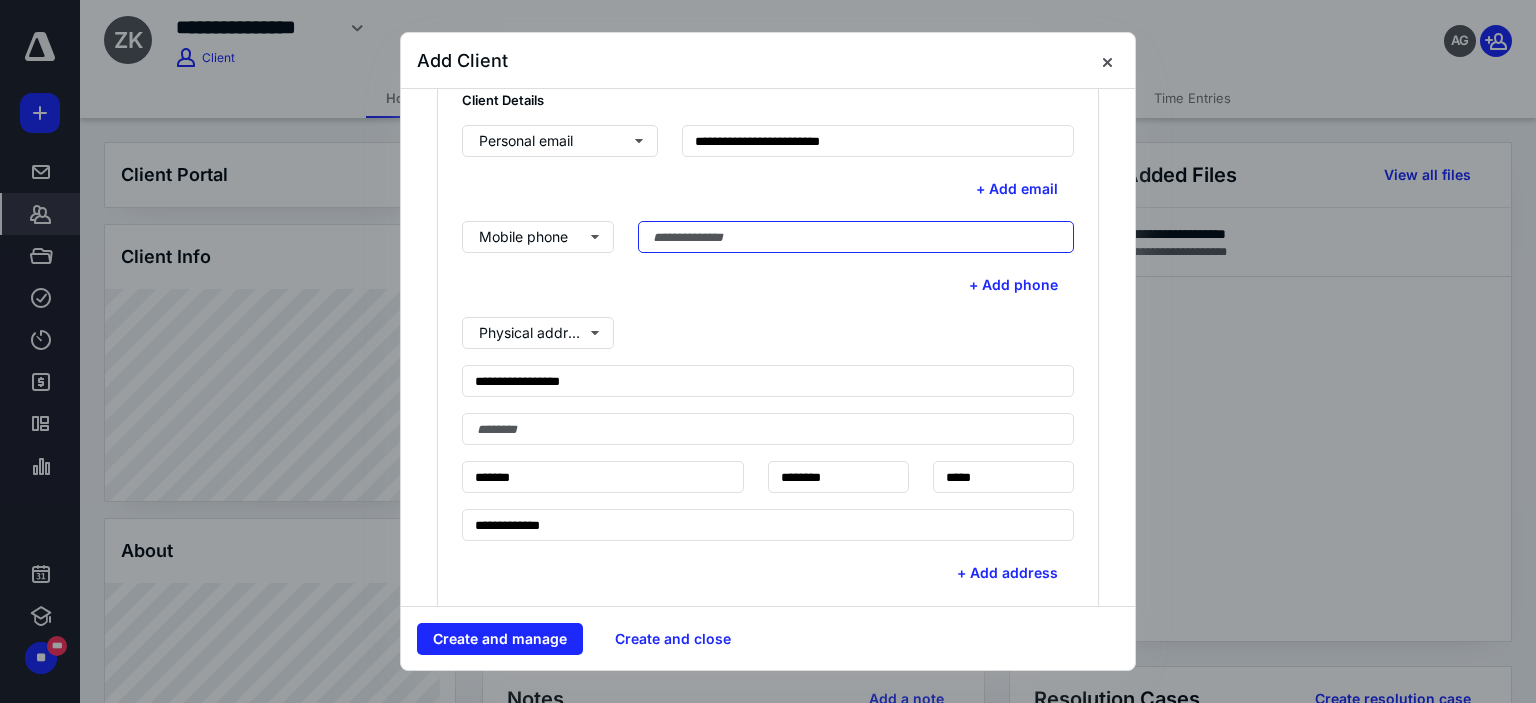 click at bounding box center (856, 237) 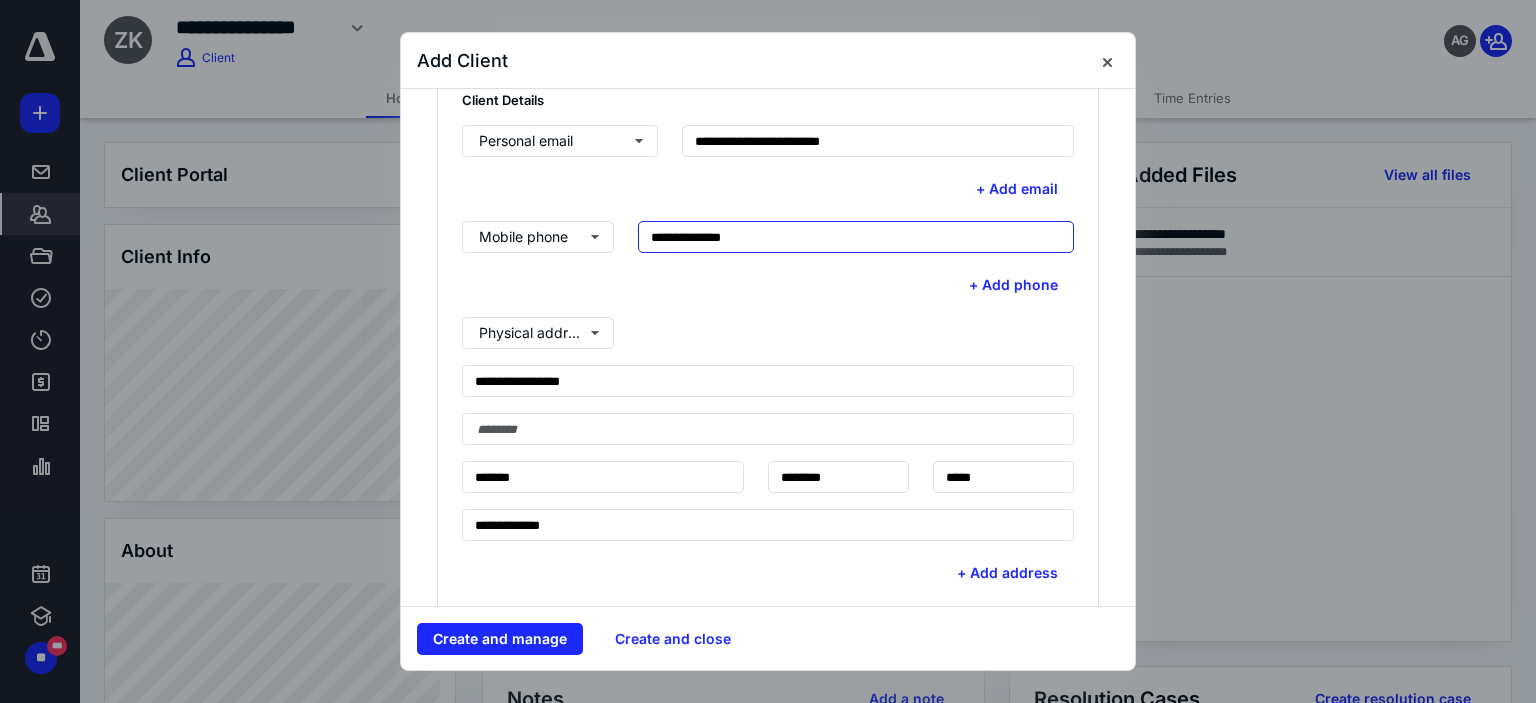 type on "**********" 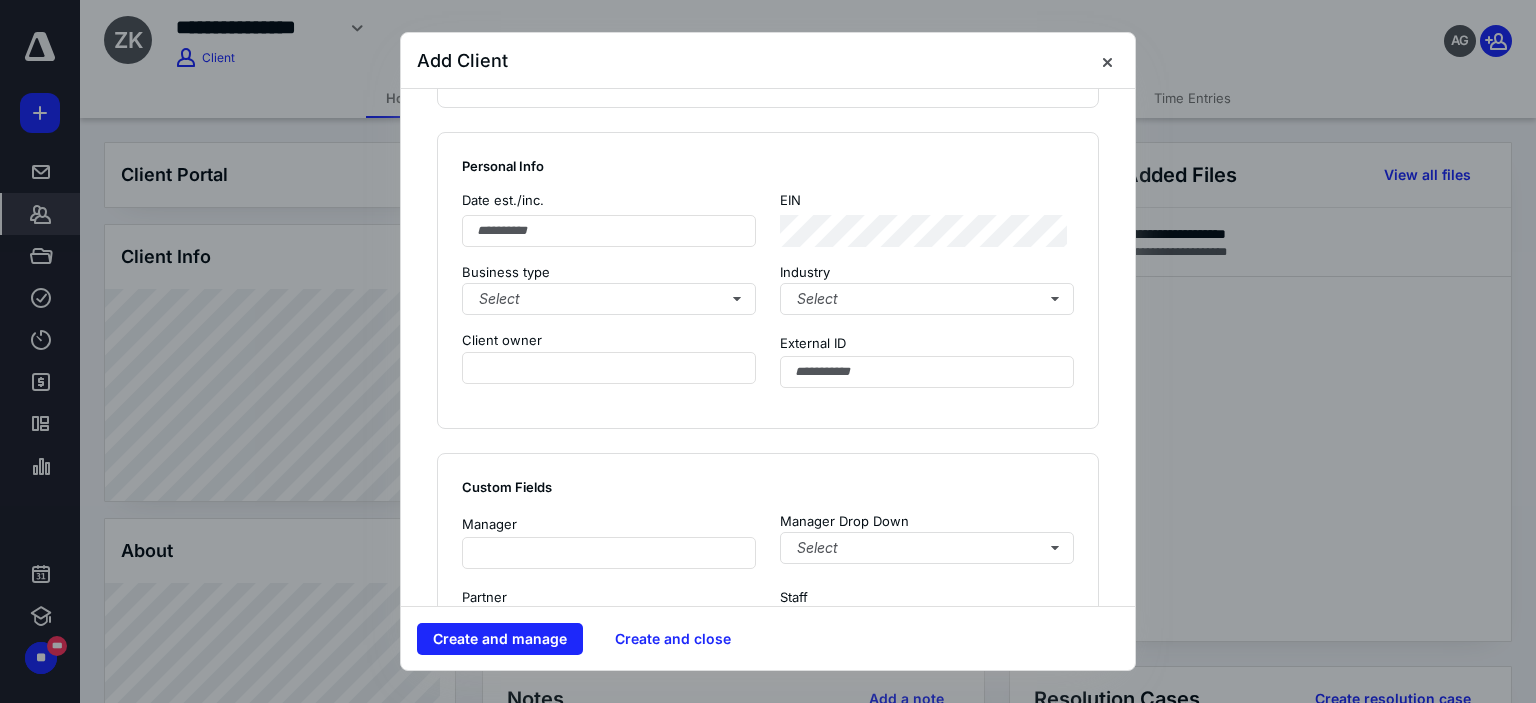scroll, scrollTop: 1187, scrollLeft: 0, axis: vertical 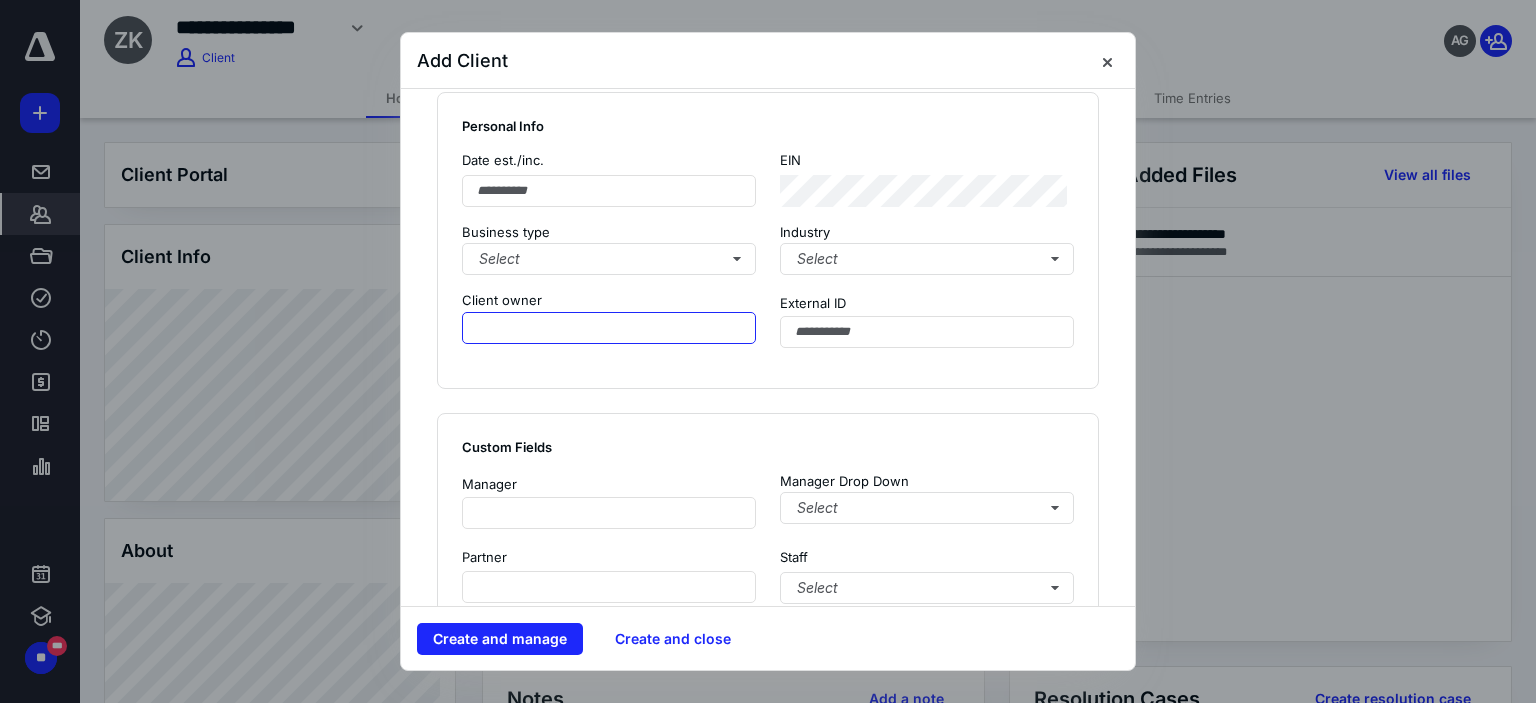 click at bounding box center [609, 328] 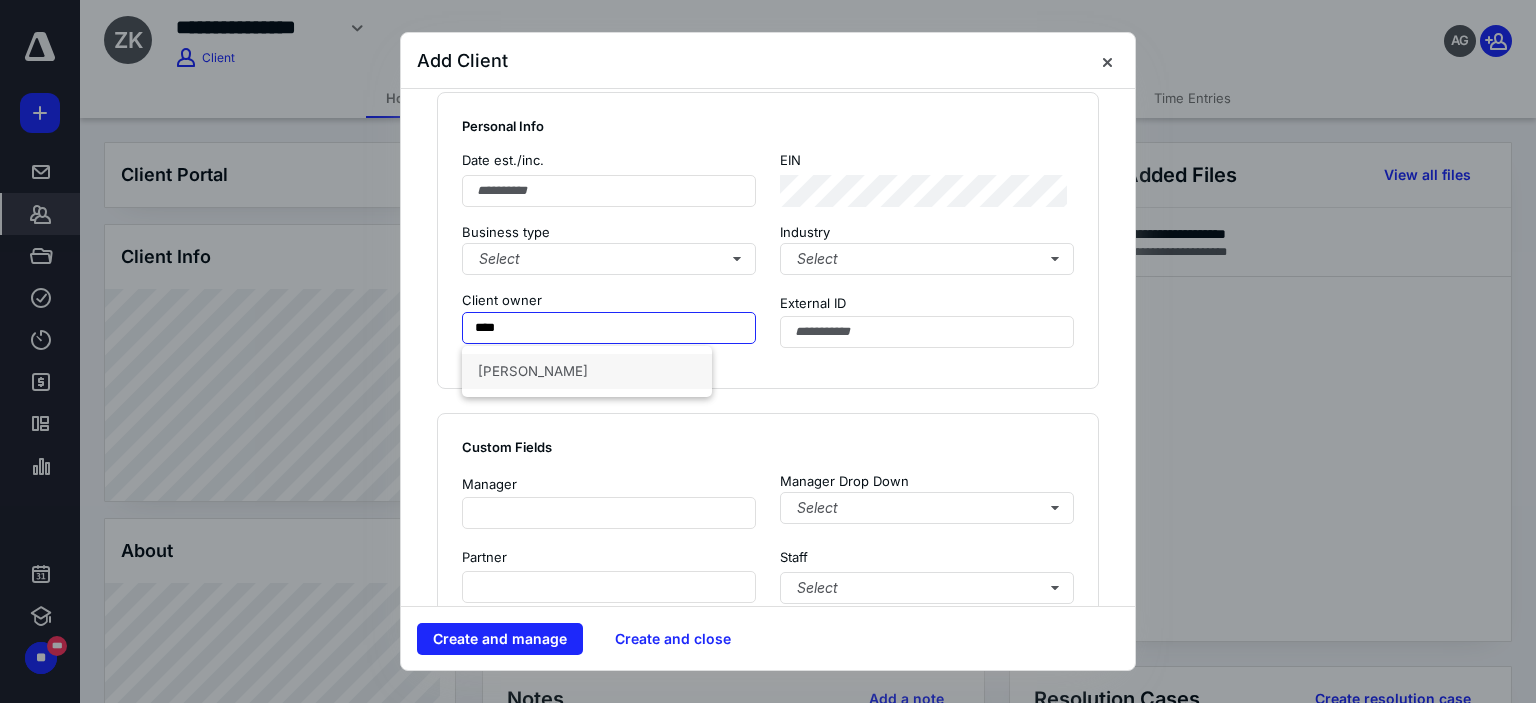 click on "[PERSON_NAME]" at bounding box center (587, 371) 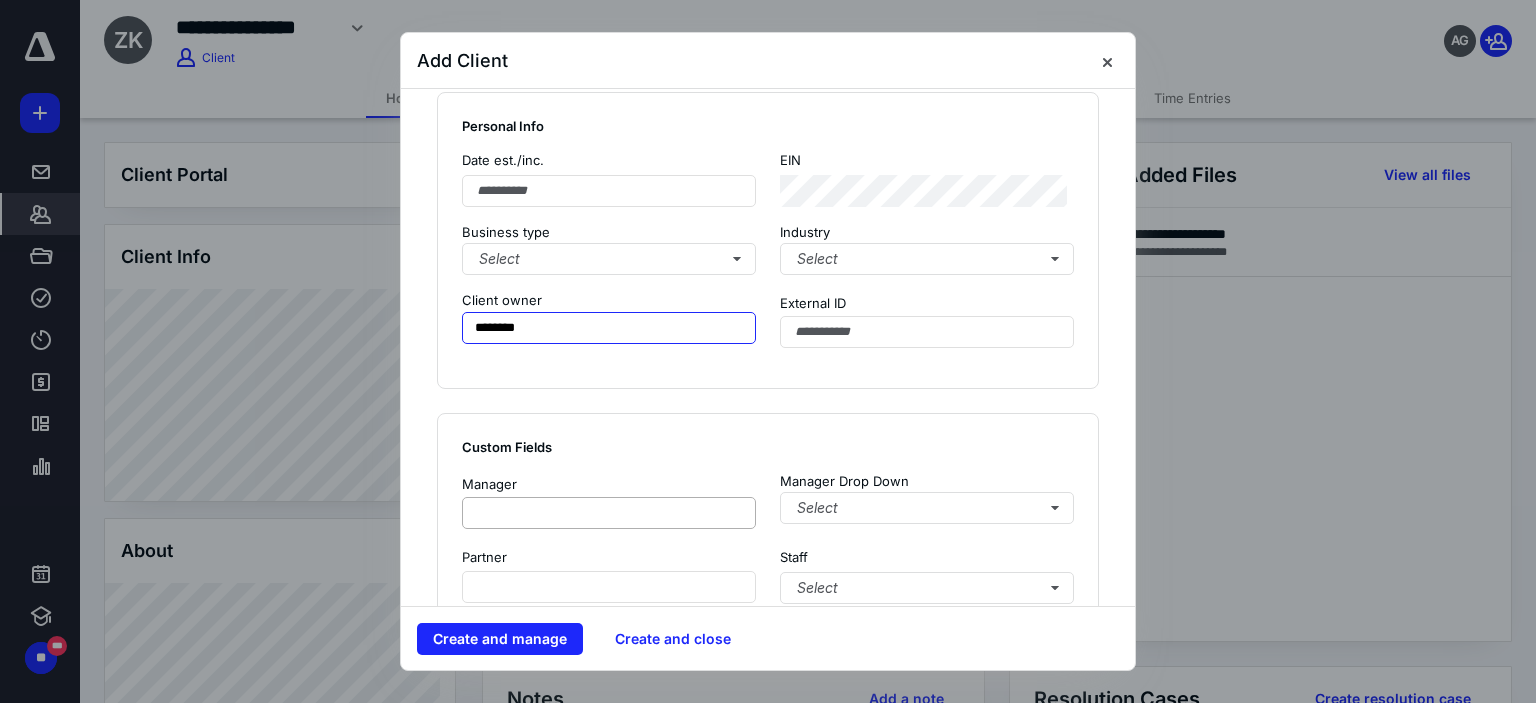 type on "********" 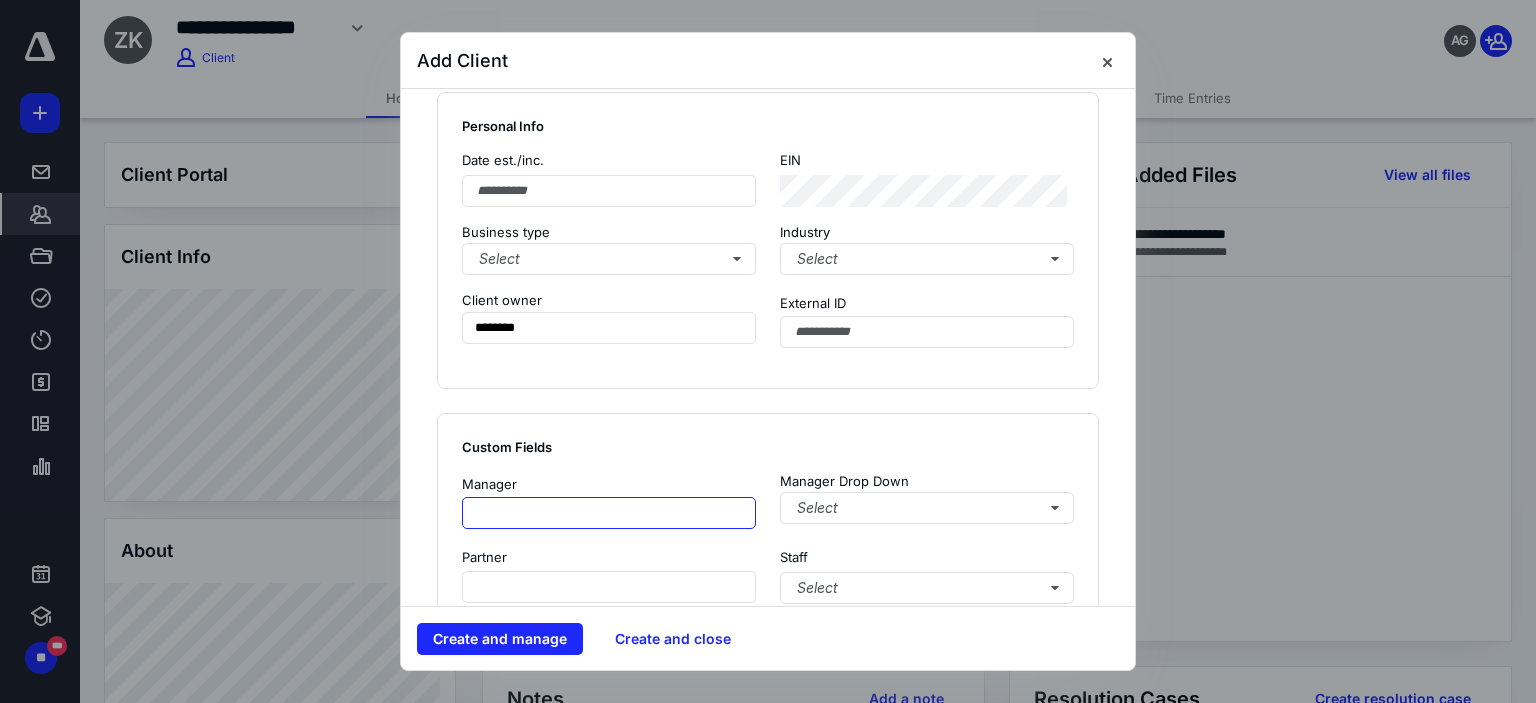 click at bounding box center (609, 513) 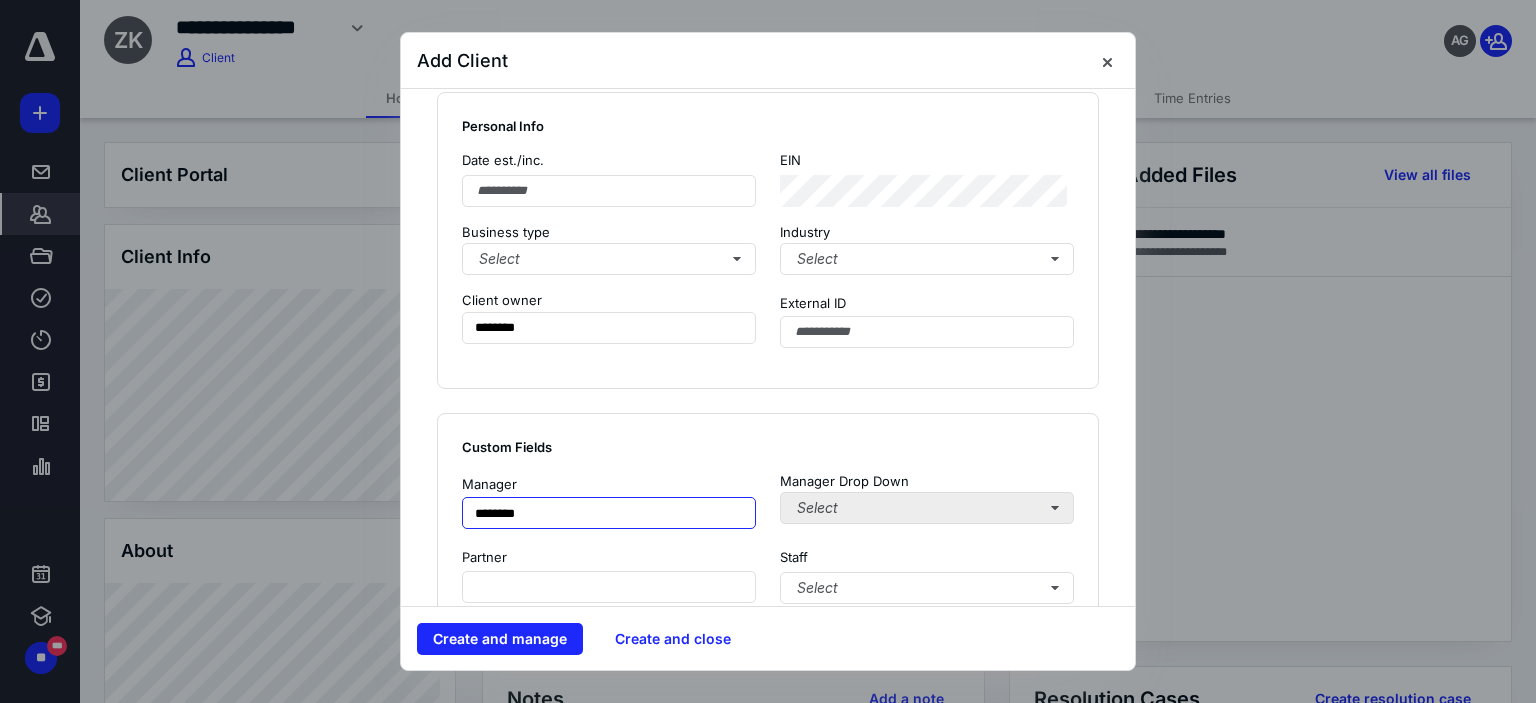 type on "********" 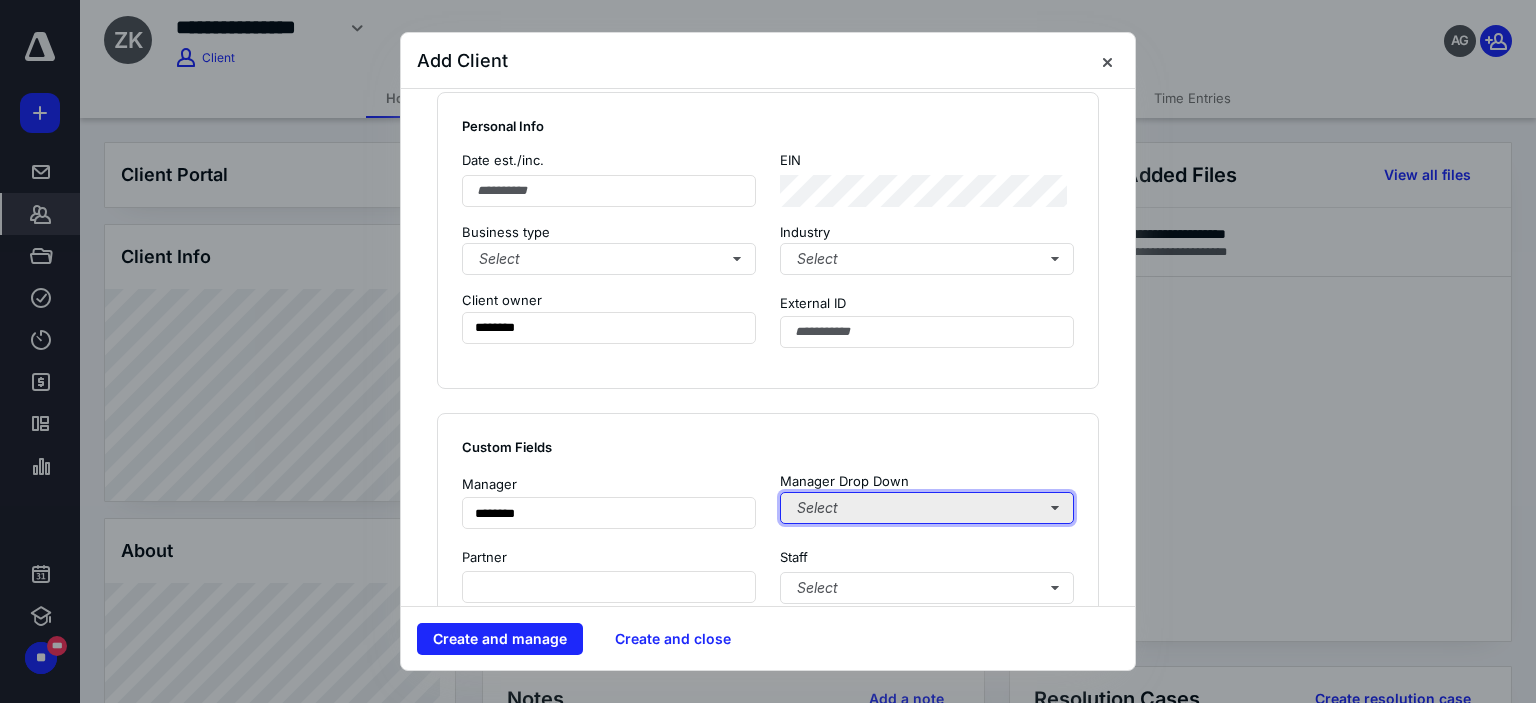 click on "Select" at bounding box center (927, 508) 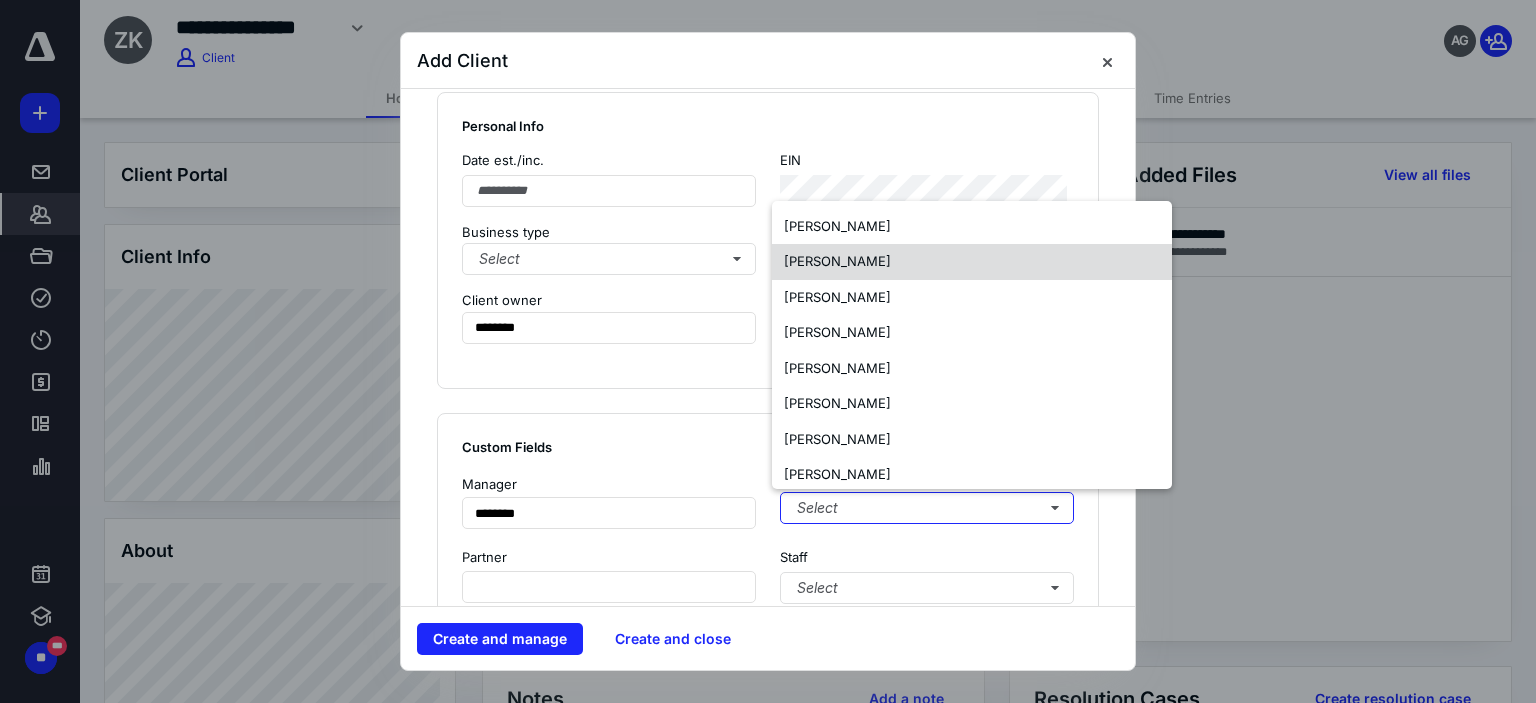 click on "[PERSON_NAME]" at bounding box center (972, 262) 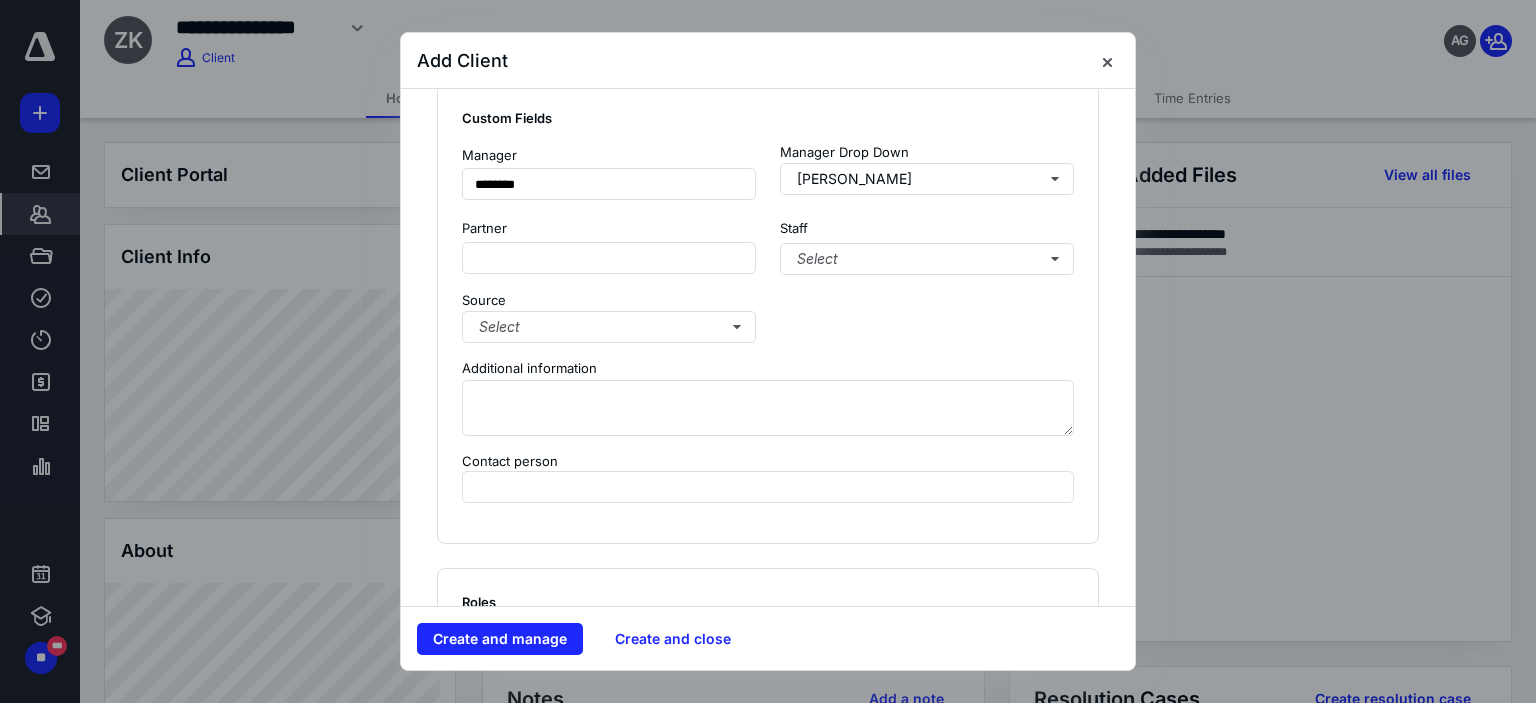 scroll, scrollTop: 1532, scrollLeft: 0, axis: vertical 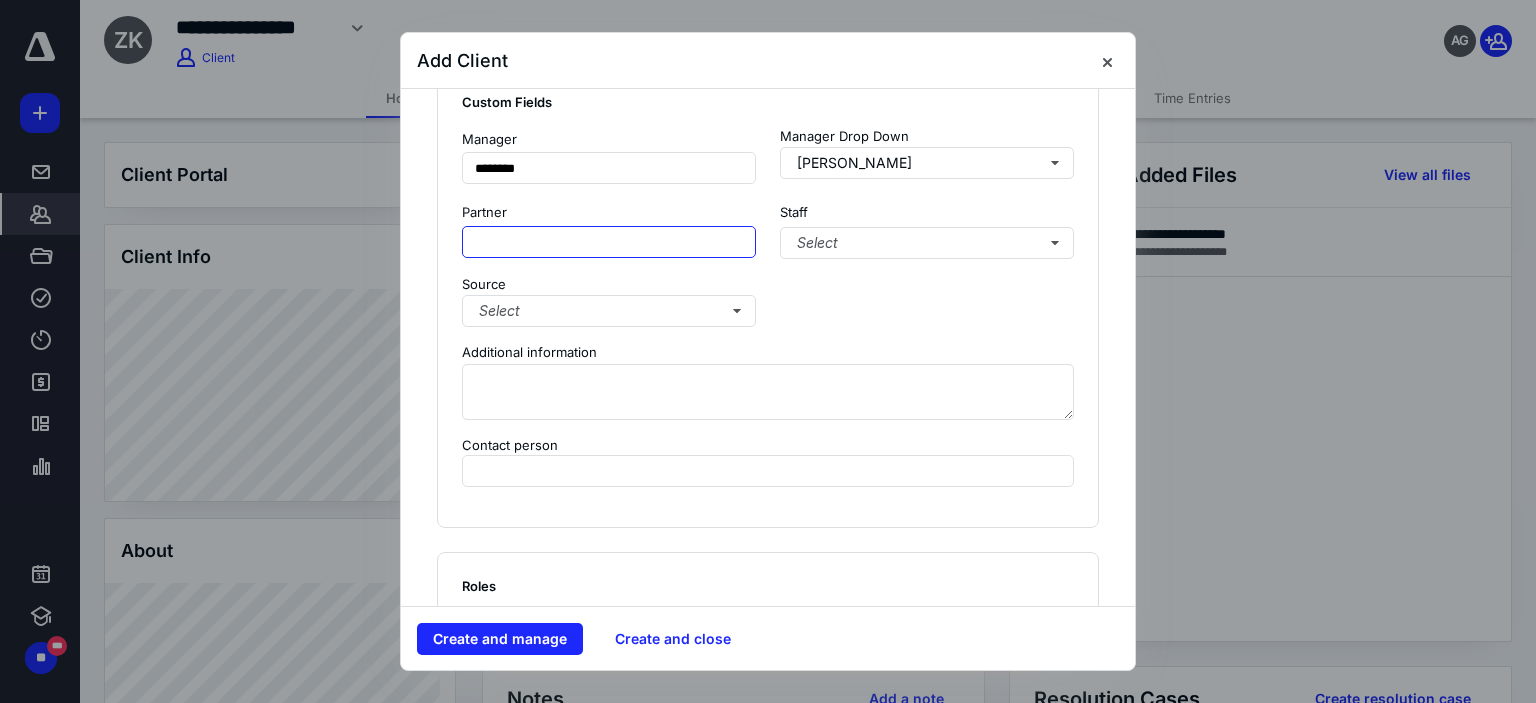 click at bounding box center [609, 242] 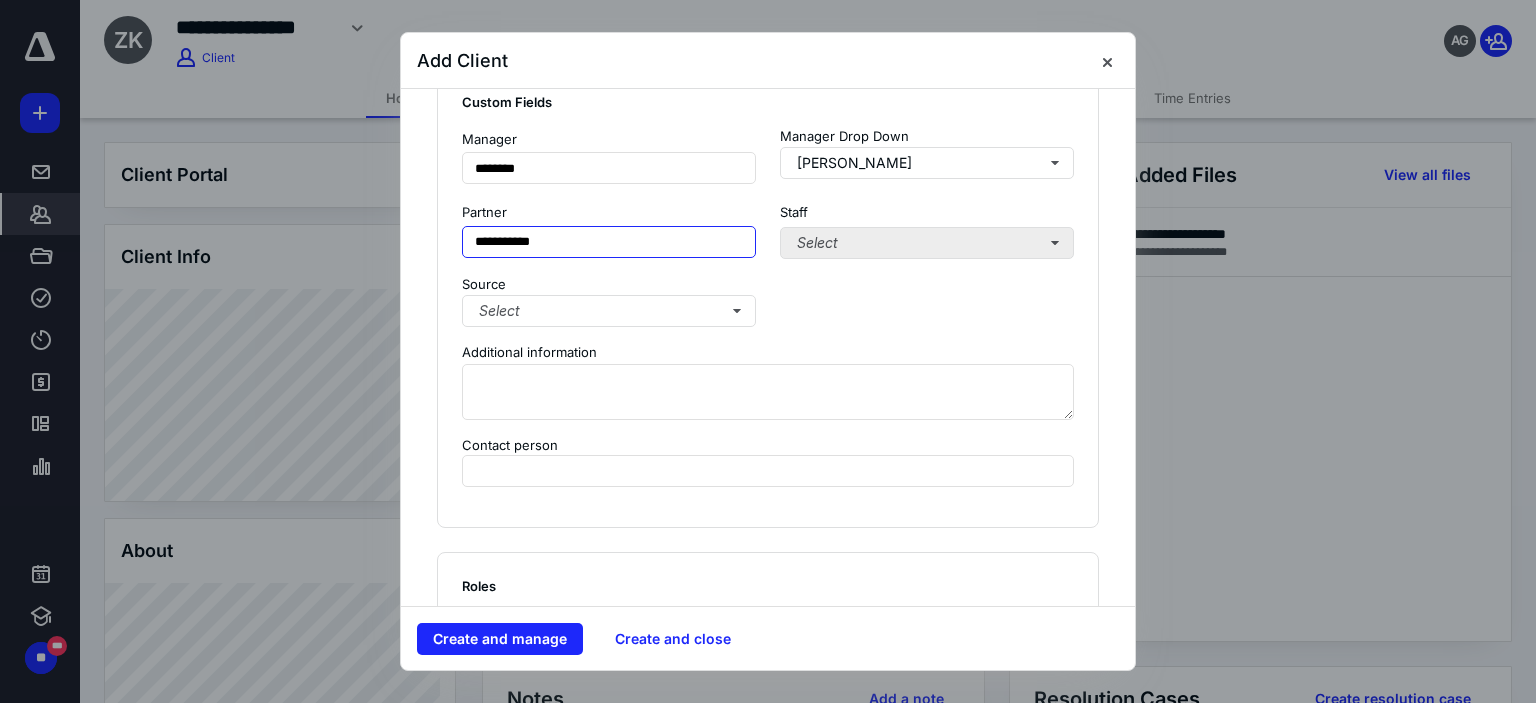 type on "**********" 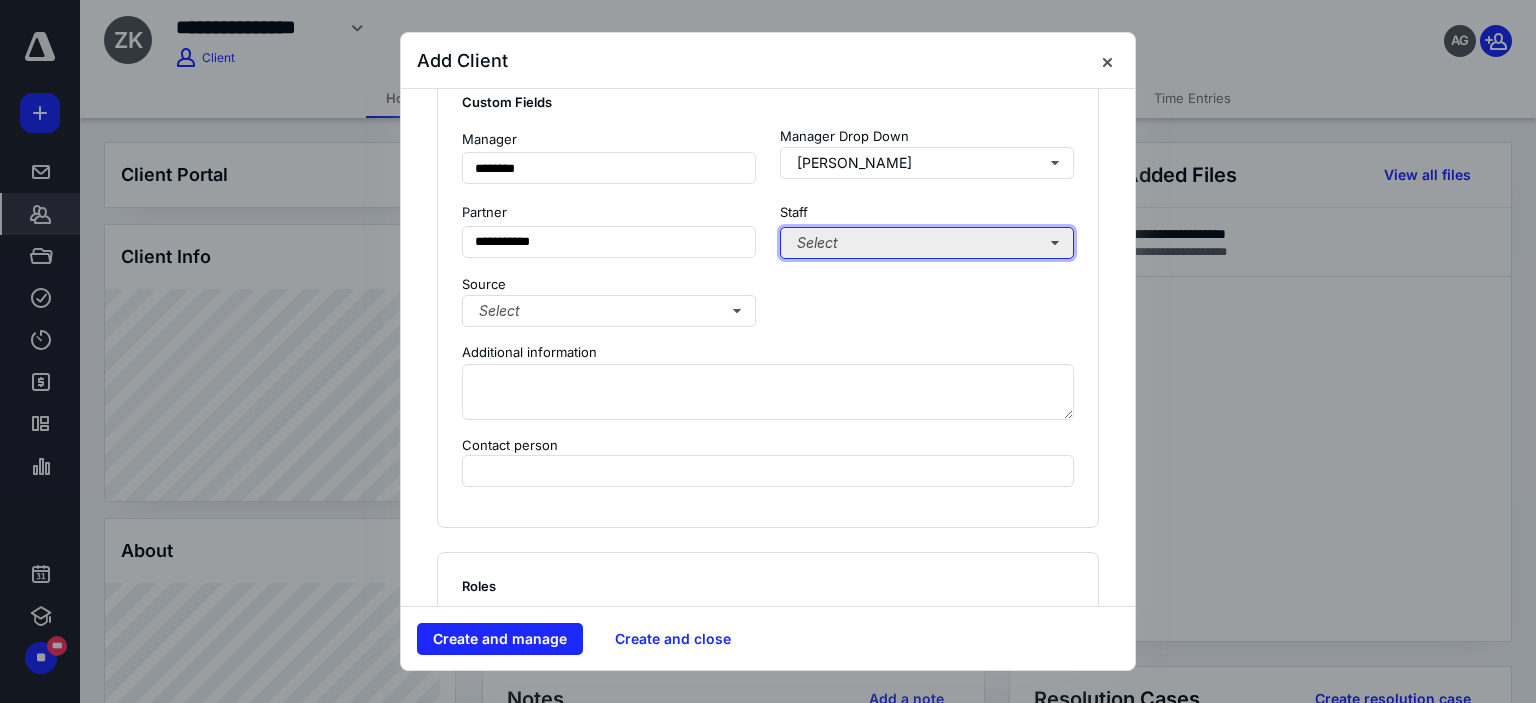 click on "Select" at bounding box center [927, 243] 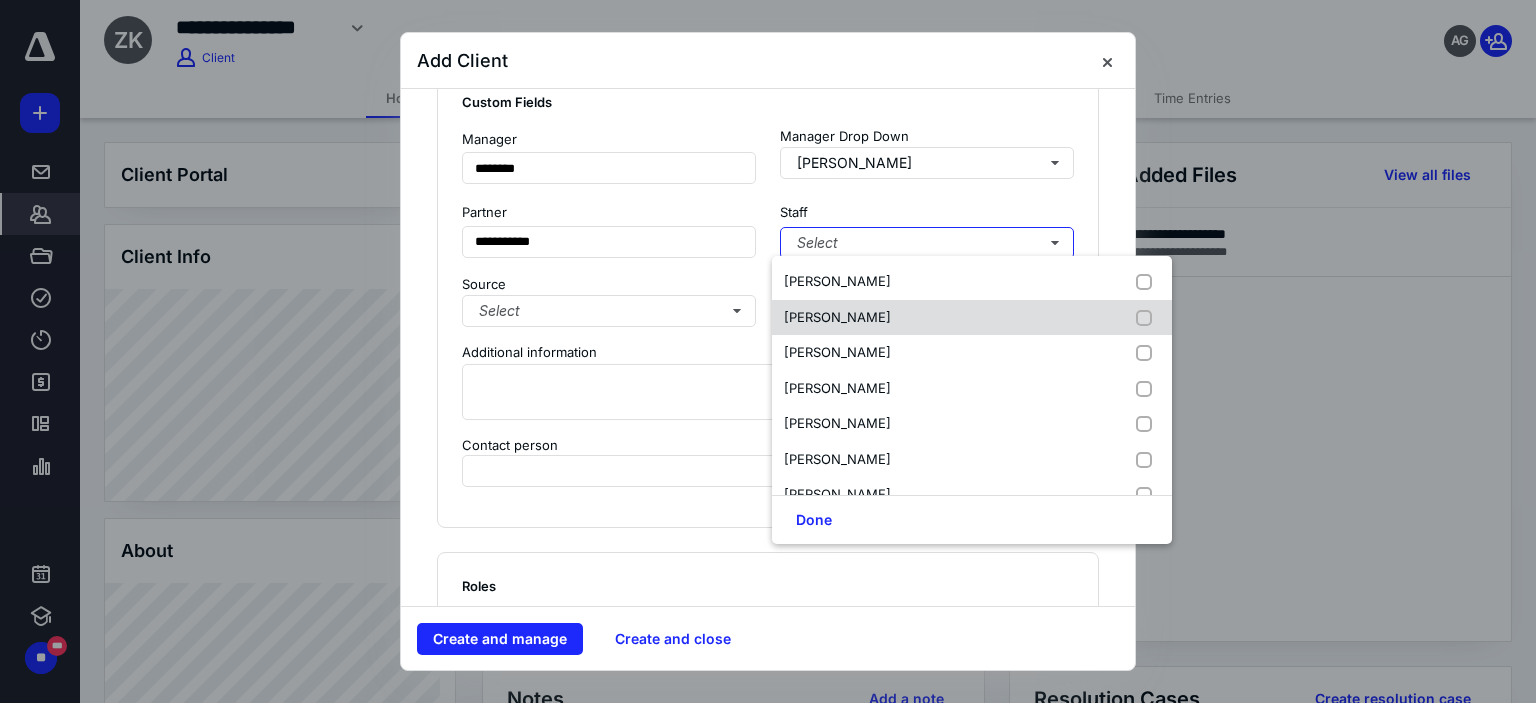 click on "[PERSON_NAME]" at bounding box center (837, 317) 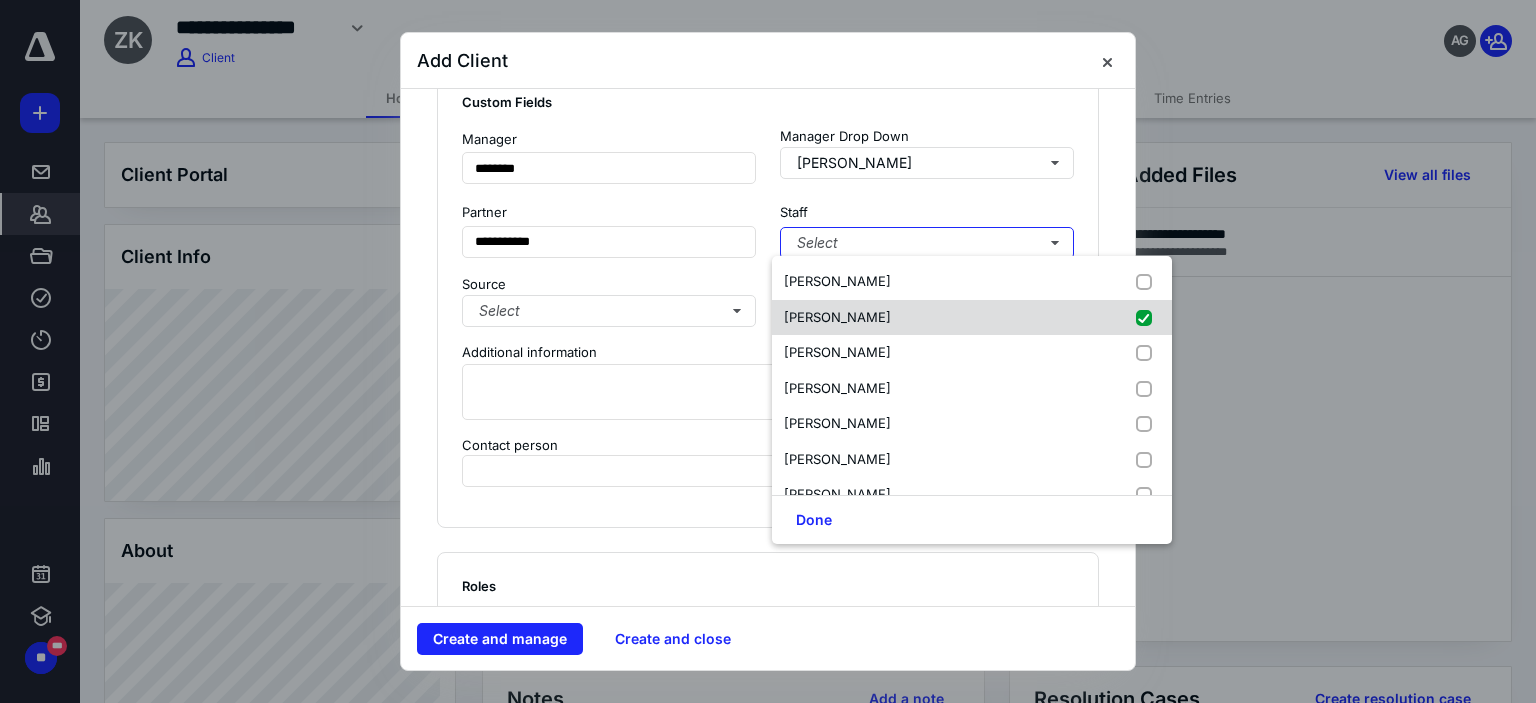 checkbox on "true" 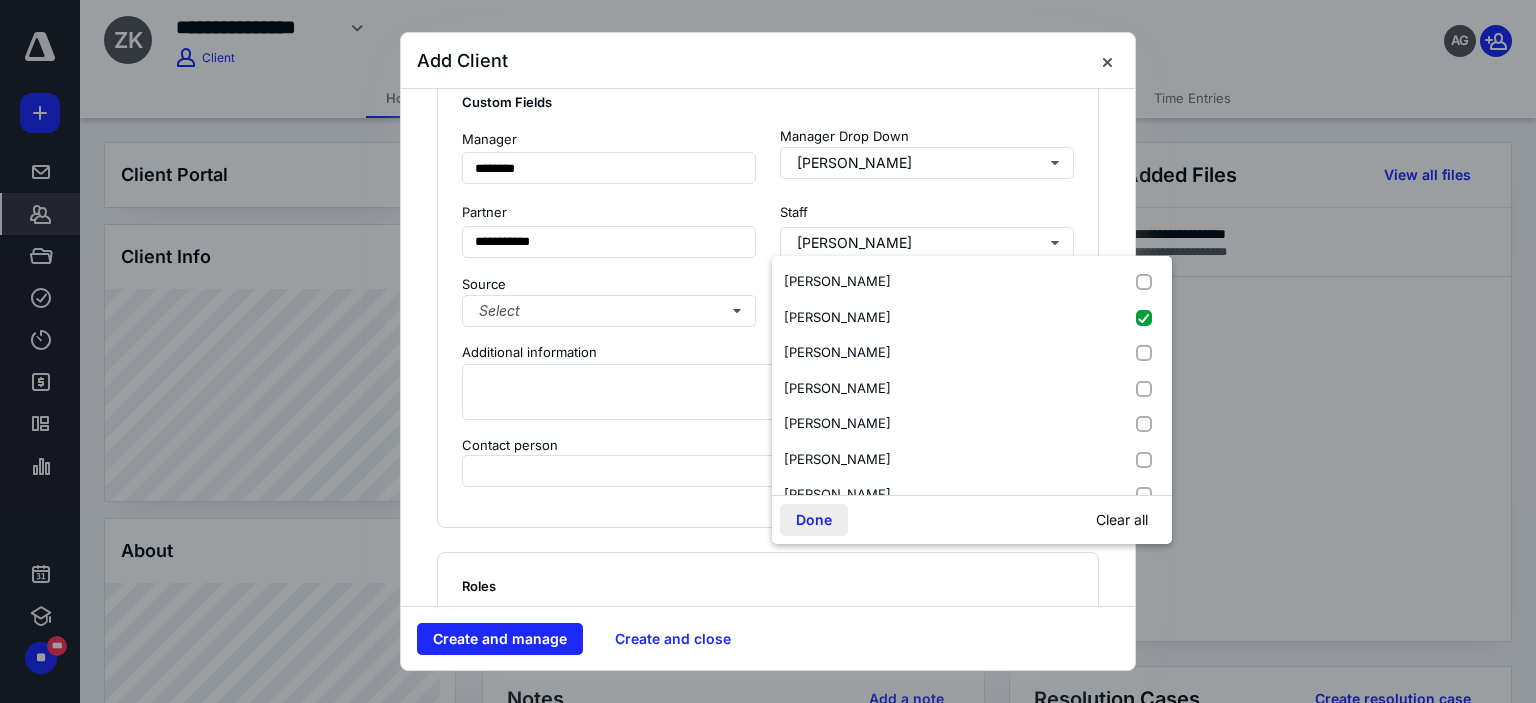 click on "Done" at bounding box center (814, 520) 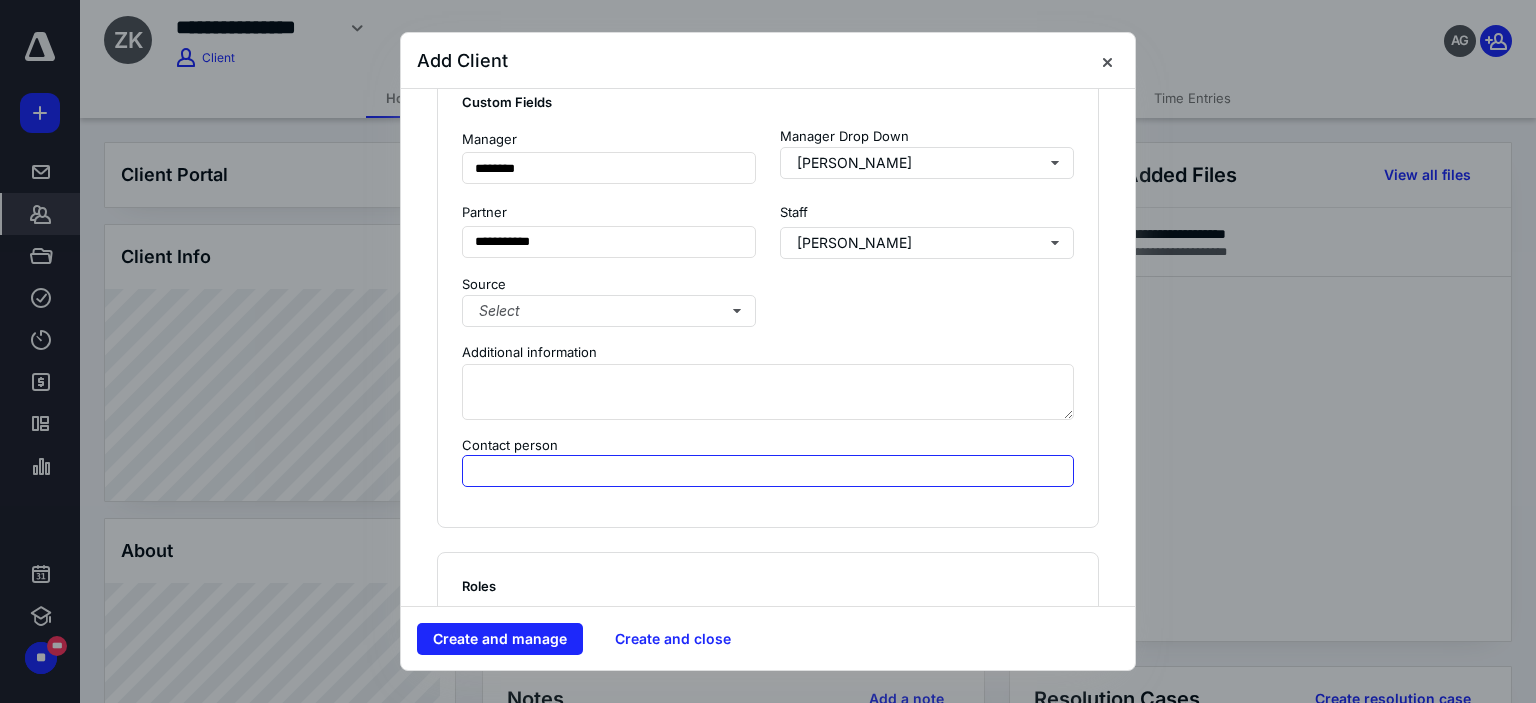 click at bounding box center [768, 471] 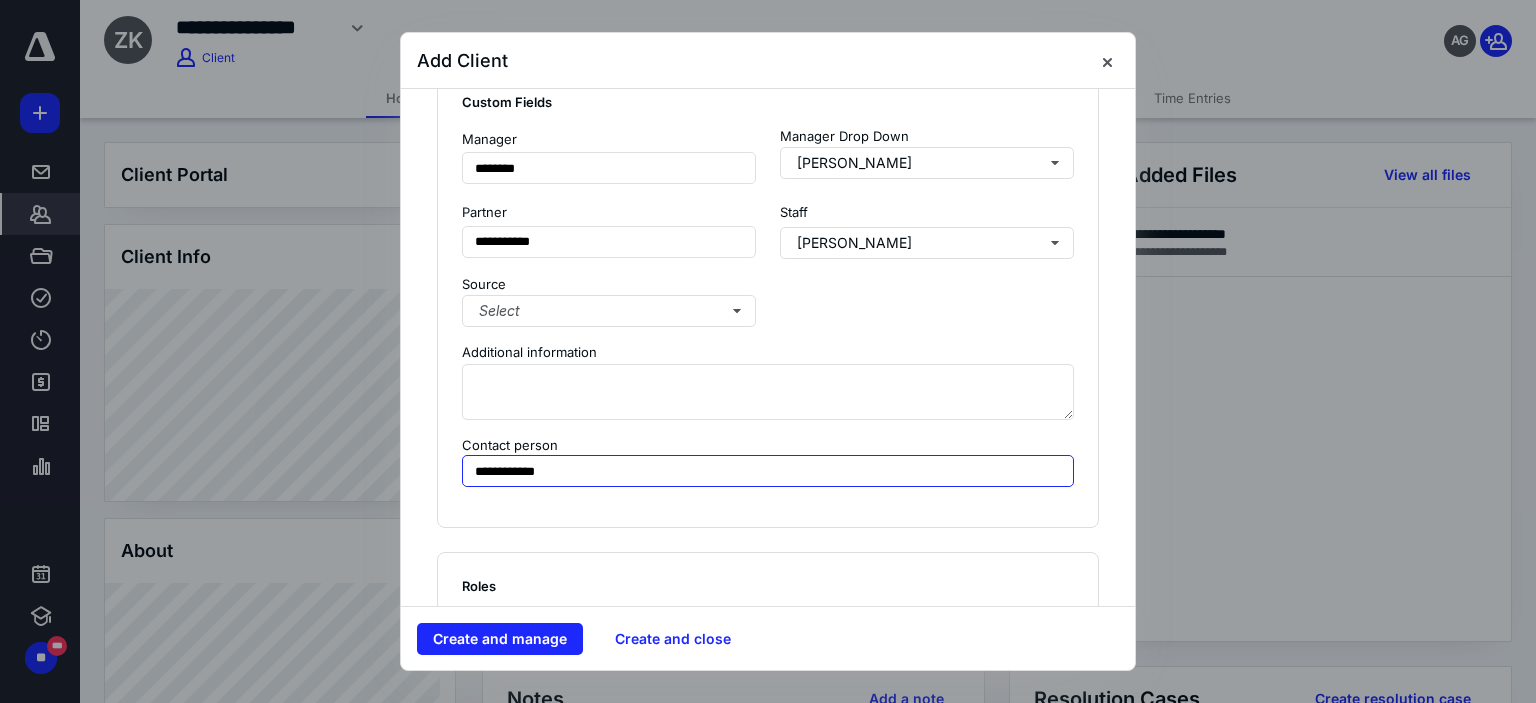 type on "**********" 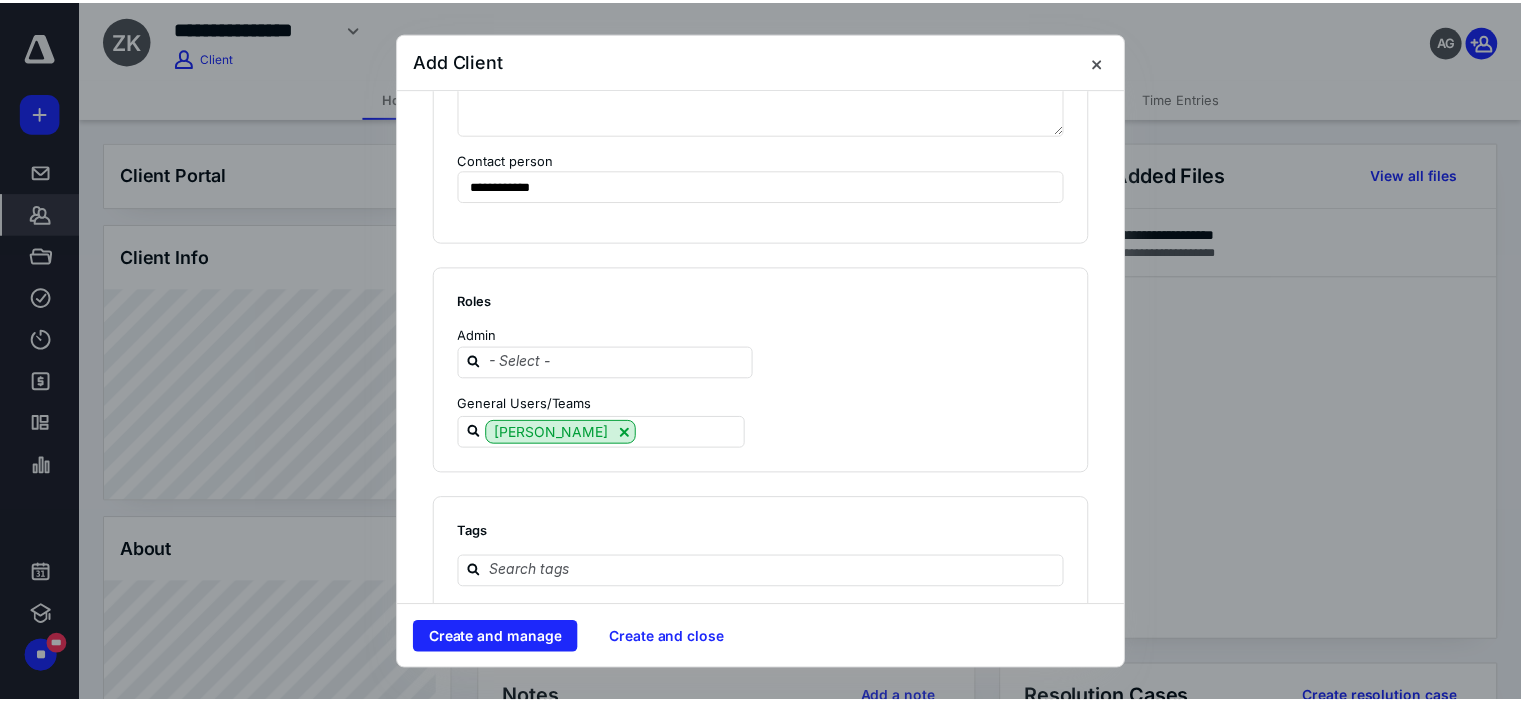 scroll, scrollTop: 1832, scrollLeft: 0, axis: vertical 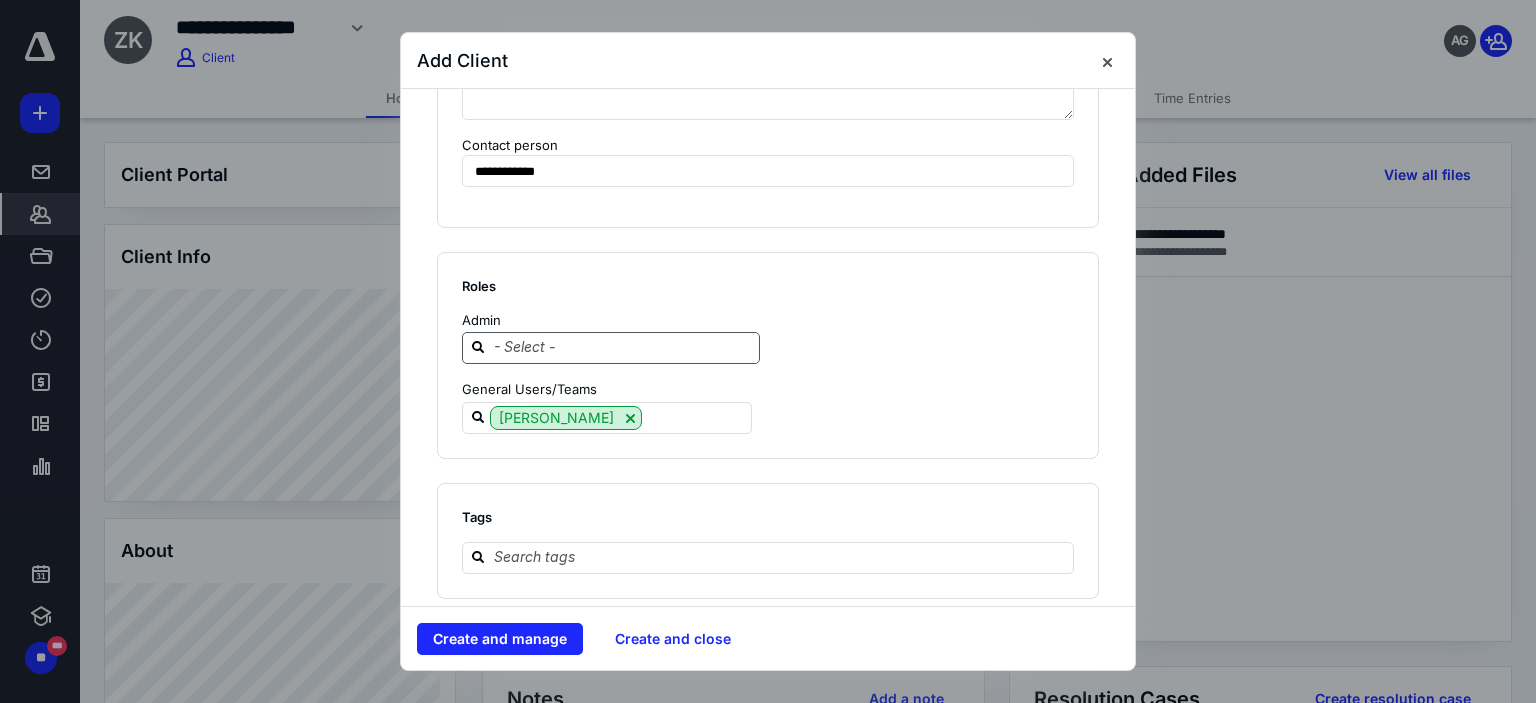 click at bounding box center [623, 347] 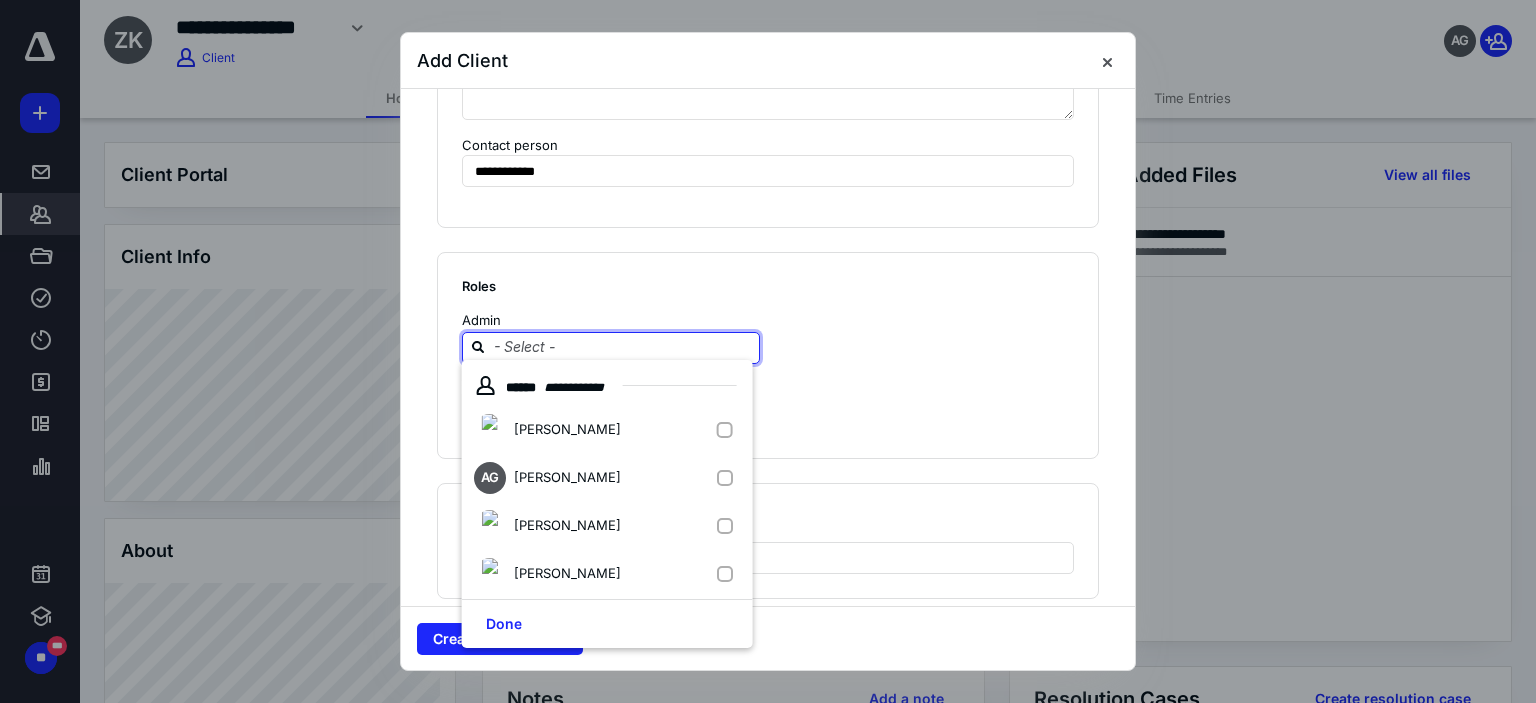 type on "K" 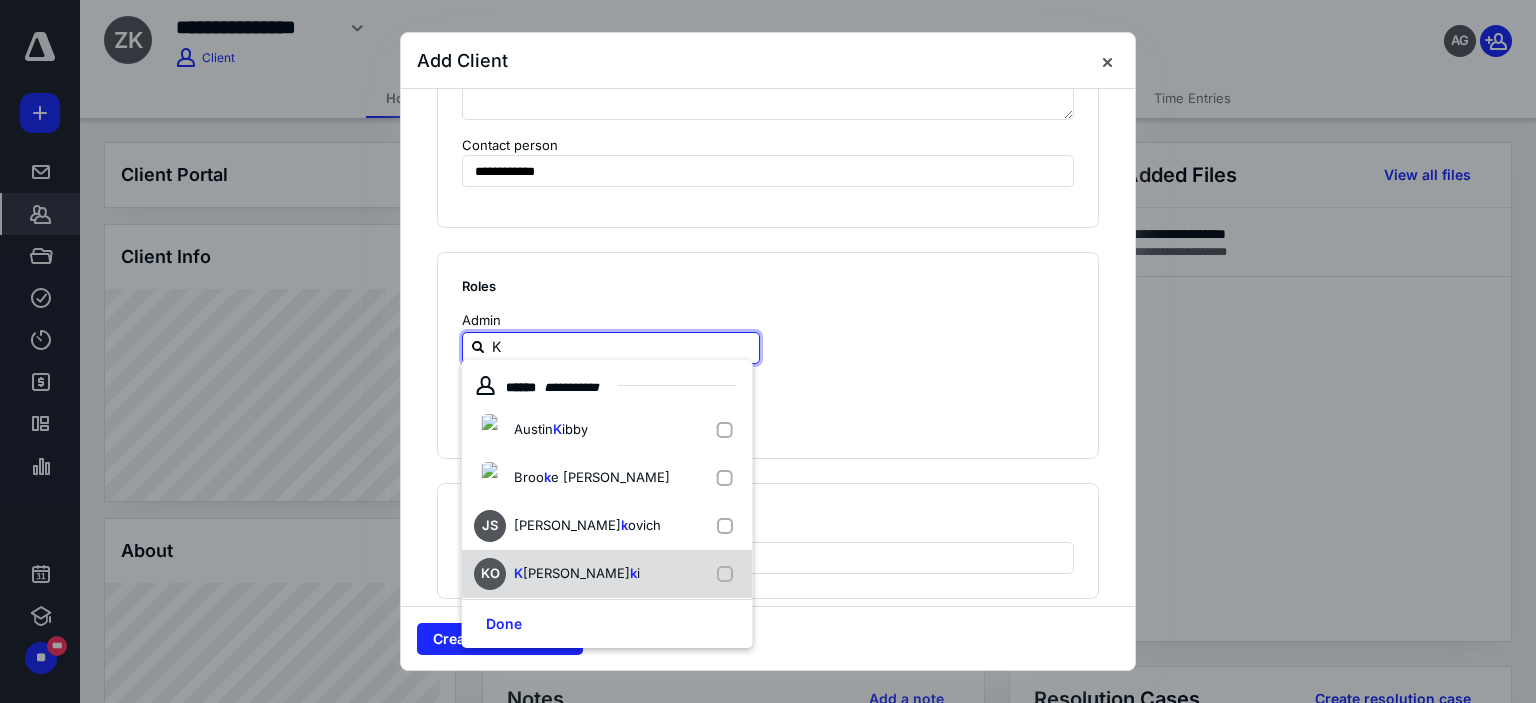 click on "KO K atie Osantos k i" at bounding box center (607, 574) 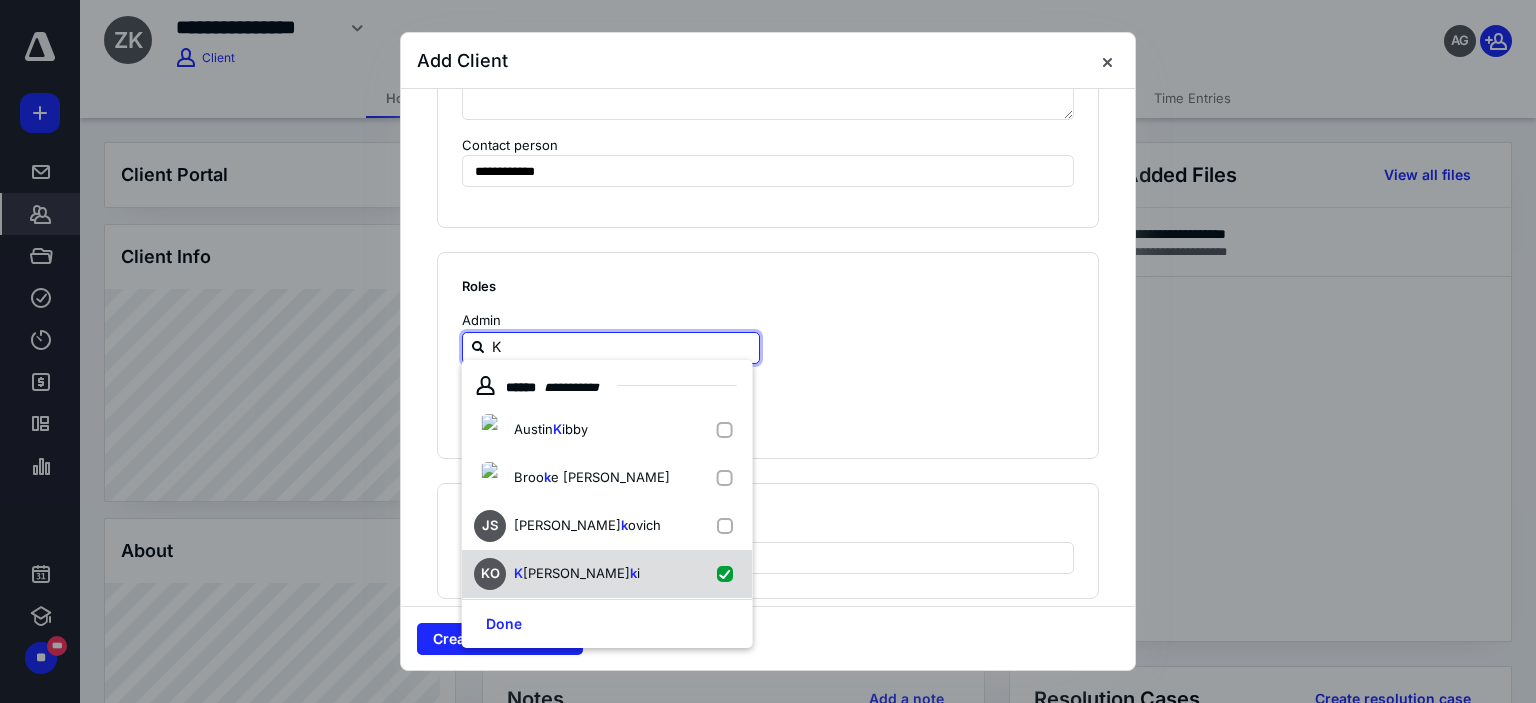 checkbox on "true" 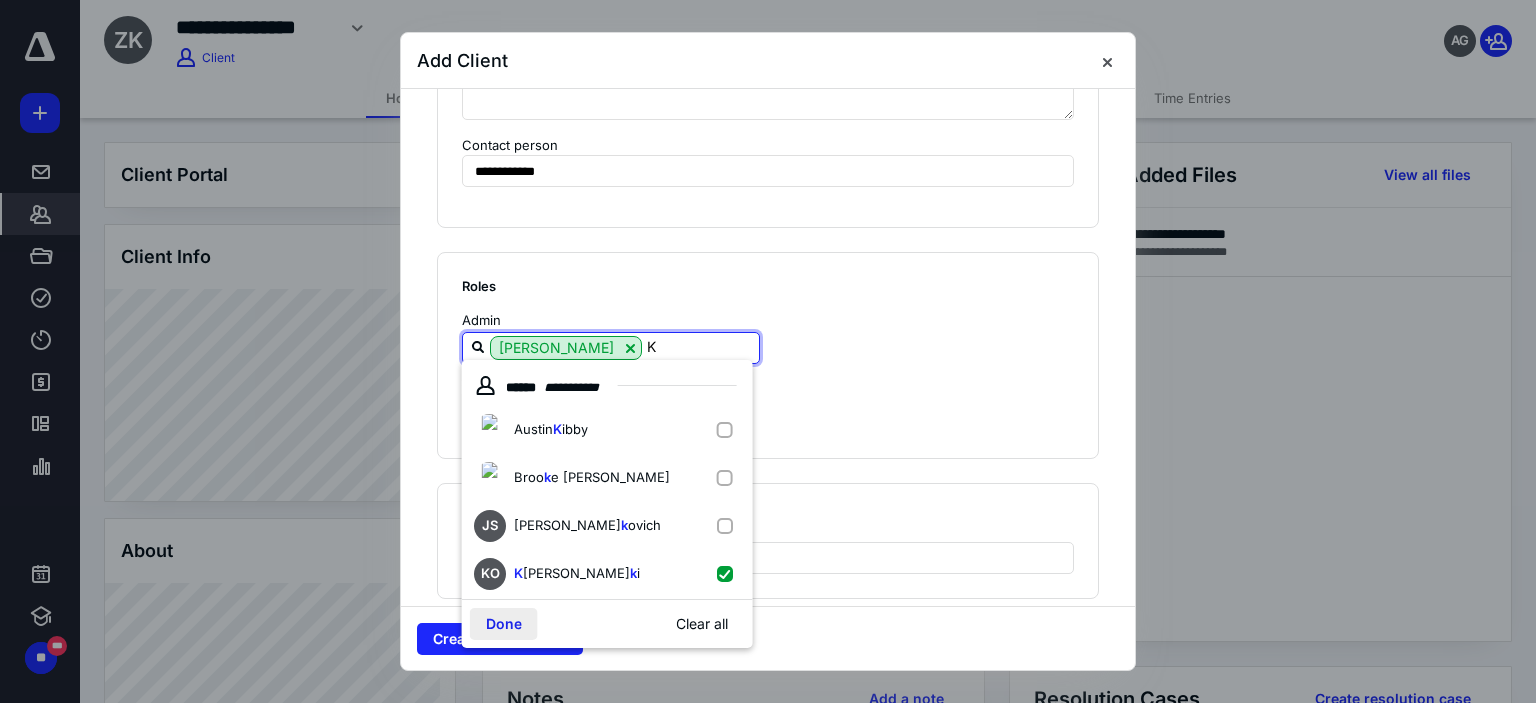 type on "K" 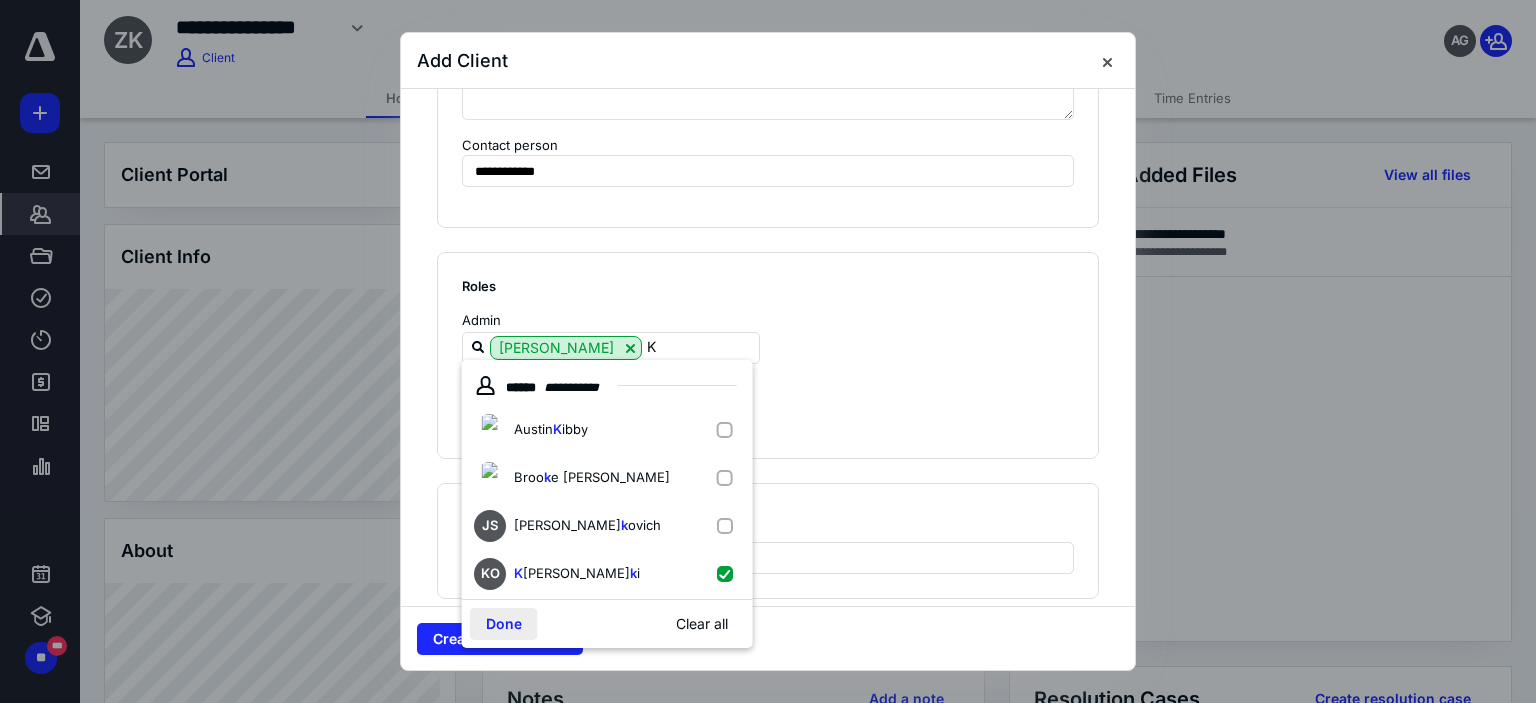 click on "Done" at bounding box center (504, 624) 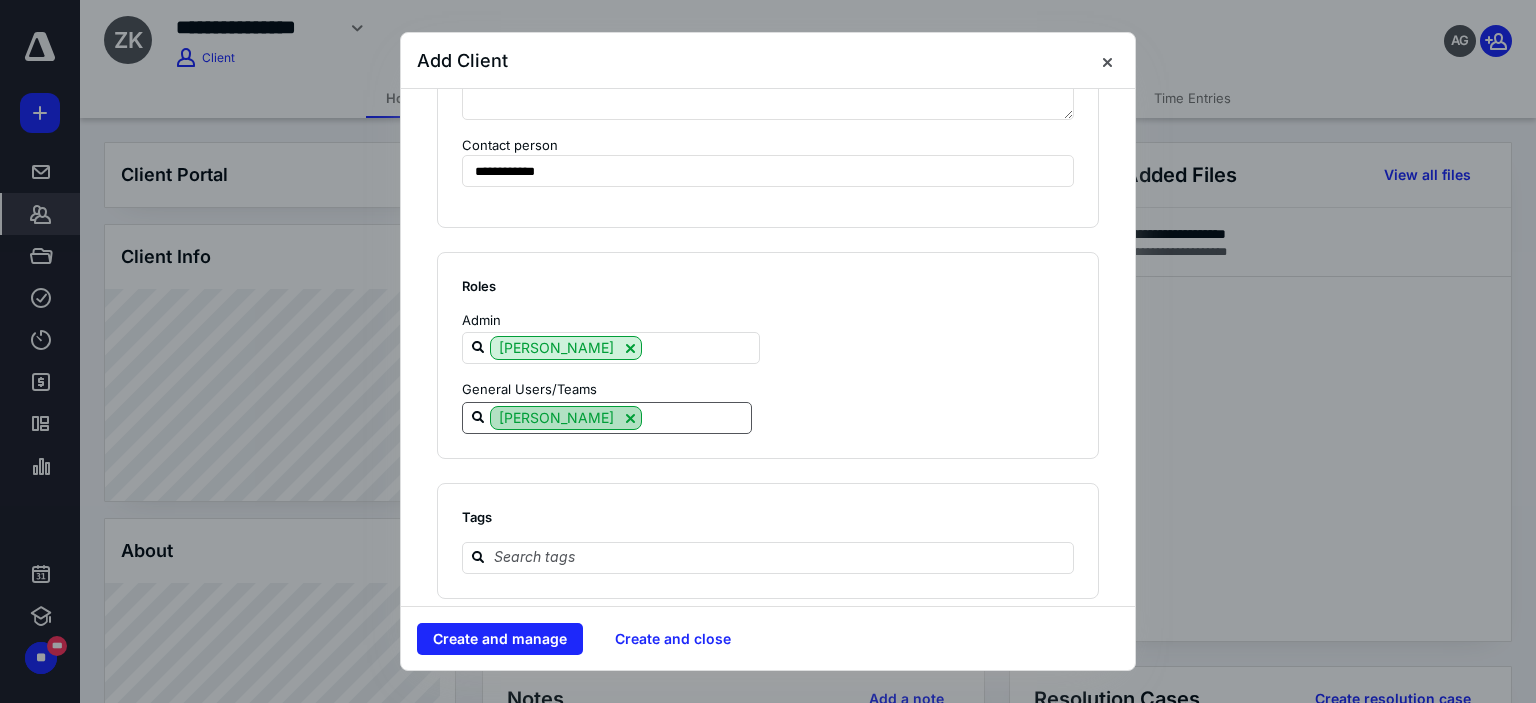 click at bounding box center (630, 418) 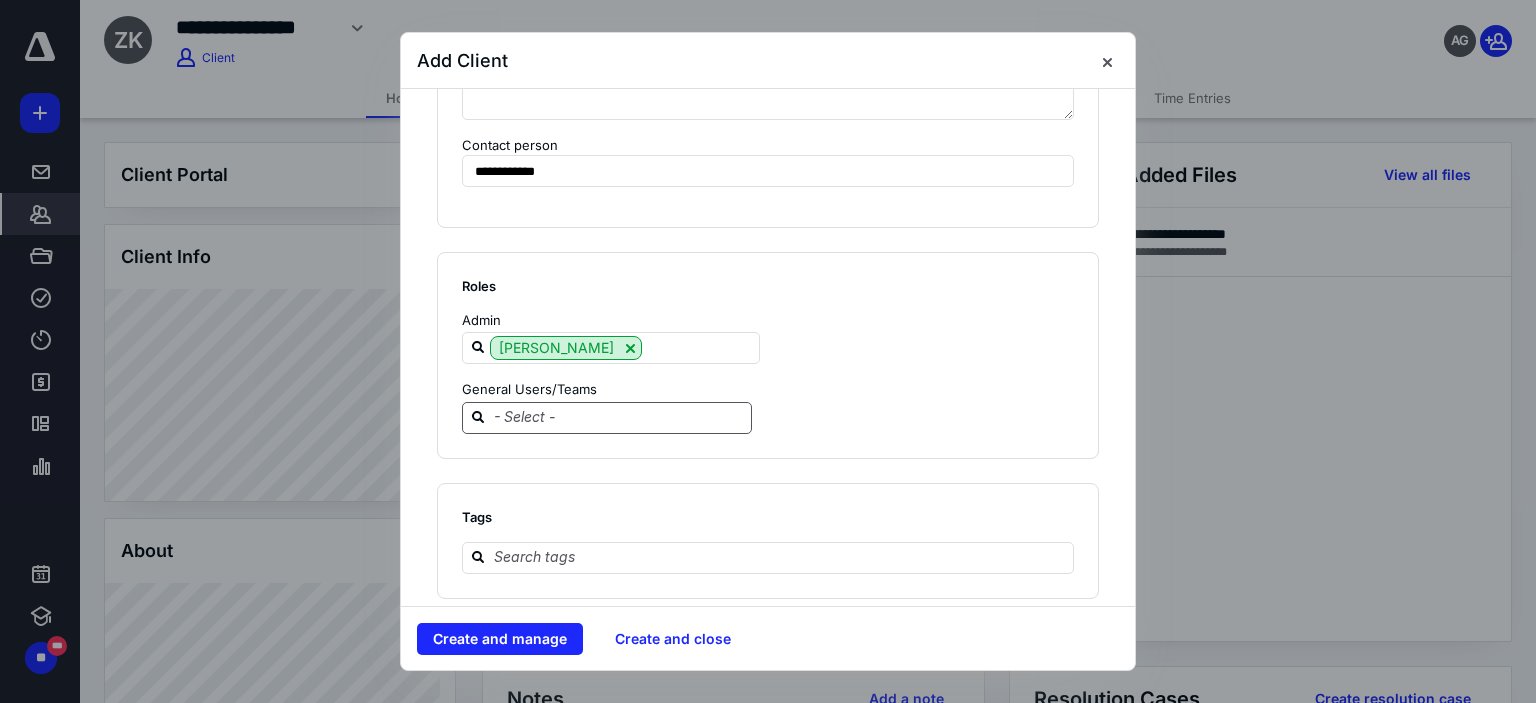 click at bounding box center [619, 417] 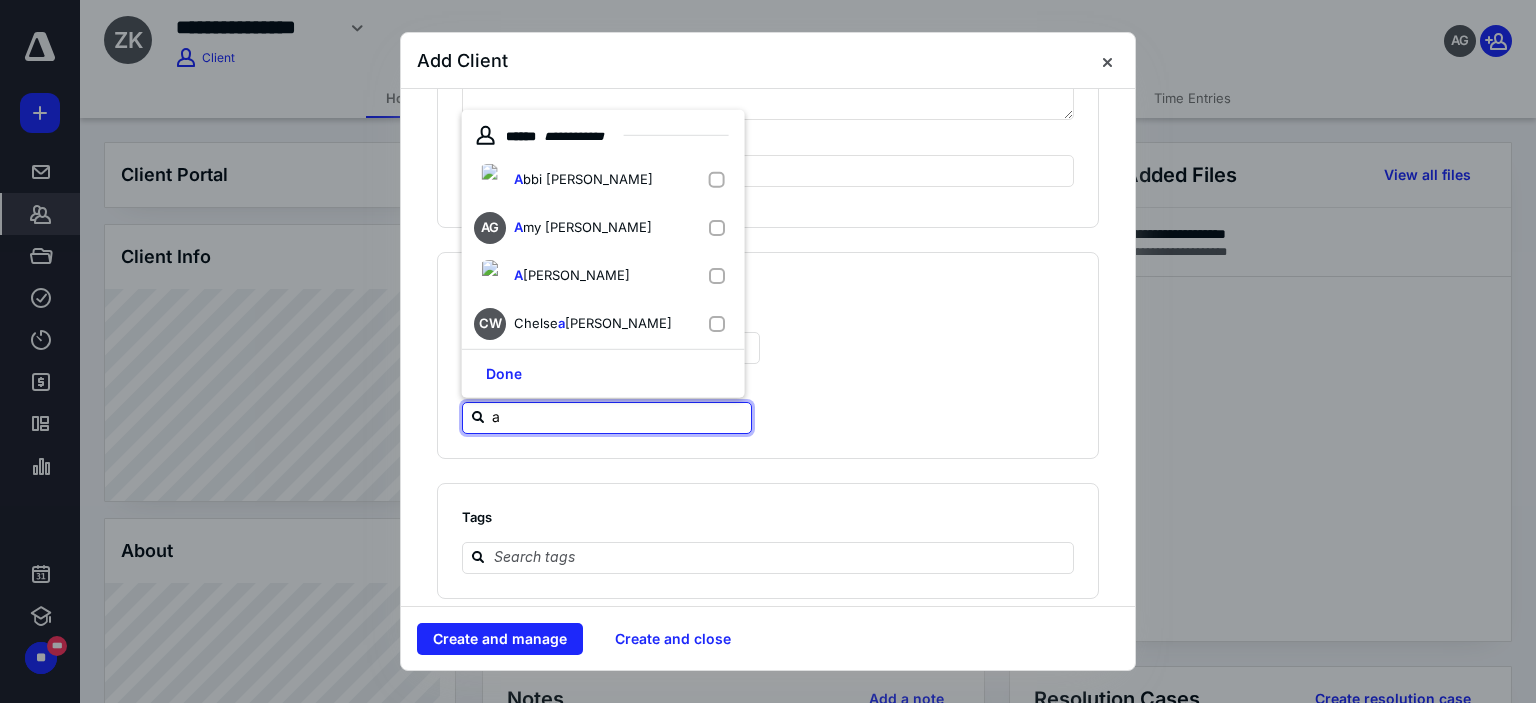 type on "am" 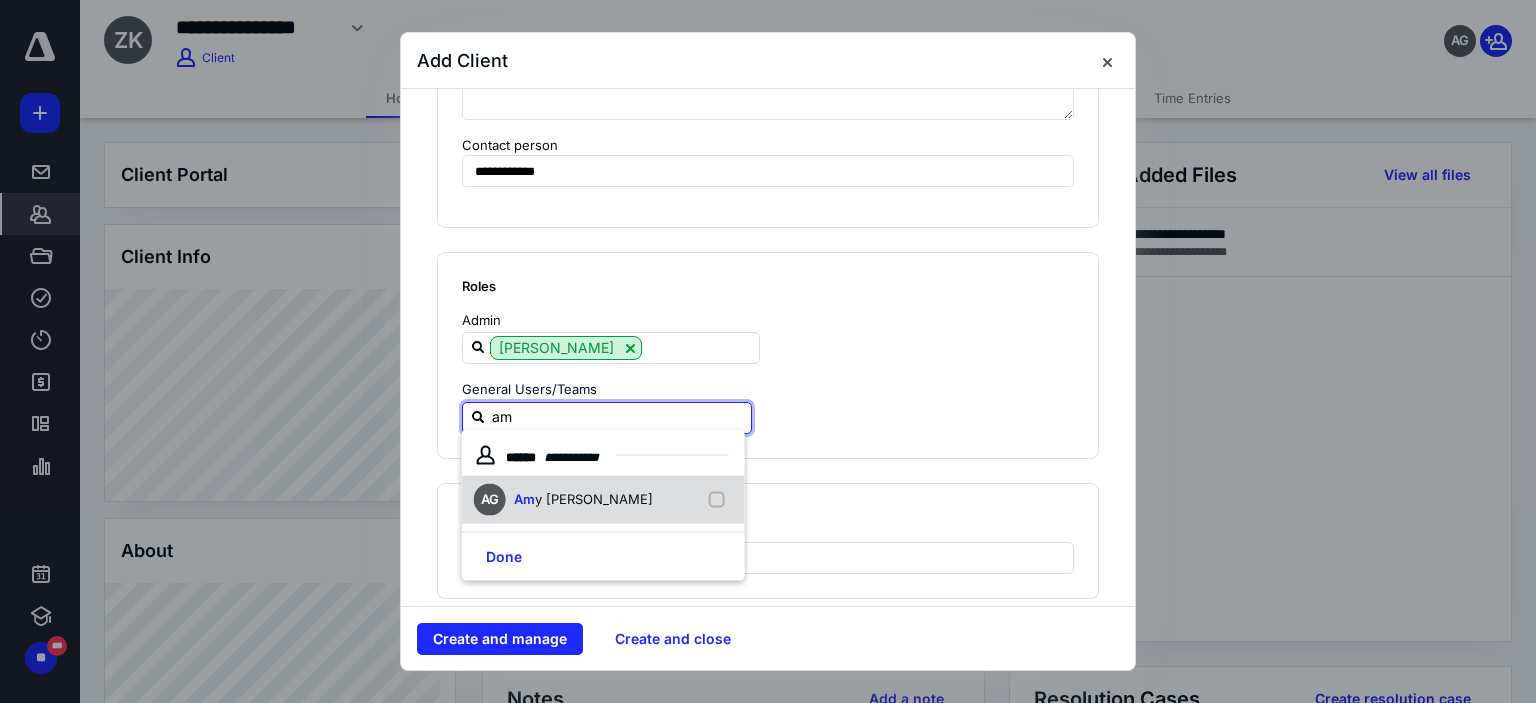 click on "AG Am y [PERSON_NAME]" at bounding box center (603, 500) 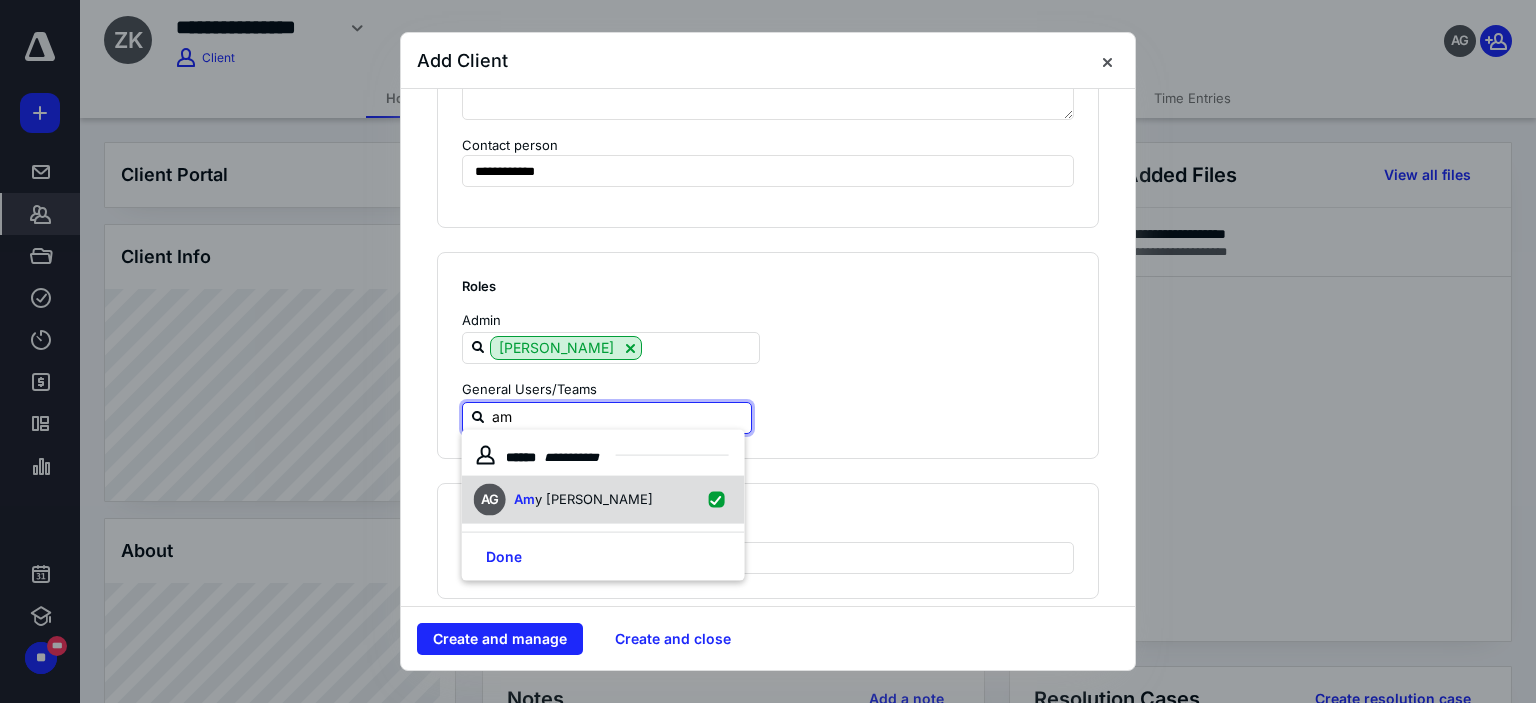 checkbox on "true" 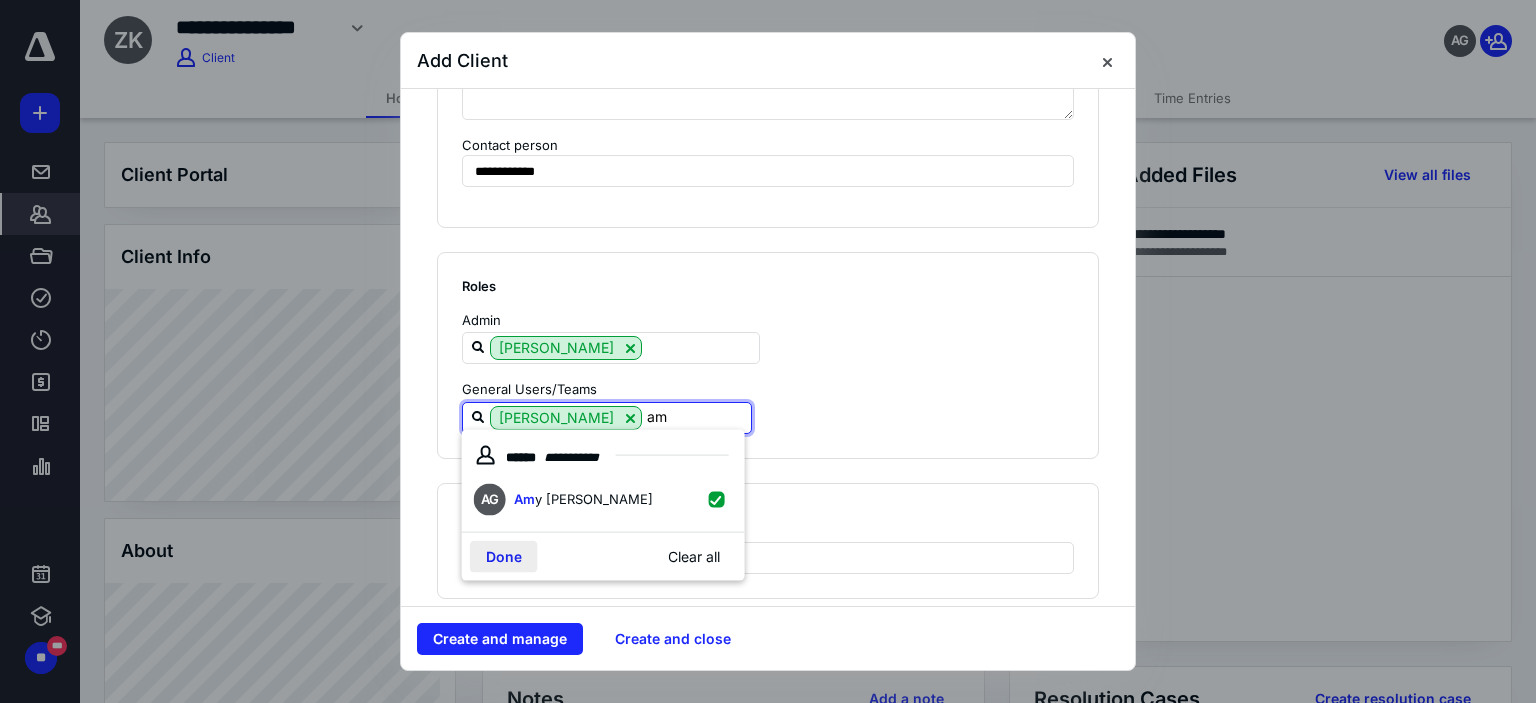 type on "am" 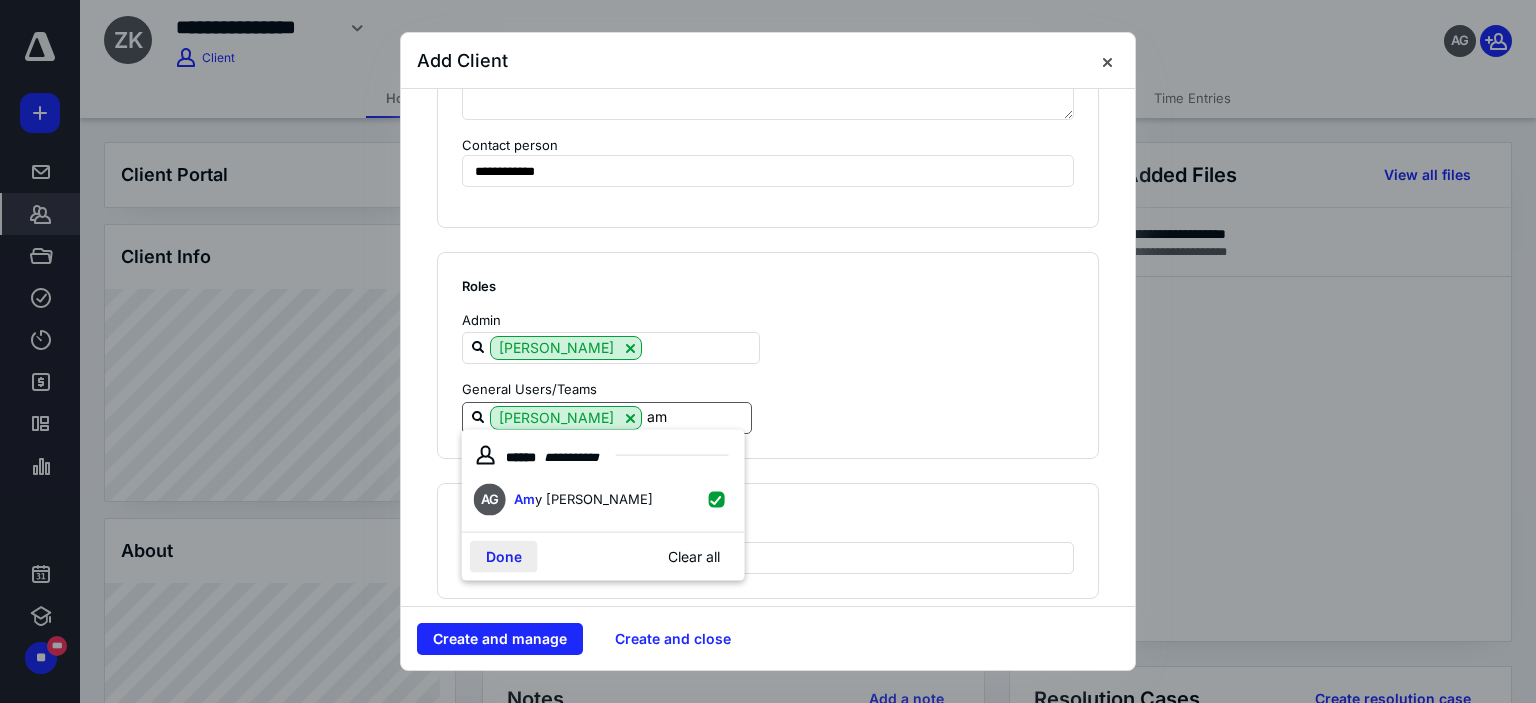 click on "Done" at bounding box center [504, 557] 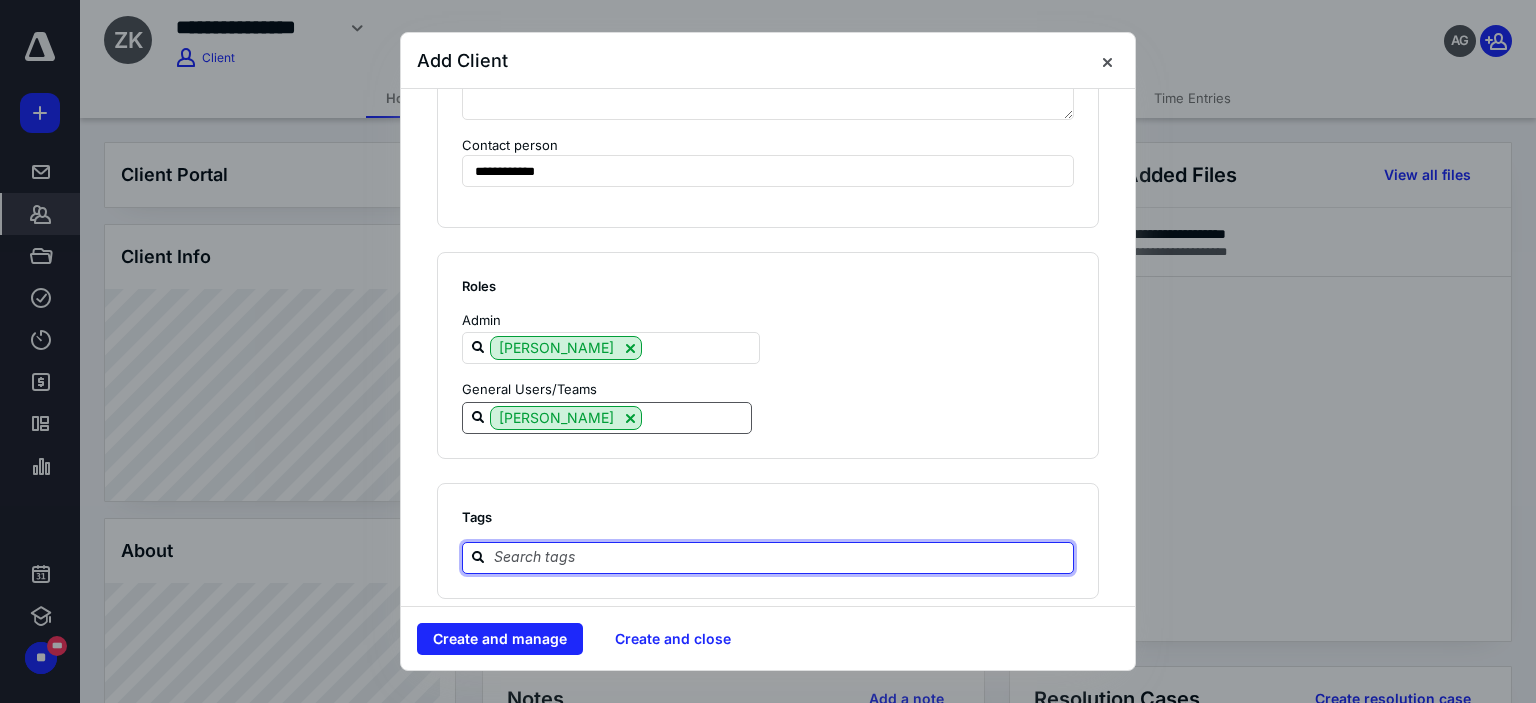 click at bounding box center (780, 557) 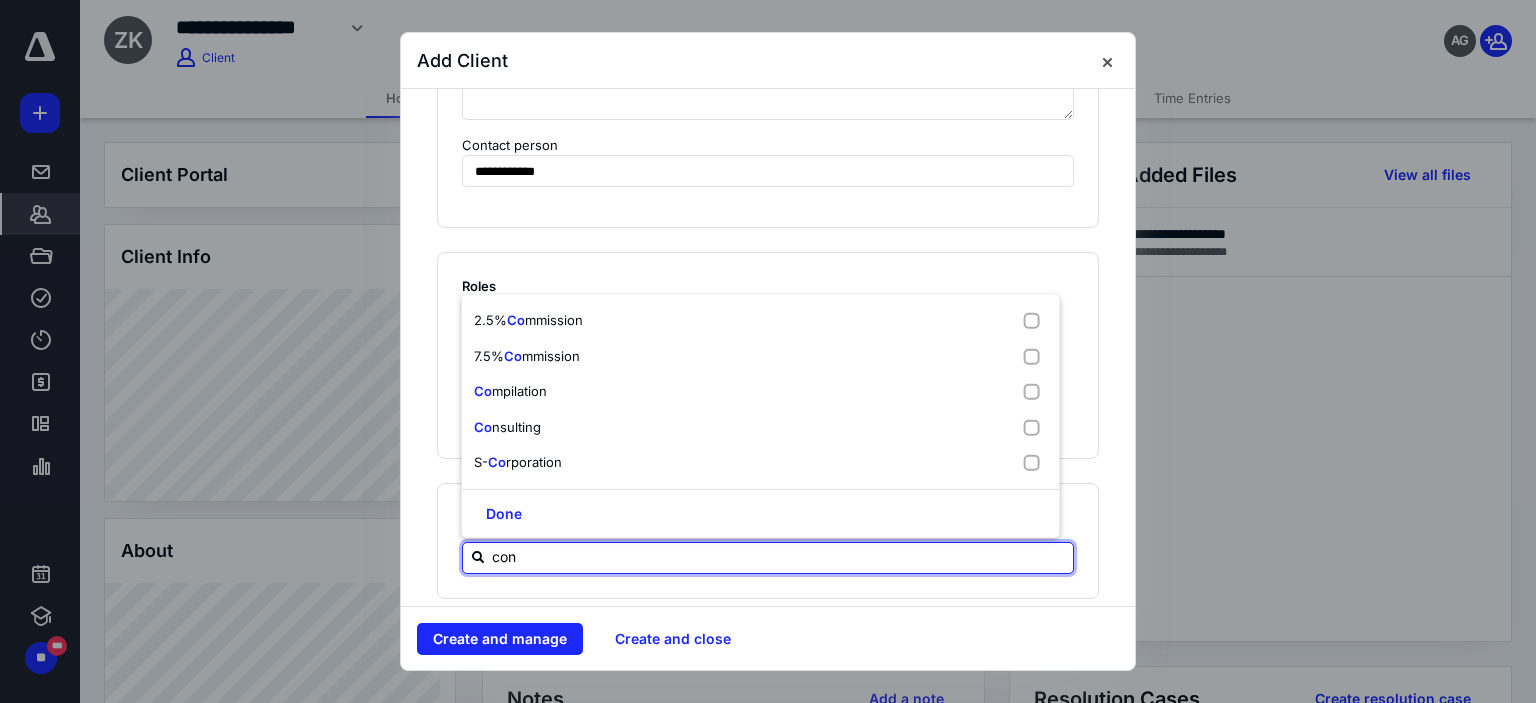 type on "cons" 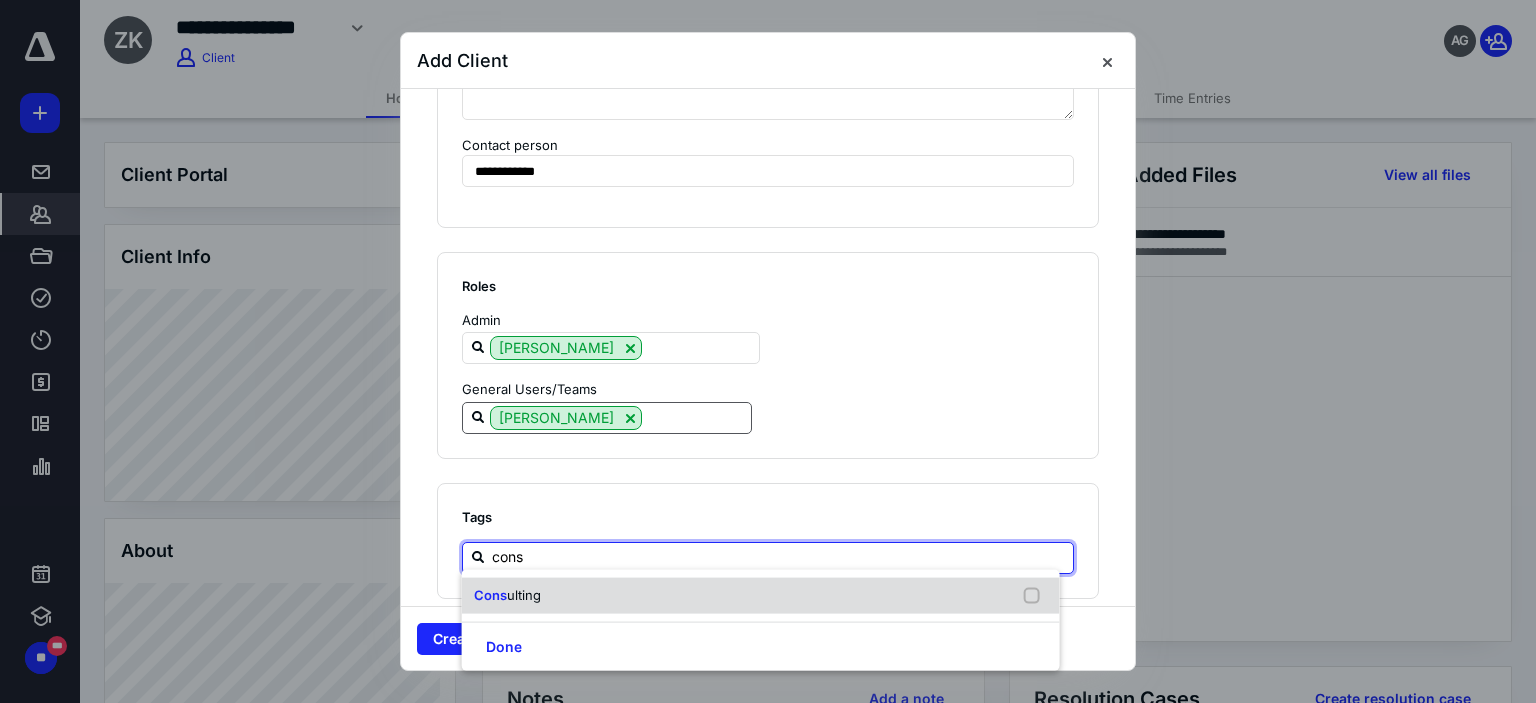 click on "Cons ulting" at bounding box center [761, 596] 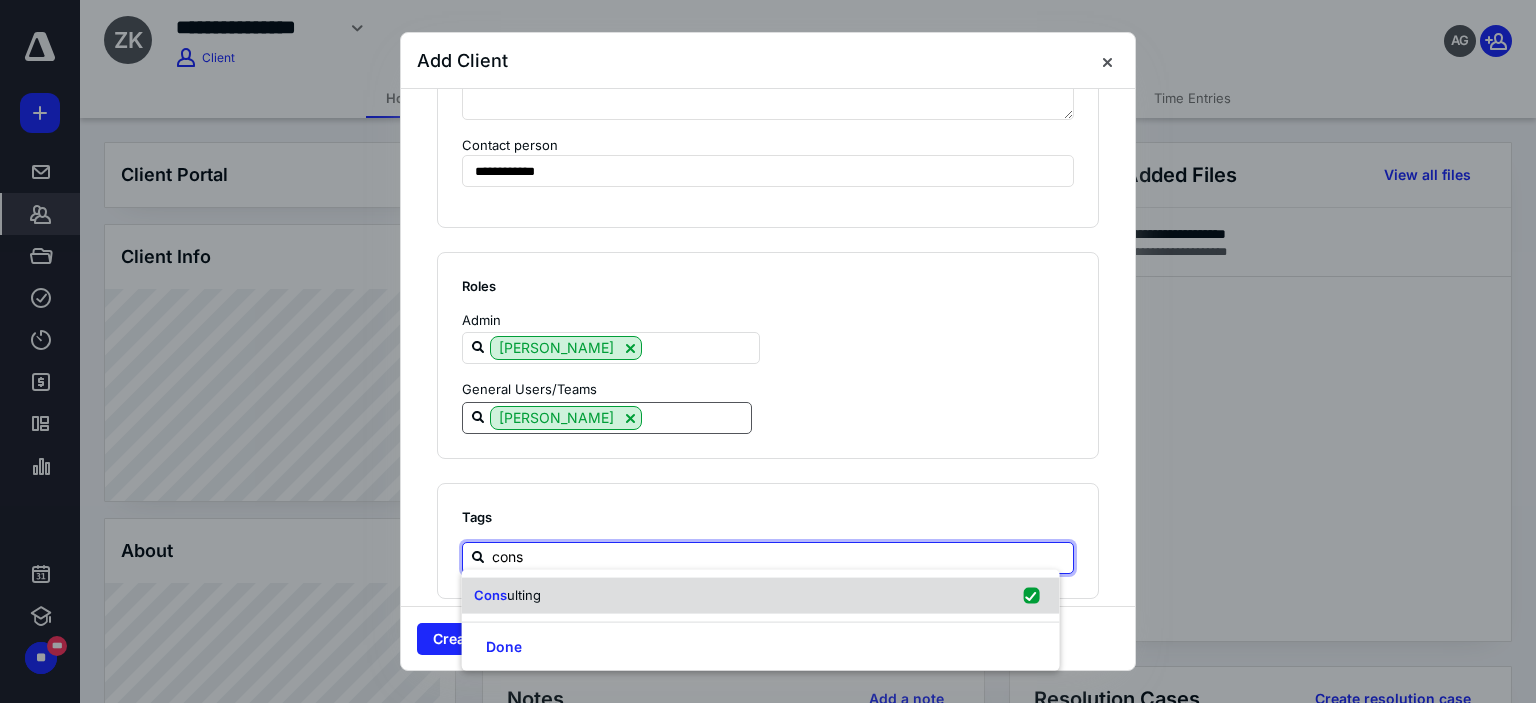 checkbox on "true" 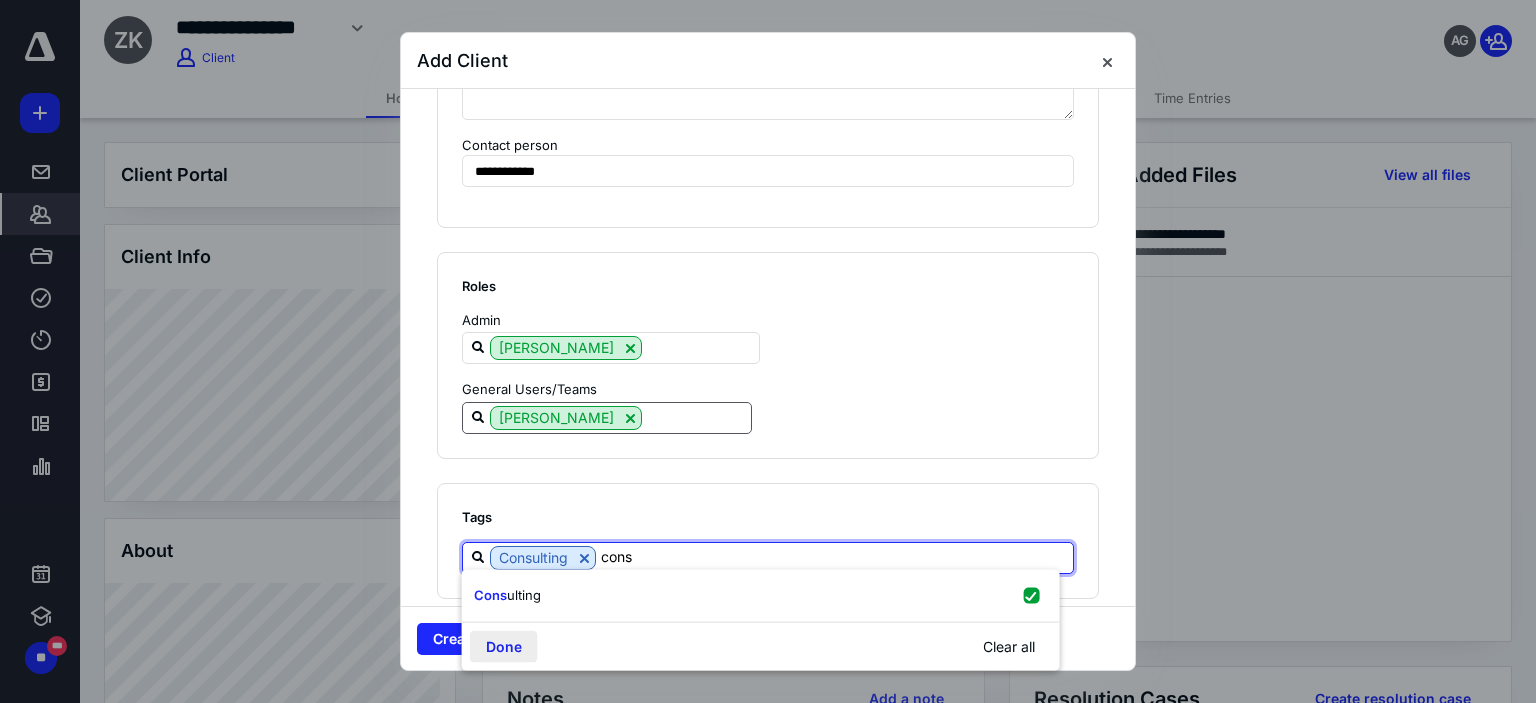 type on "cons" 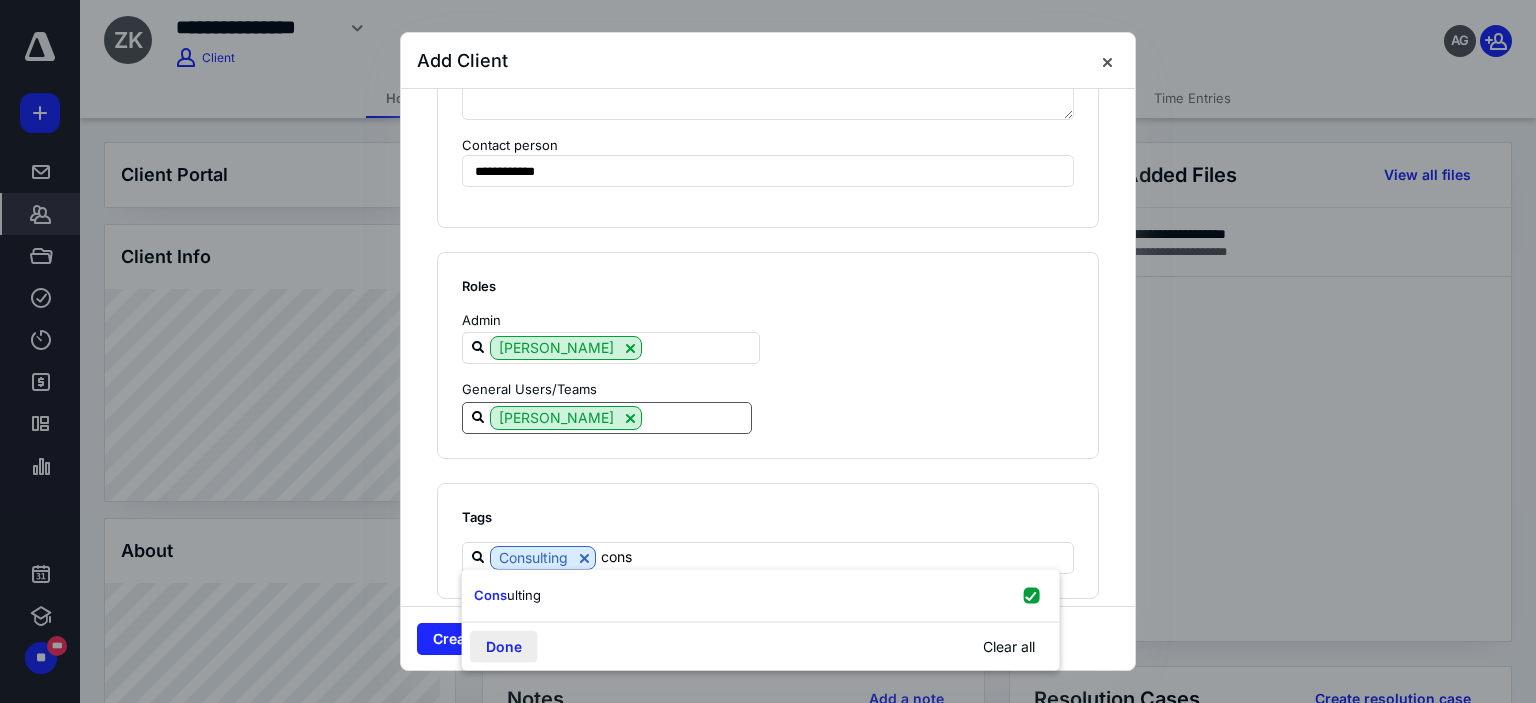 click on "Done" at bounding box center [504, 646] 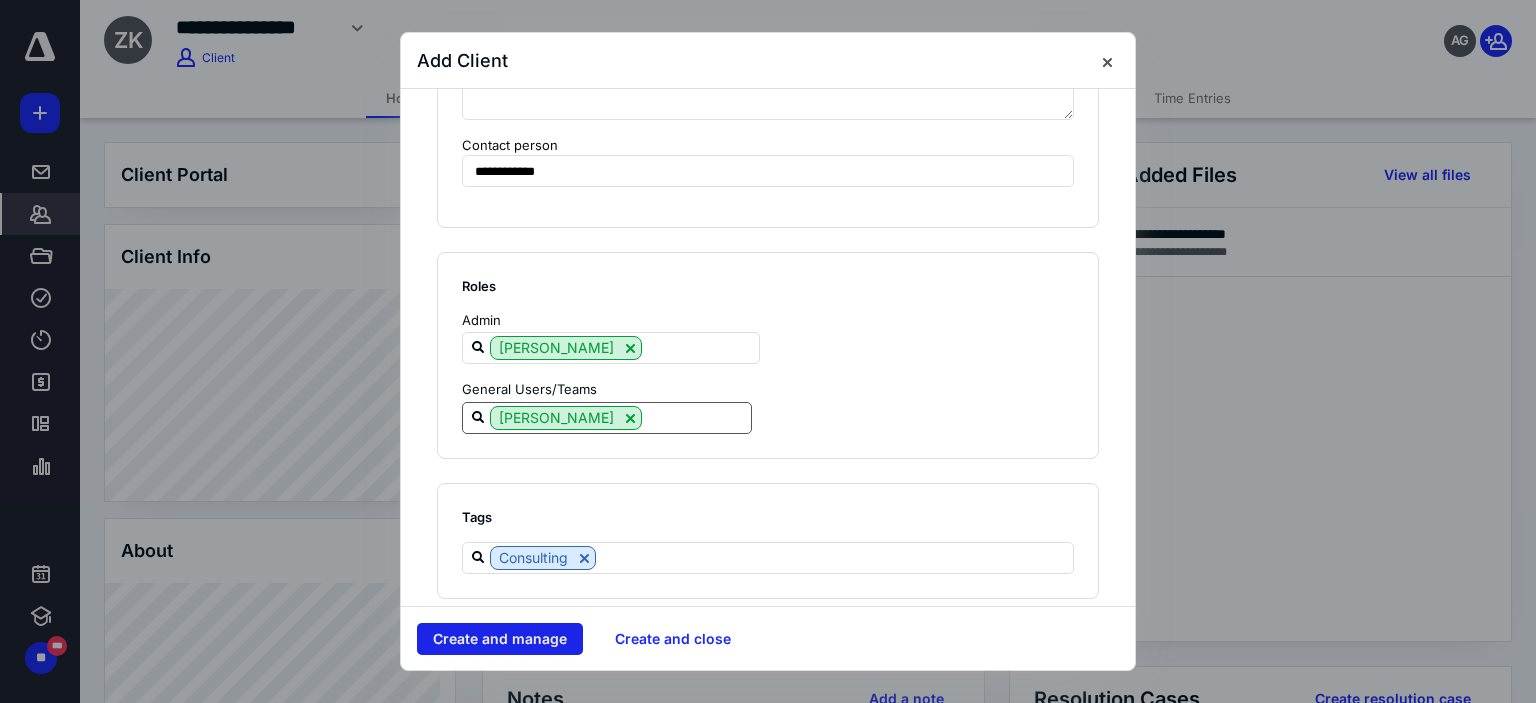 click on "Create and manage" at bounding box center (500, 639) 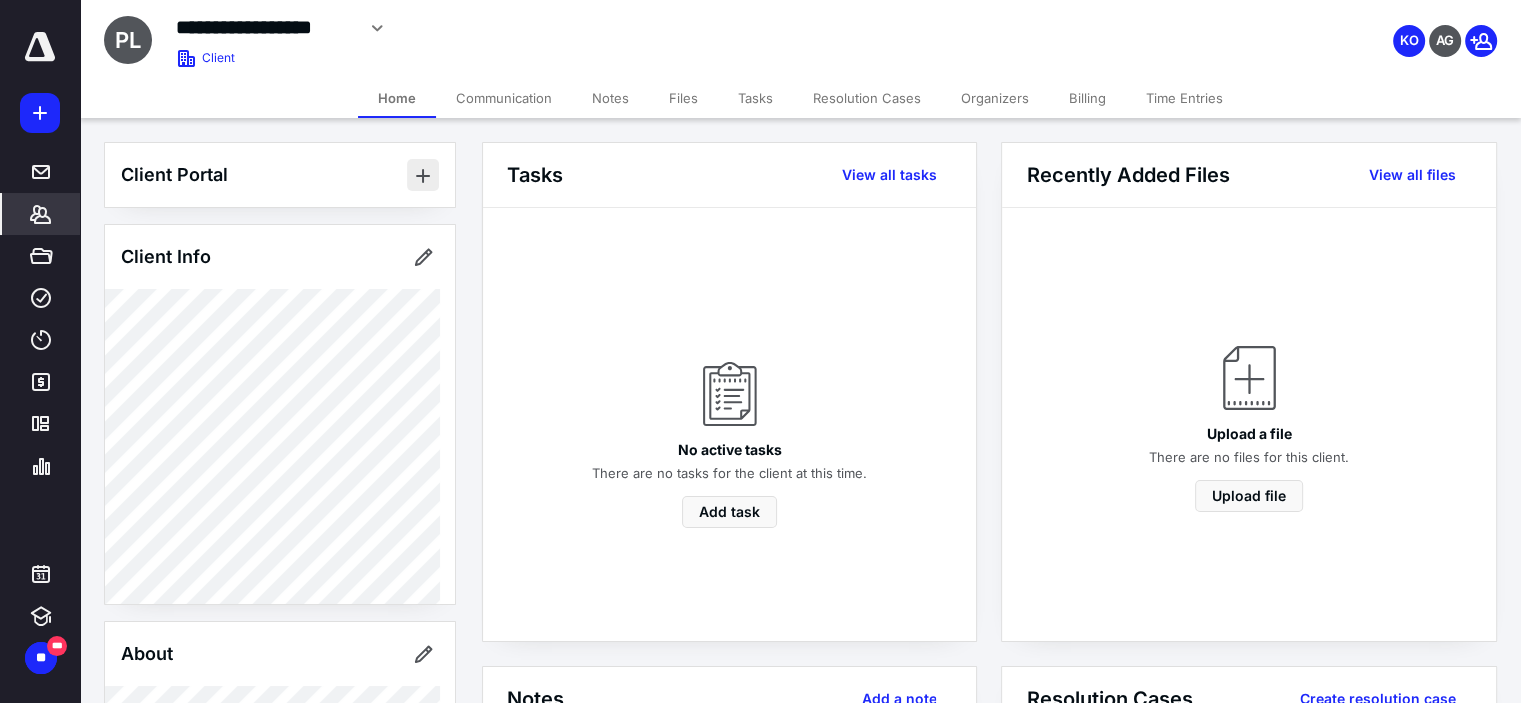 click at bounding box center (423, 175) 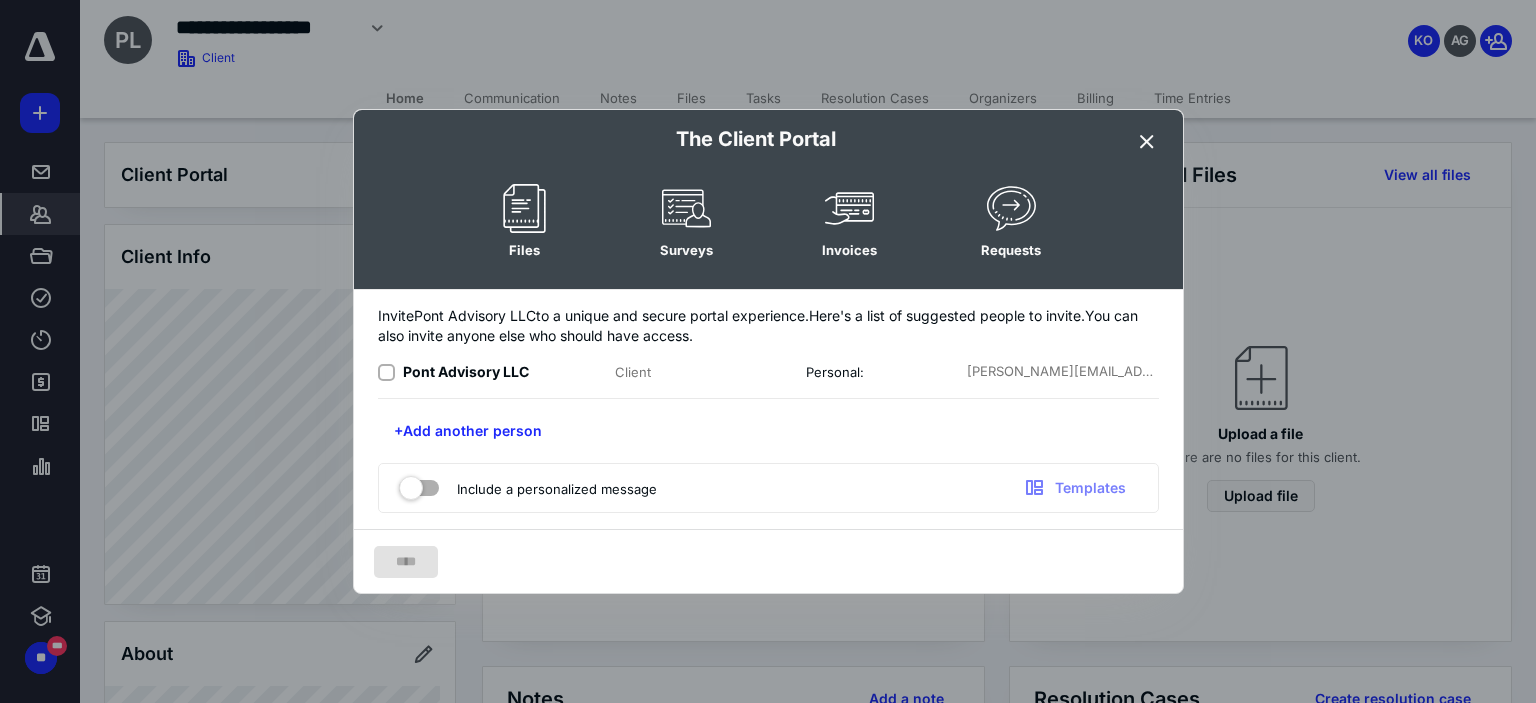 click at bounding box center (386, 373) 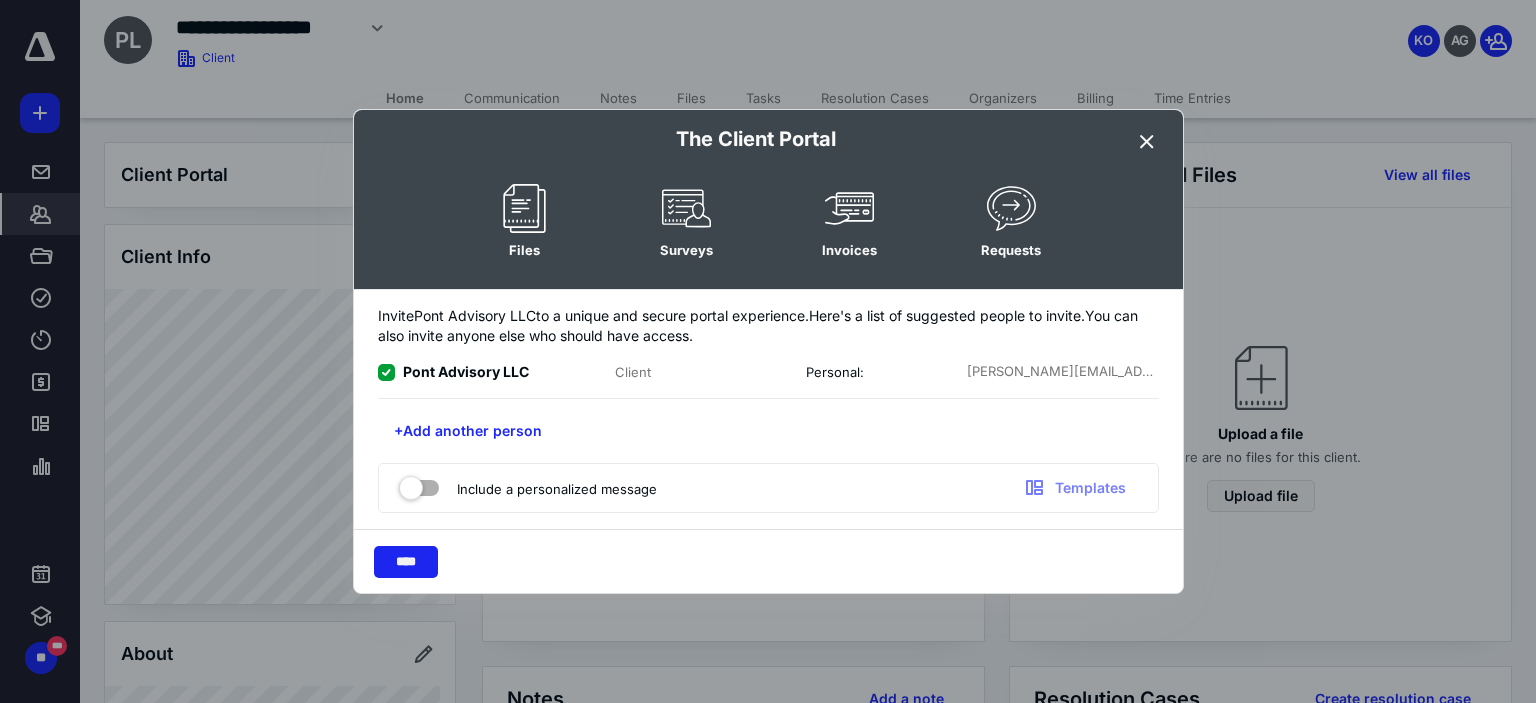 click on "****" at bounding box center [406, 562] 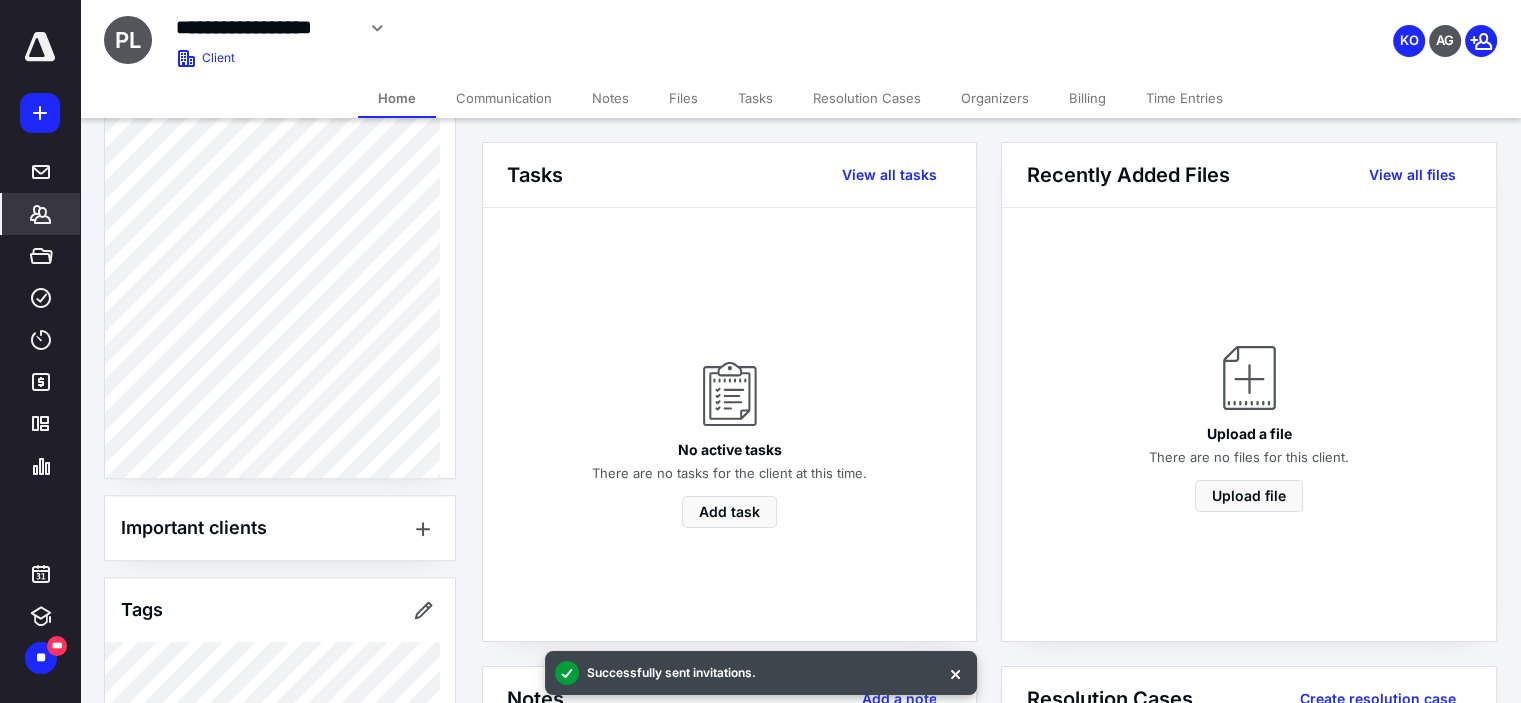 scroll, scrollTop: 813, scrollLeft: 0, axis: vertical 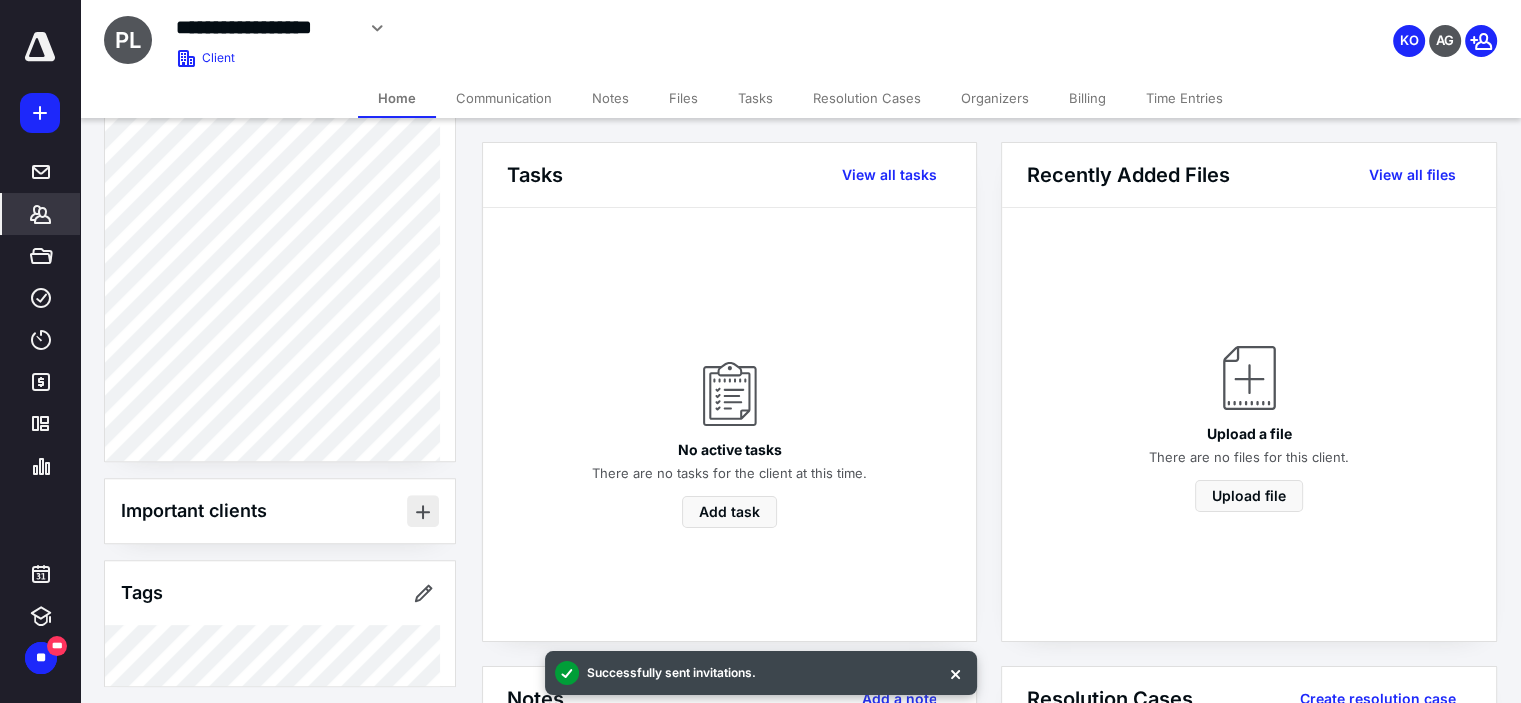 click at bounding box center [423, 511] 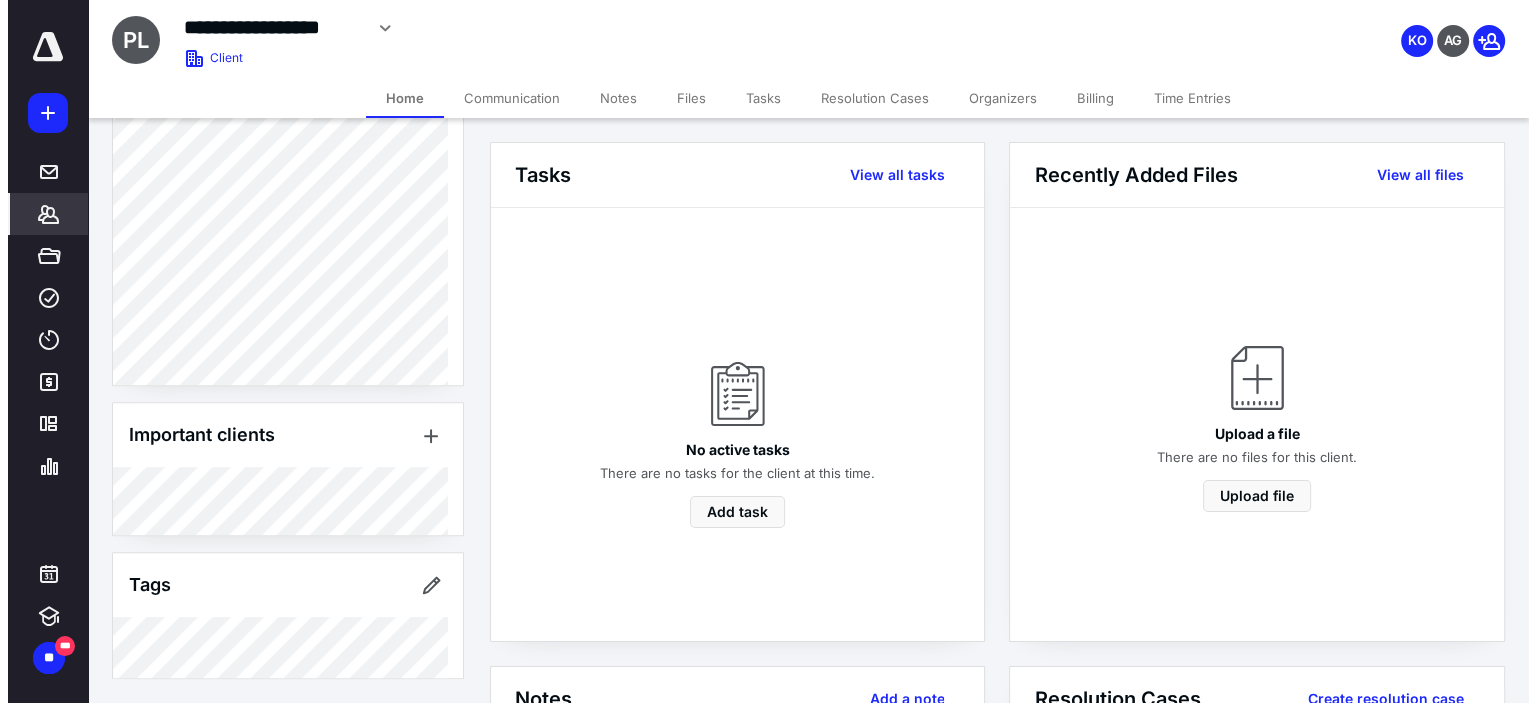 scroll, scrollTop: 886, scrollLeft: 0, axis: vertical 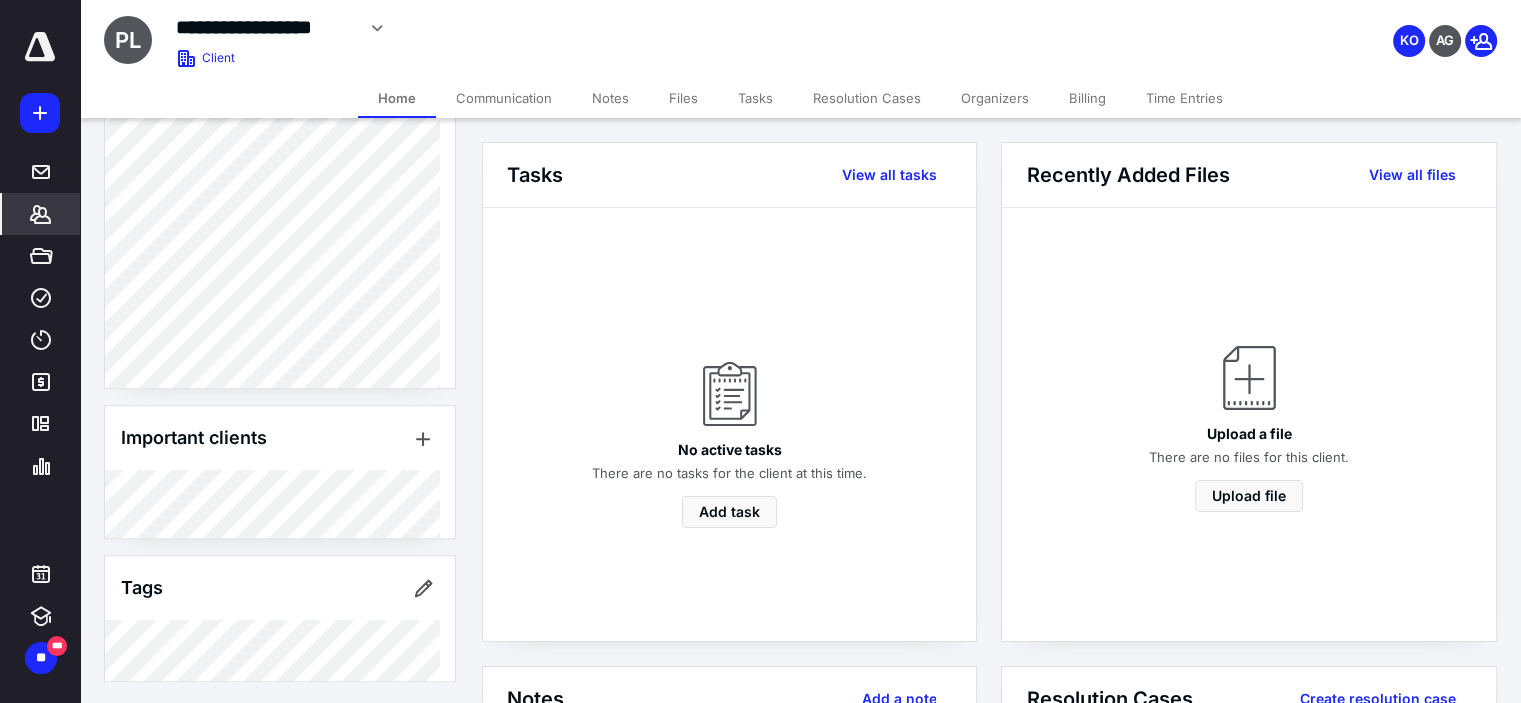 click on "Files" at bounding box center (683, 98) 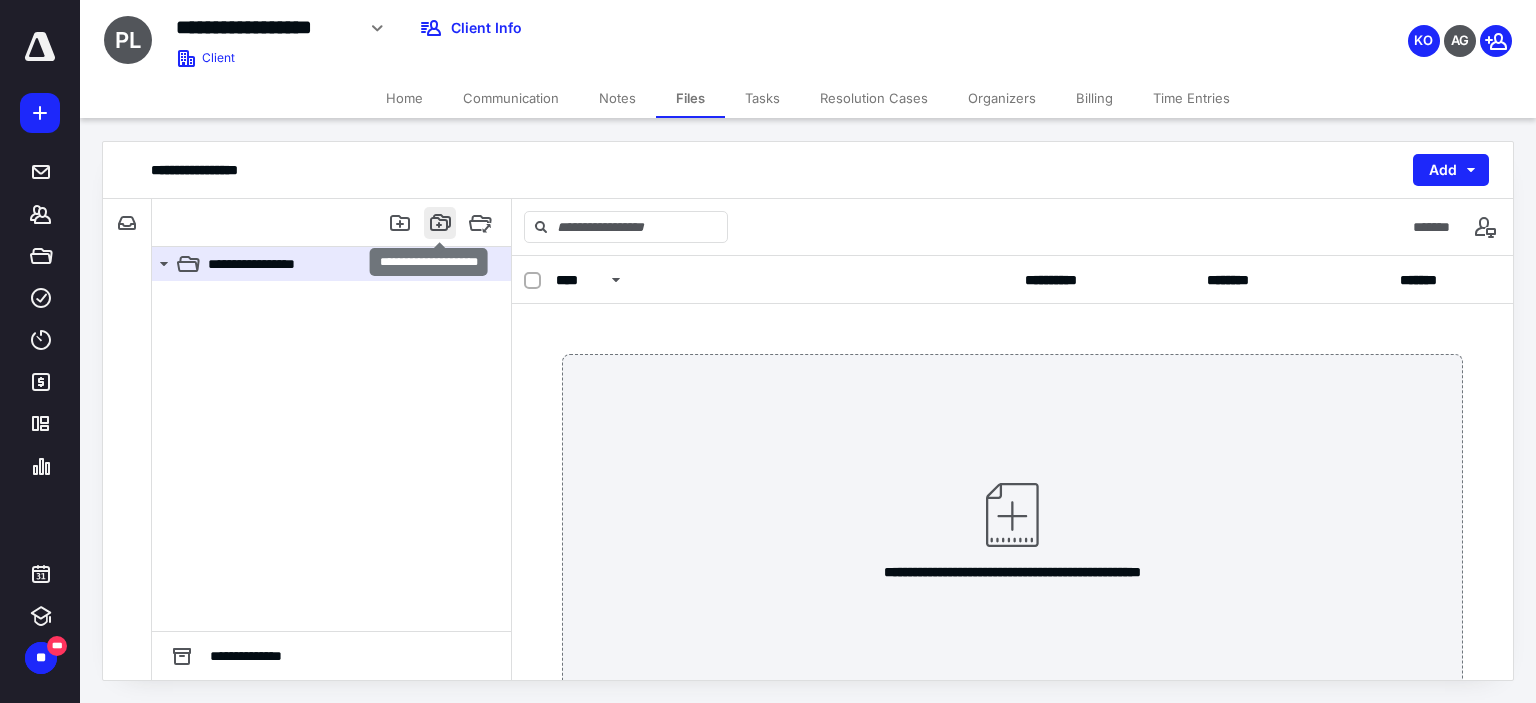 click at bounding box center (440, 223) 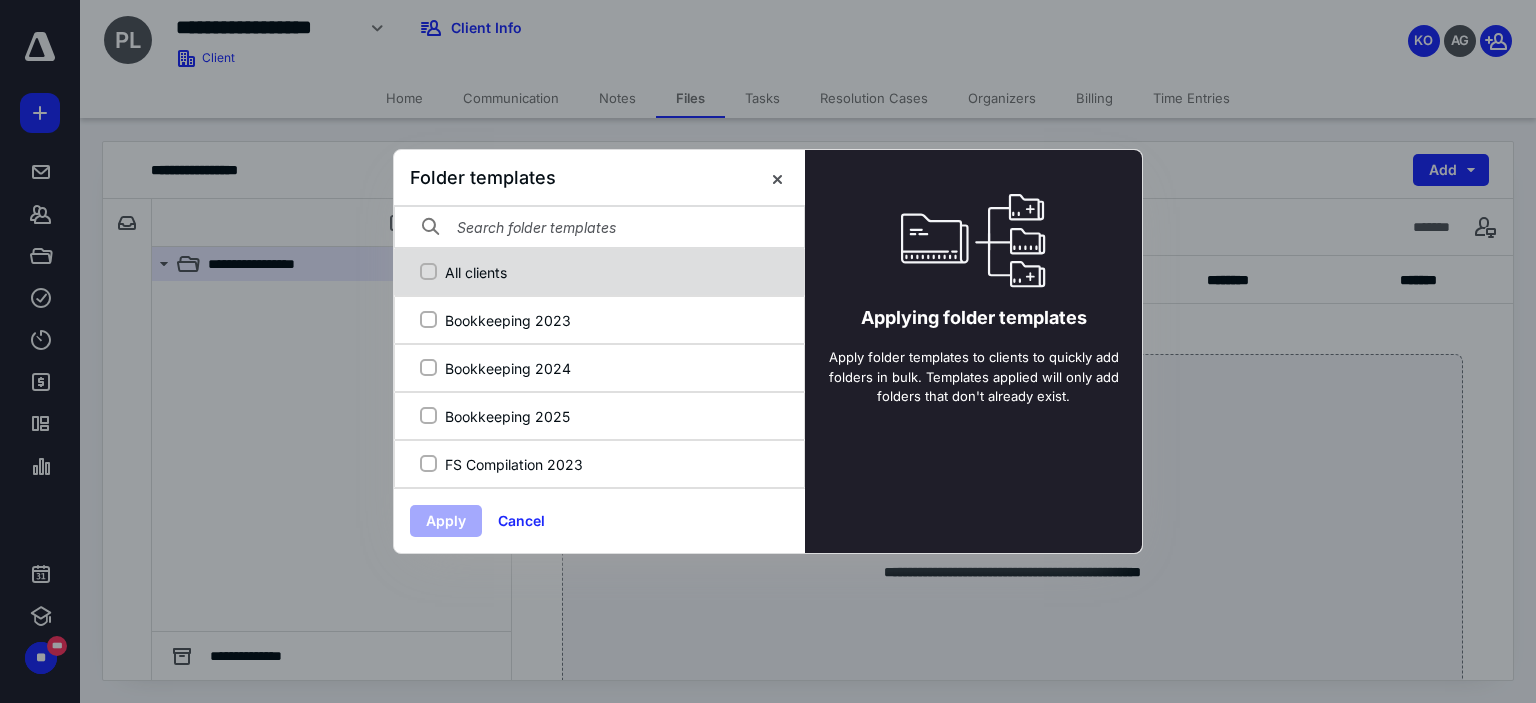 click on "All clients" at bounding box center [610, 272] 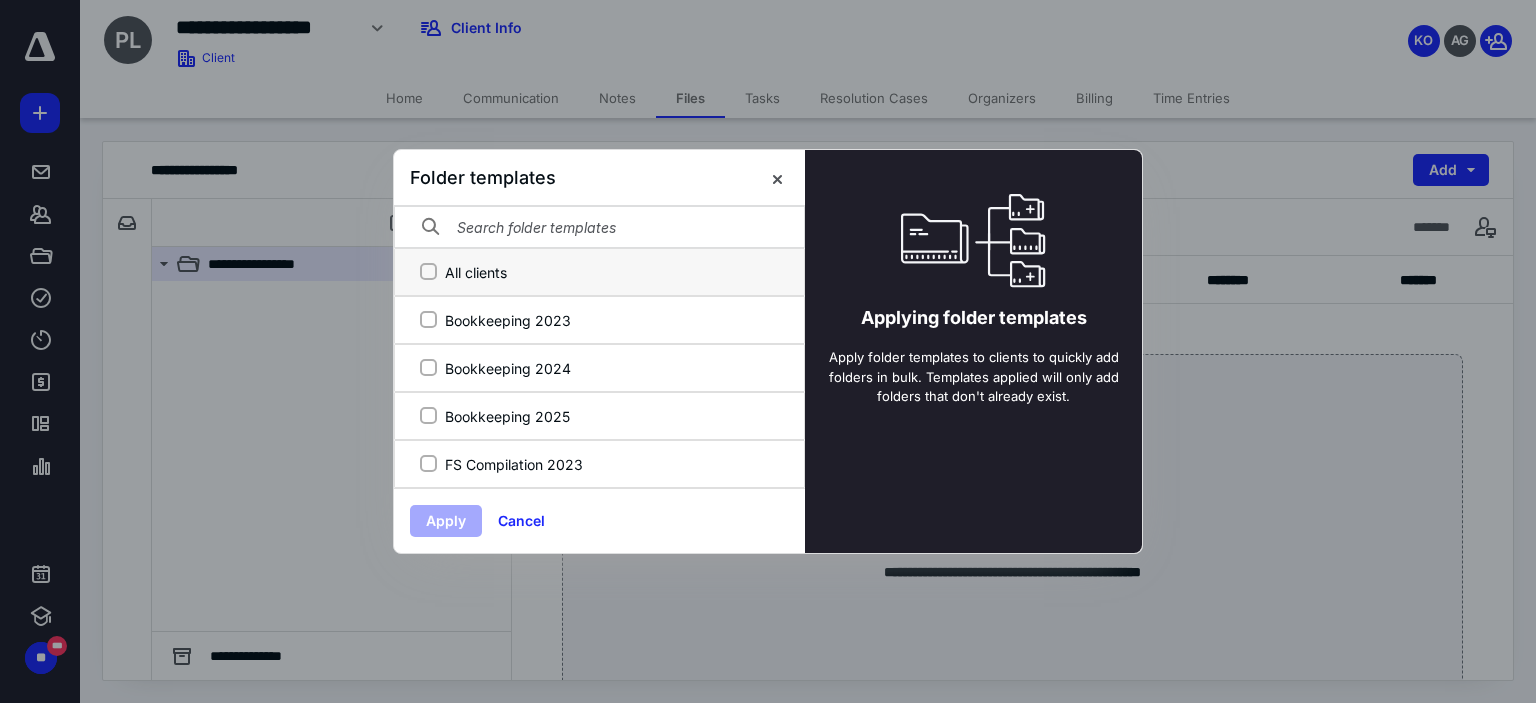 click on "All clients" at bounding box center [428, 272] 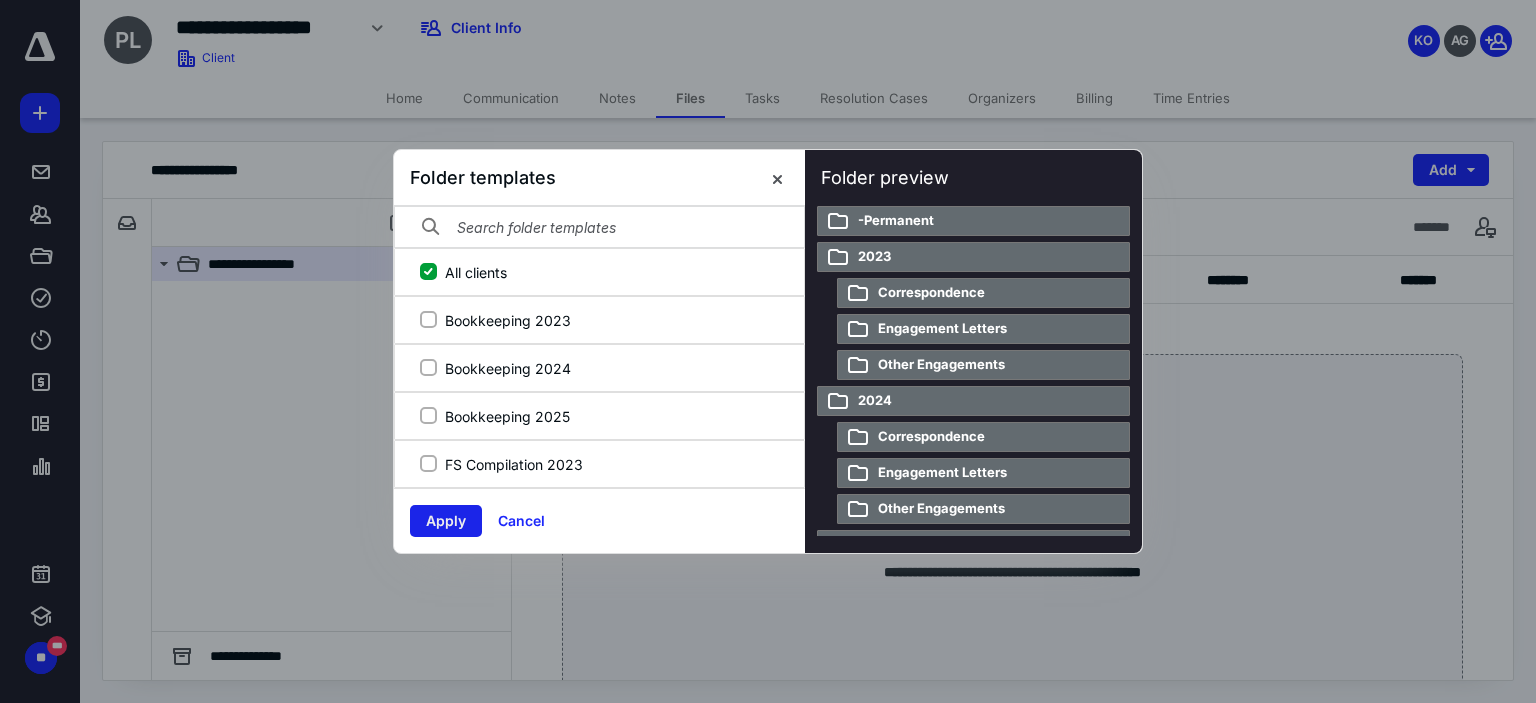 click on "Apply" at bounding box center (446, 521) 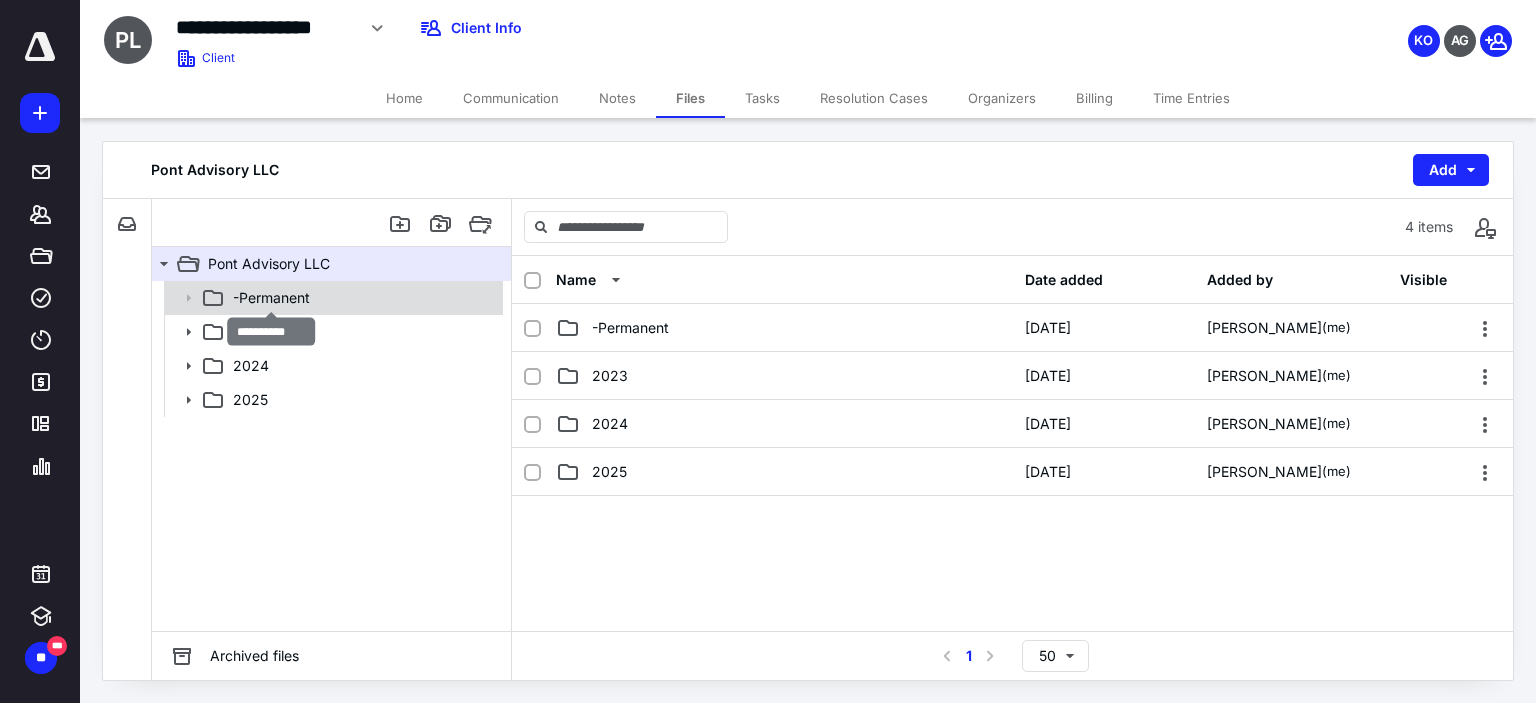 click on "-Permanent" at bounding box center [271, 298] 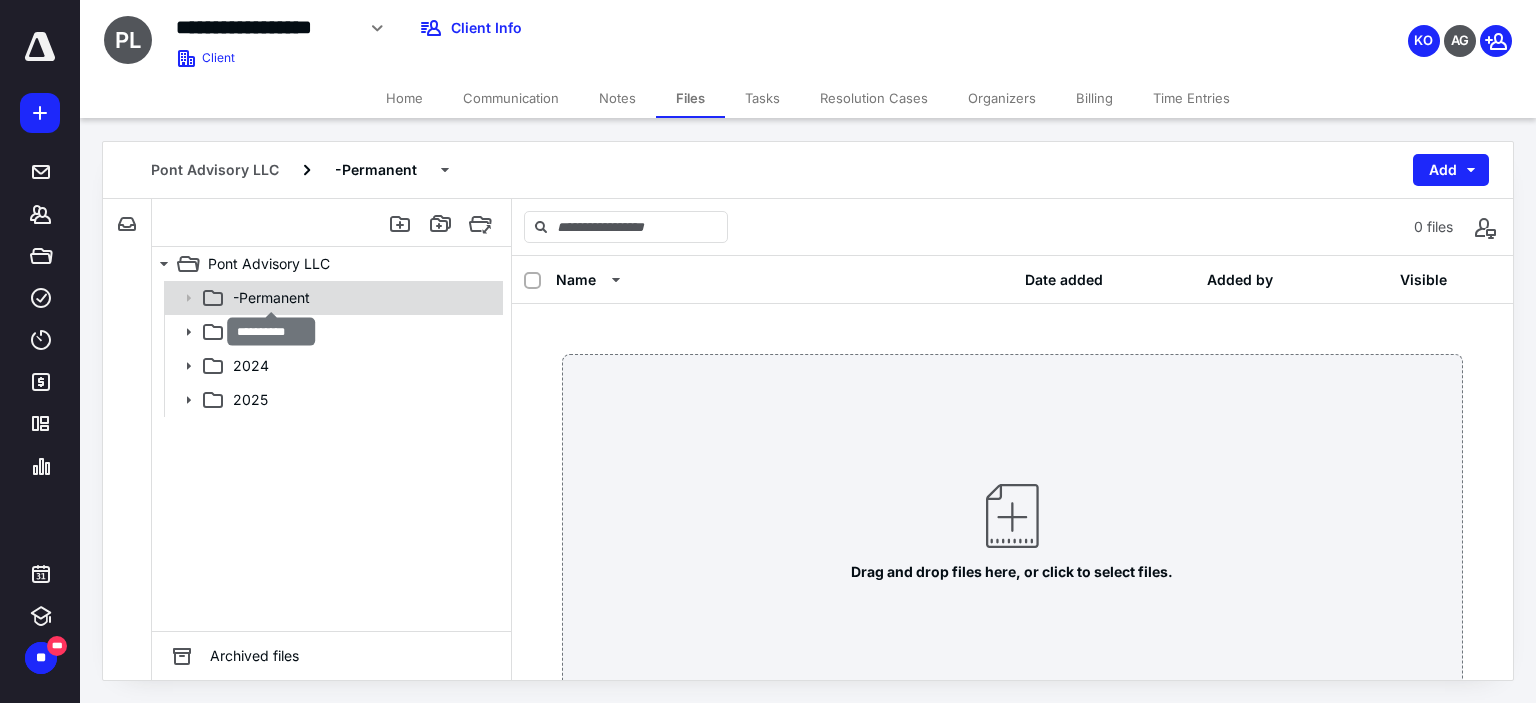 click on "-Permanent" at bounding box center (271, 298) 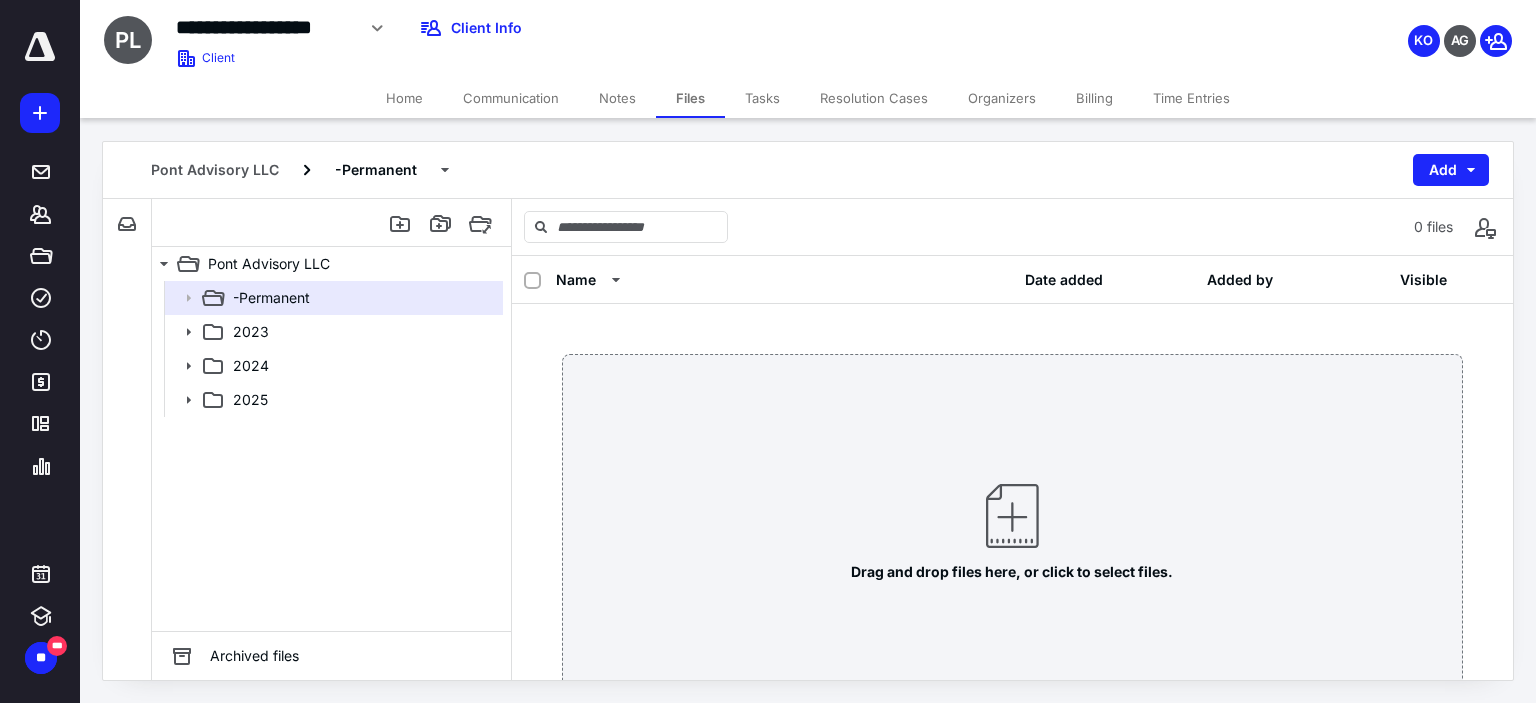 click on "Pont Advisory LLC -Permanent   Add" at bounding box center (808, 170) 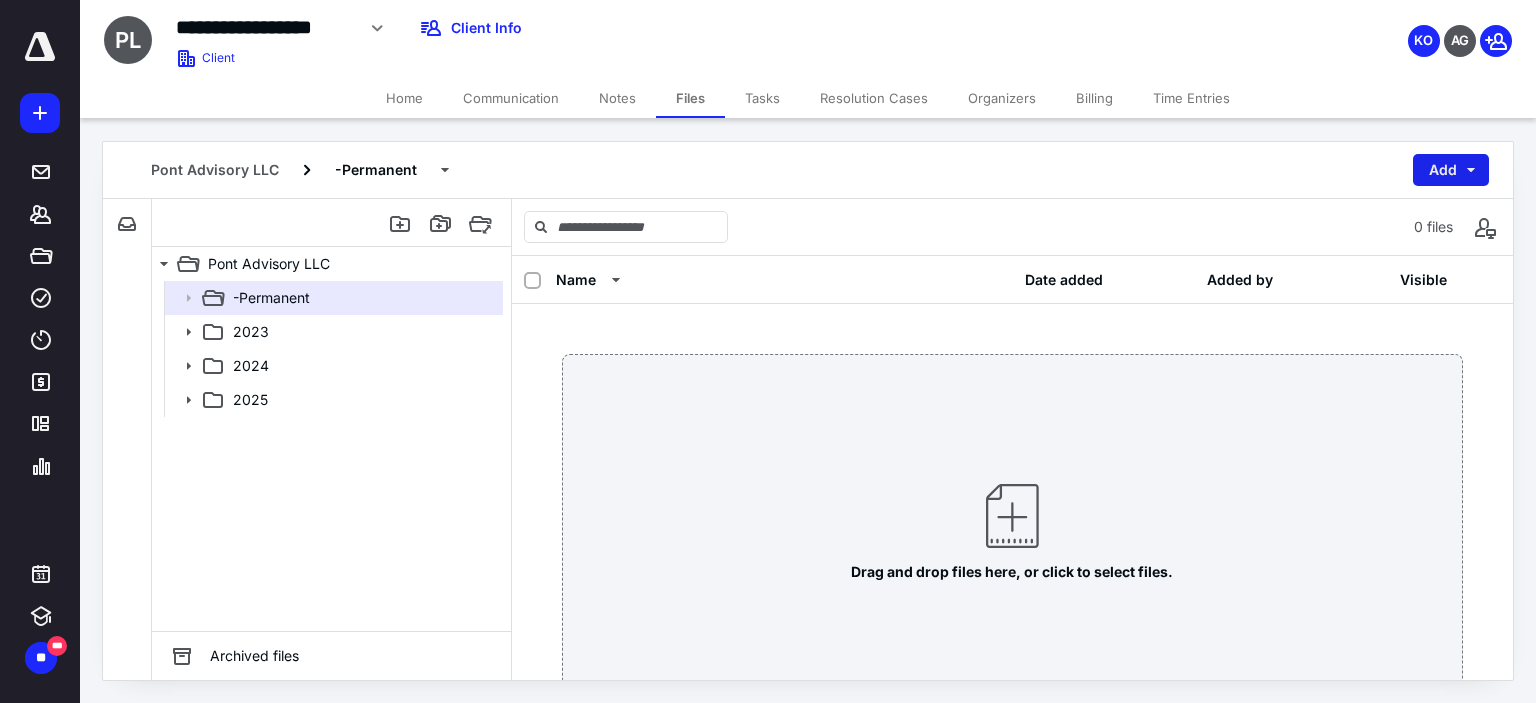 click on "Add" at bounding box center (1451, 170) 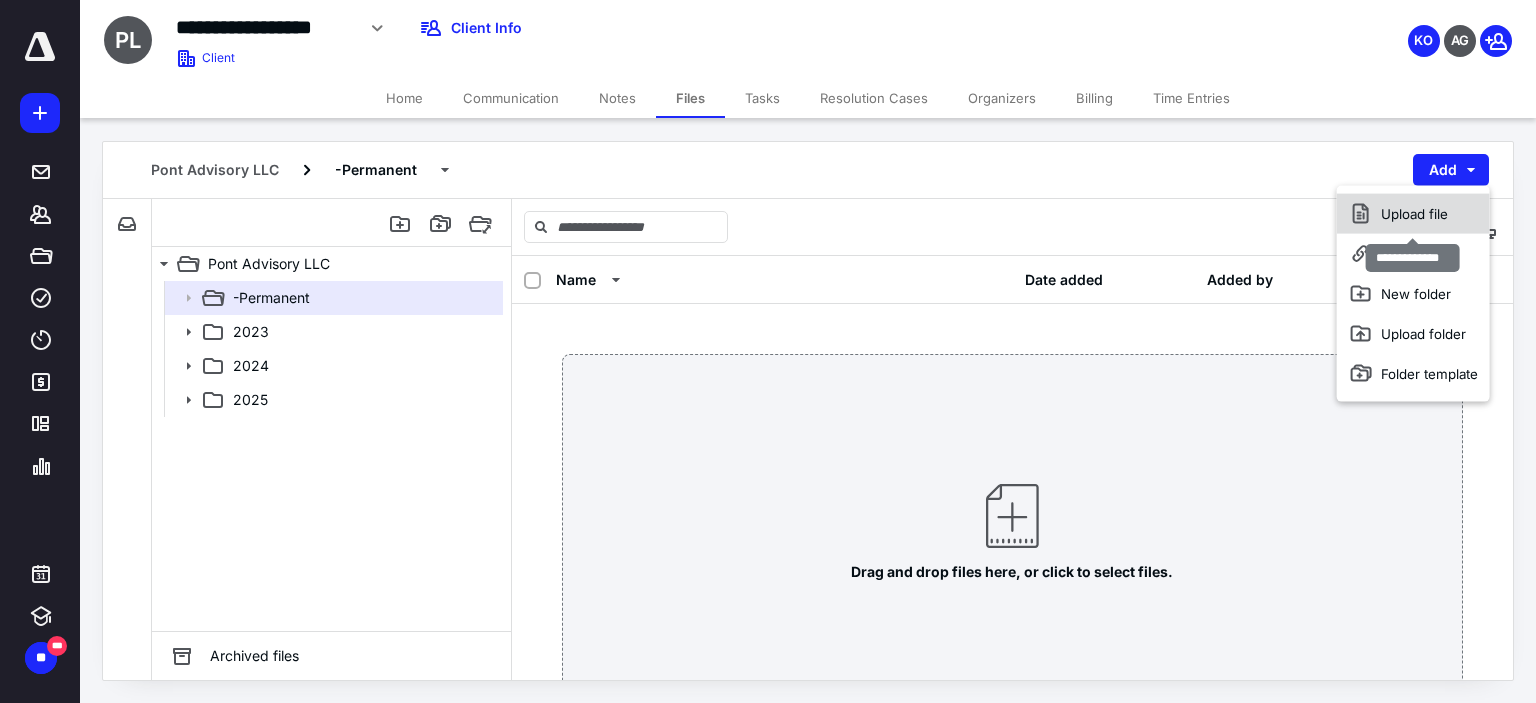 click on "Upload file" at bounding box center (1413, 214) 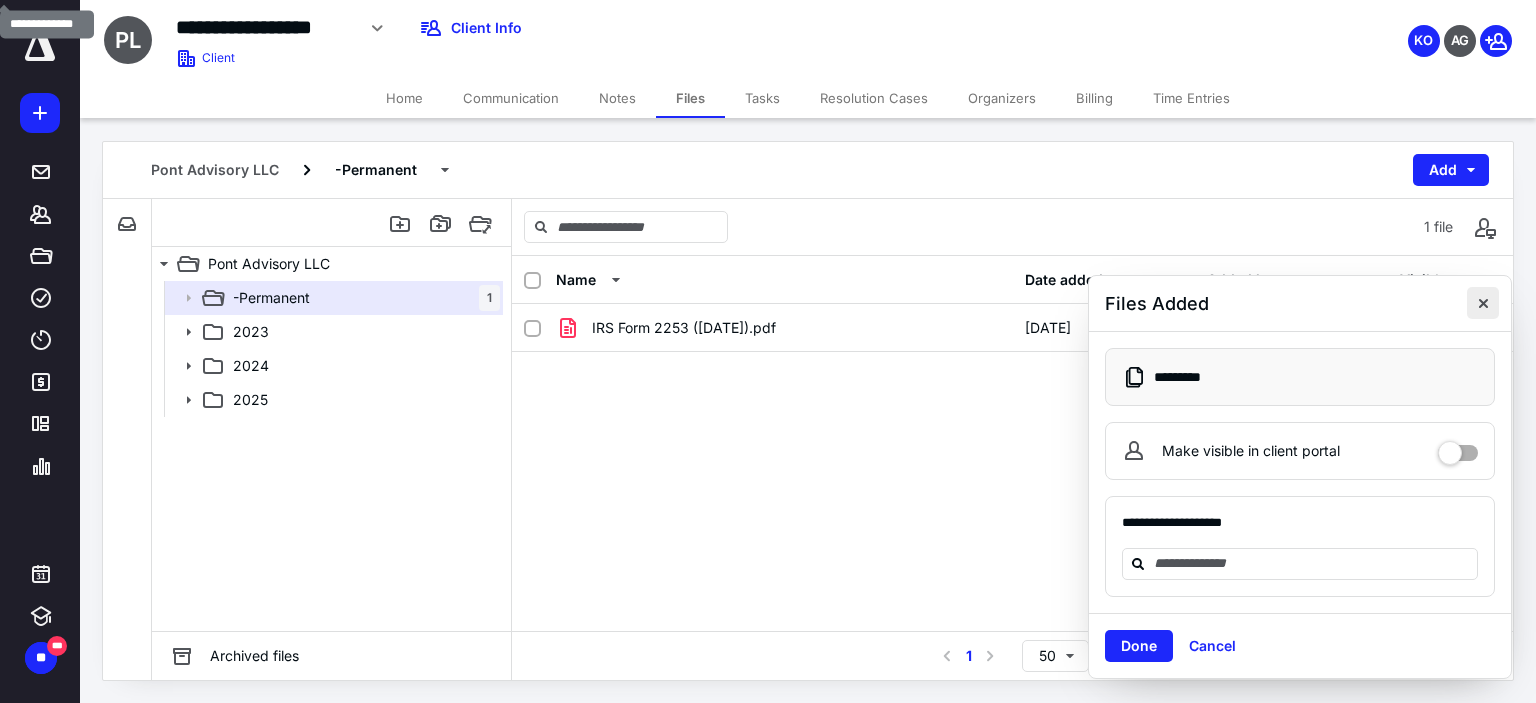 click at bounding box center (1483, 303) 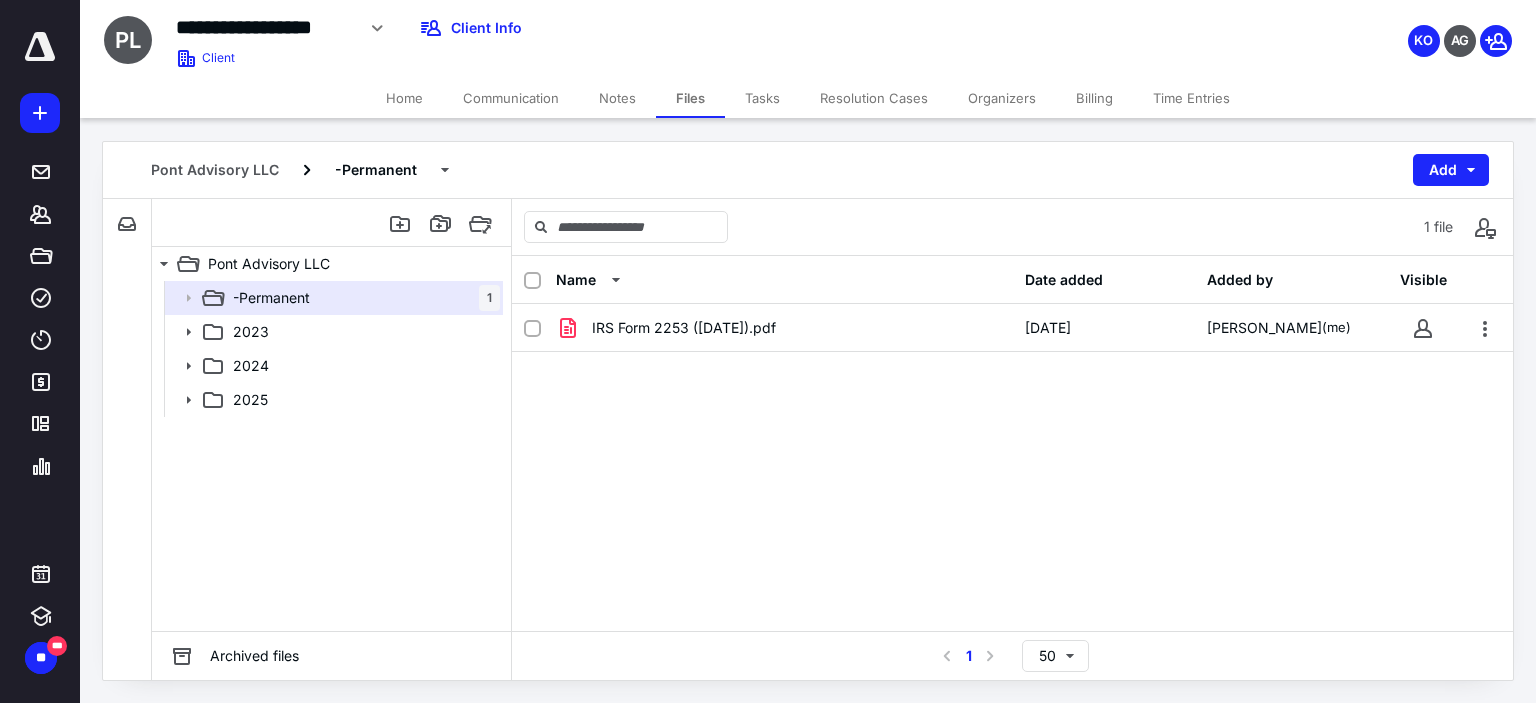click on "Home" at bounding box center [404, 98] 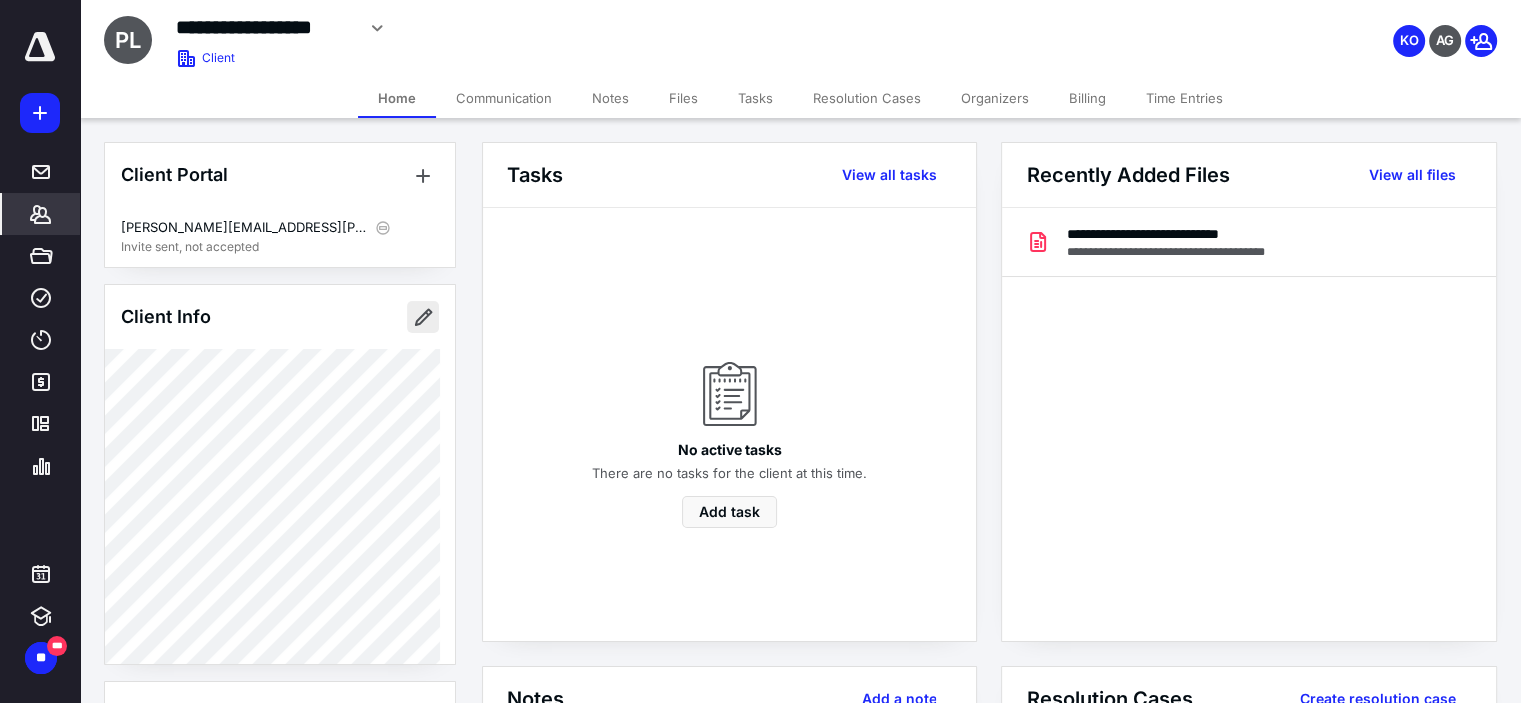 click at bounding box center (423, 317) 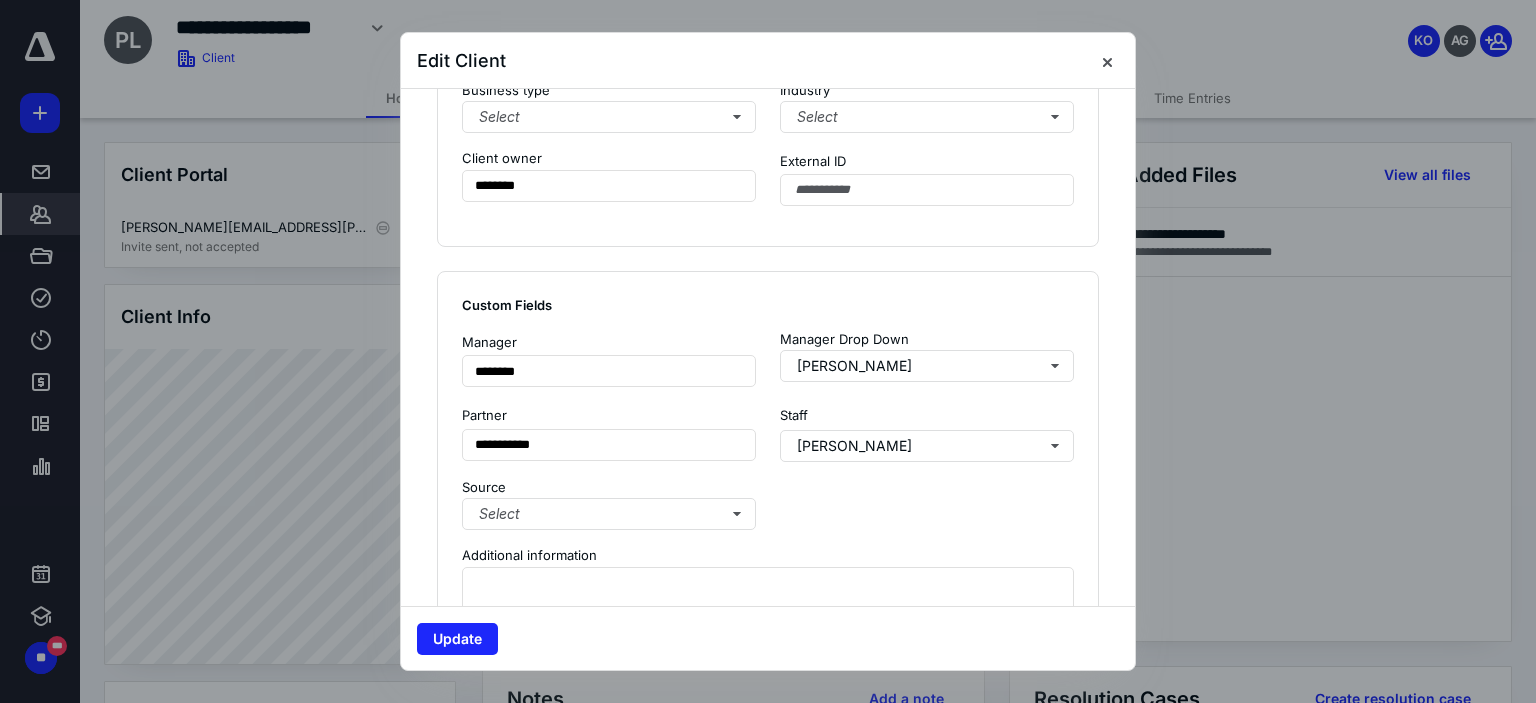 scroll, scrollTop: 1319, scrollLeft: 0, axis: vertical 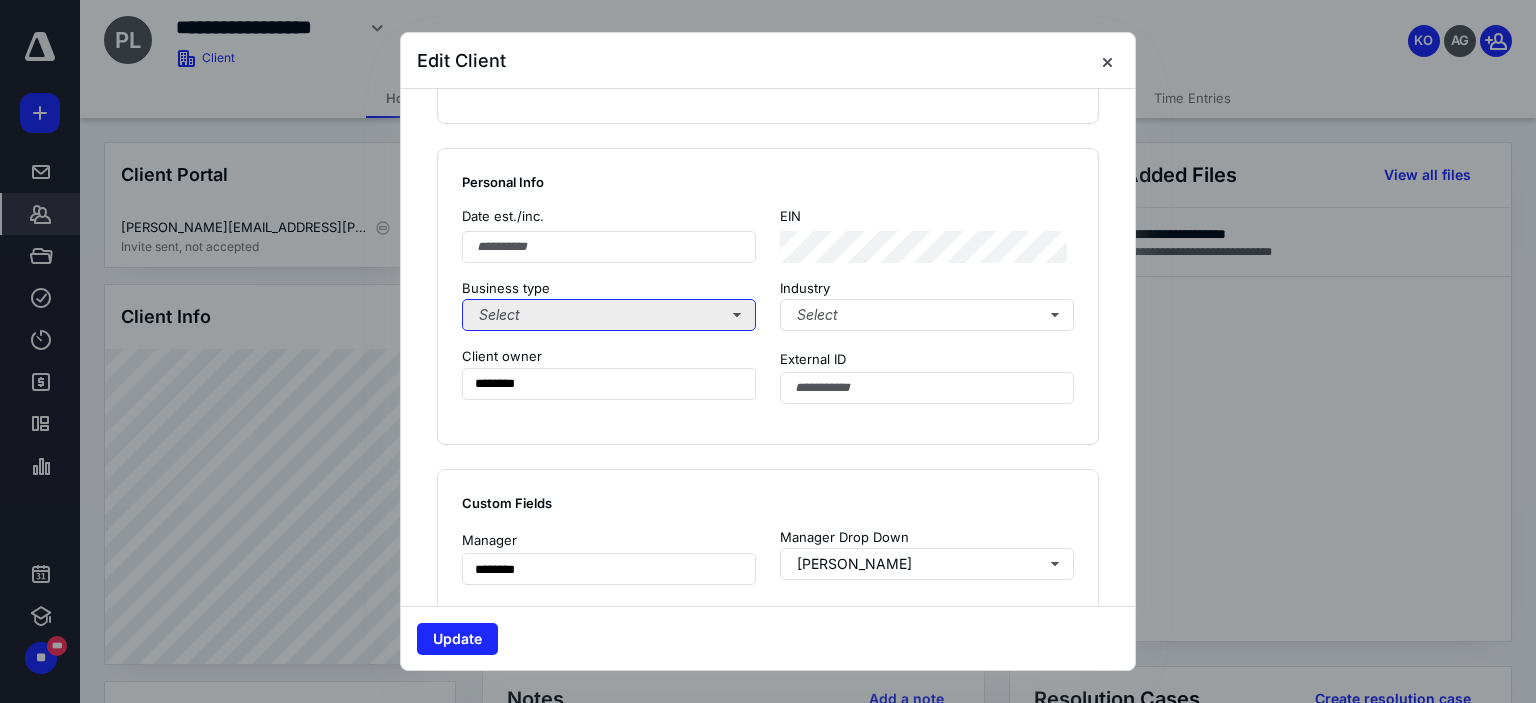 click on "Select" at bounding box center (609, 315) 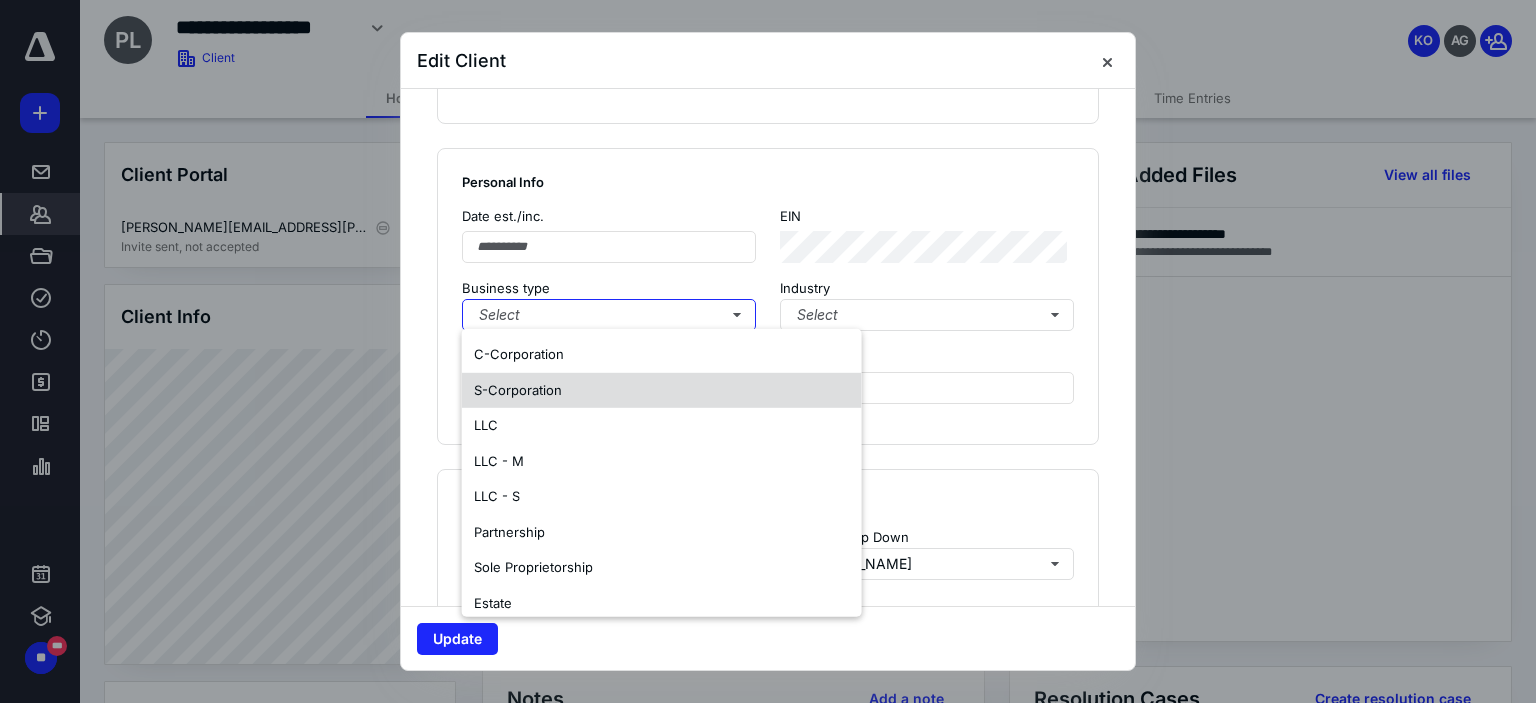 click on "S-Corporation" at bounding box center (662, 390) 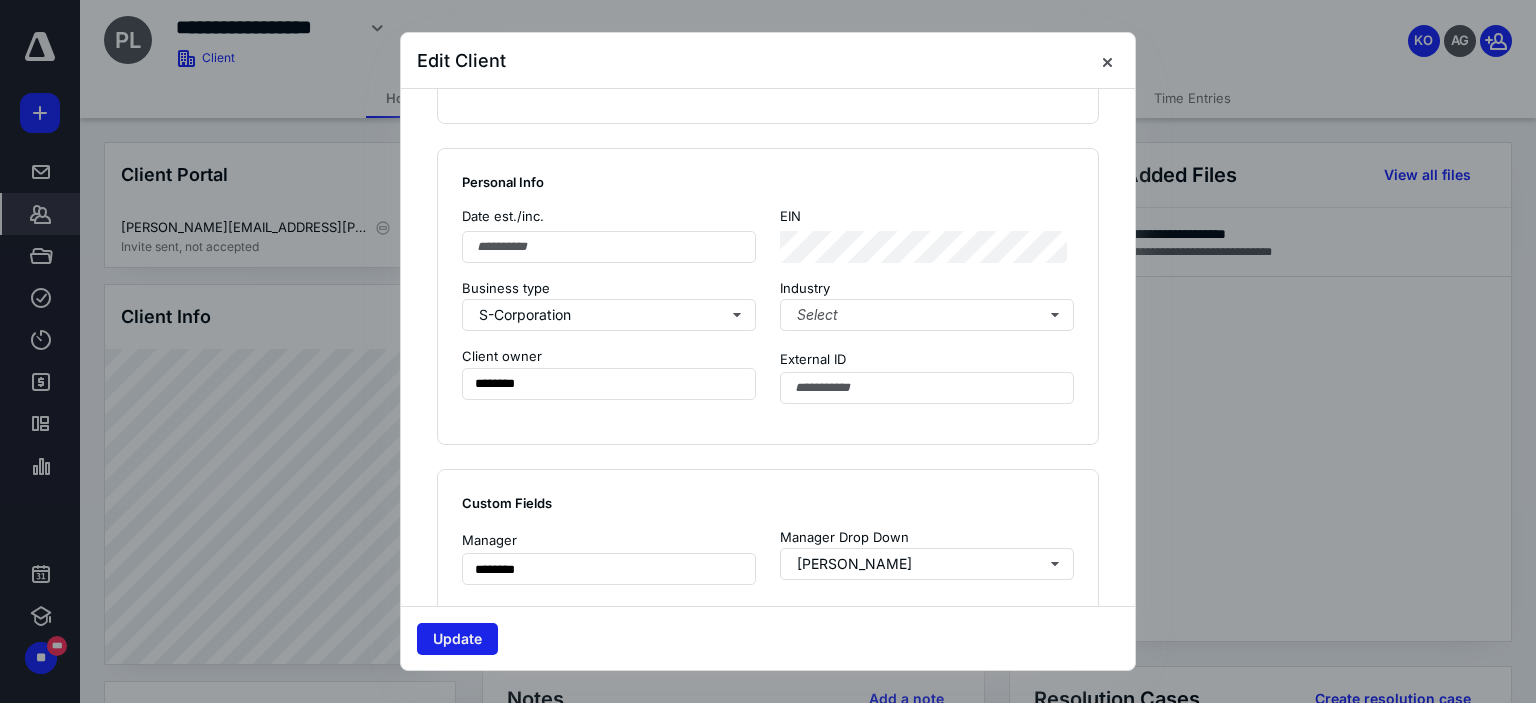 click on "Update" at bounding box center (457, 639) 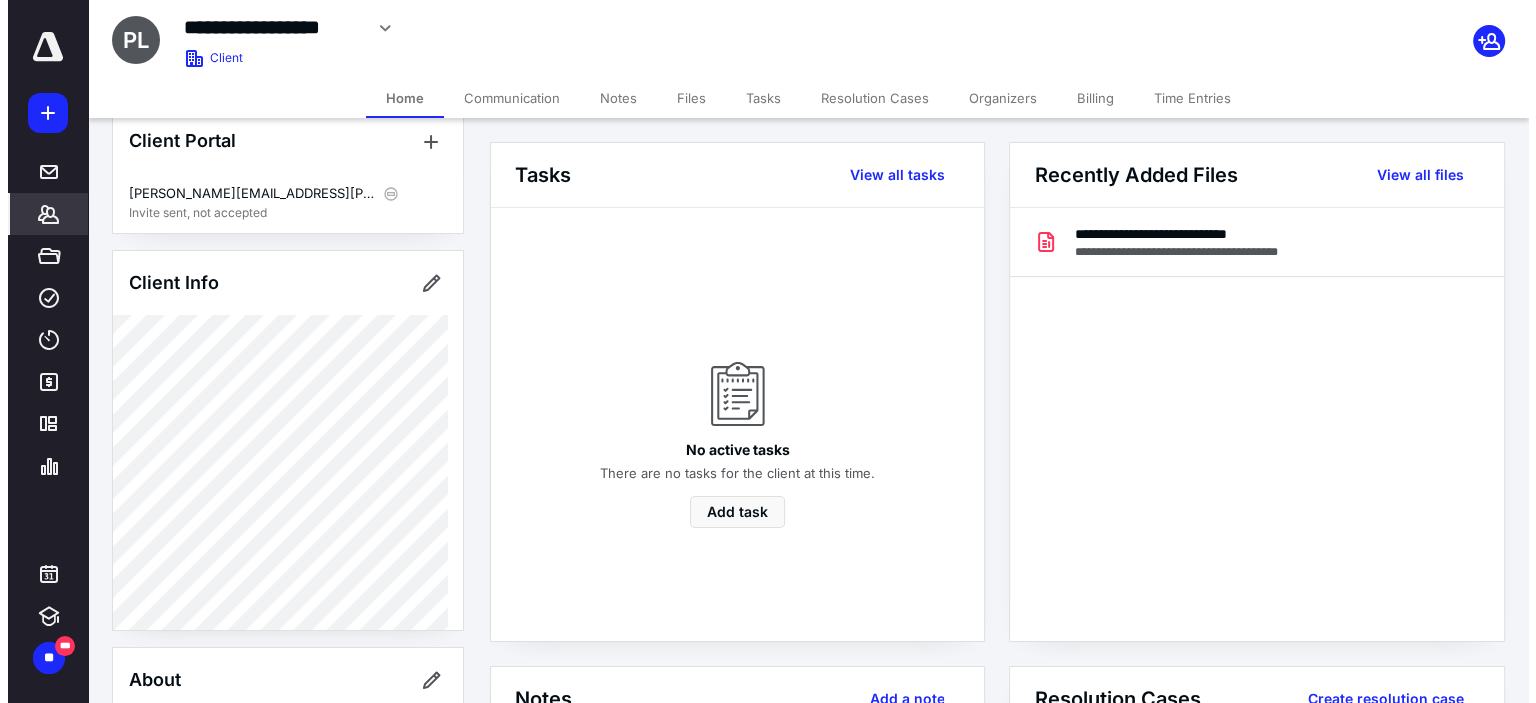 scroll, scrollTop: 0, scrollLeft: 0, axis: both 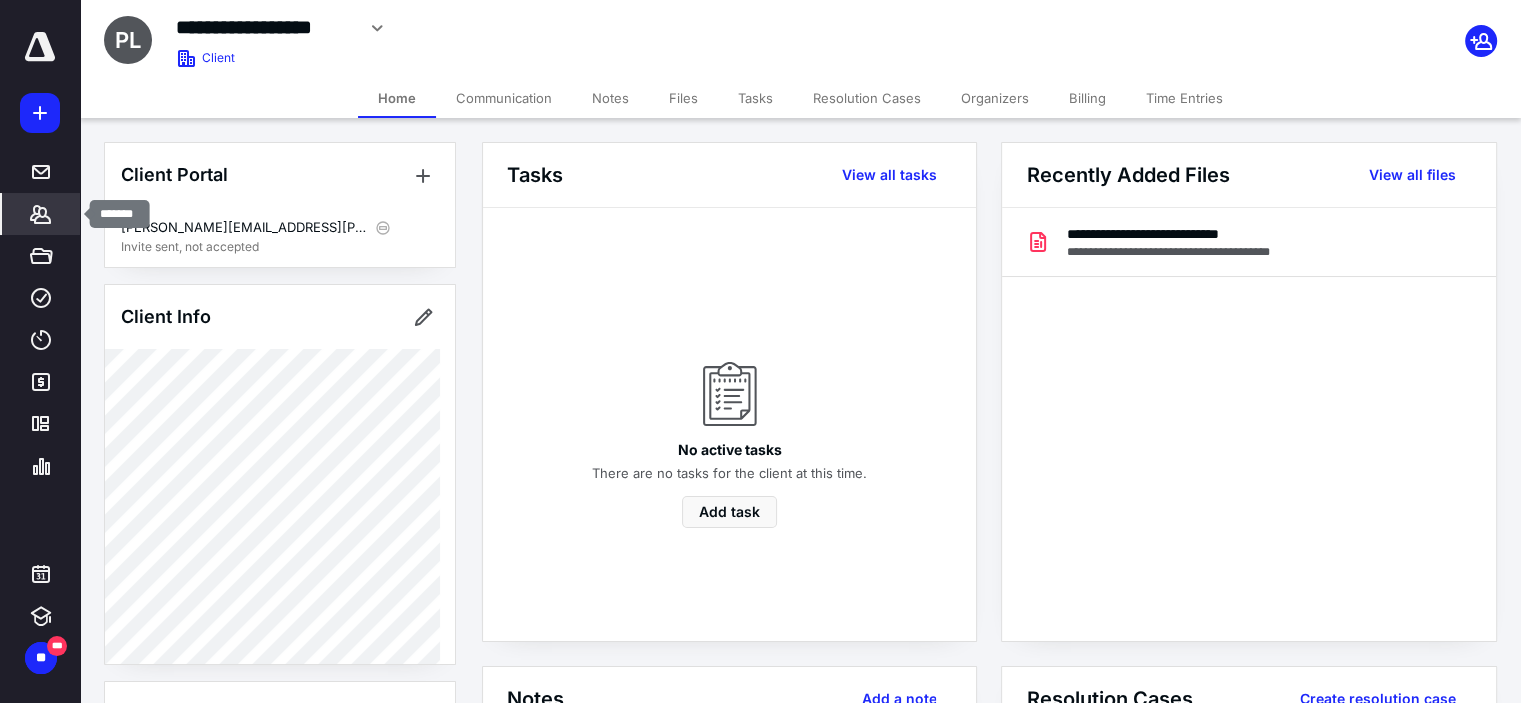 click 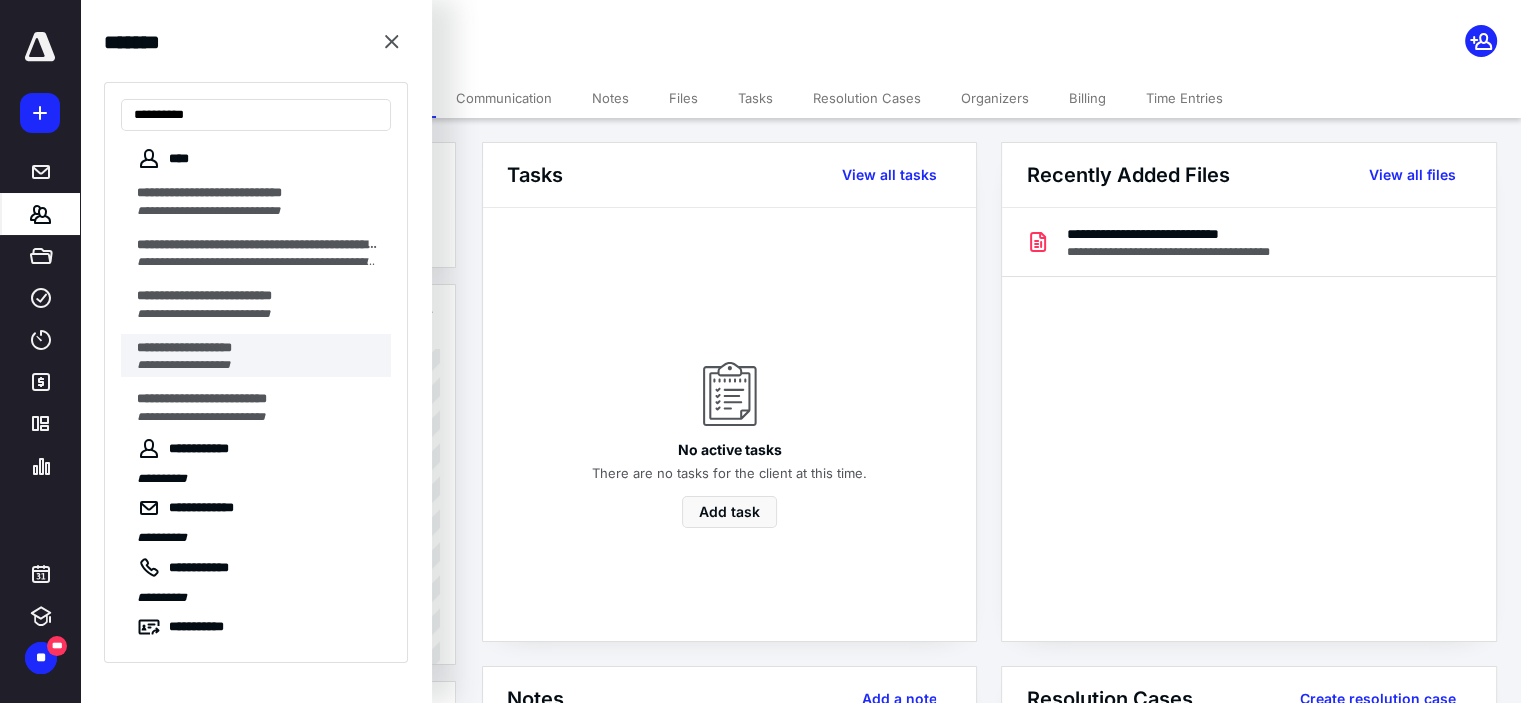 type on "**********" 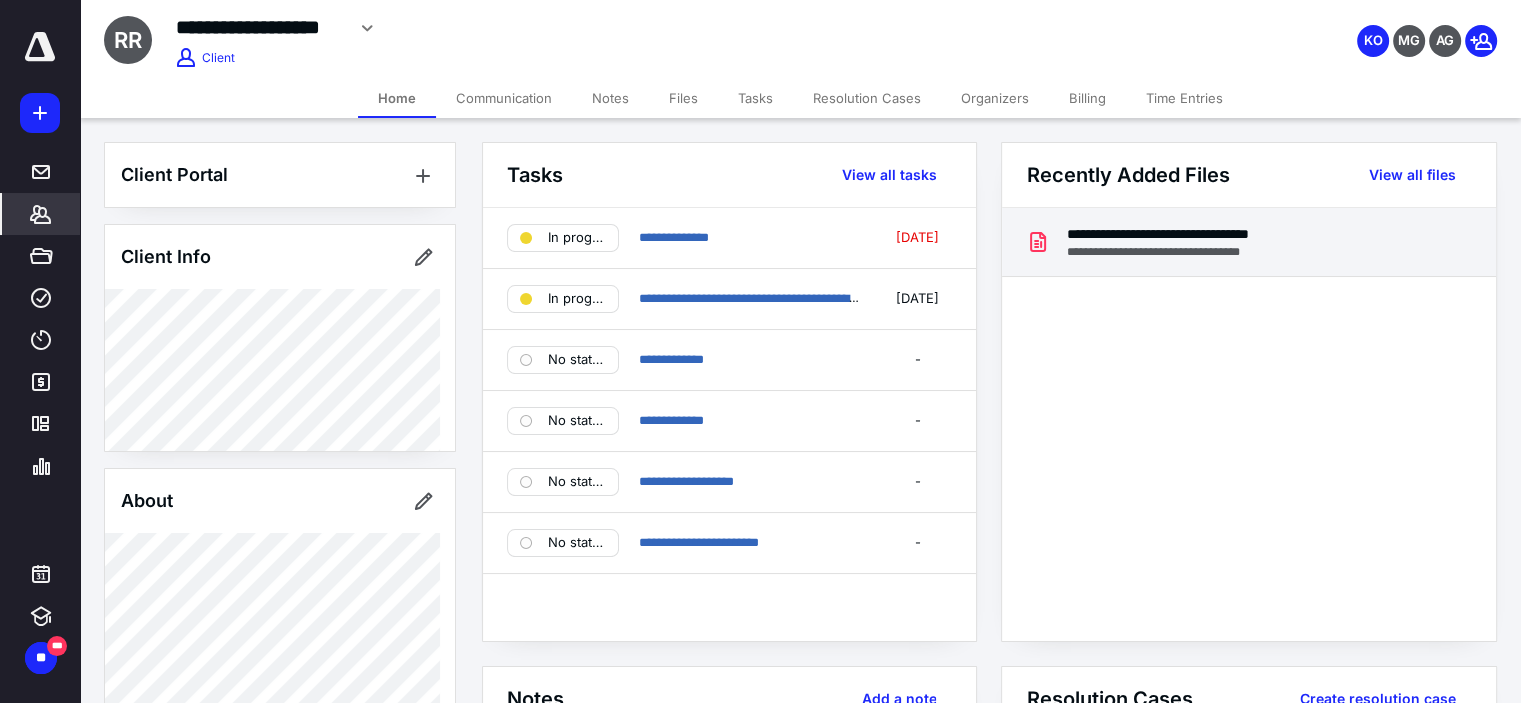 click on "**********" at bounding box center [1198, 252] 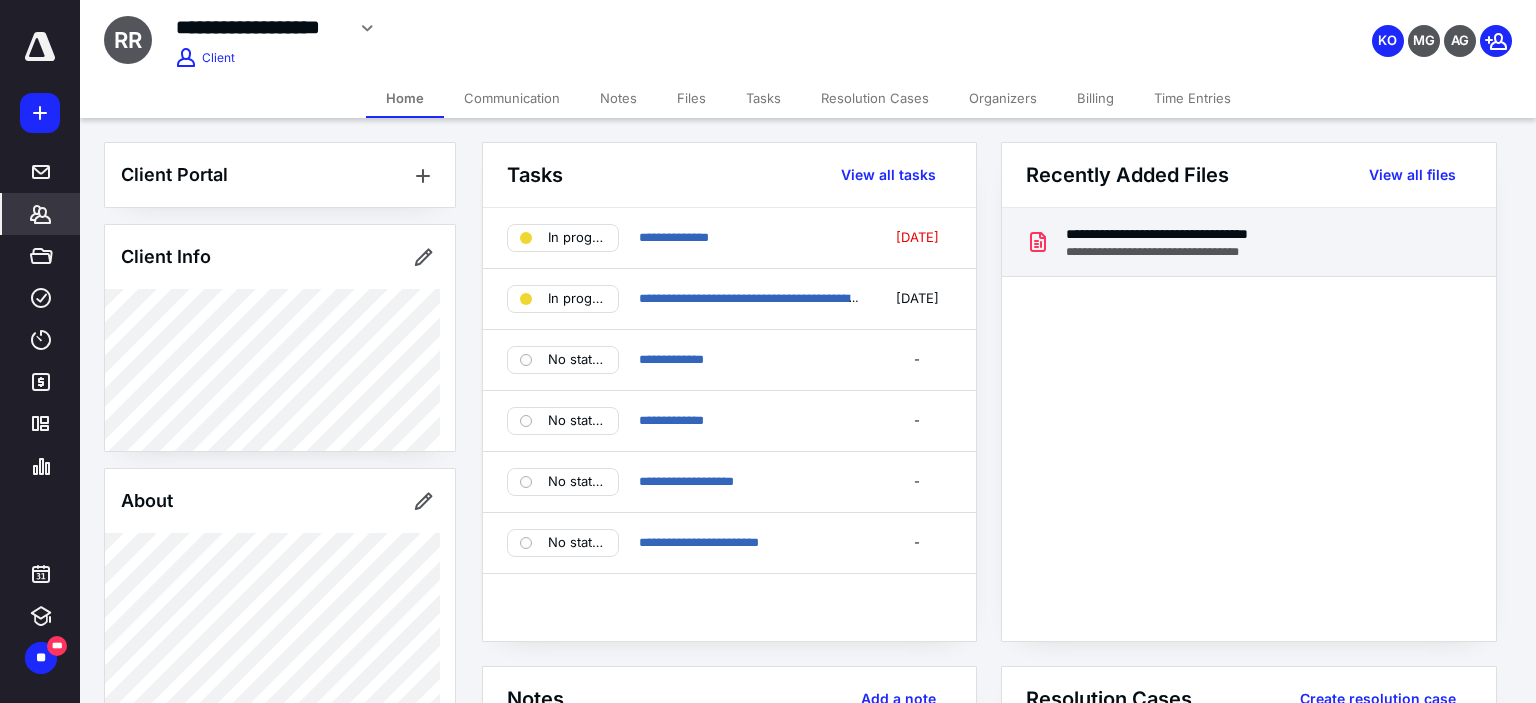 click at bounding box center (767, 368) 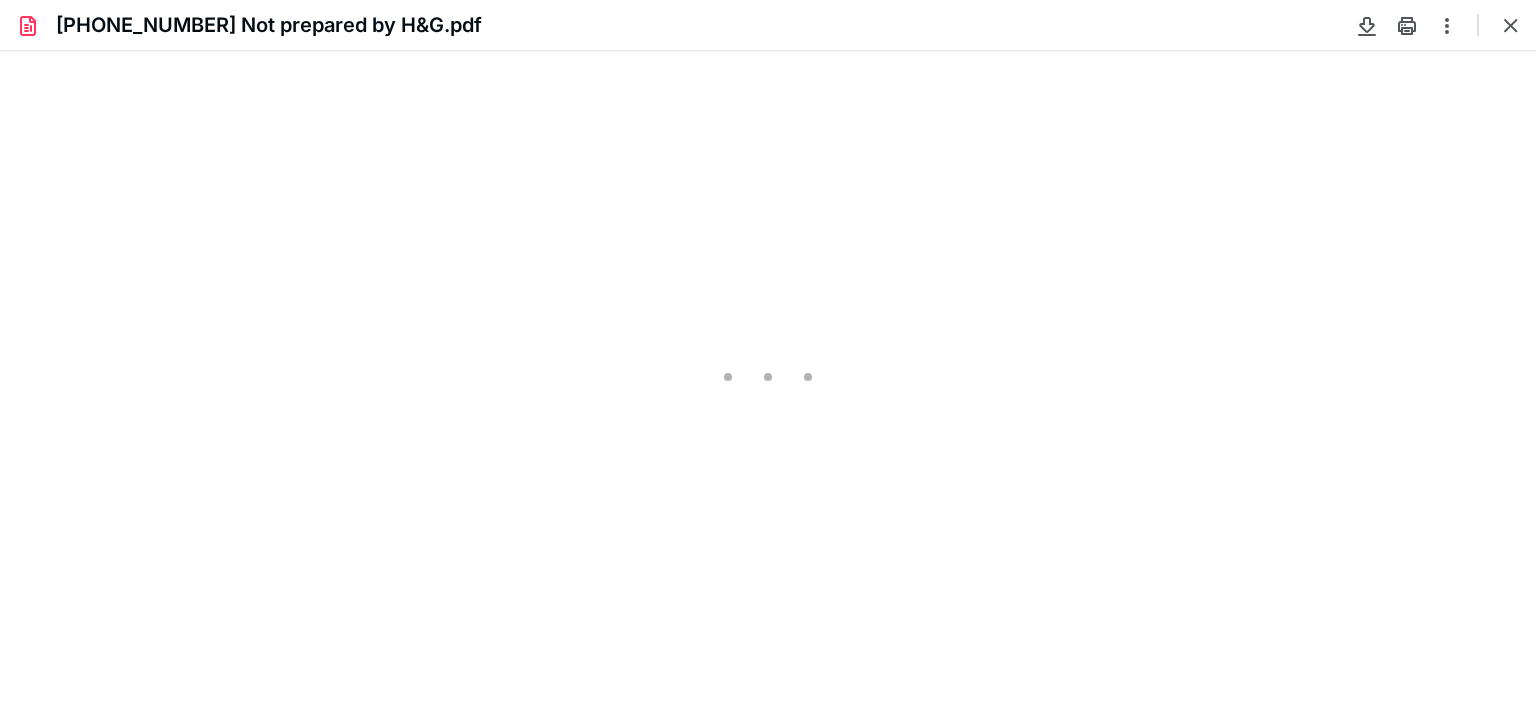 scroll, scrollTop: 0, scrollLeft: 0, axis: both 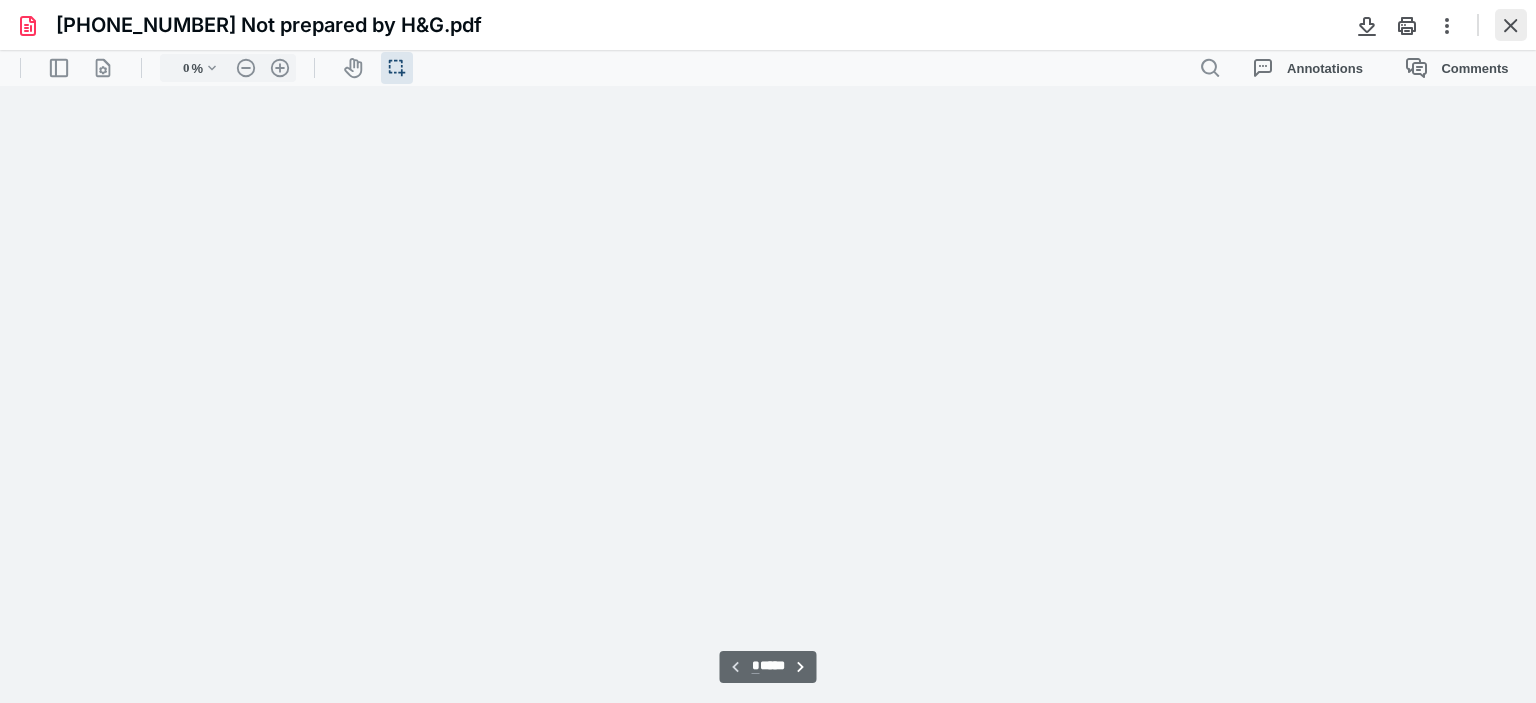 type on "247" 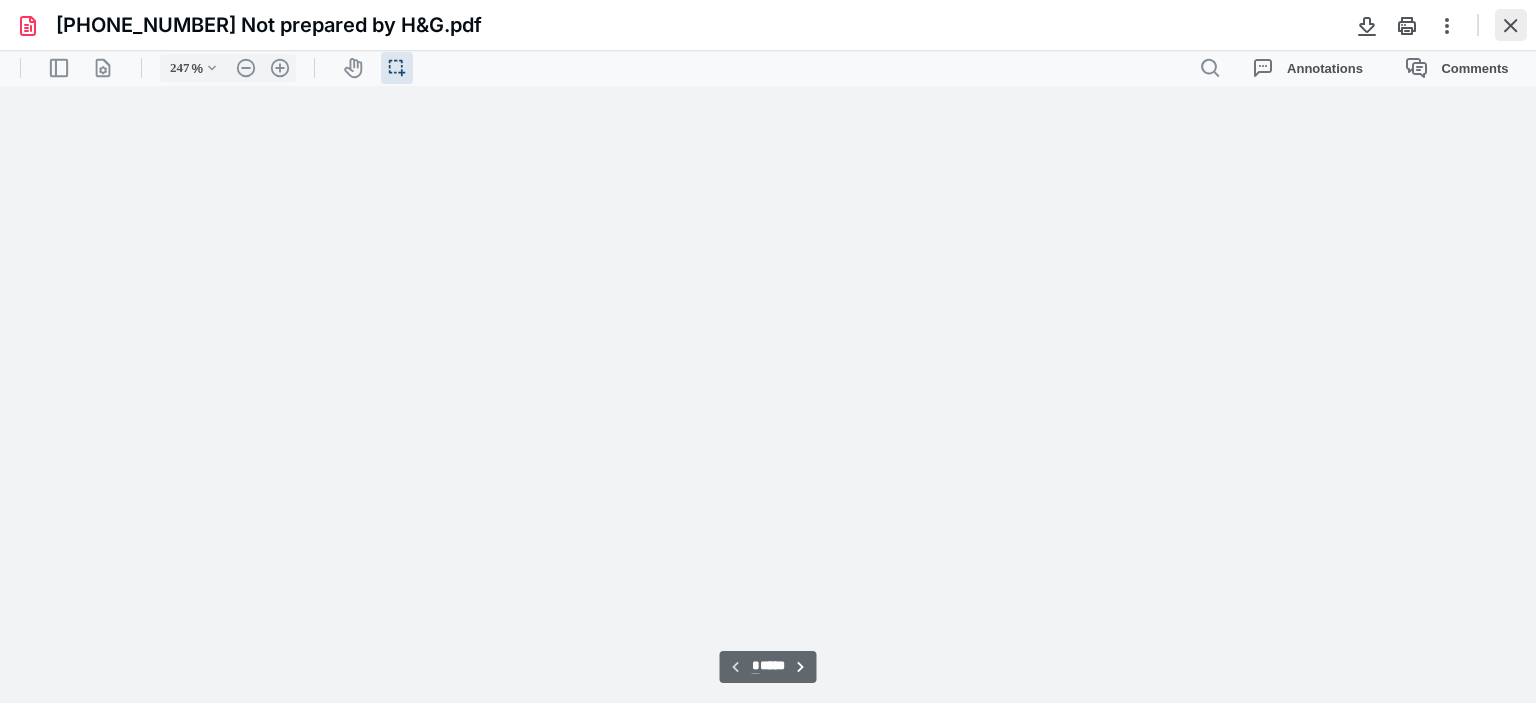 scroll, scrollTop: 46, scrollLeft: 0, axis: vertical 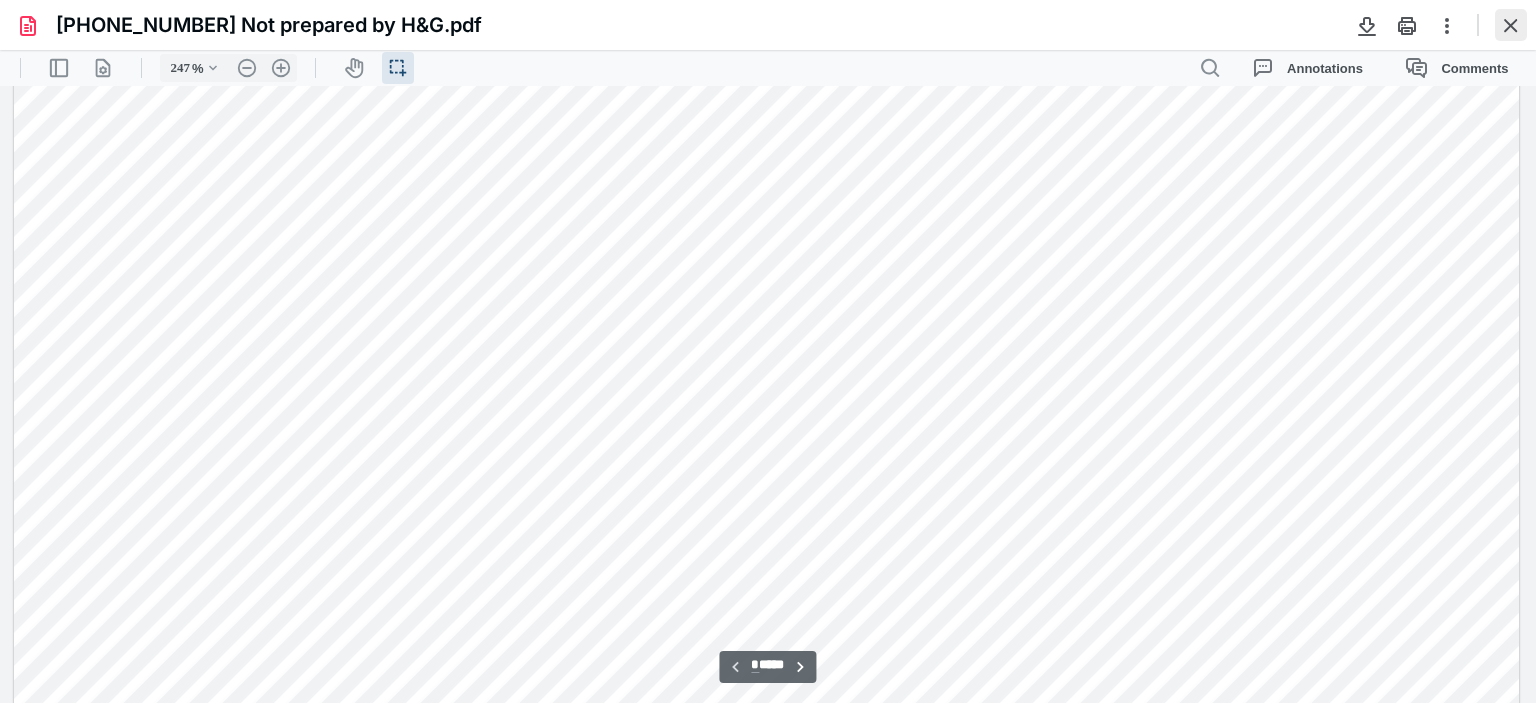 click at bounding box center (1511, 25) 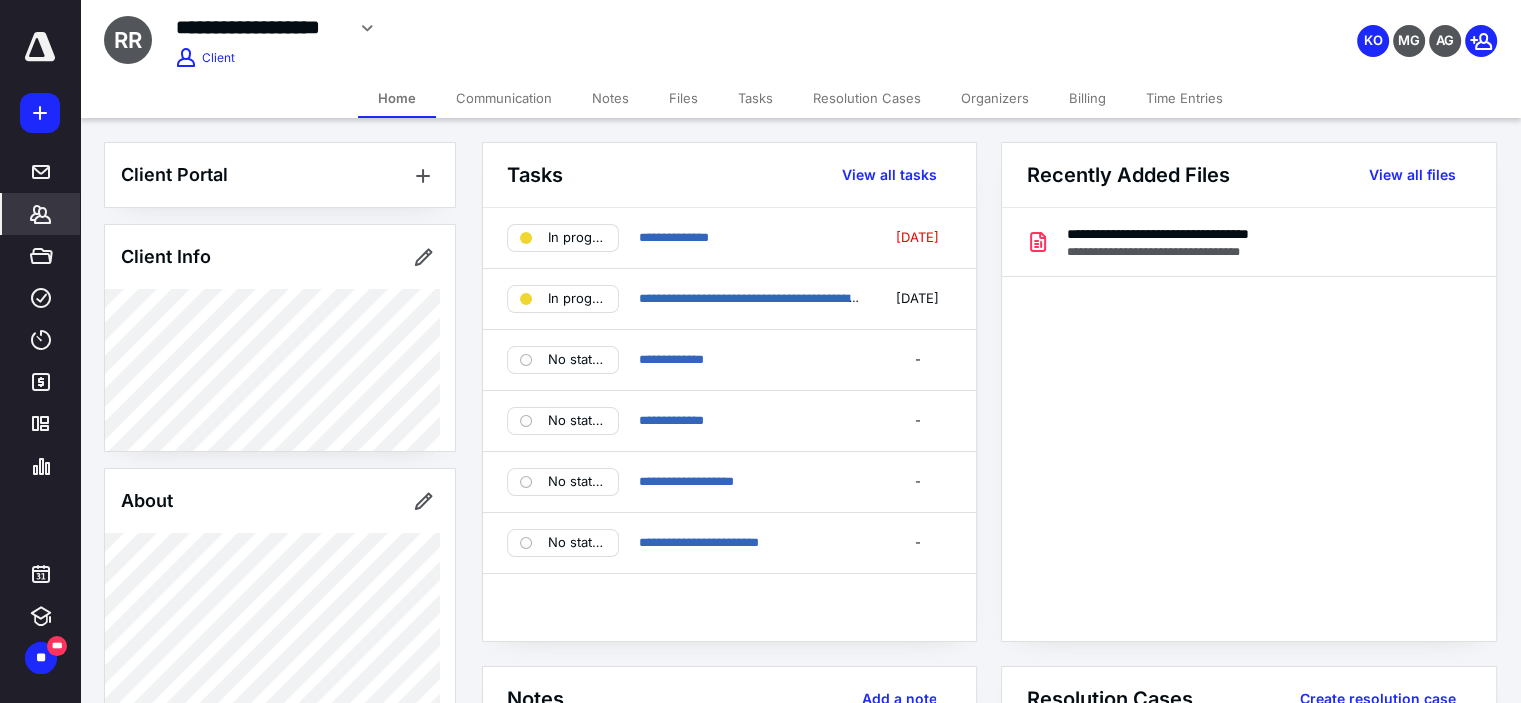 click 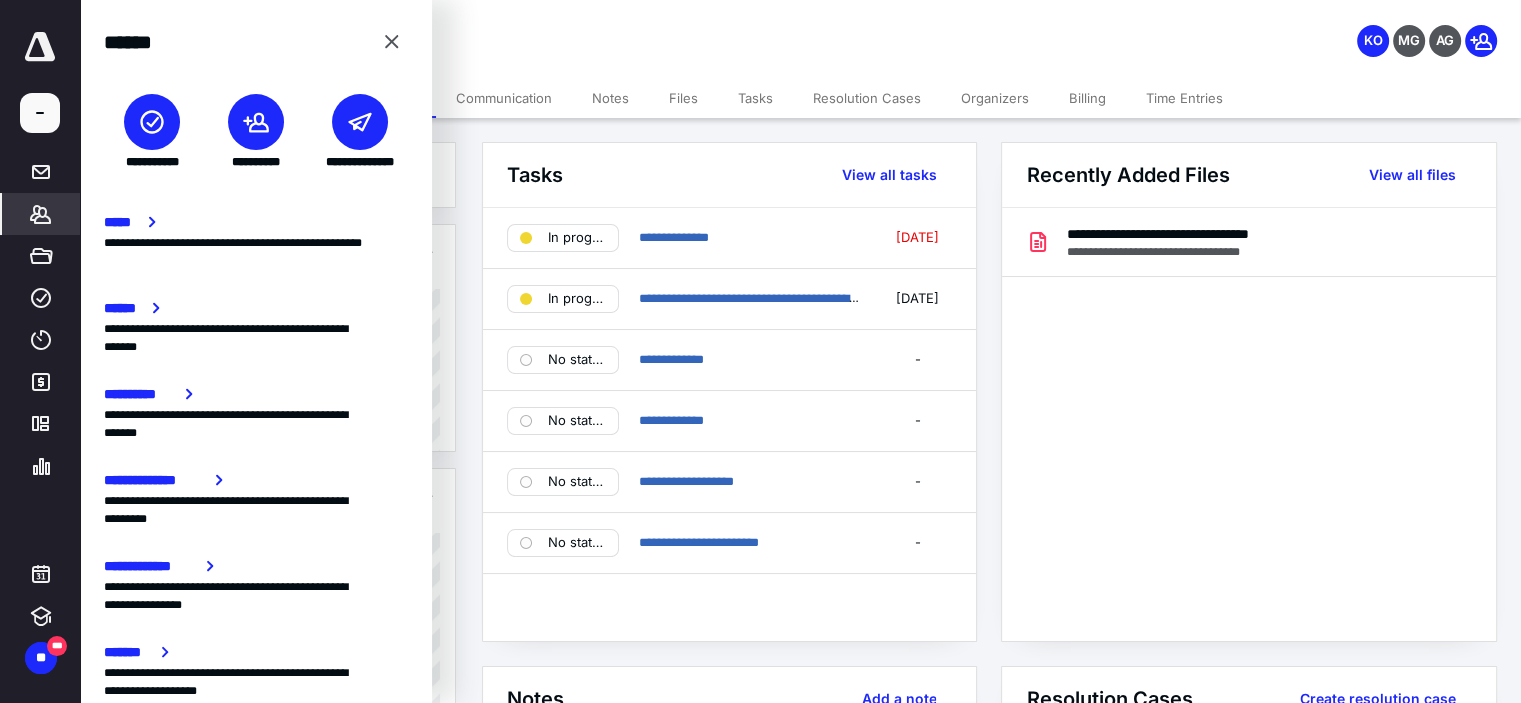 click at bounding box center [256, 122] 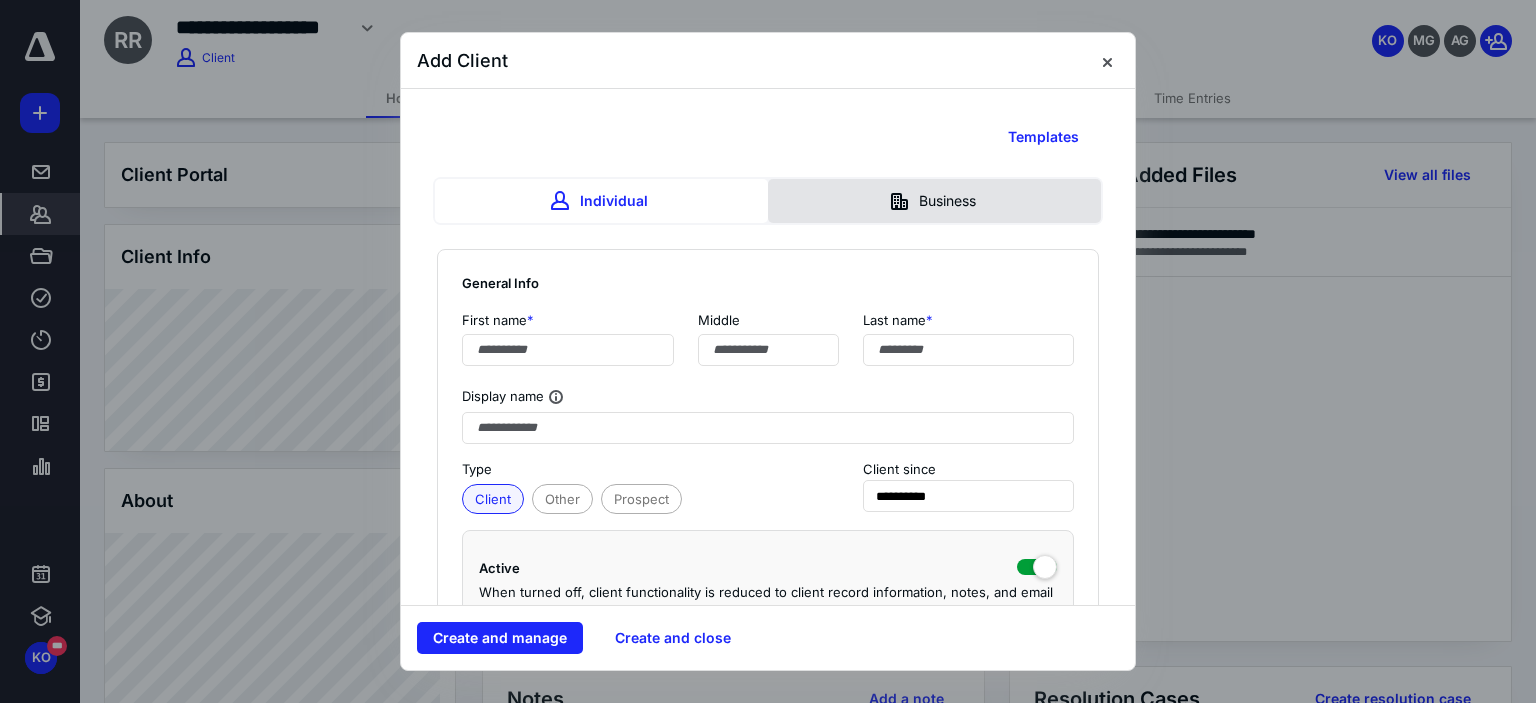 click on "Business" at bounding box center [934, 201] 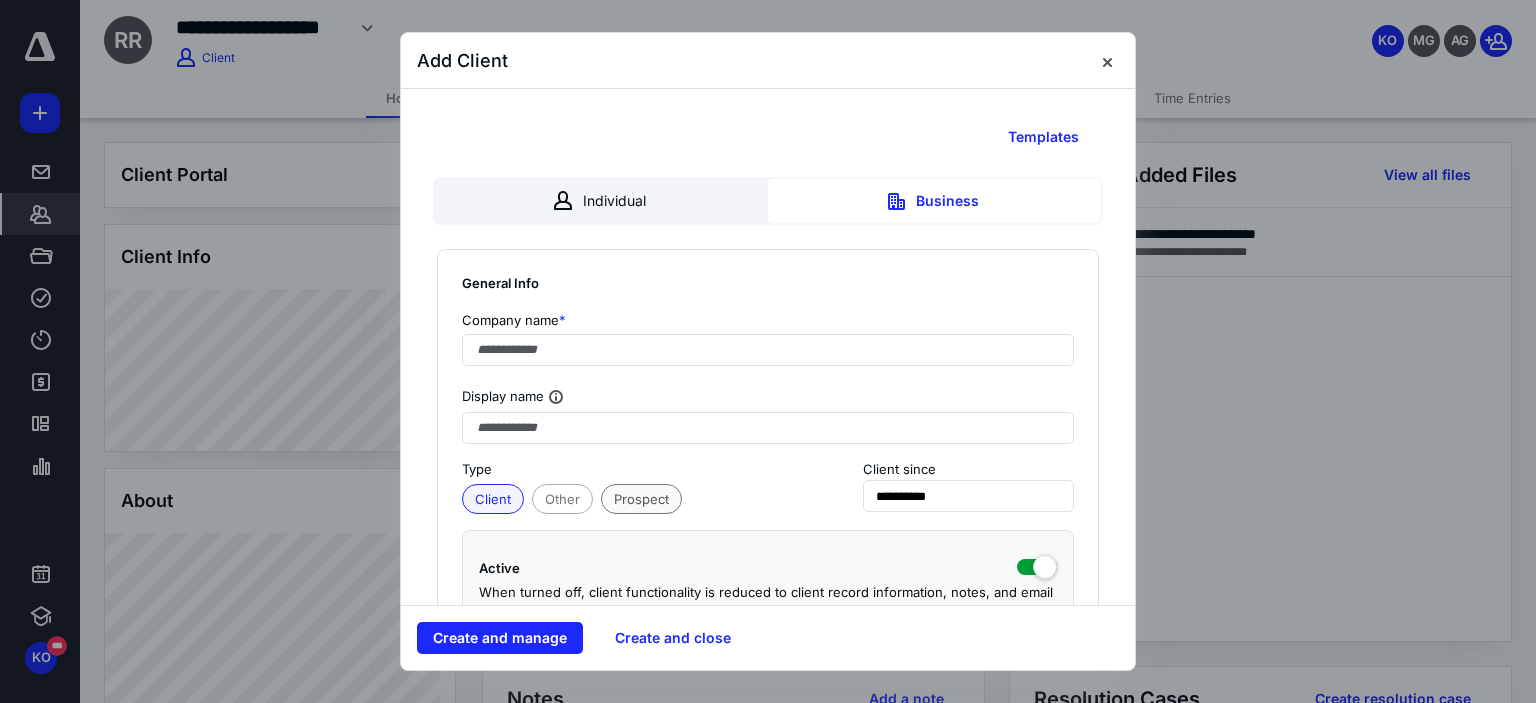 click on "Prospect" at bounding box center [641, 499] 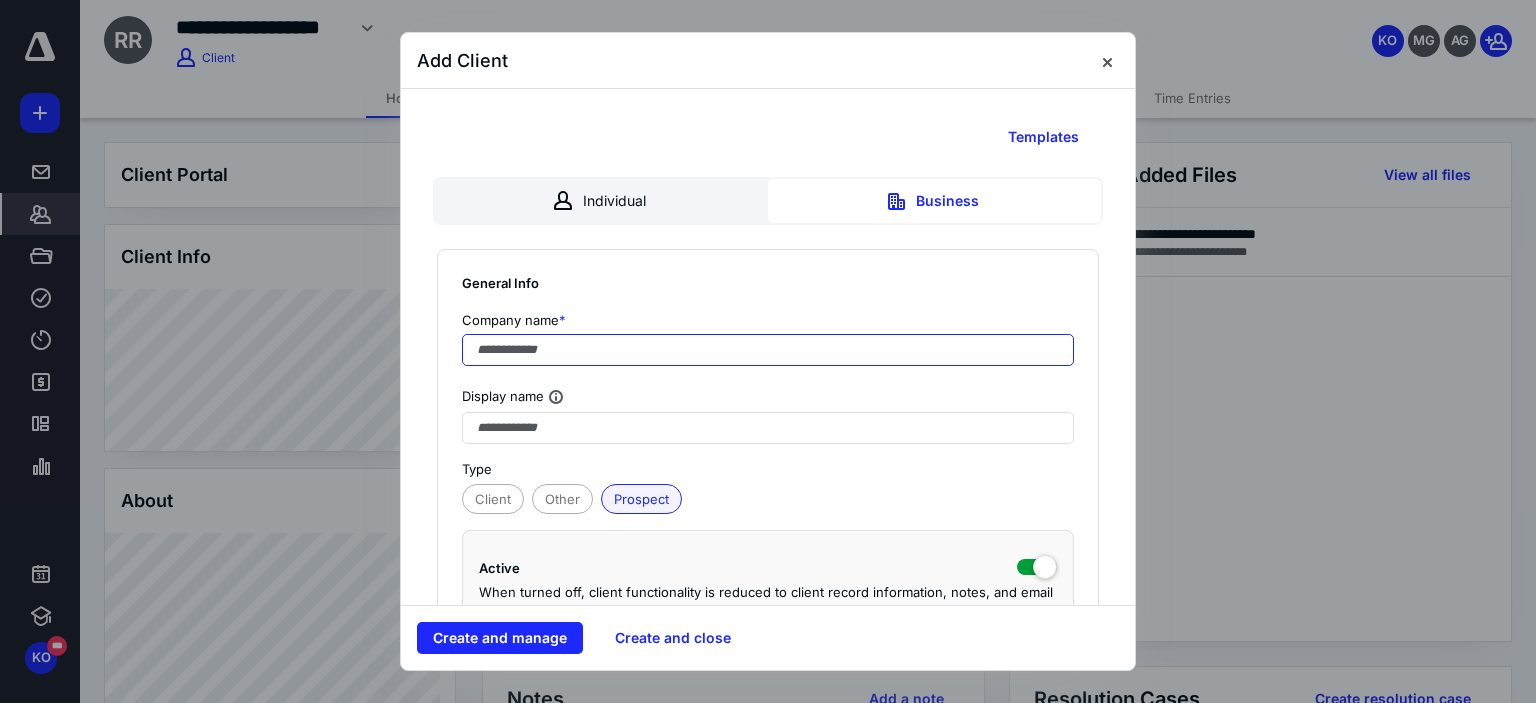 click at bounding box center [768, 350] 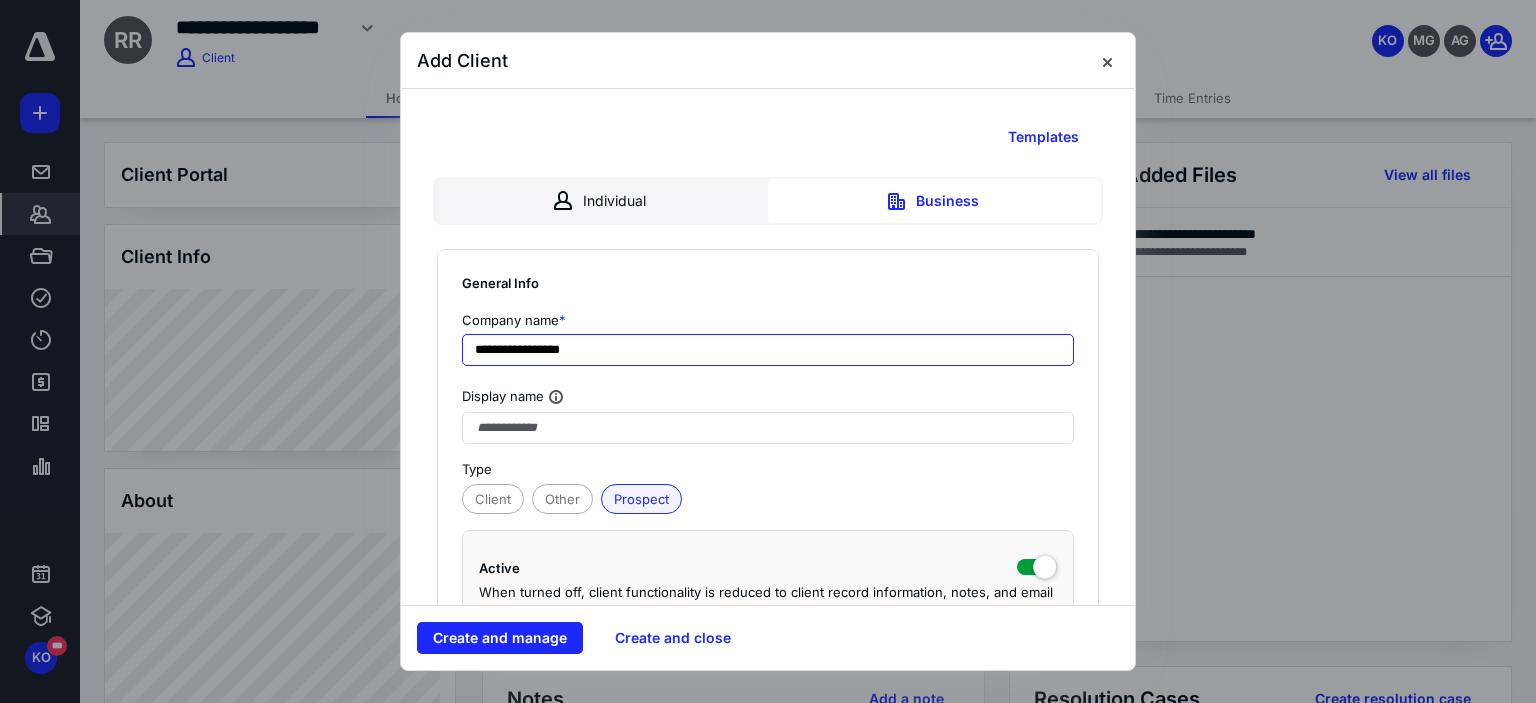type on "**********" 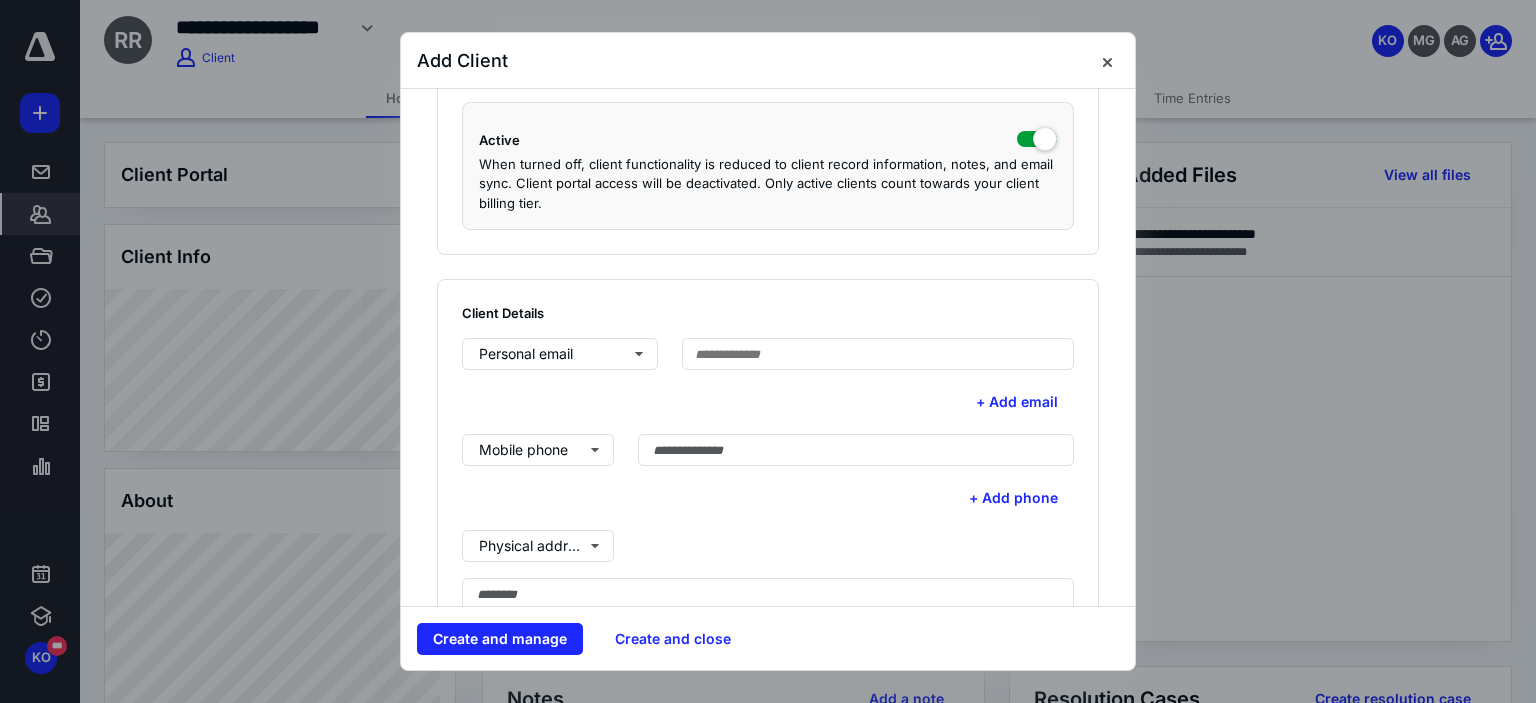 scroll, scrollTop: 432, scrollLeft: 0, axis: vertical 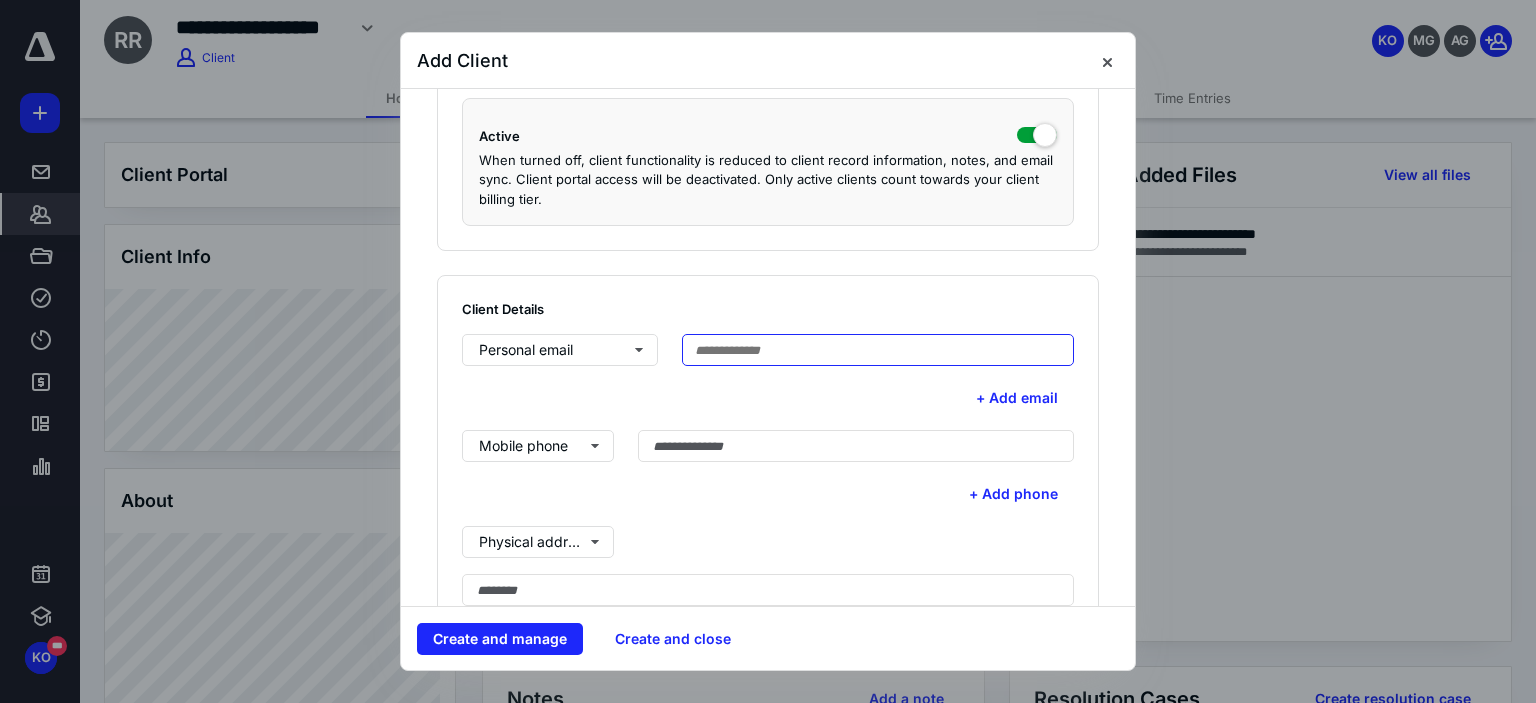 click at bounding box center (878, 350) 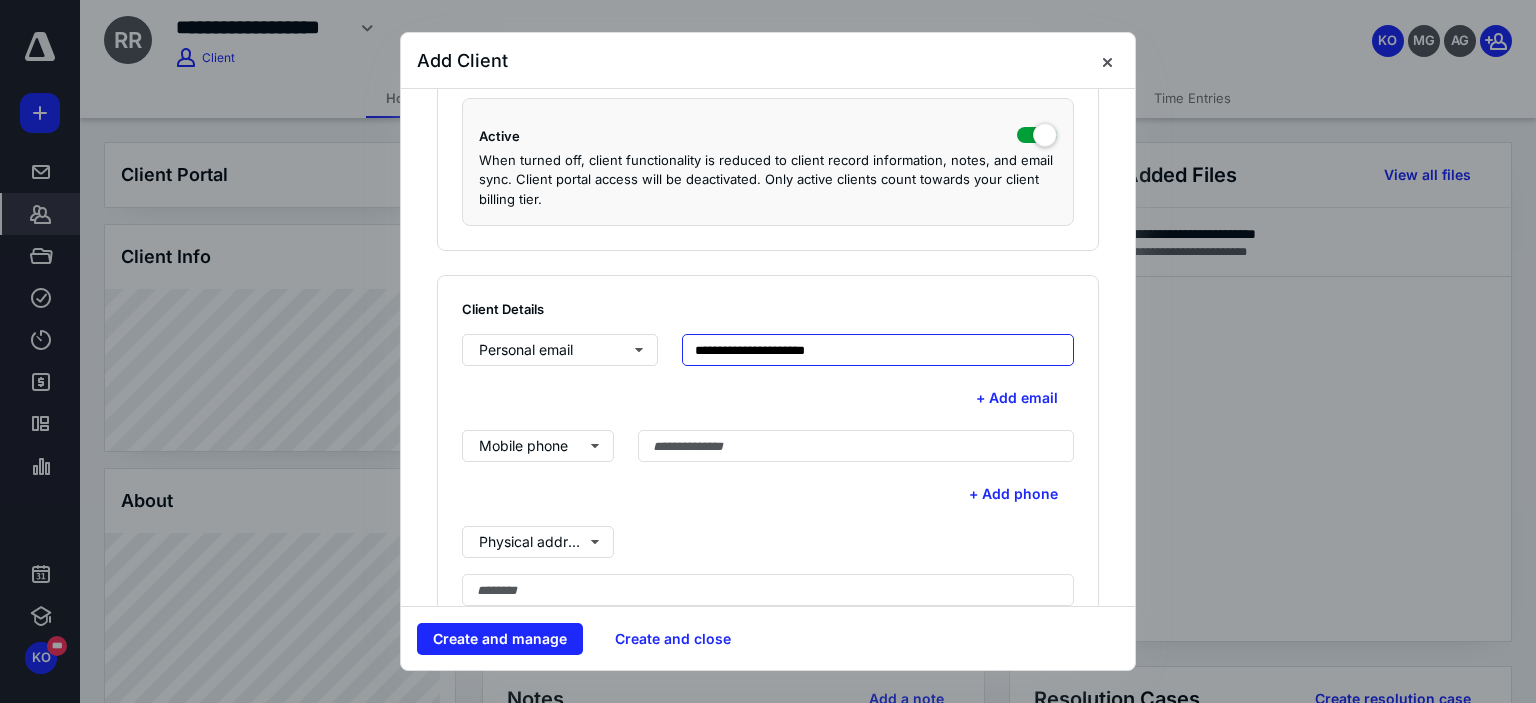 type on "**********" 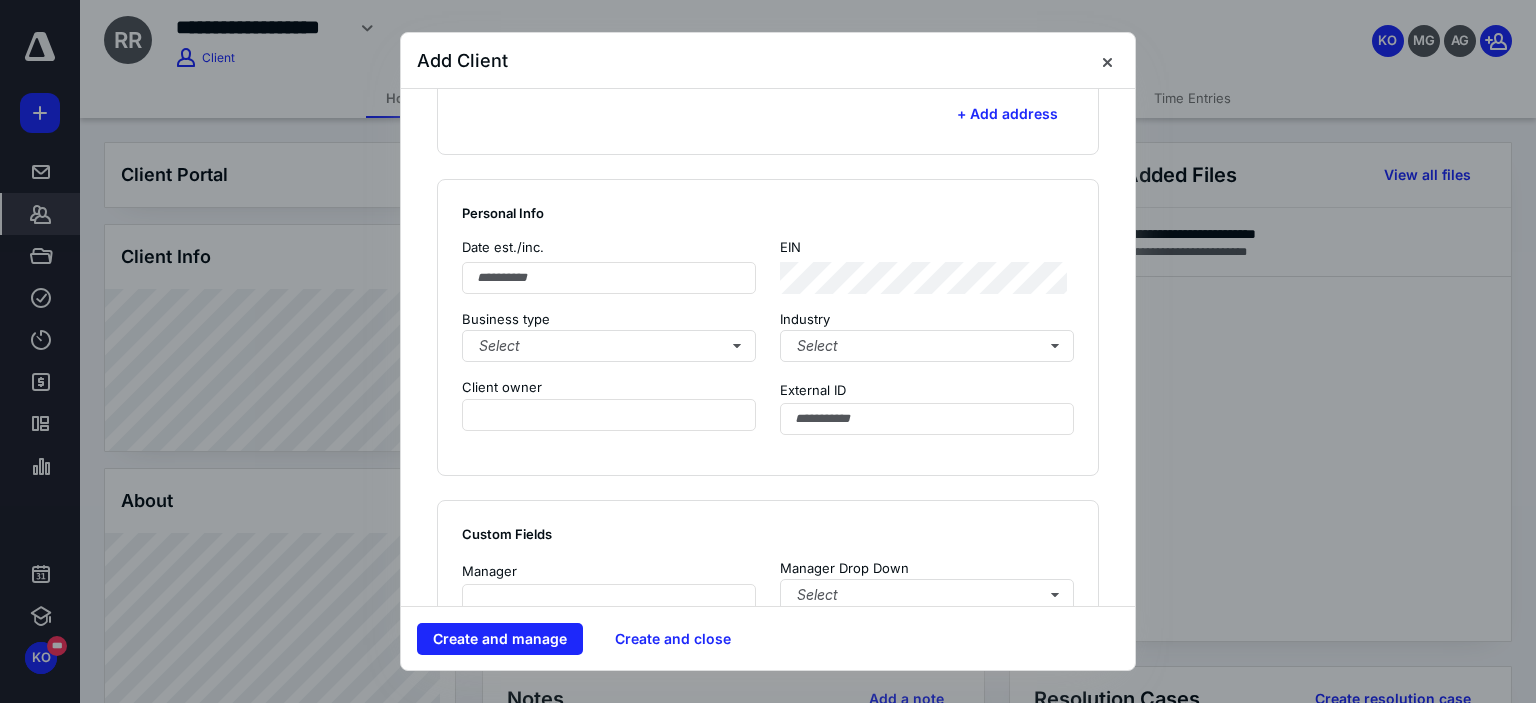 scroll, scrollTop: 1104, scrollLeft: 0, axis: vertical 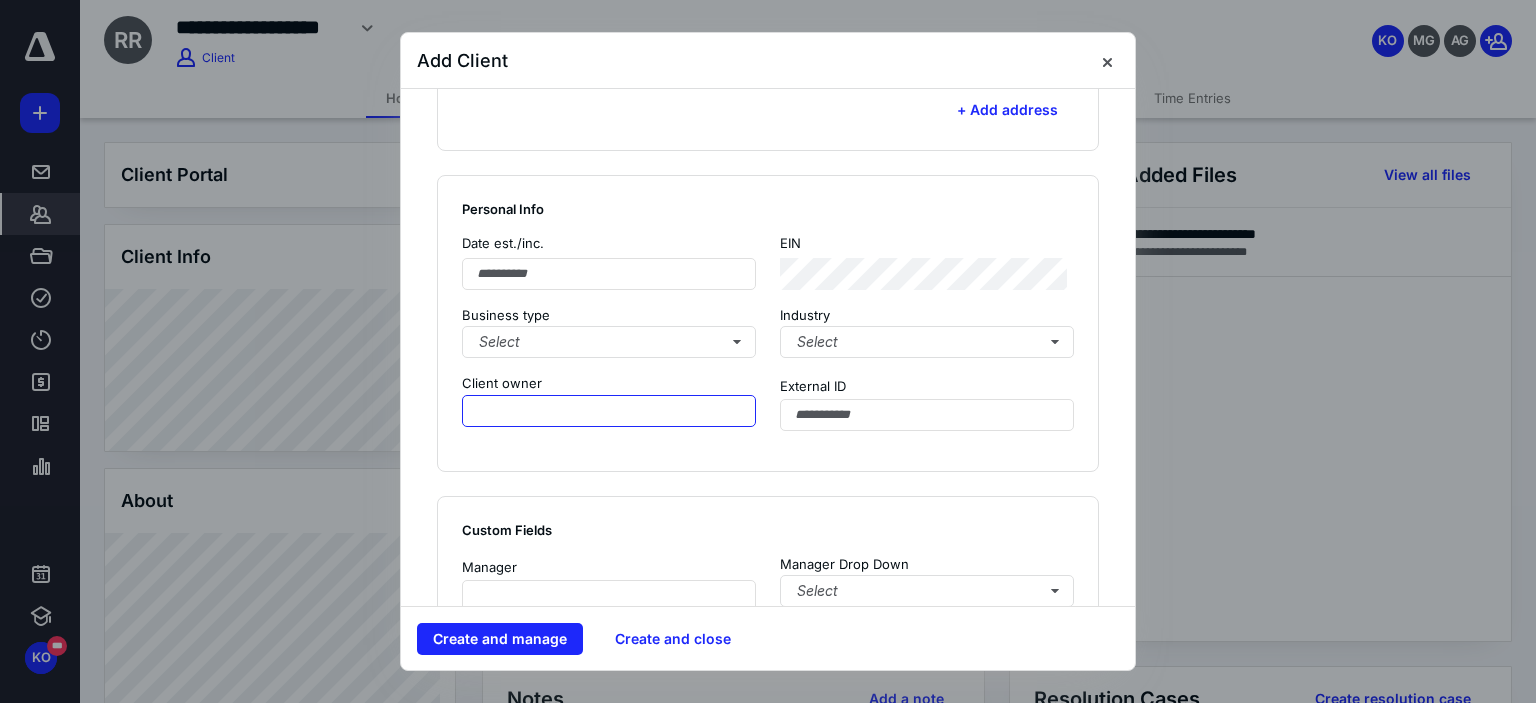 click at bounding box center [609, 411] 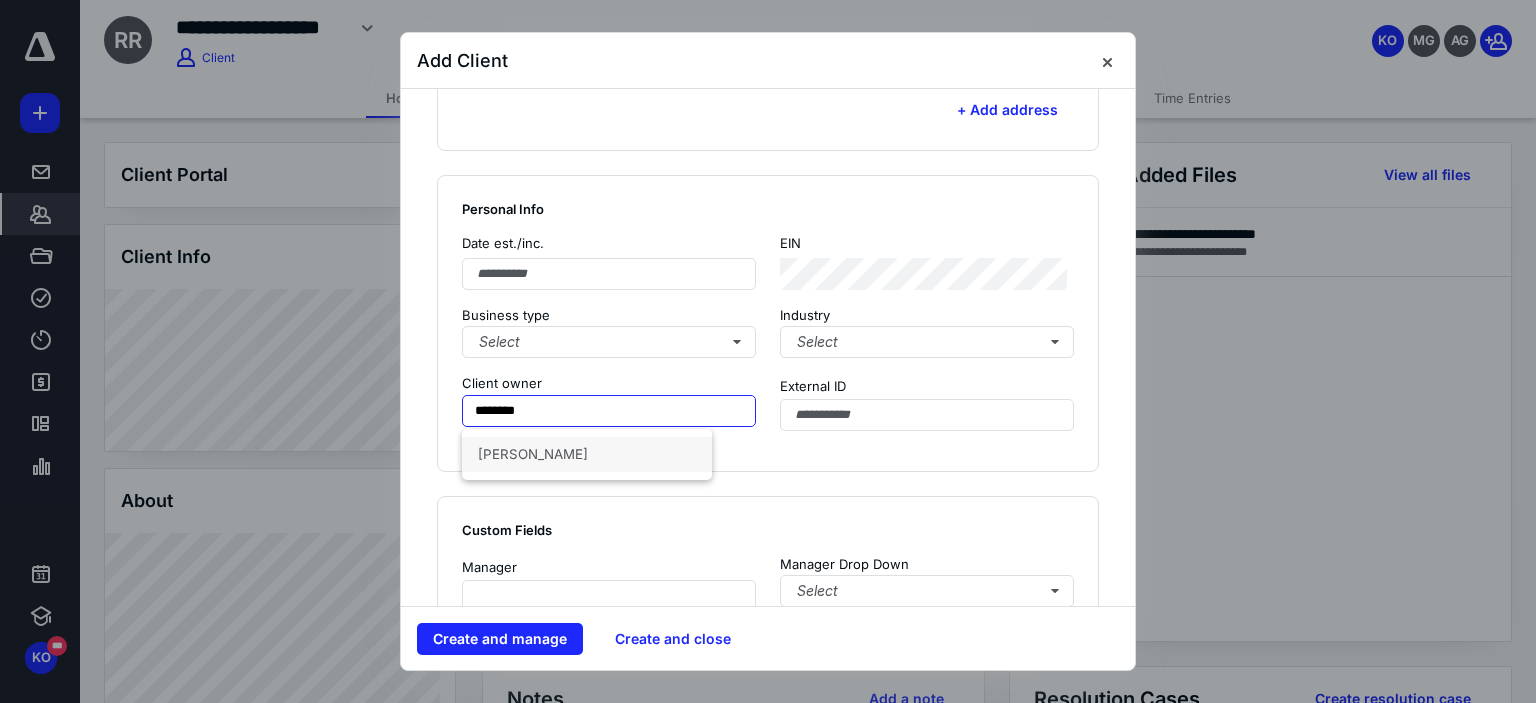 click on "[PERSON_NAME]" at bounding box center [587, 454] 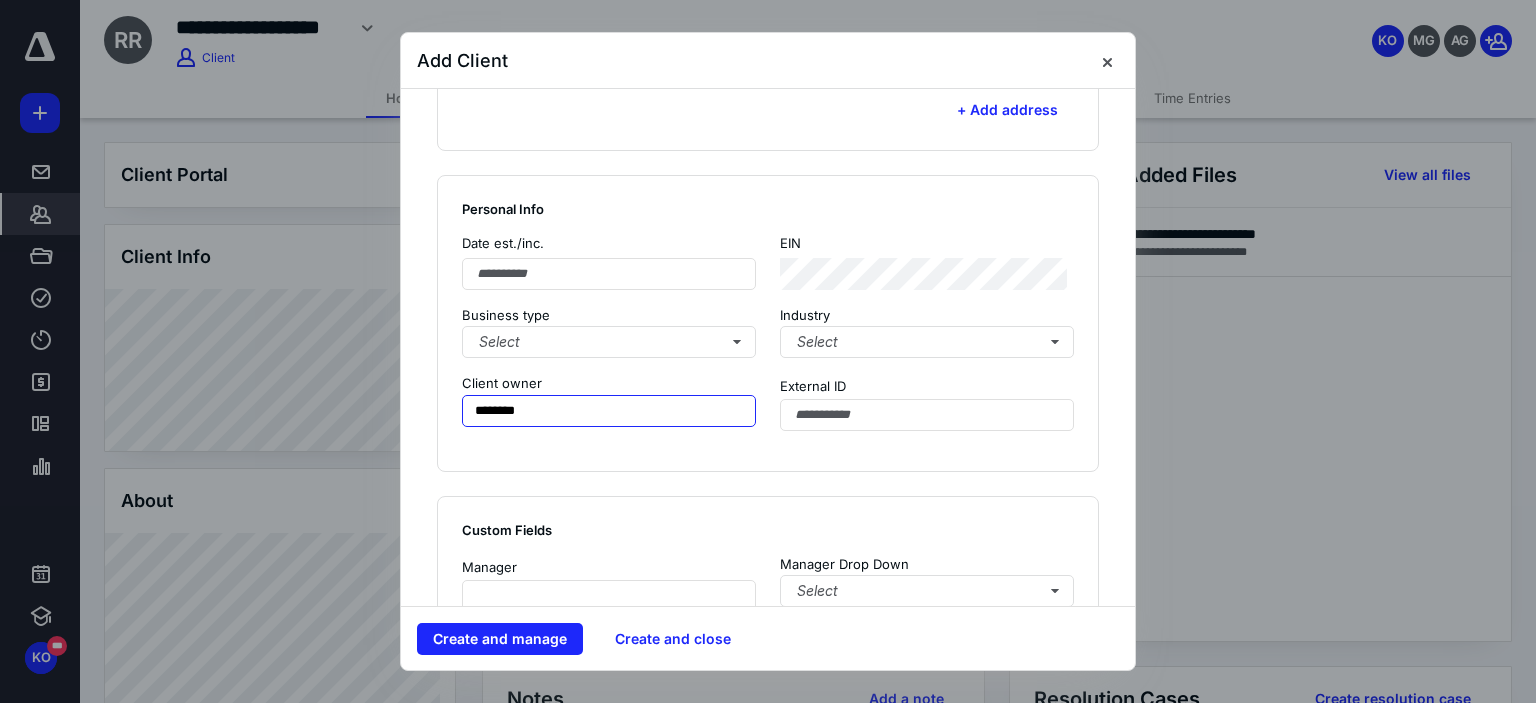 type on "********" 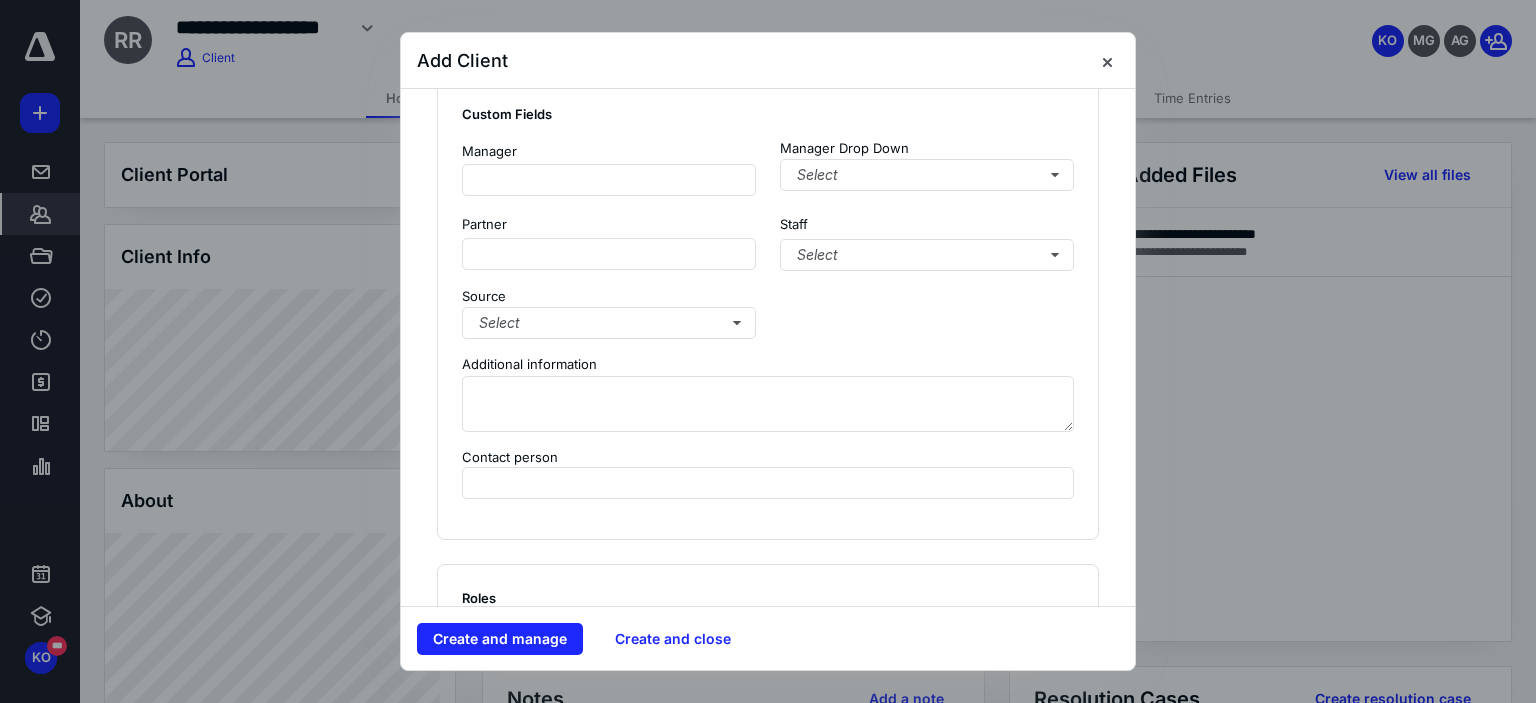 scroll, scrollTop: 1512, scrollLeft: 0, axis: vertical 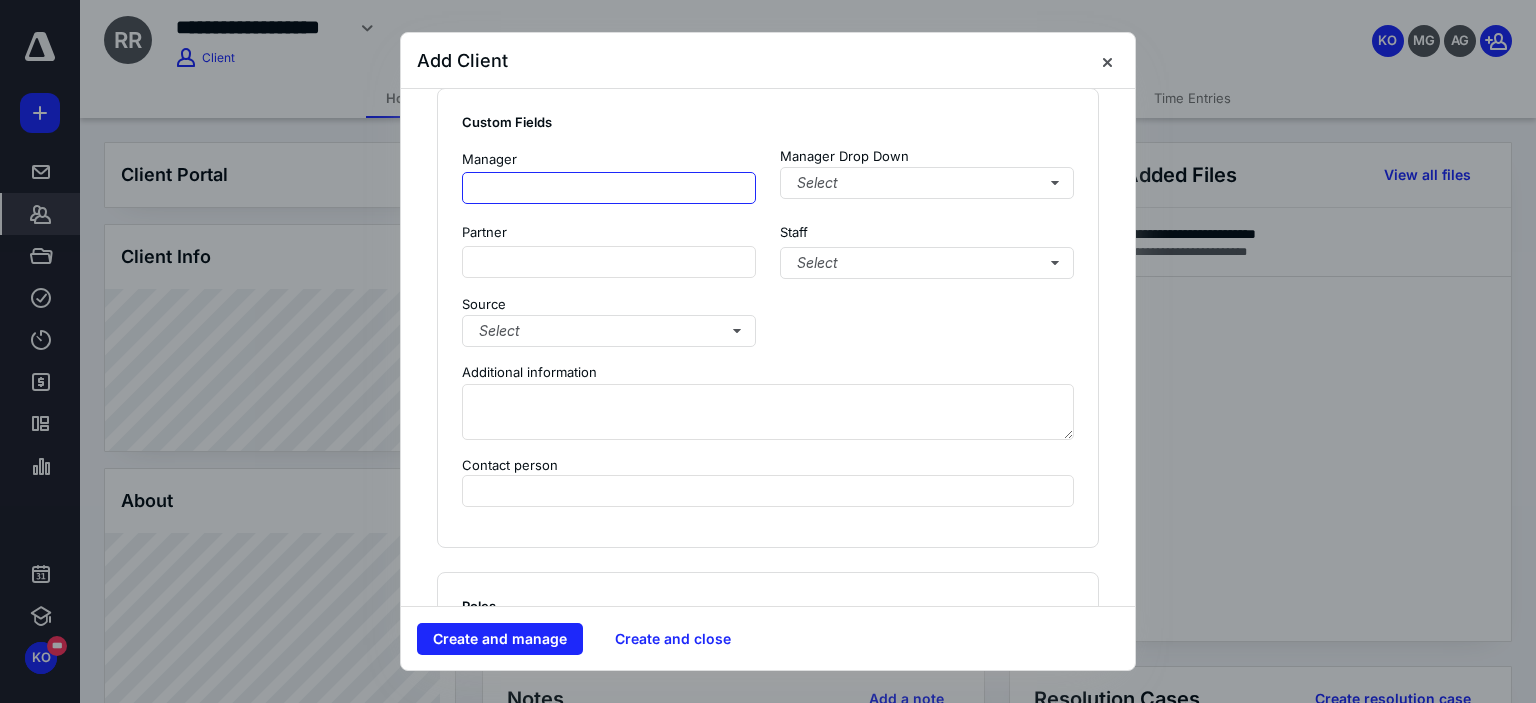 click at bounding box center (609, 188) 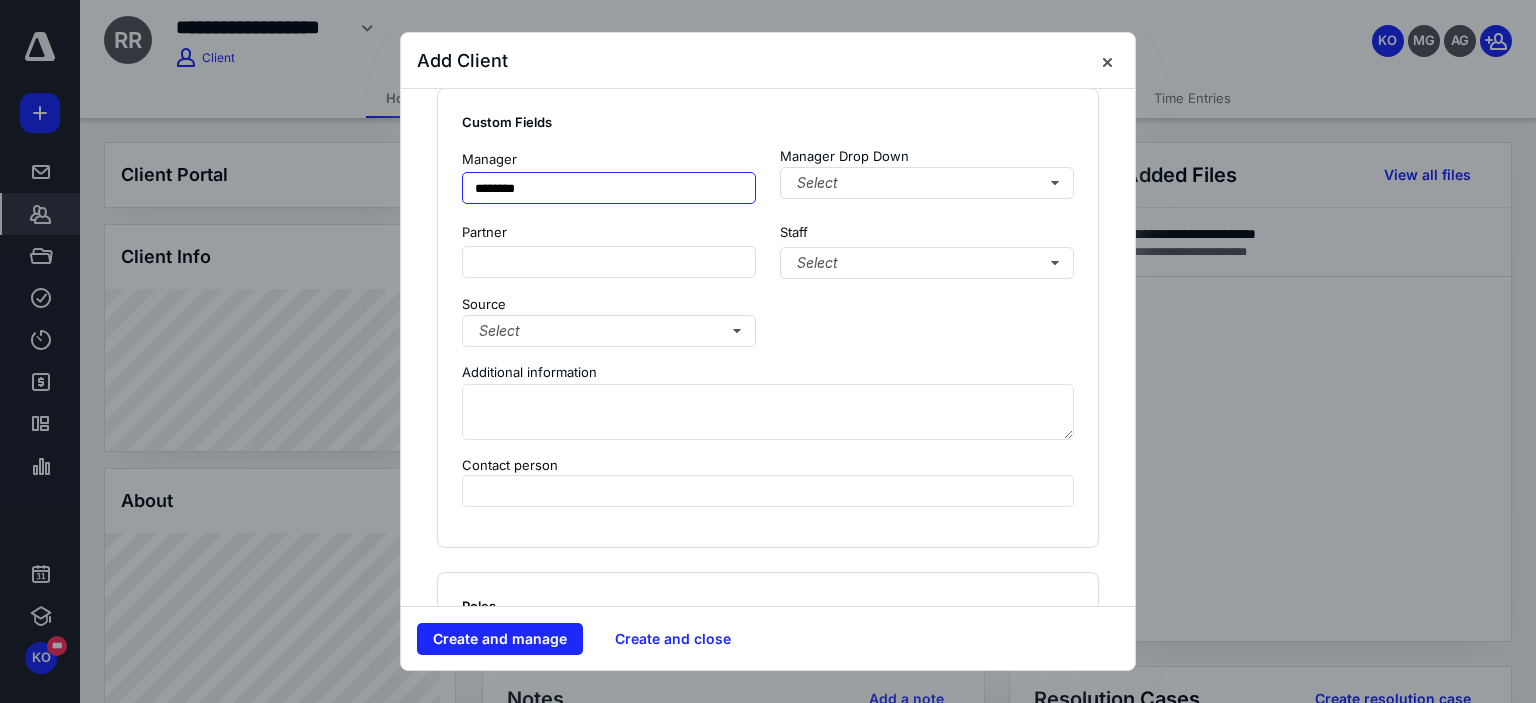type on "********" 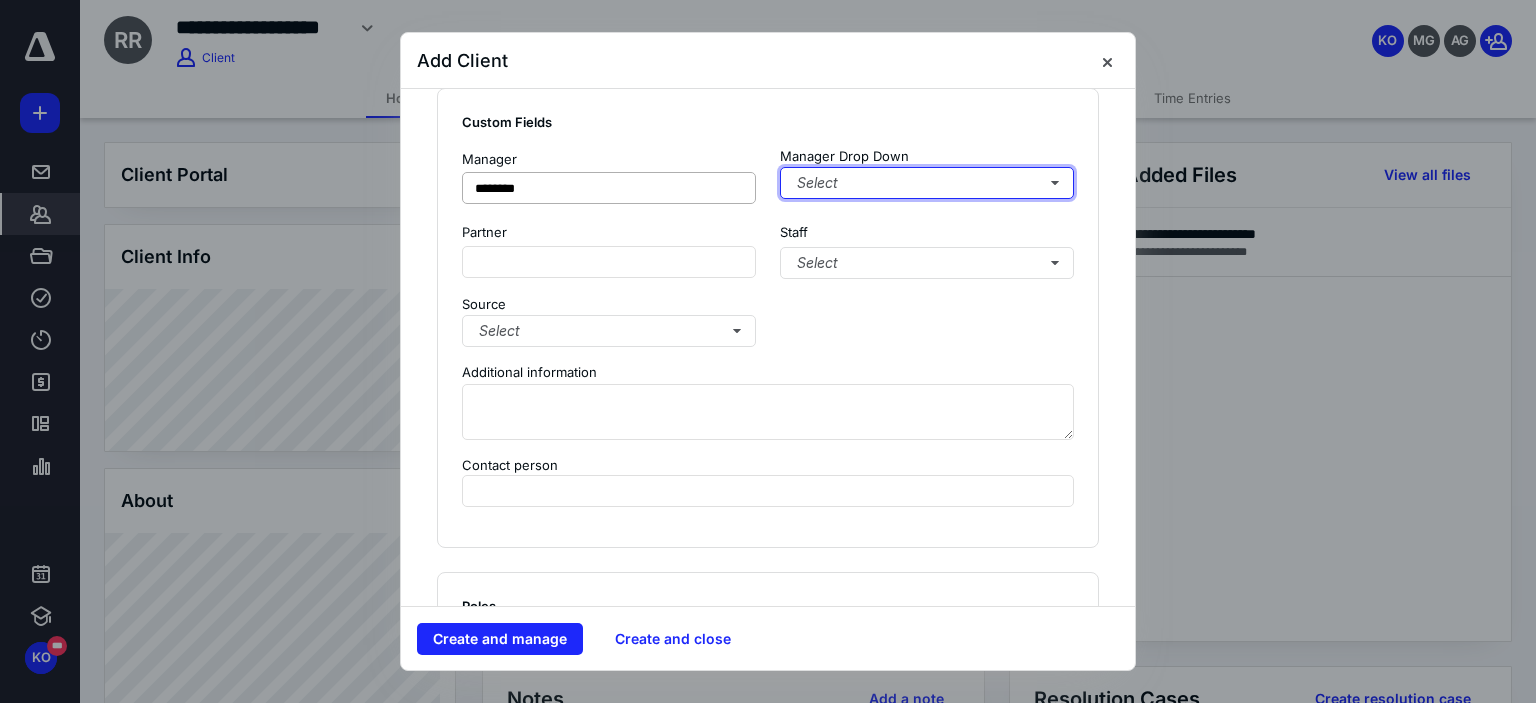 type 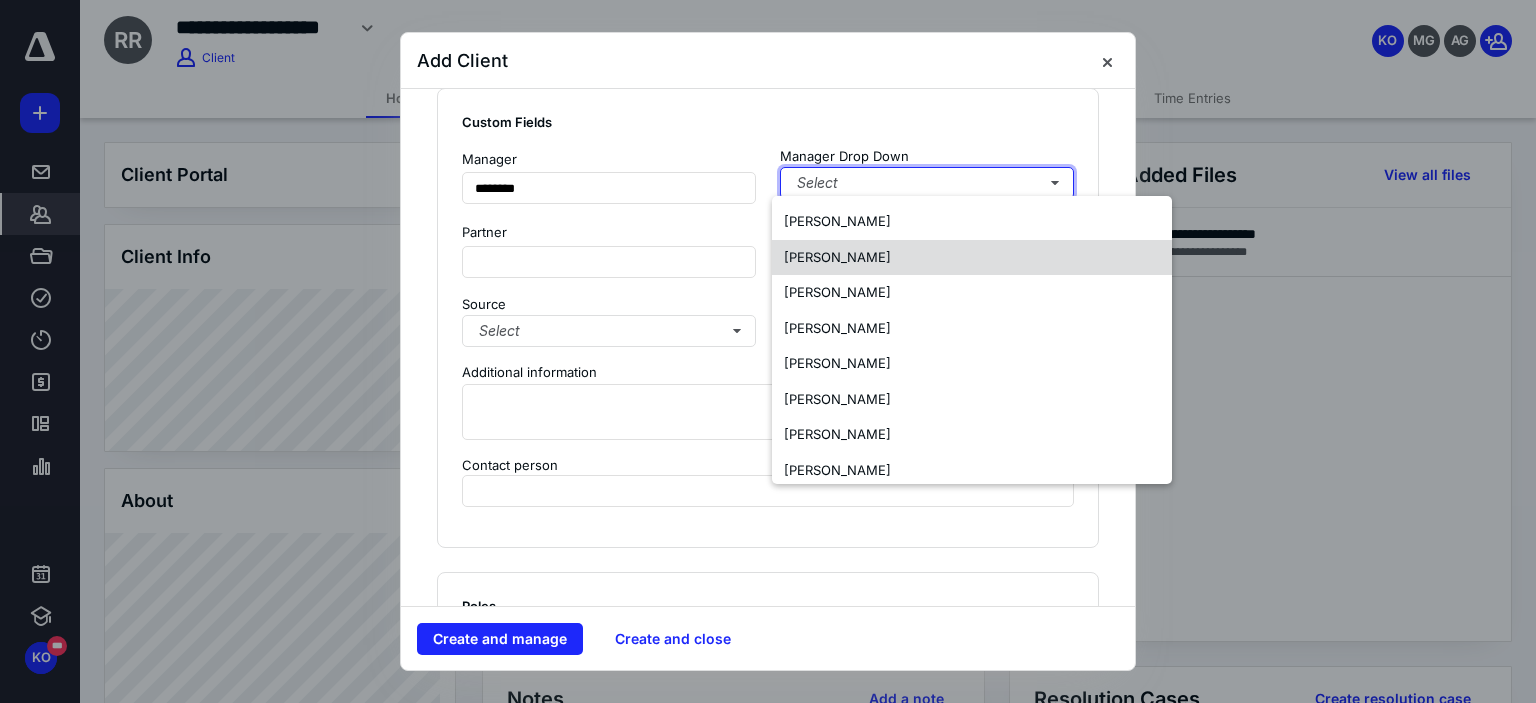 click on "[PERSON_NAME]" at bounding box center [837, 257] 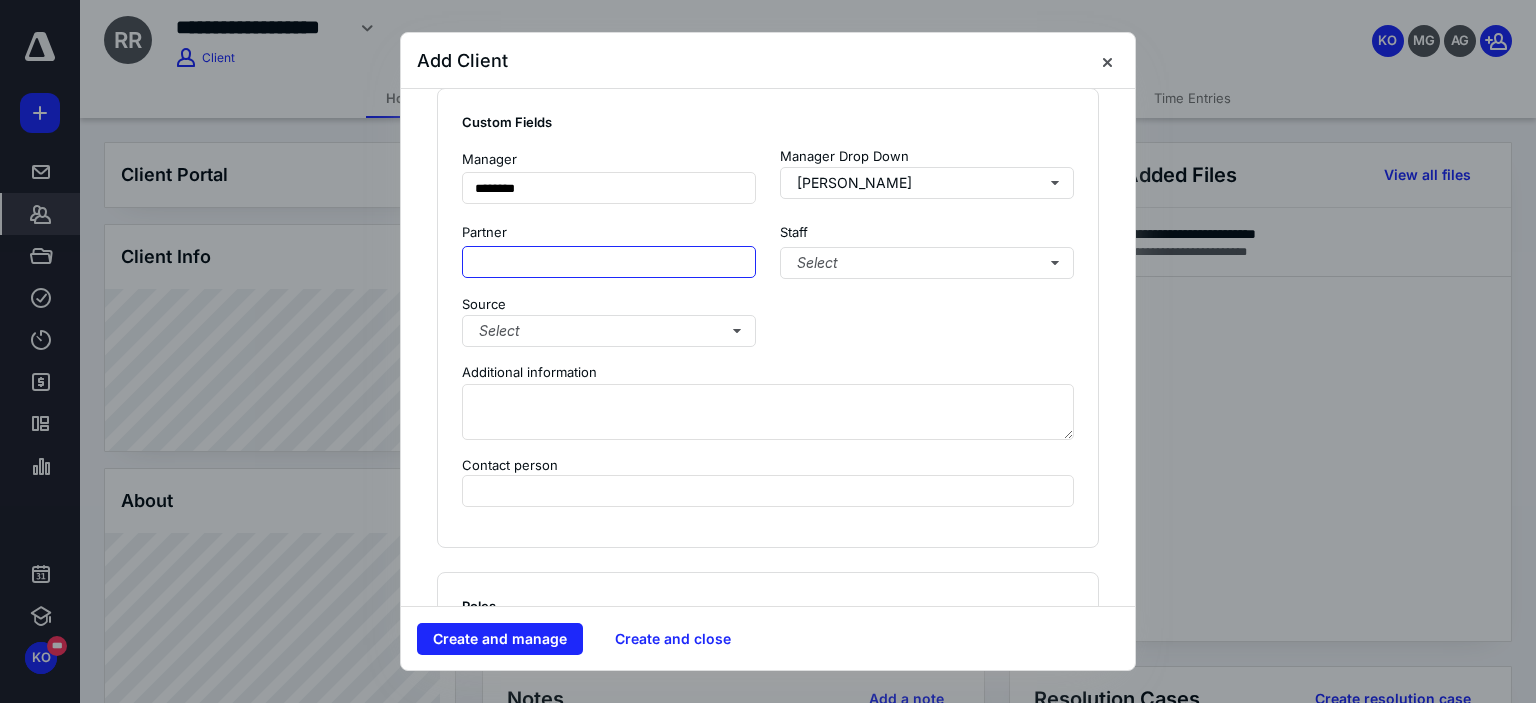 click at bounding box center (609, 262) 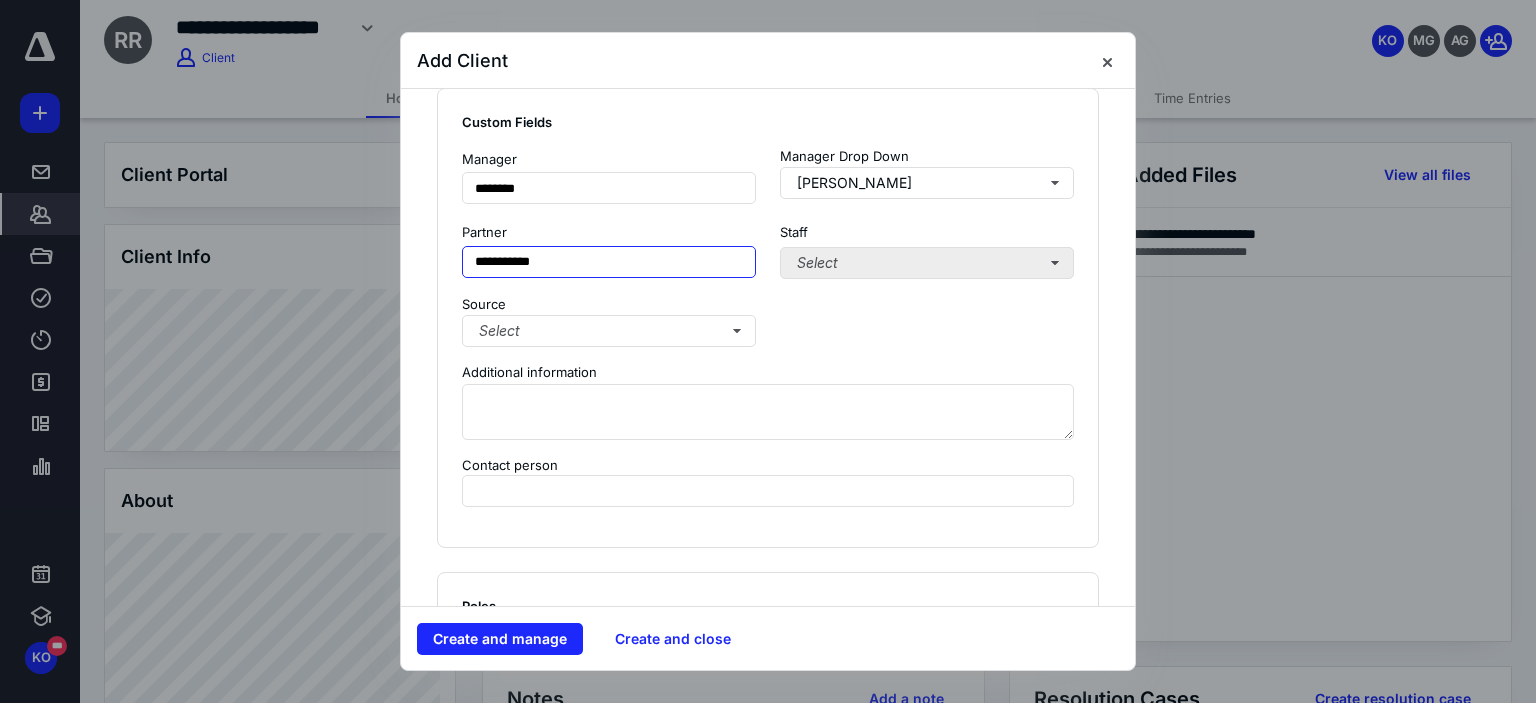 type on "**********" 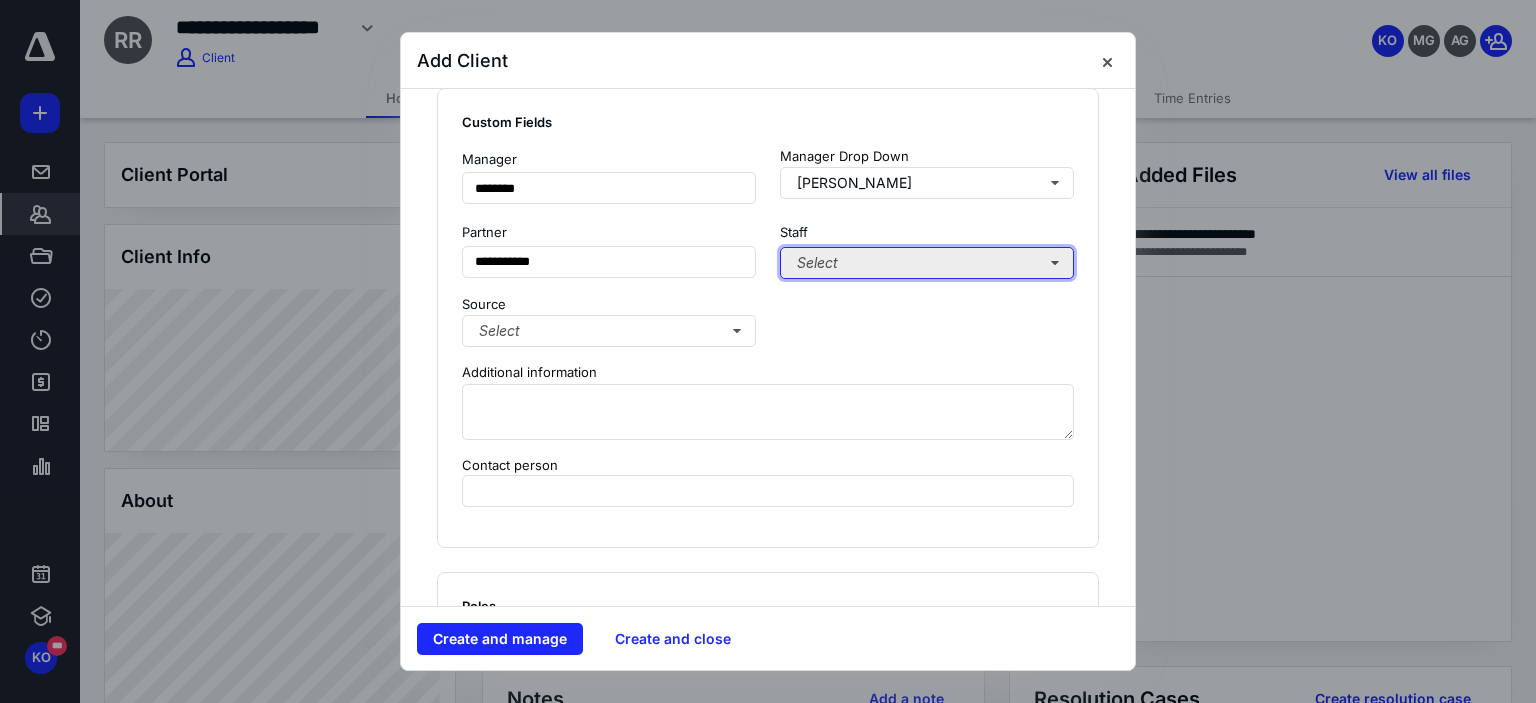 click on "Select" at bounding box center [927, 263] 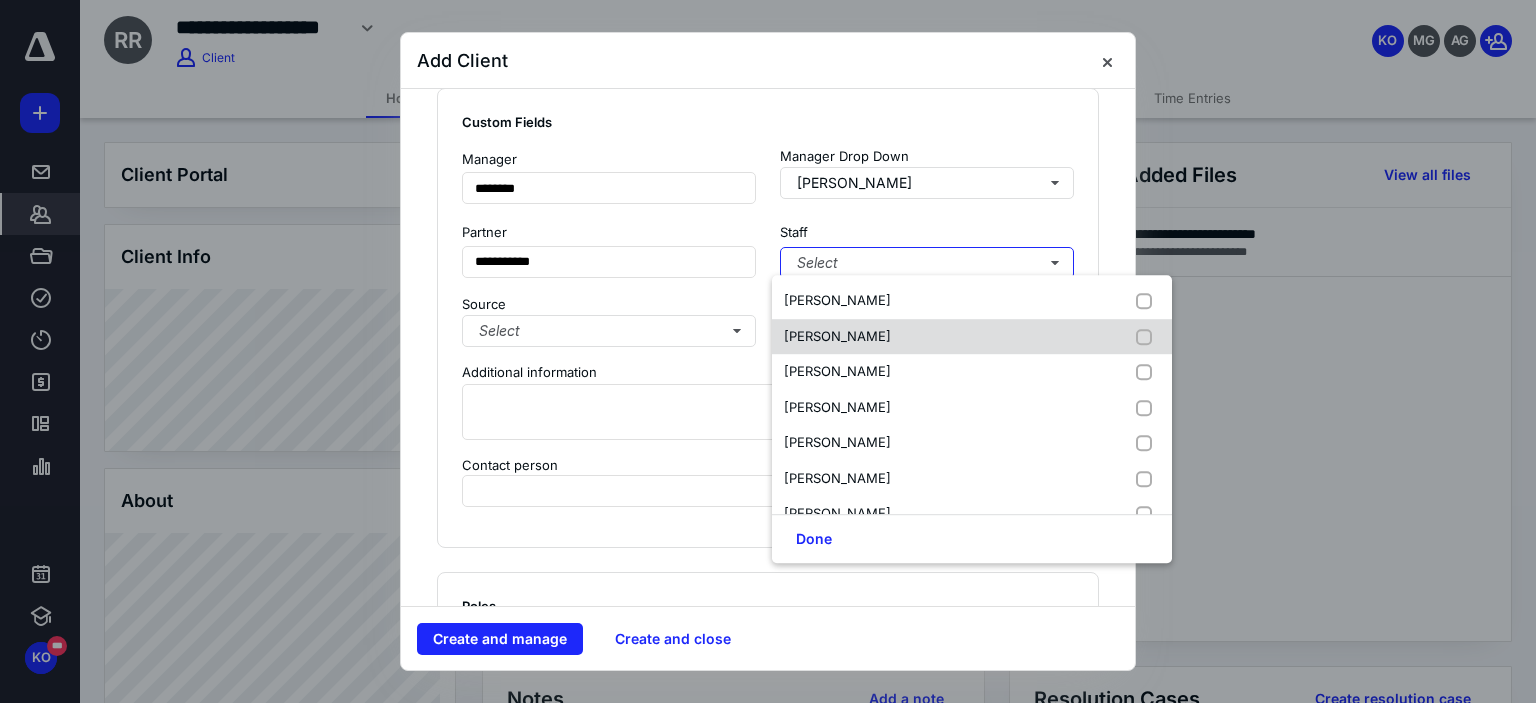 click on "[PERSON_NAME]" at bounding box center (837, 336) 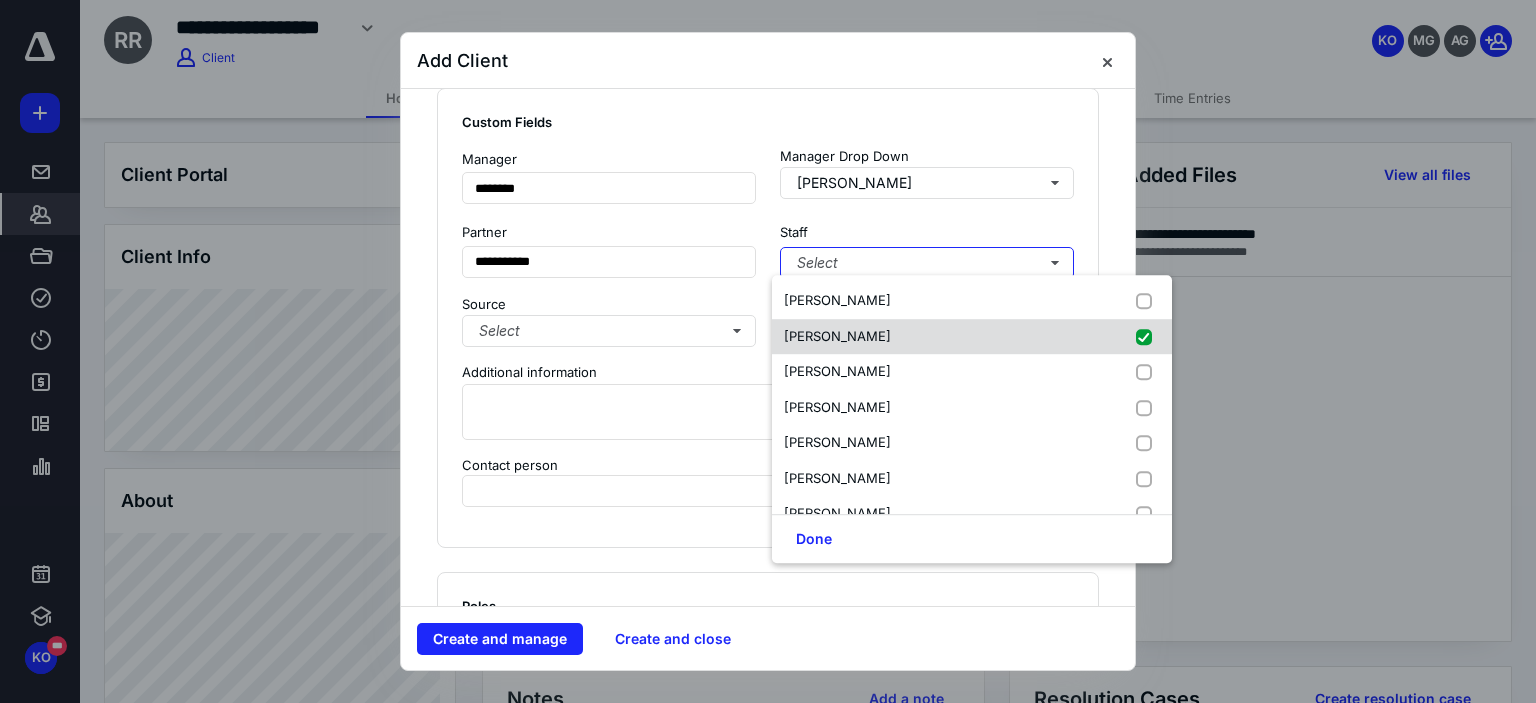 checkbox on "true" 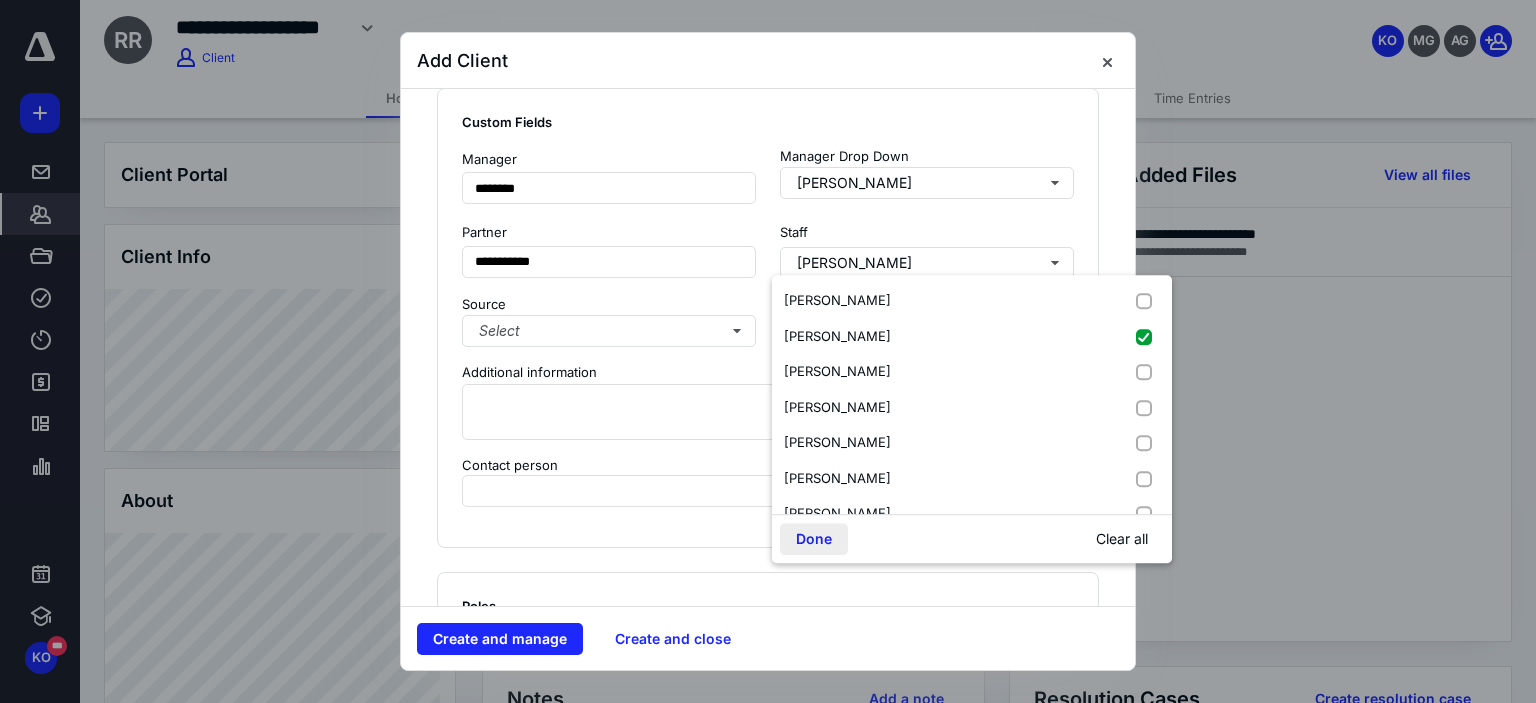 click on "Done" at bounding box center [814, 539] 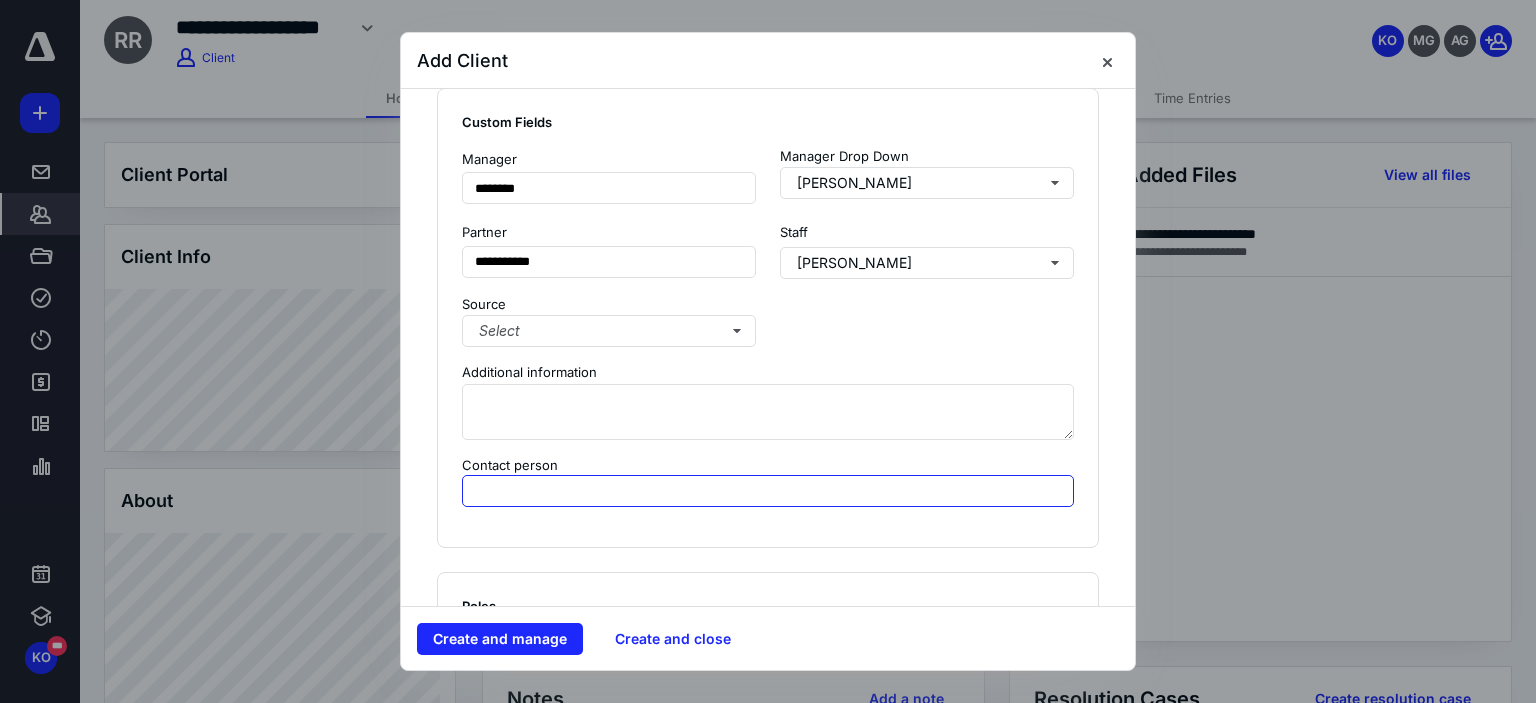 click at bounding box center (768, 491) 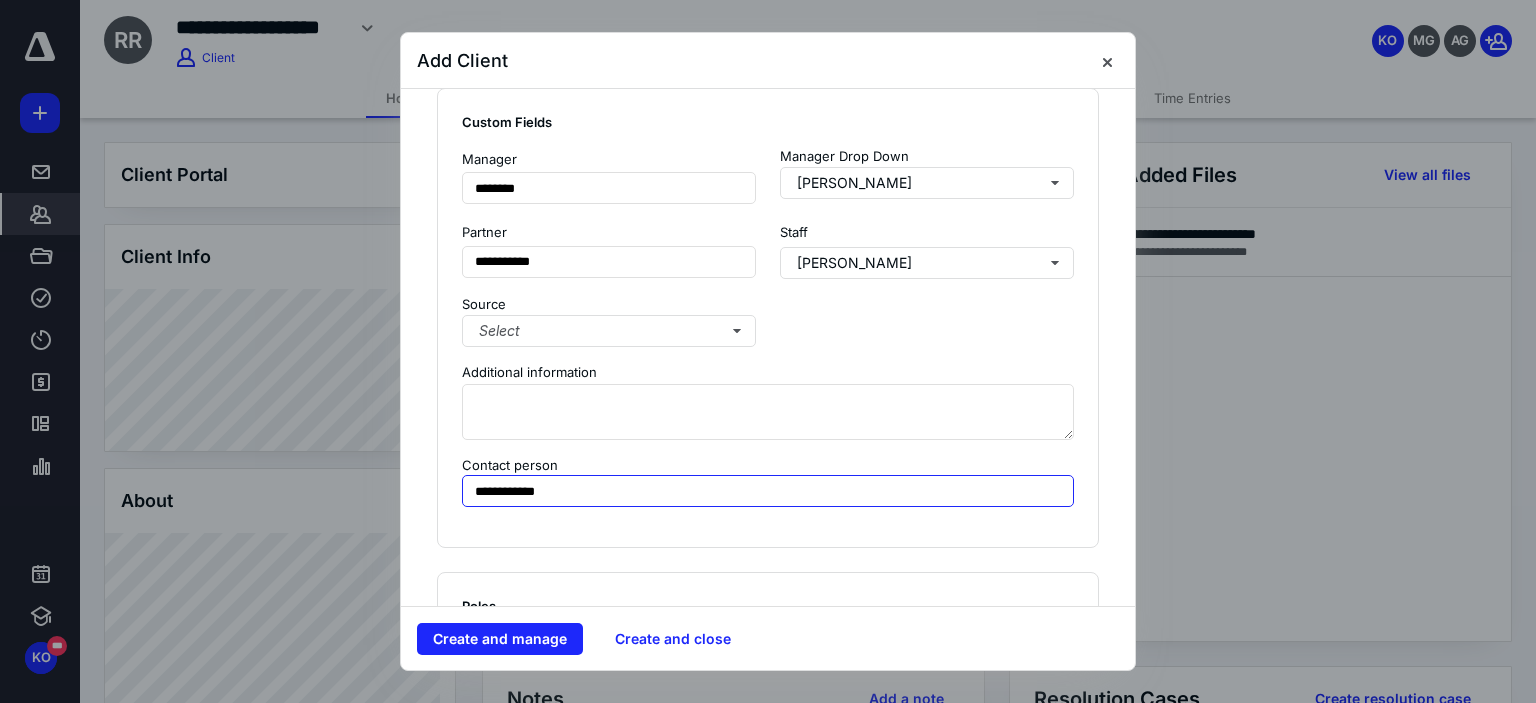 type on "**********" 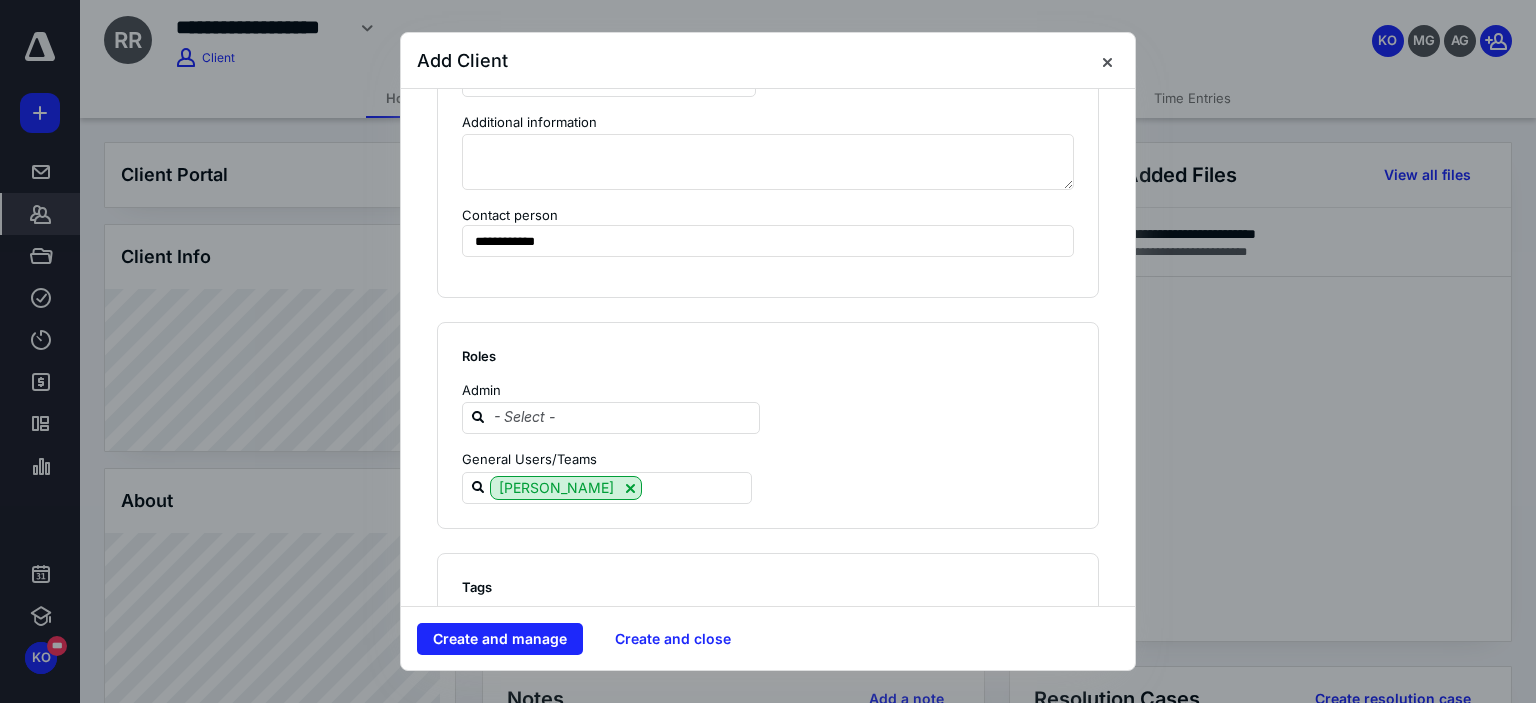 scroll, scrollTop: 1770, scrollLeft: 0, axis: vertical 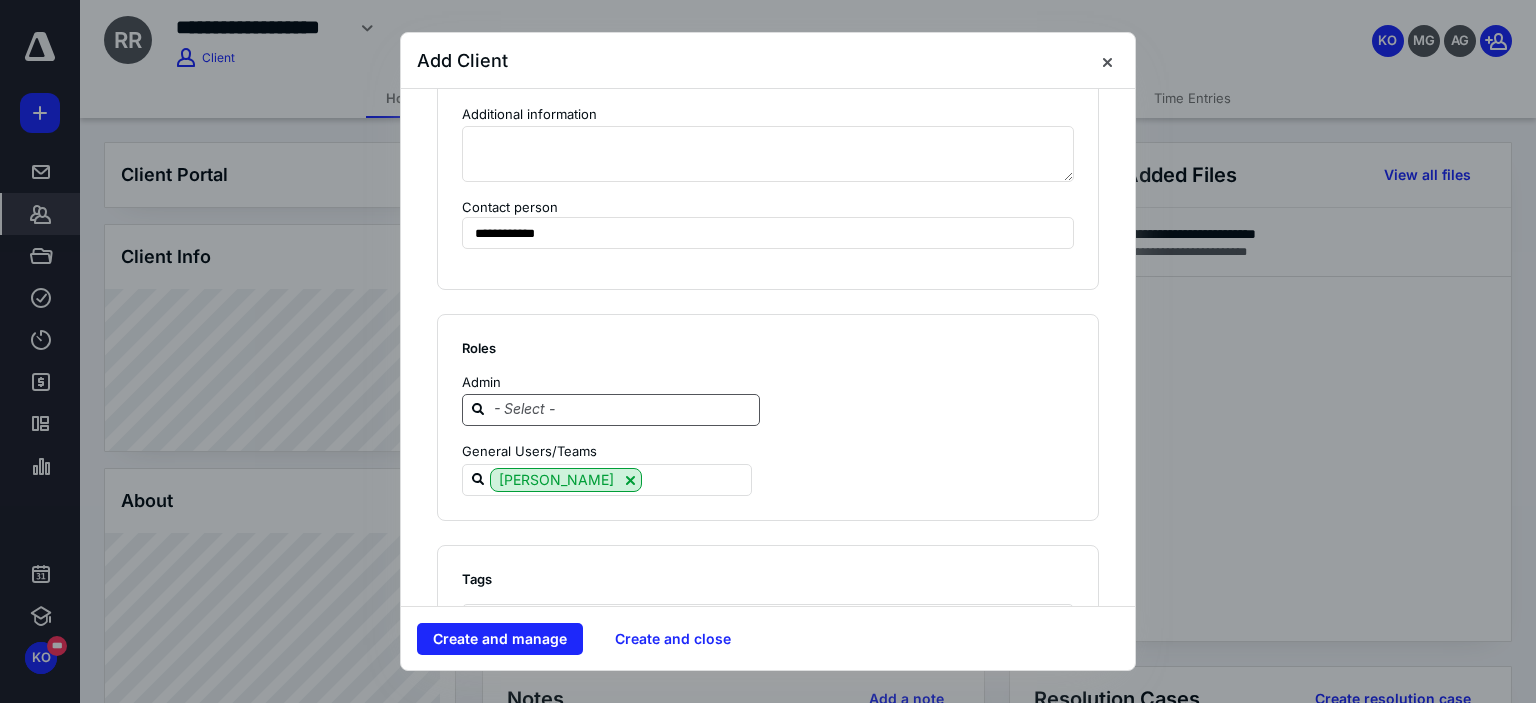 click at bounding box center (623, 409) 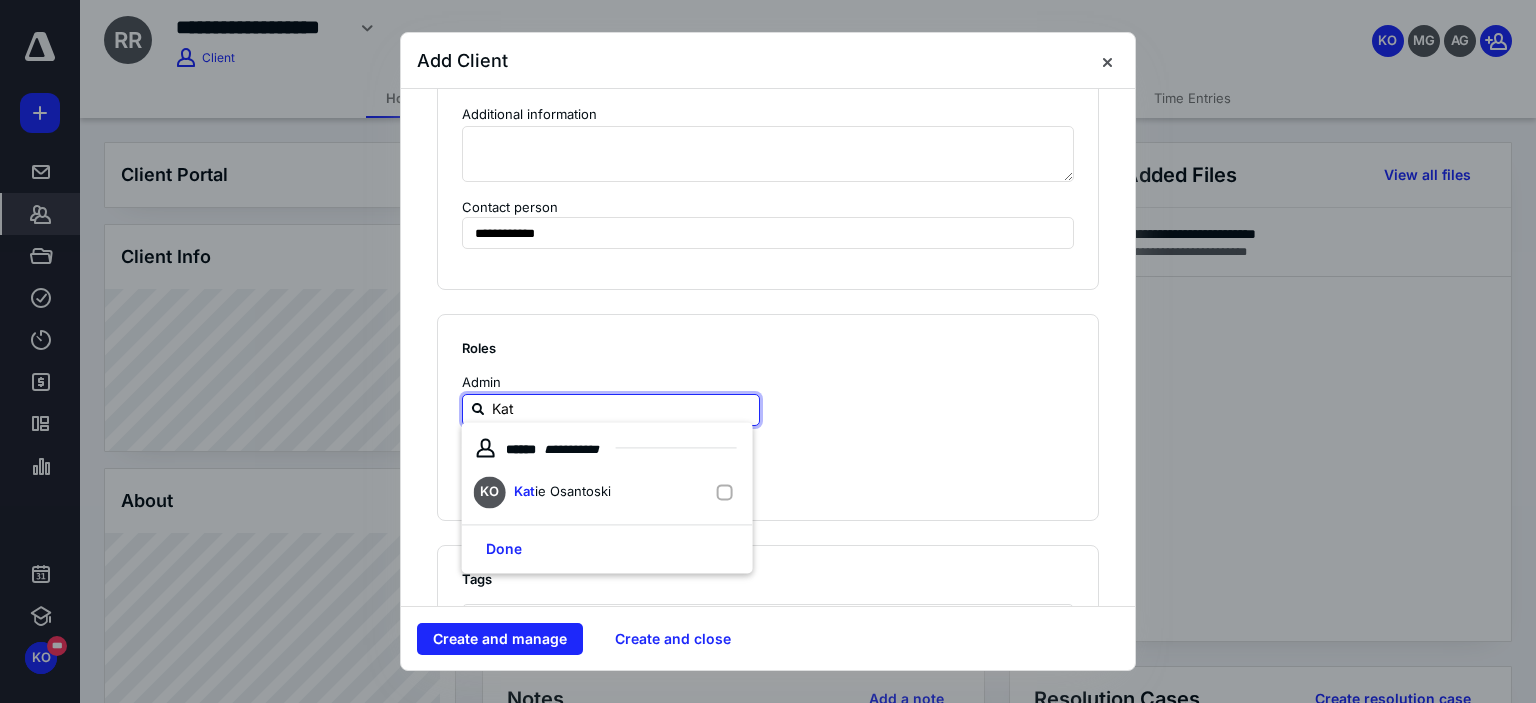 type on "[PERSON_NAME]" 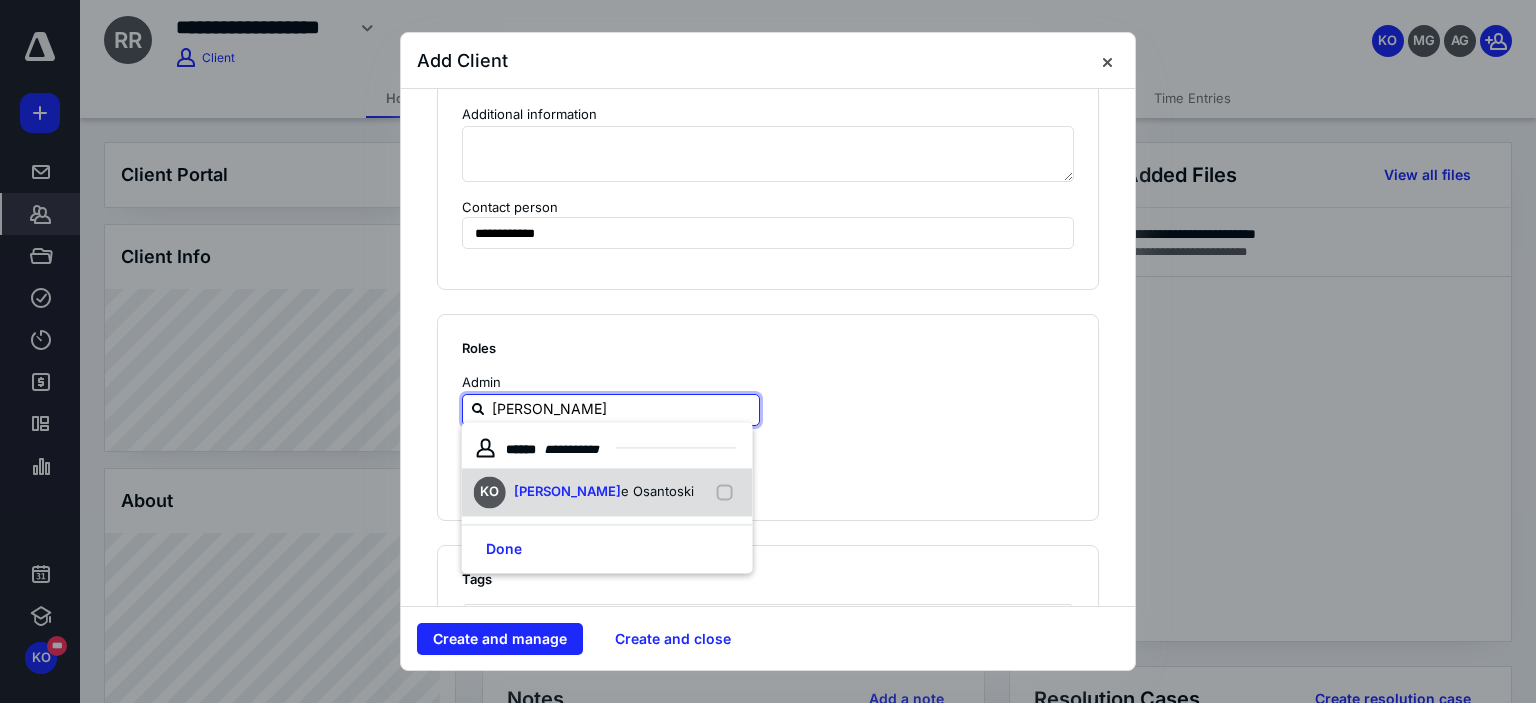 click on "e Osantoski" at bounding box center [657, 492] 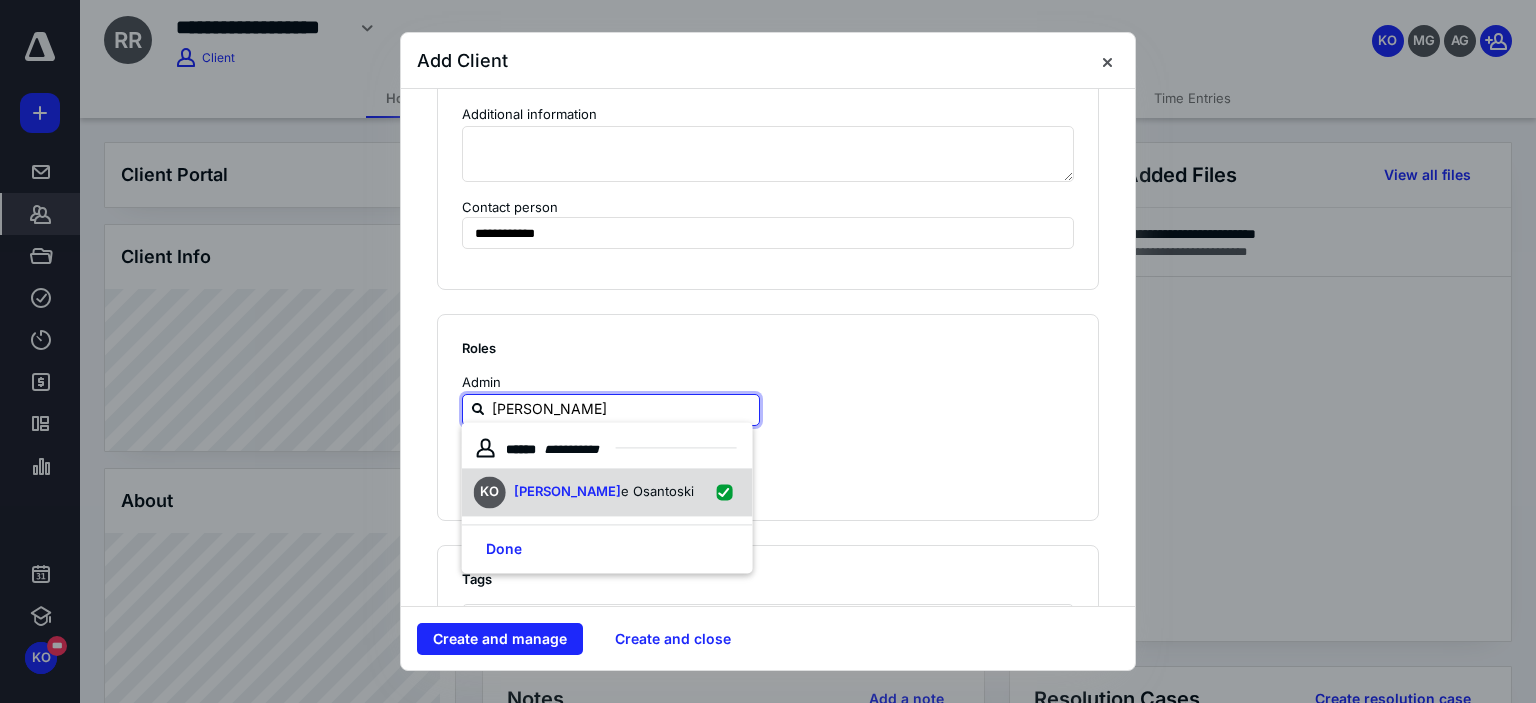 checkbox on "true" 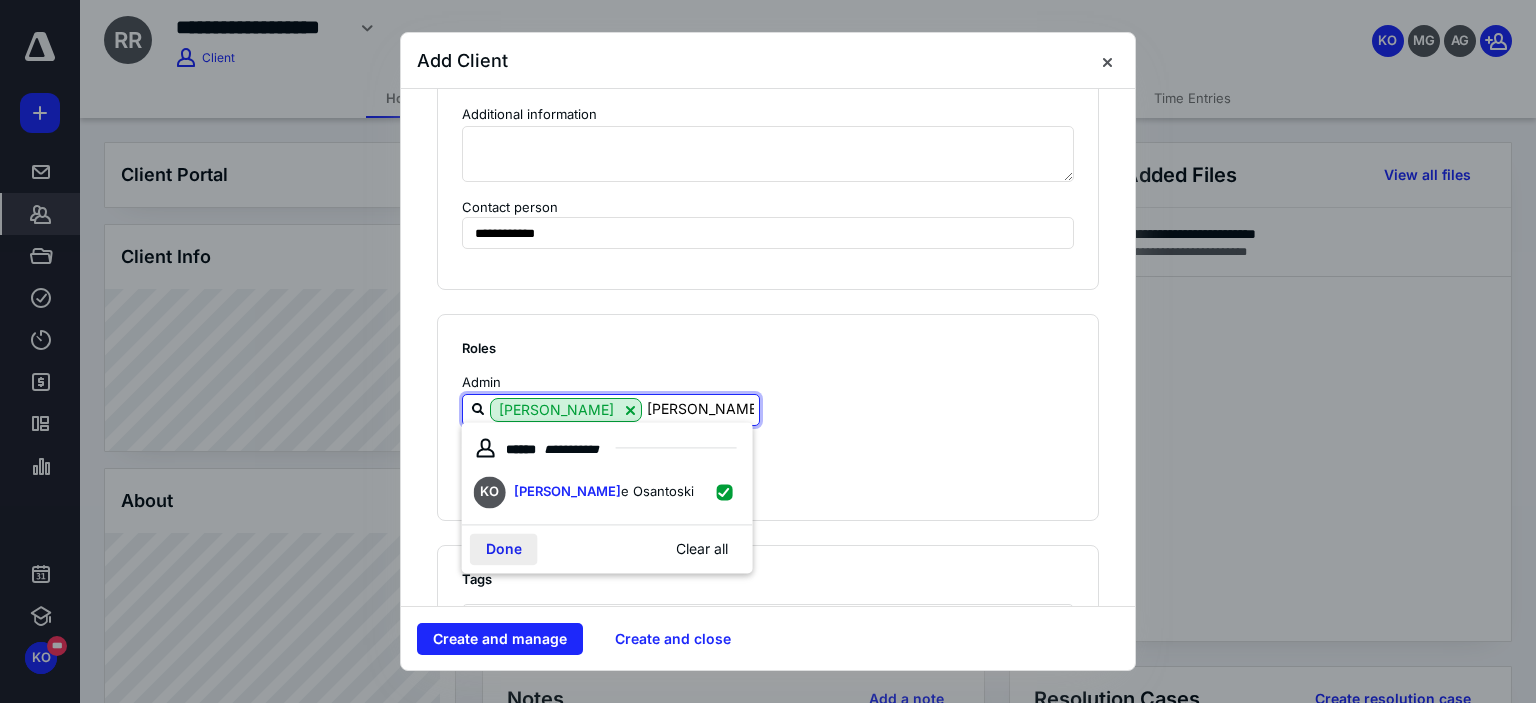 type on "[PERSON_NAME]" 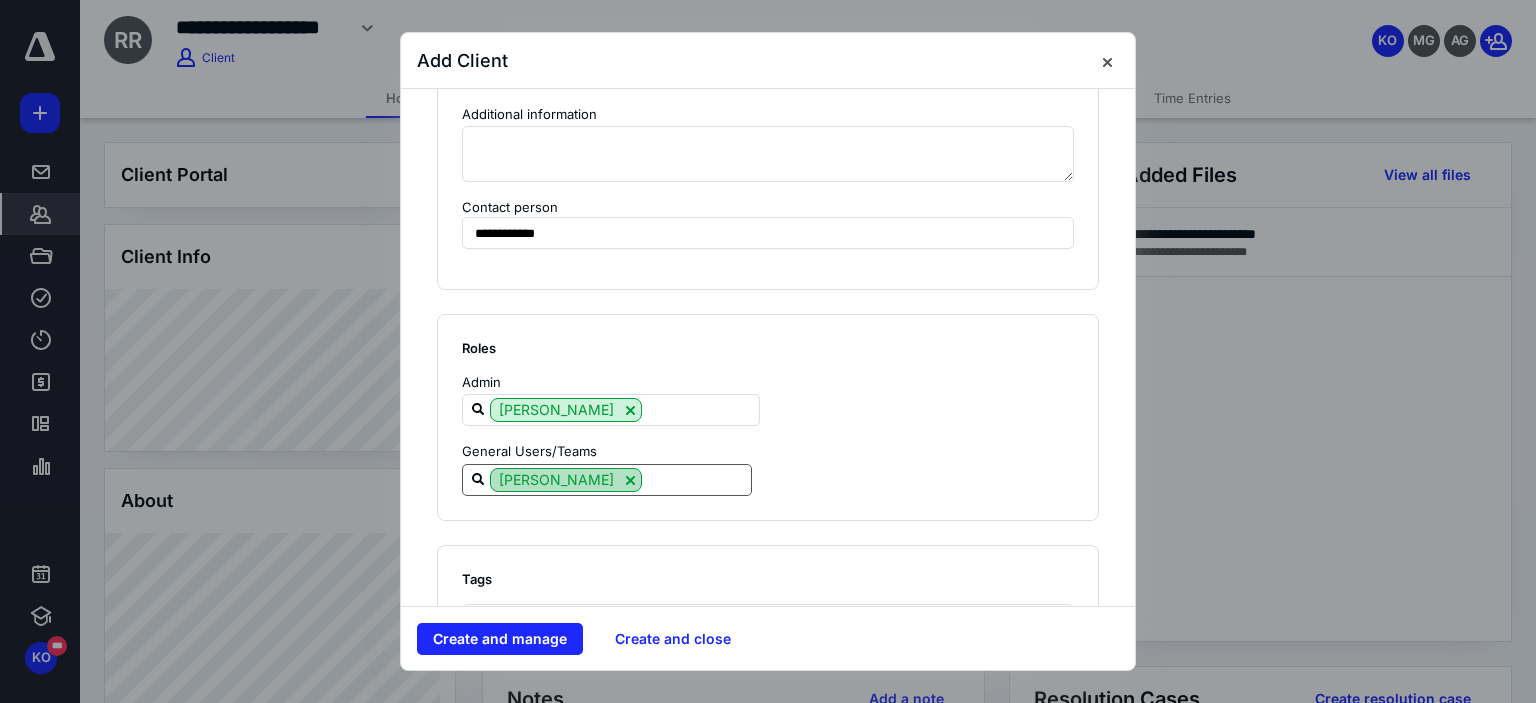 click at bounding box center (630, 480) 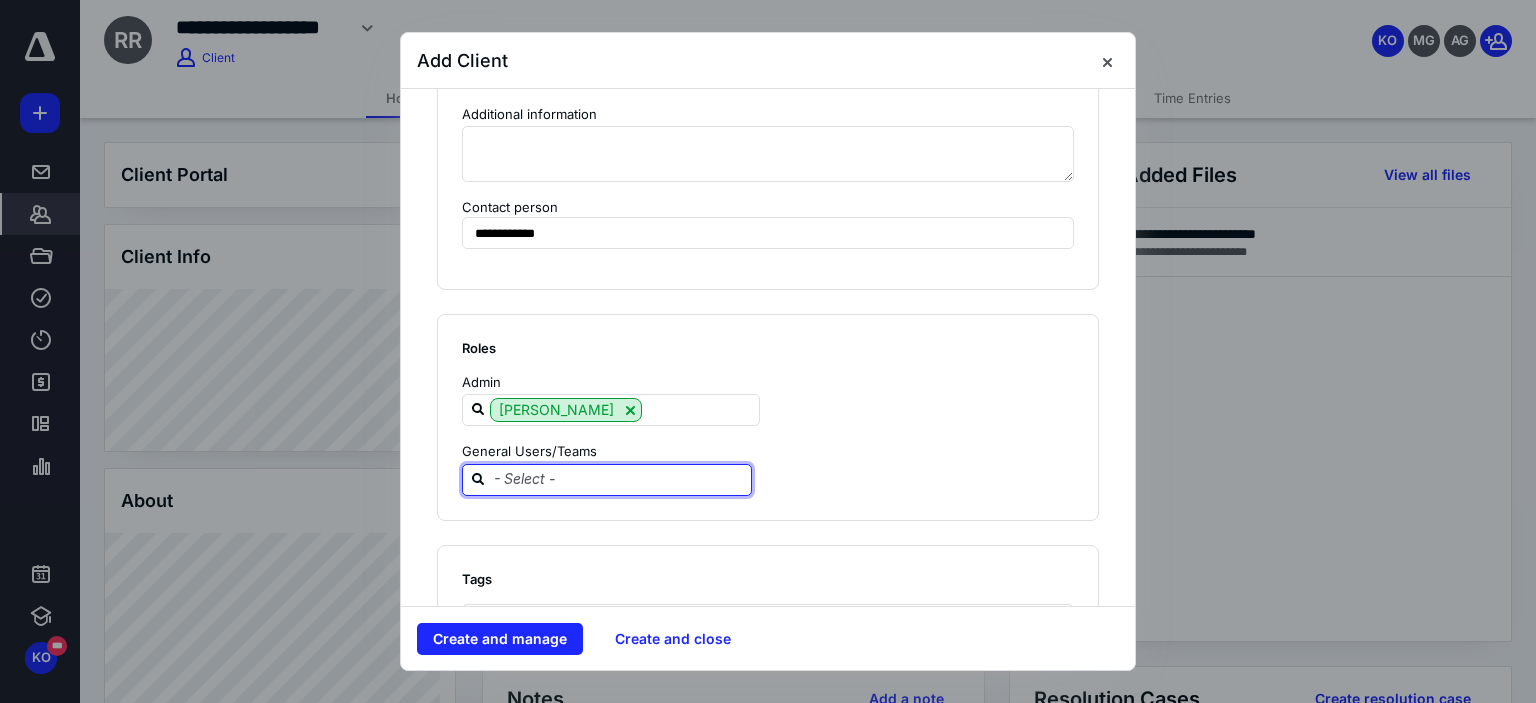 click at bounding box center [619, 479] 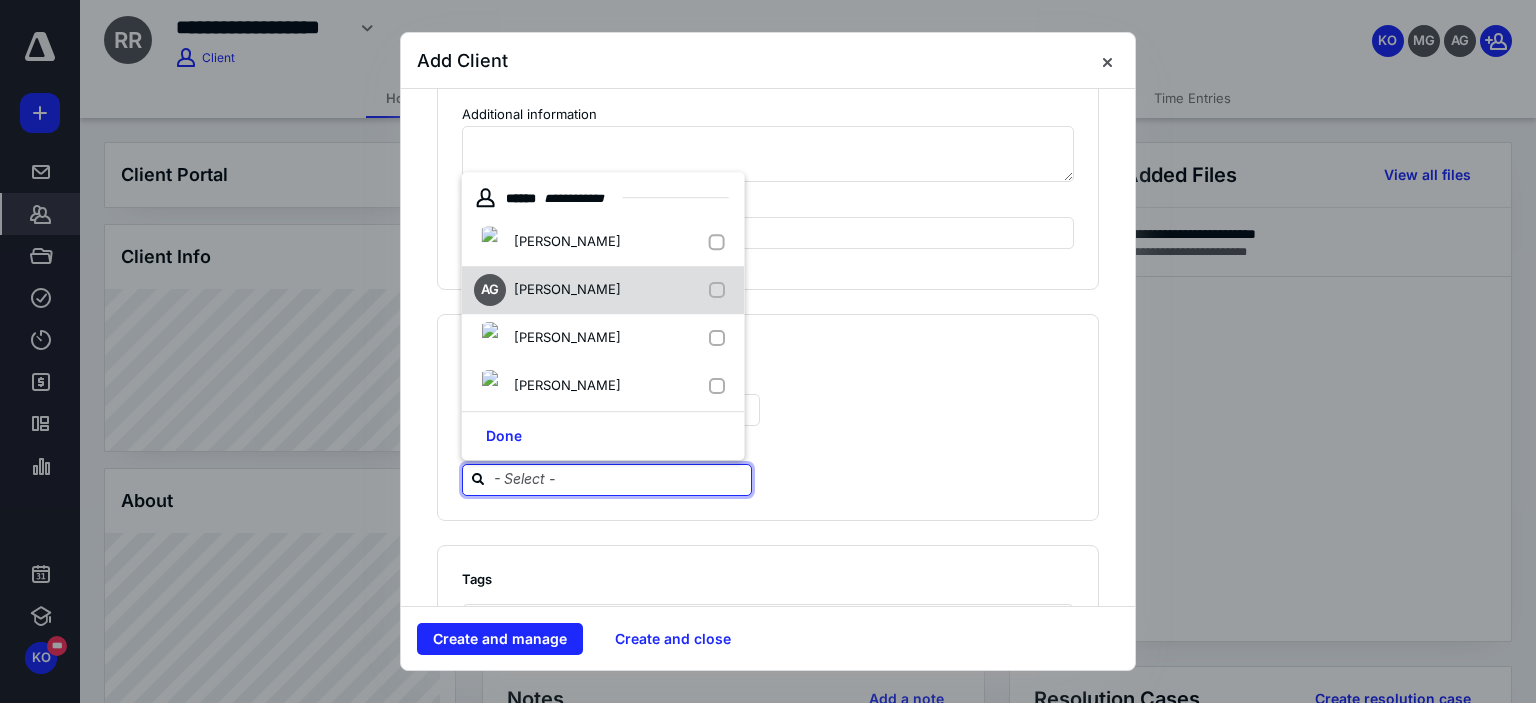 click on "AG [PERSON_NAME]" at bounding box center [603, 290] 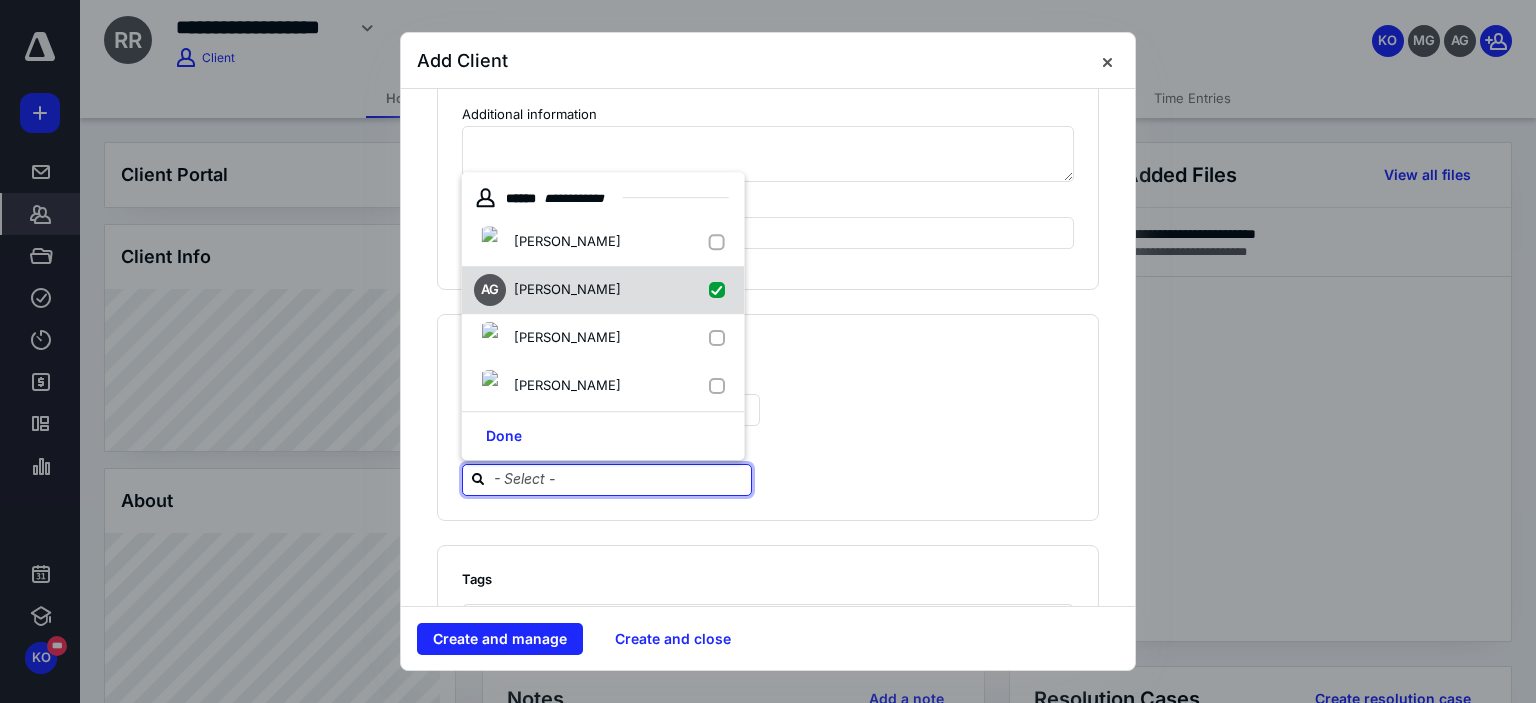 checkbox on "true" 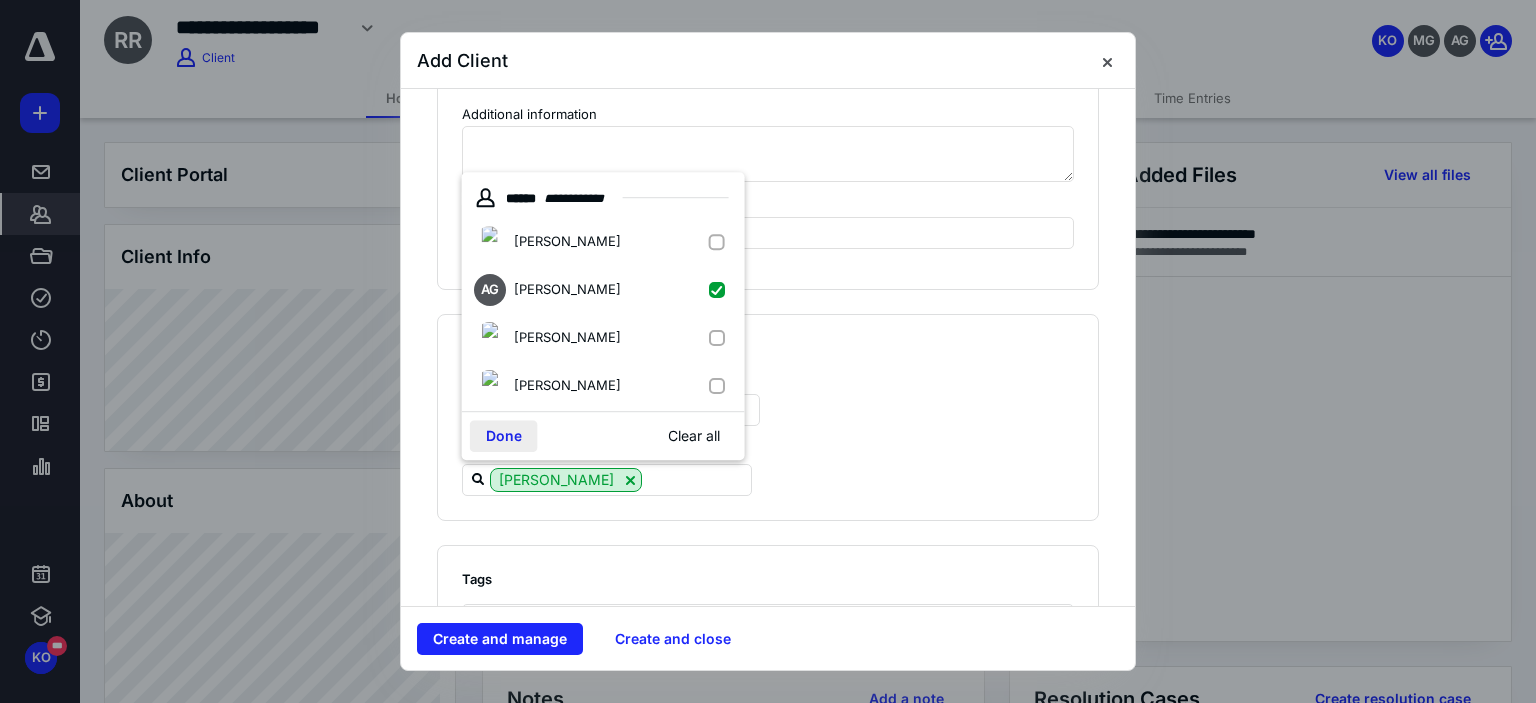 click on "Done" at bounding box center (504, 436) 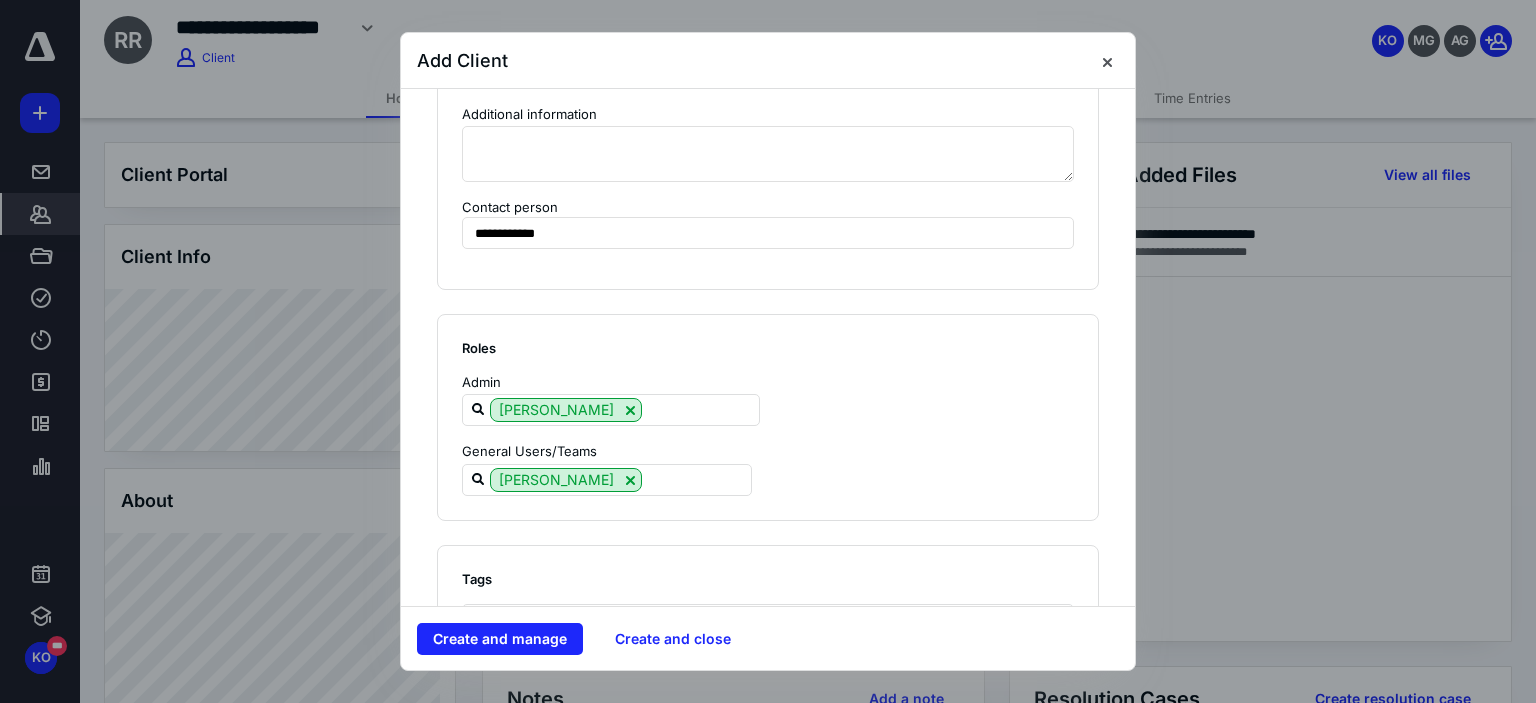 click on "**********" at bounding box center [768, -494] 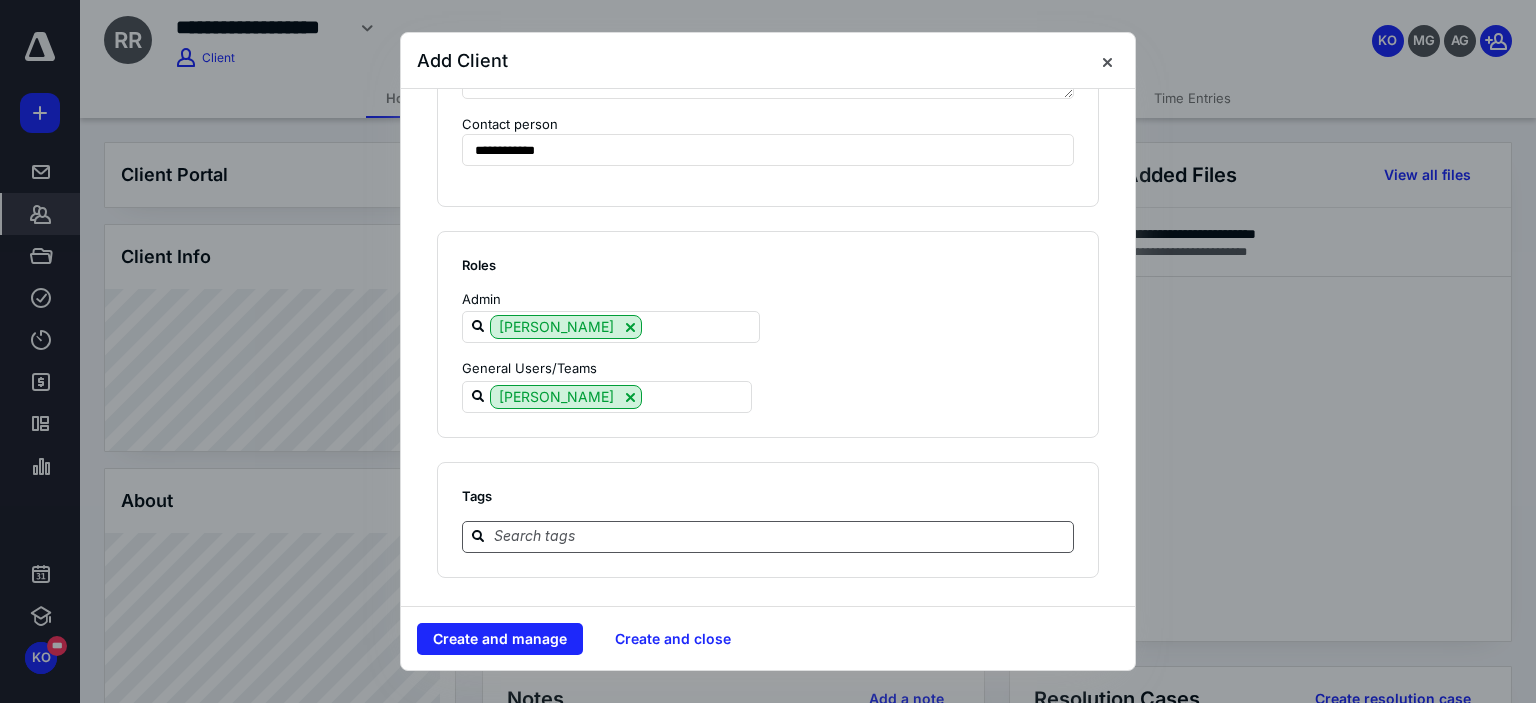 click at bounding box center [780, 536] 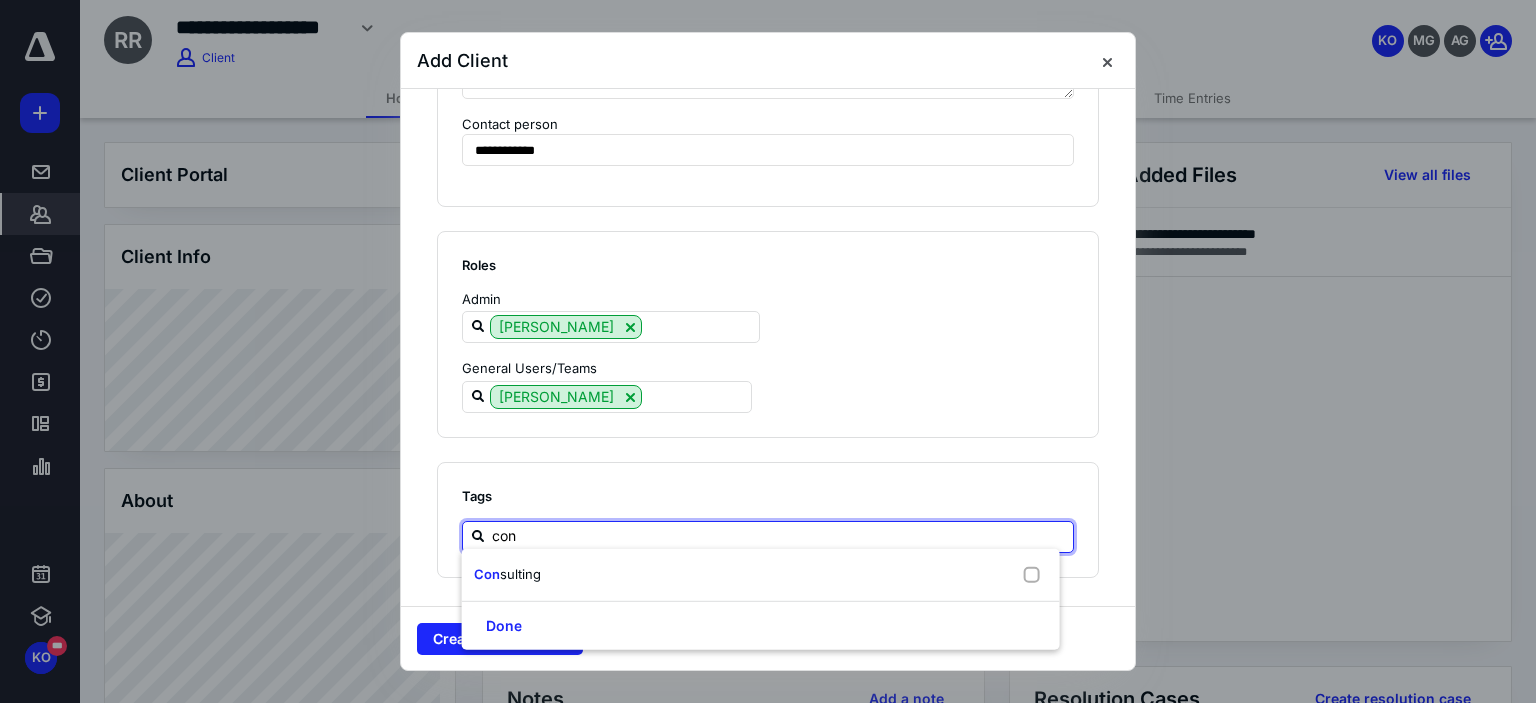 type on "cons" 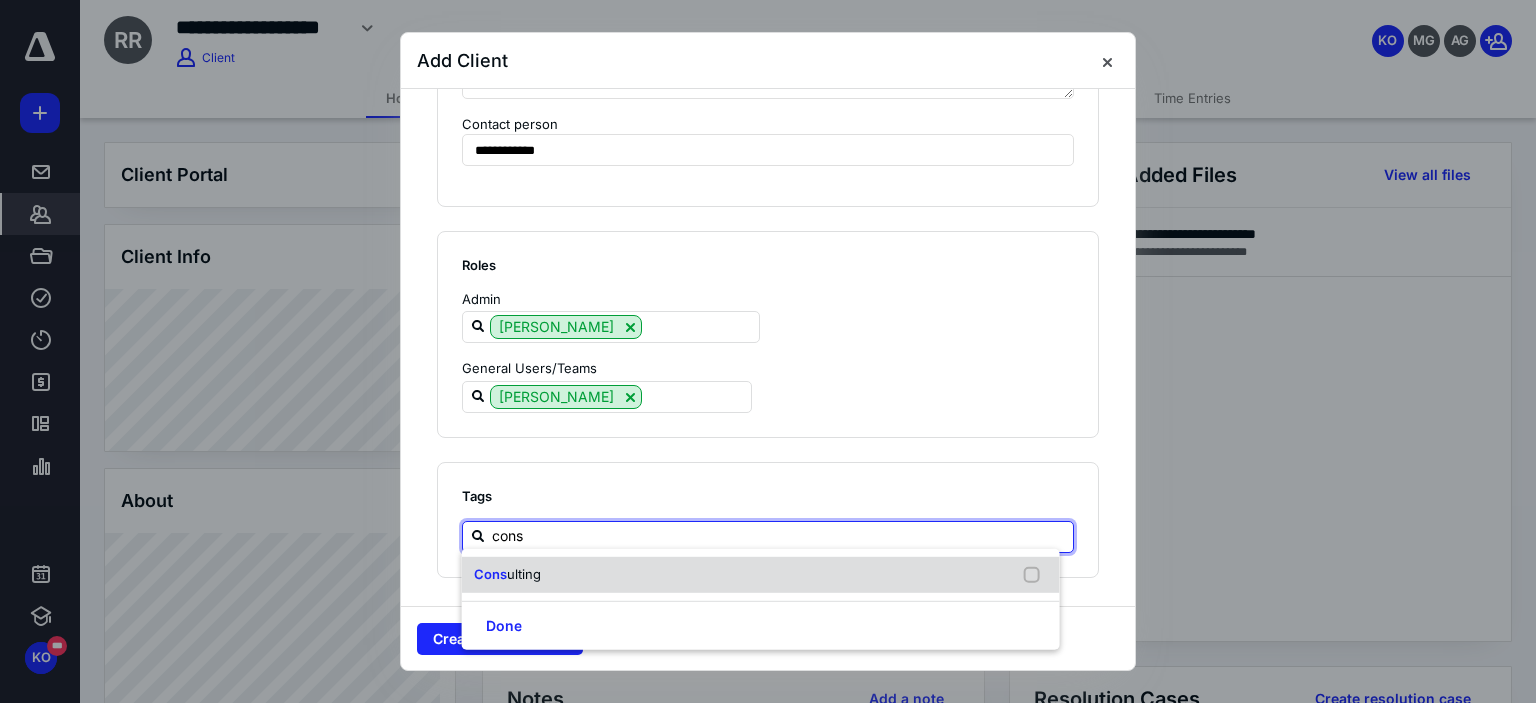 click on "Cons ulting" at bounding box center [761, 575] 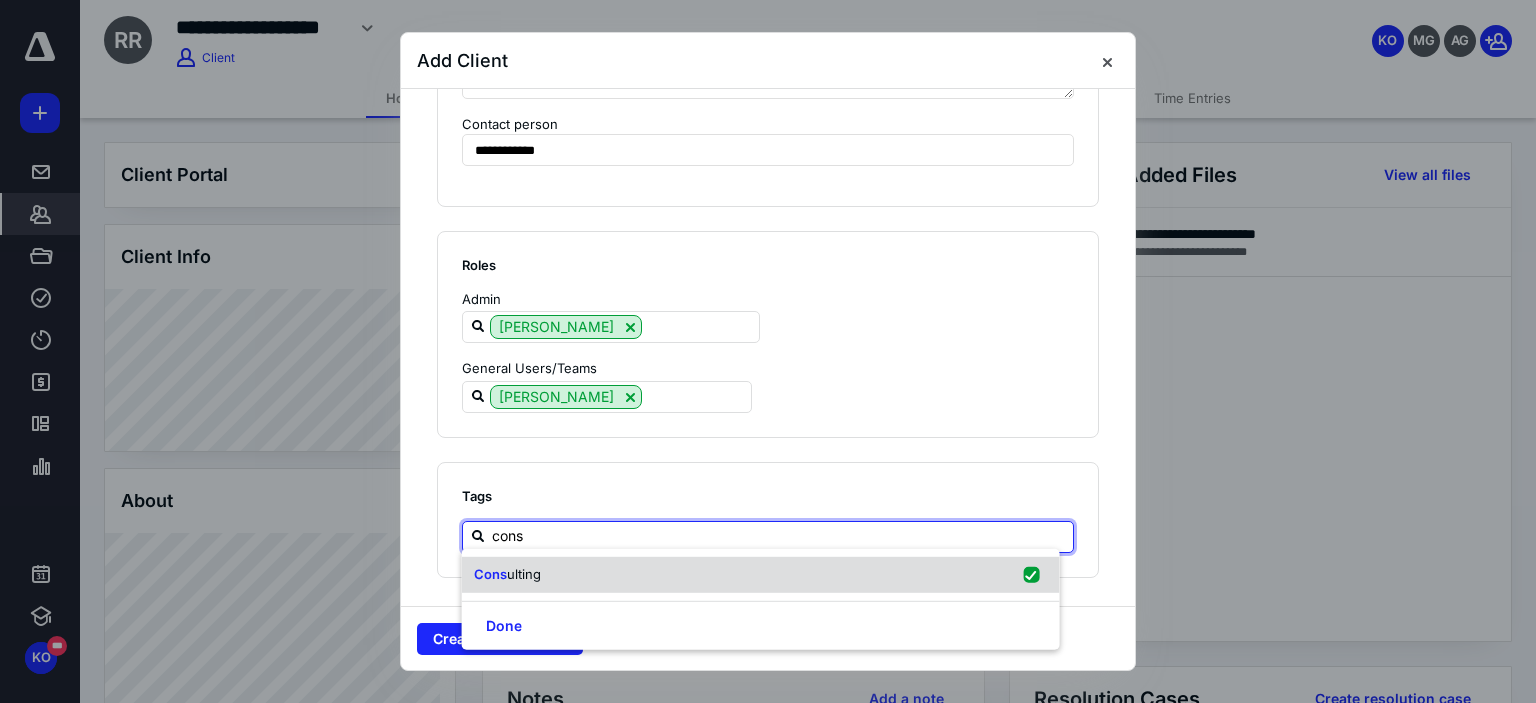 checkbox on "true" 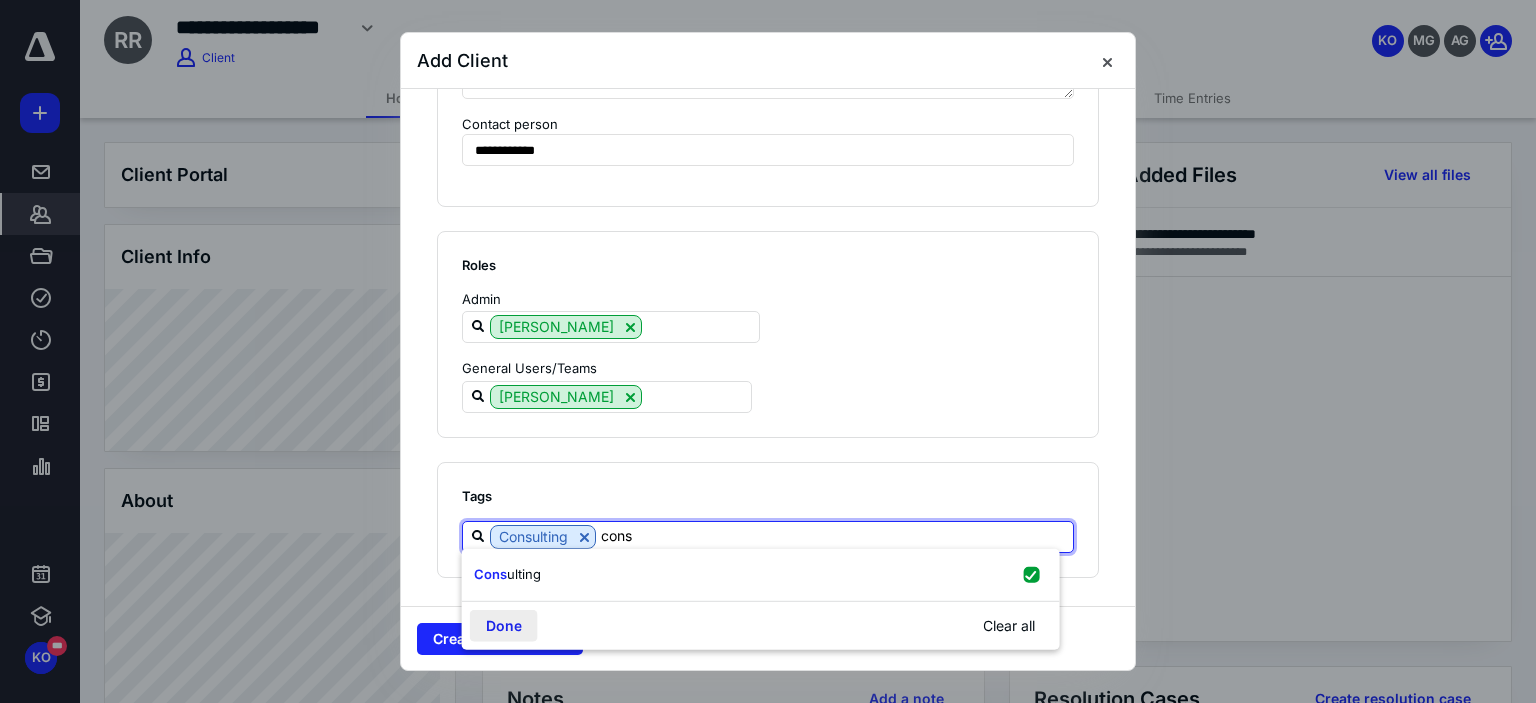 type on "cons" 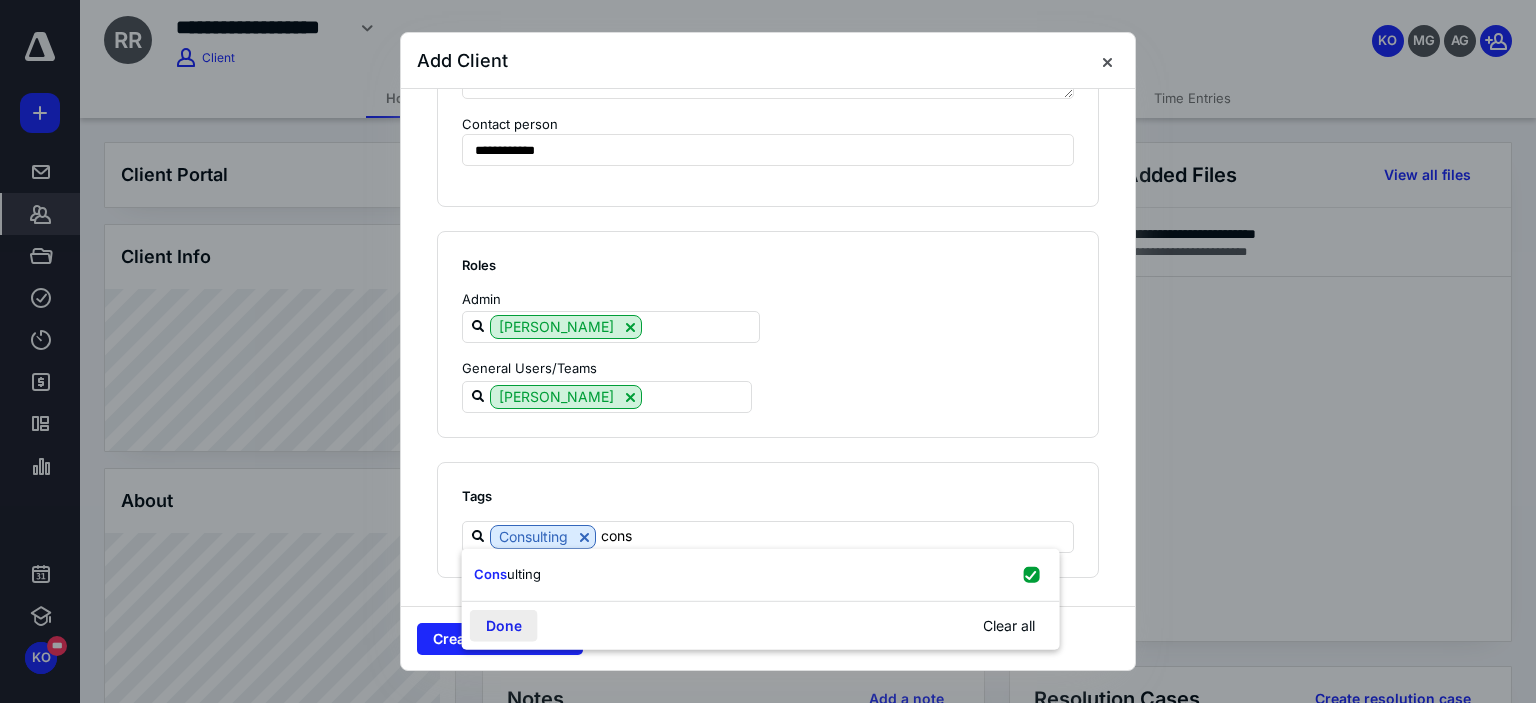 click on "Done" at bounding box center [504, 625] 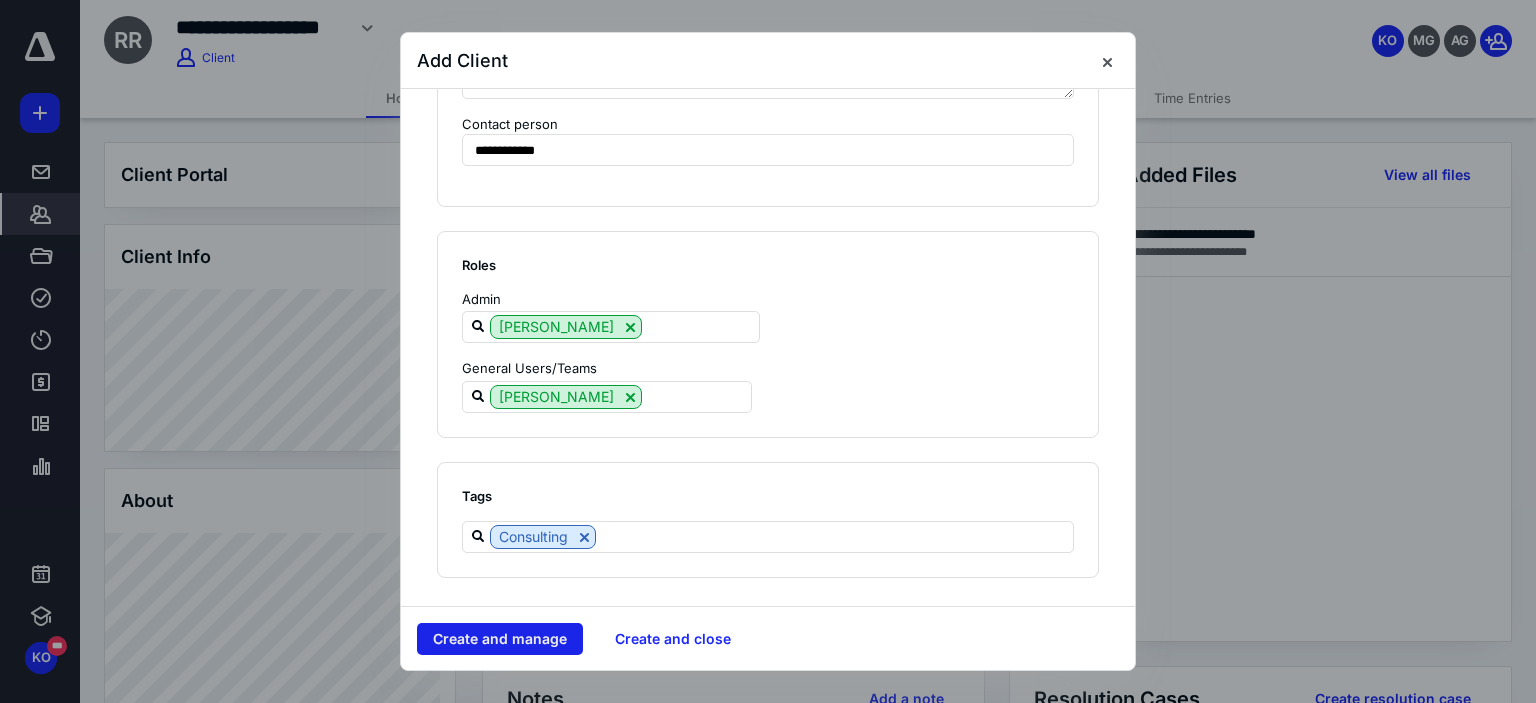 click on "Create and manage" at bounding box center (500, 639) 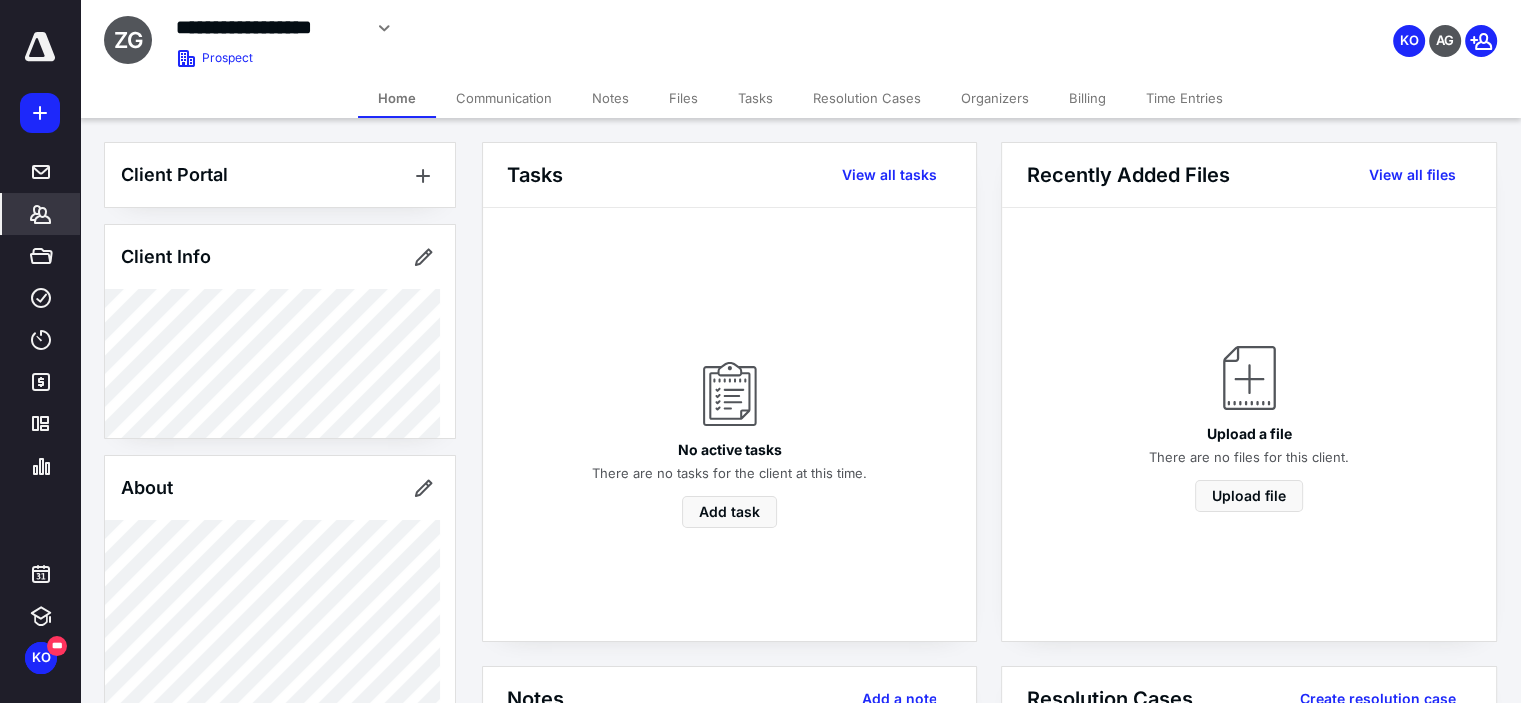 click on "Files" at bounding box center [683, 98] 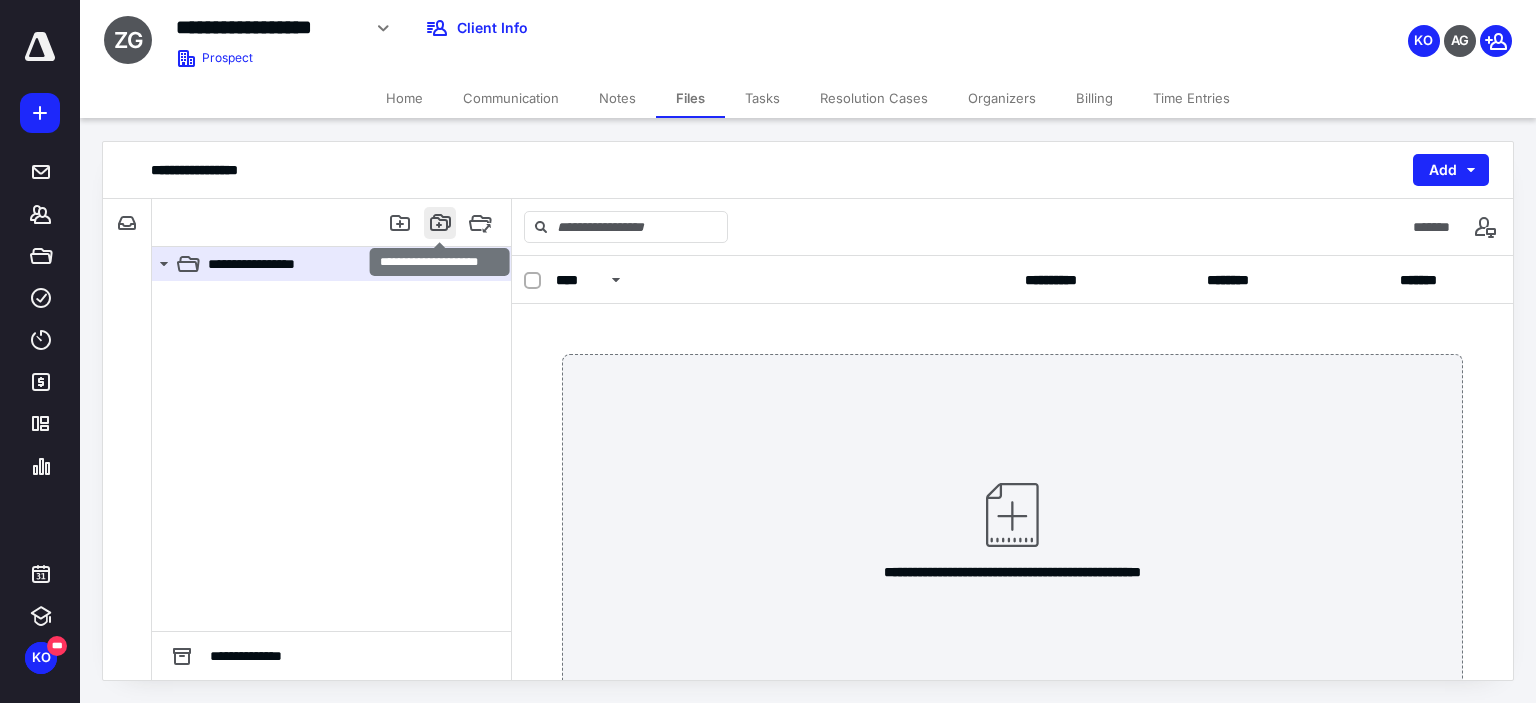 click at bounding box center [440, 223] 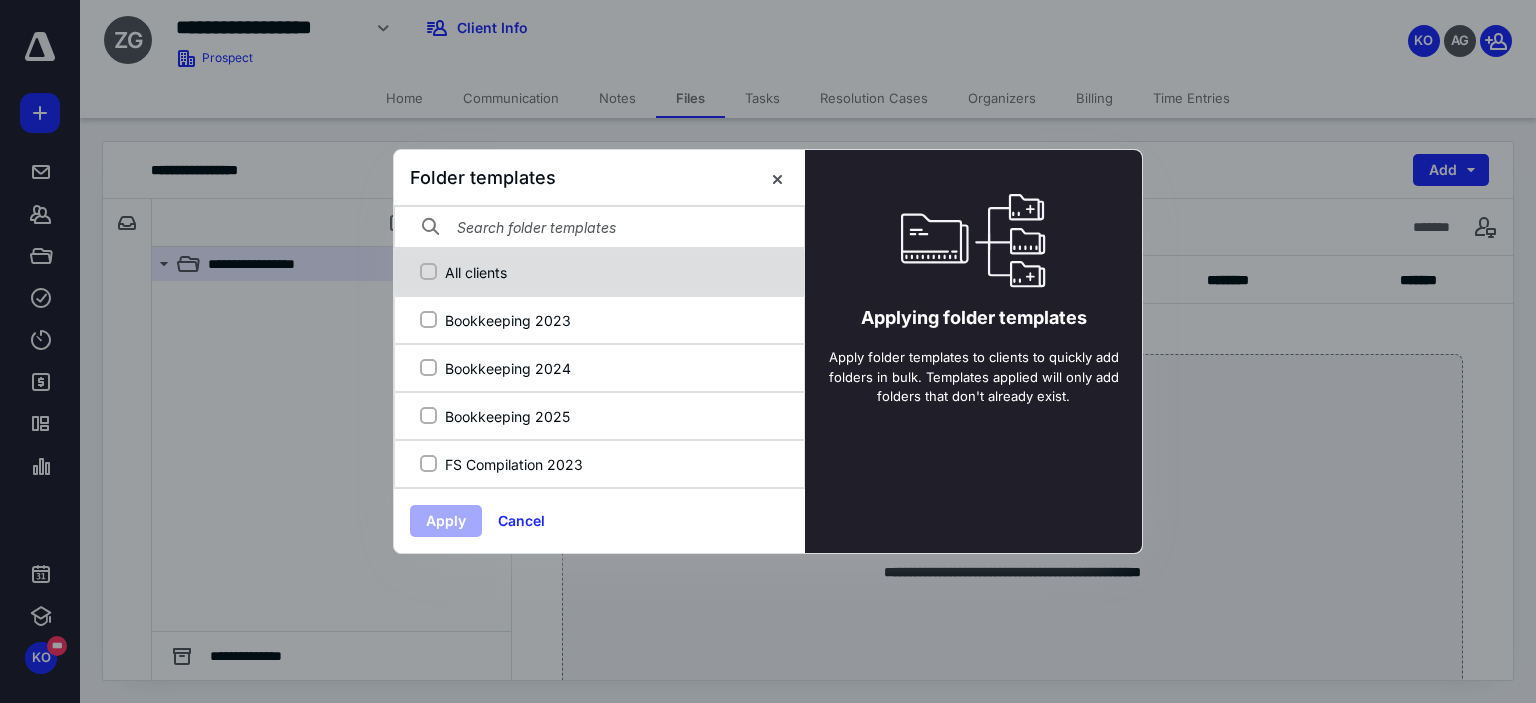 click on "All clients" at bounding box center (597, 272) 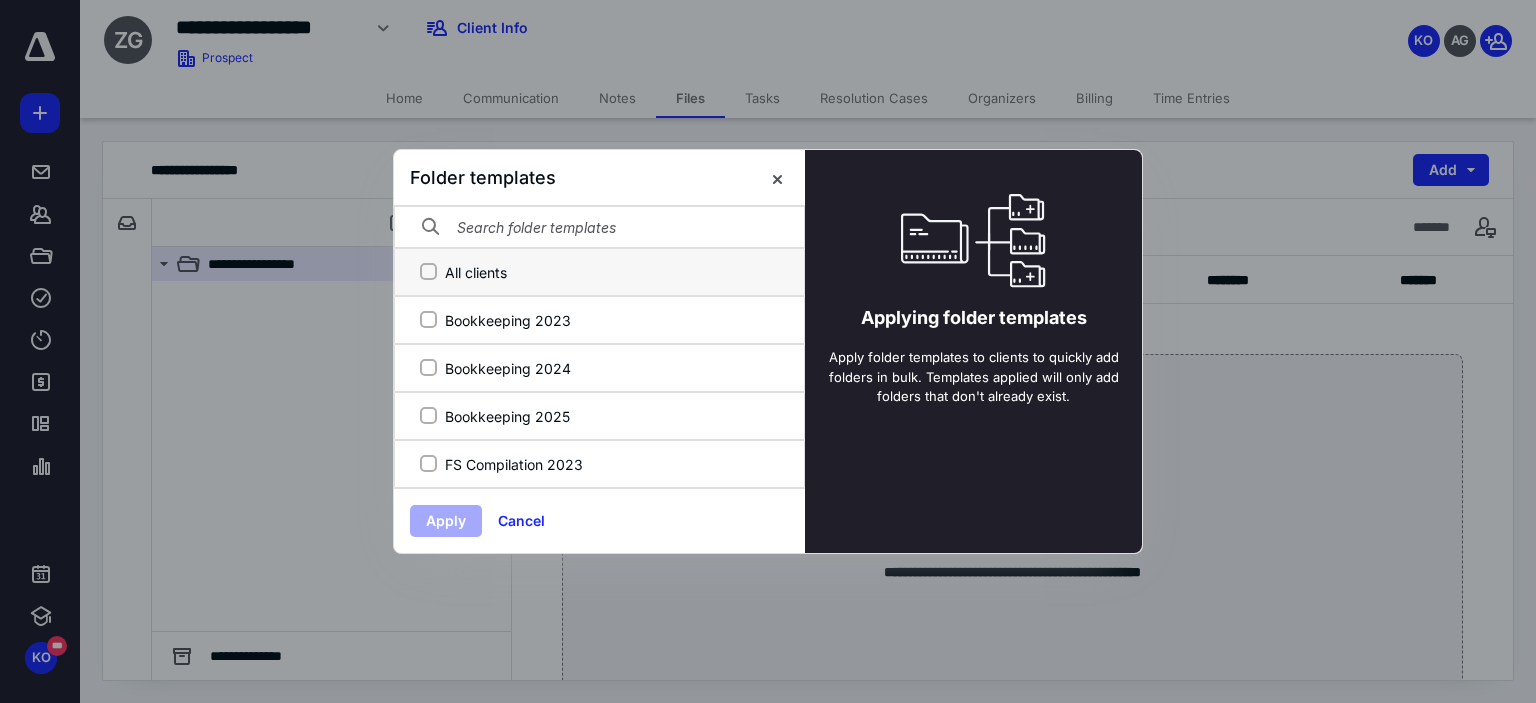 click on "All clients" at bounding box center (428, 272) 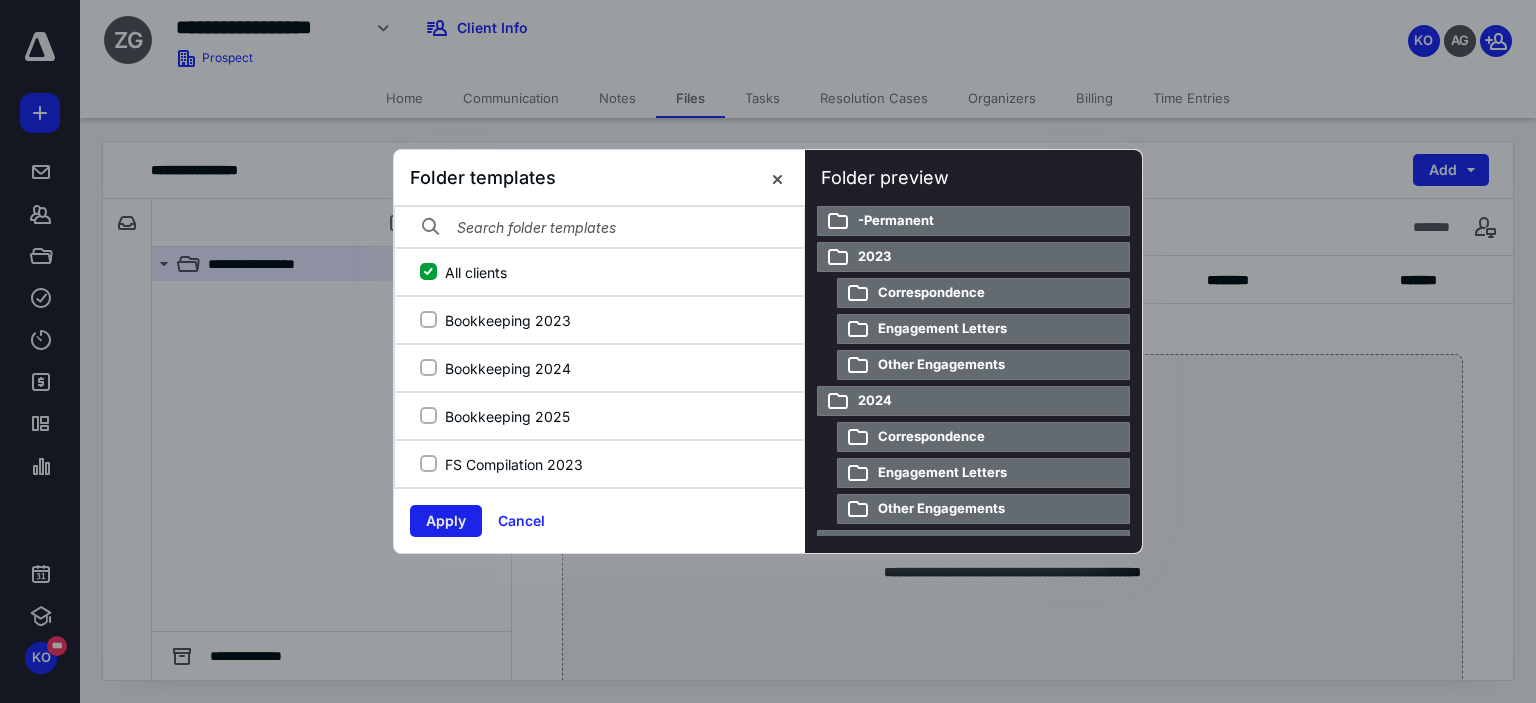 click on "Apply" at bounding box center (446, 521) 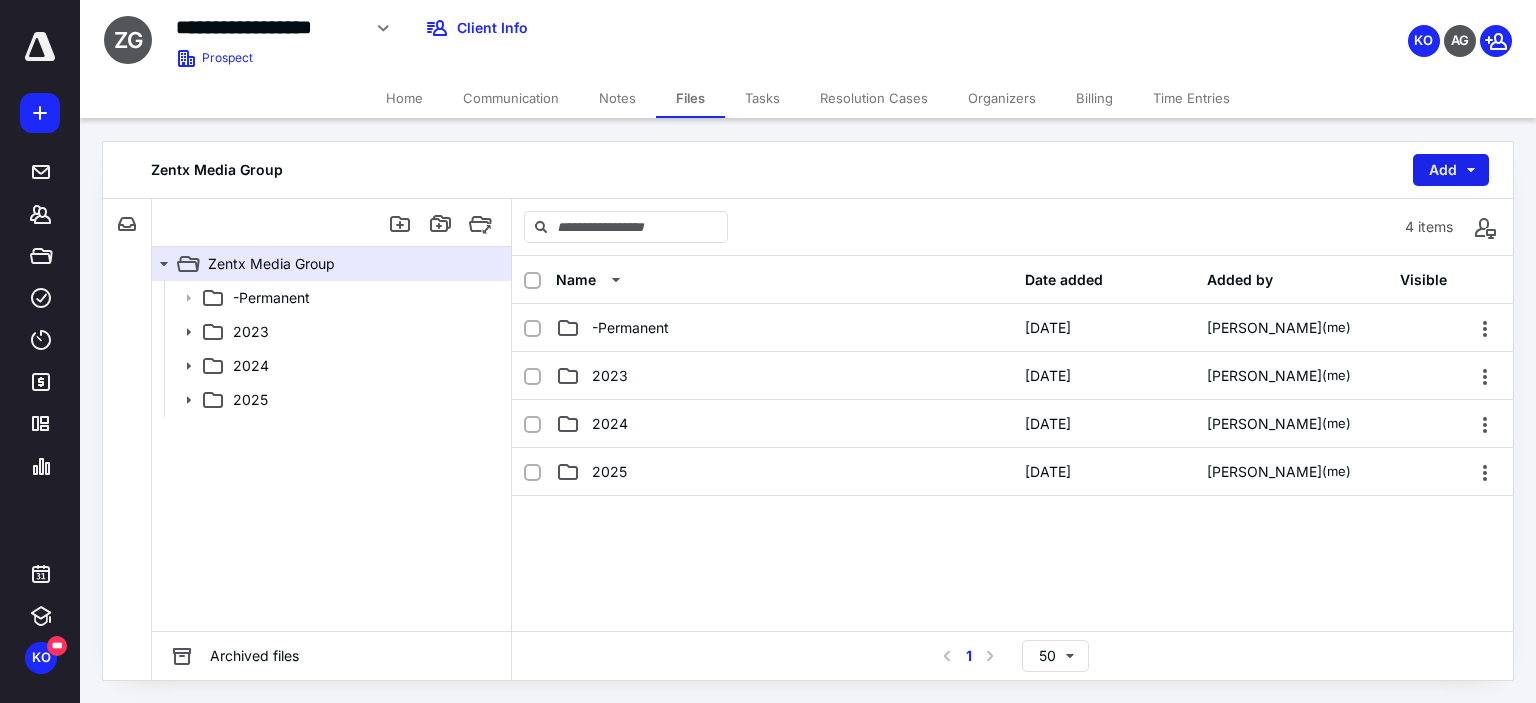 click on "Add" at bounding box center (1451, 170) 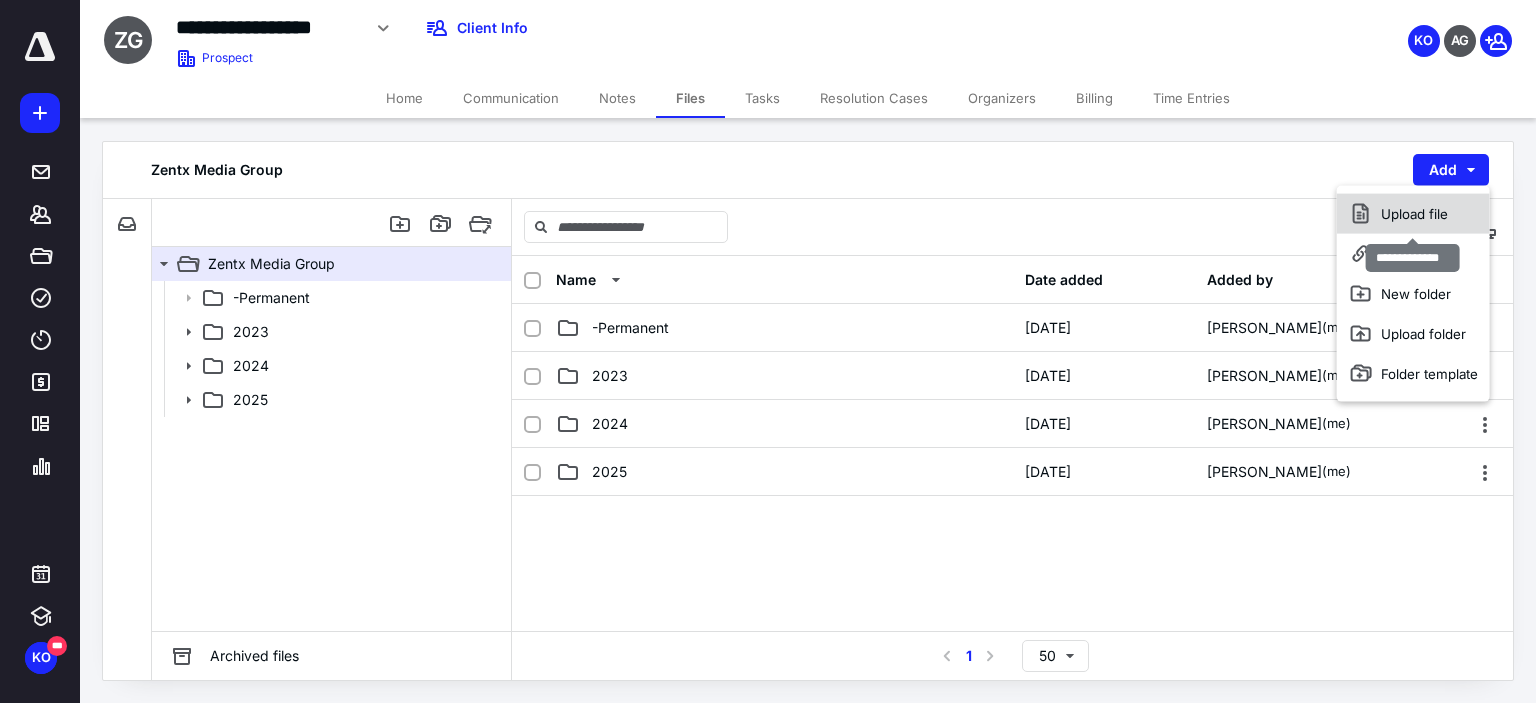 click on "Upload file" at bounding box center [1413, 214] 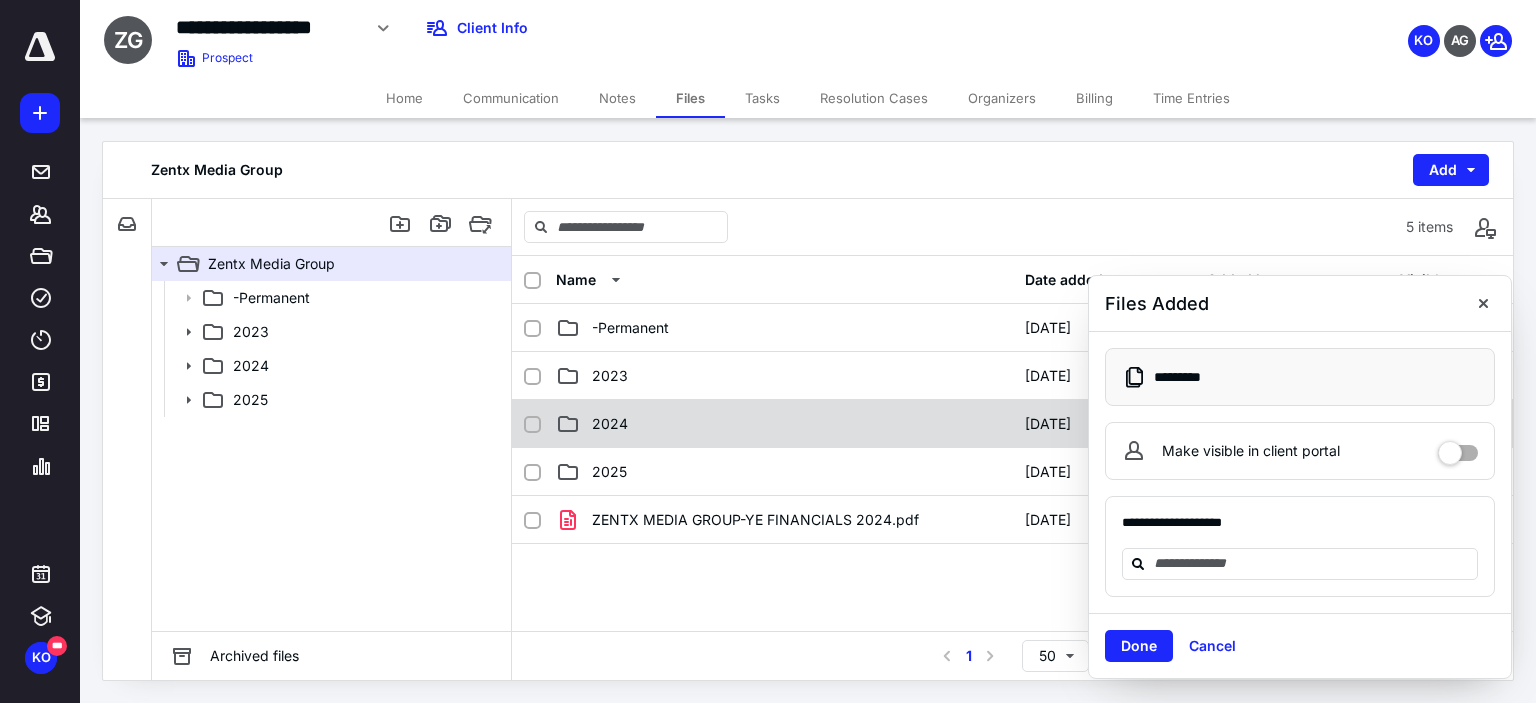 click on "2024" at bounding box center (610, 424) 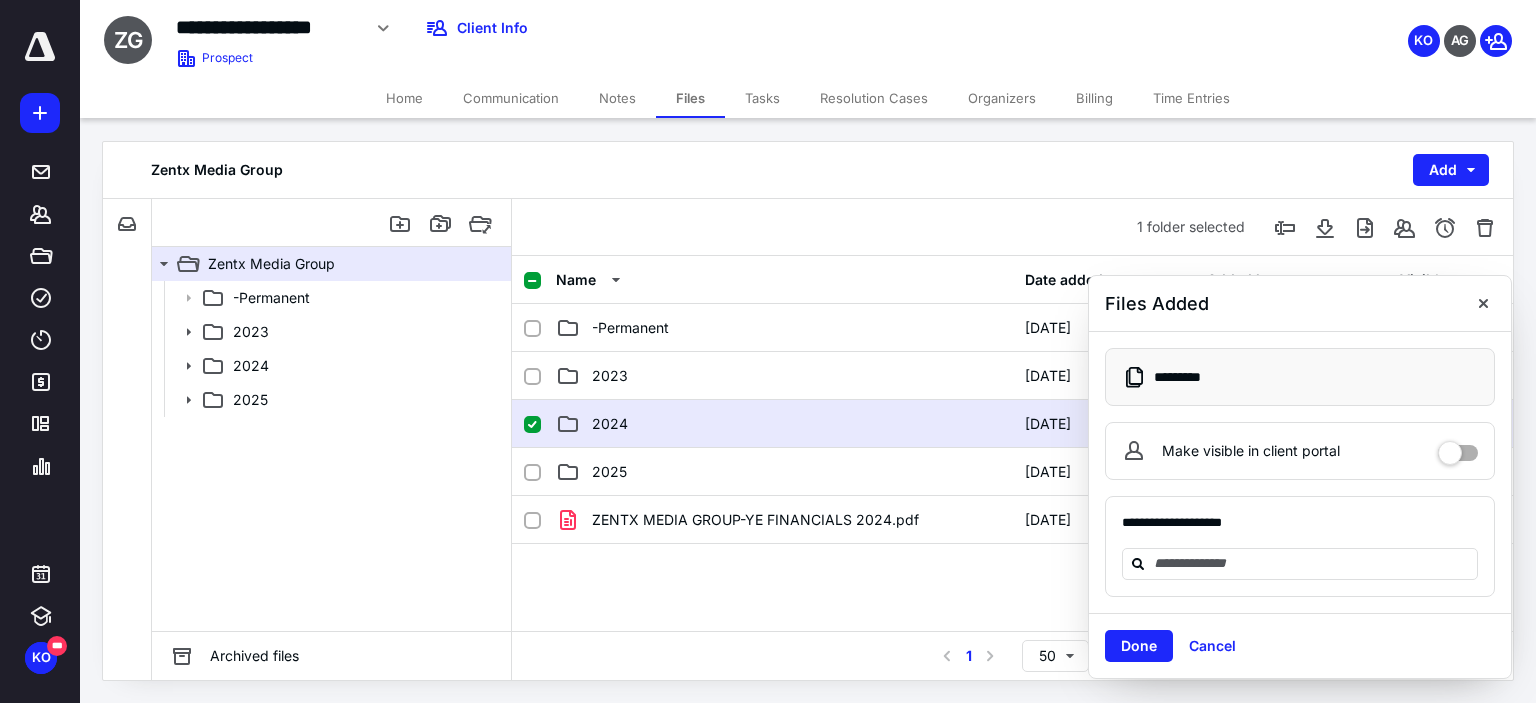 click on "2024" at bounding box center [610, 424] 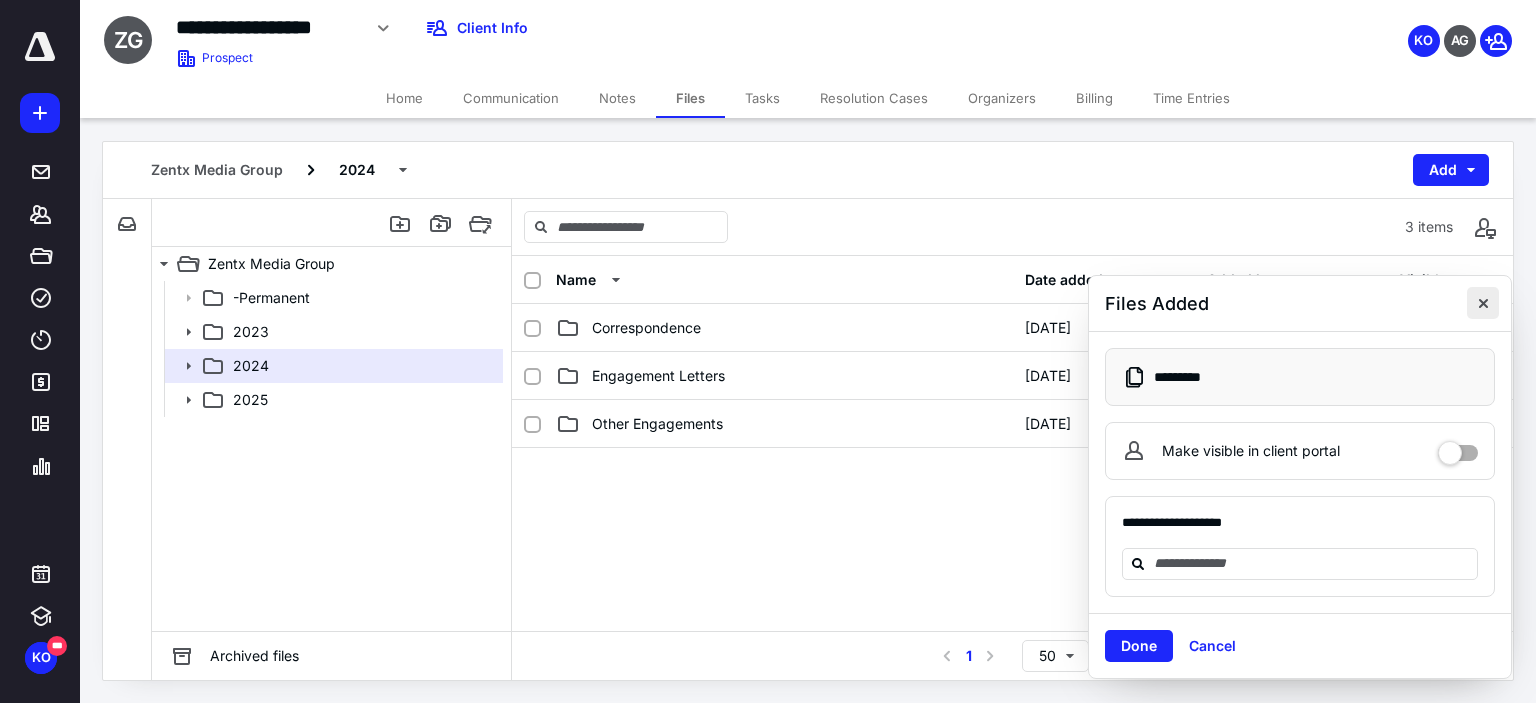 click at bounding box center (1483, 303) 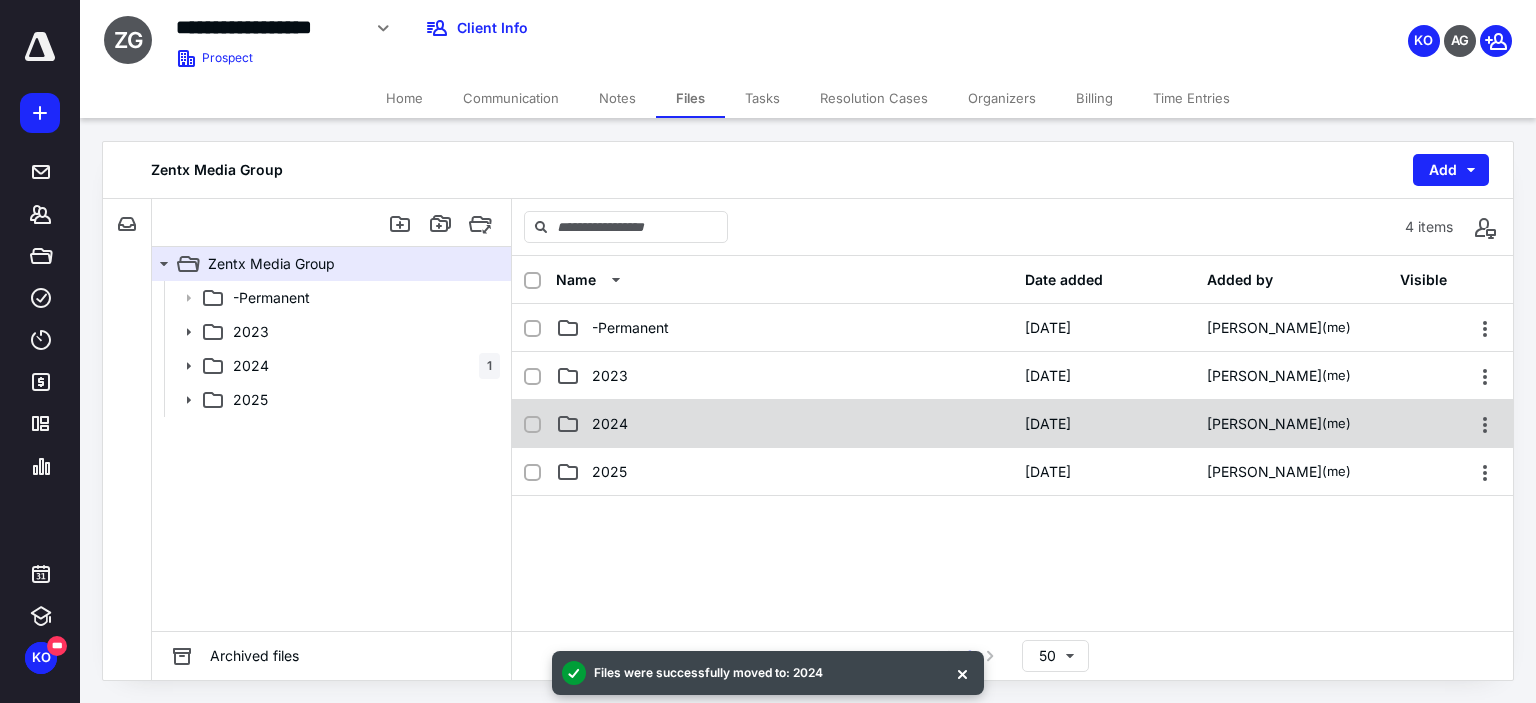 click on "2024 [DATE] [PERSON_NAME]  (me)" at bounding box center (1012, 424) 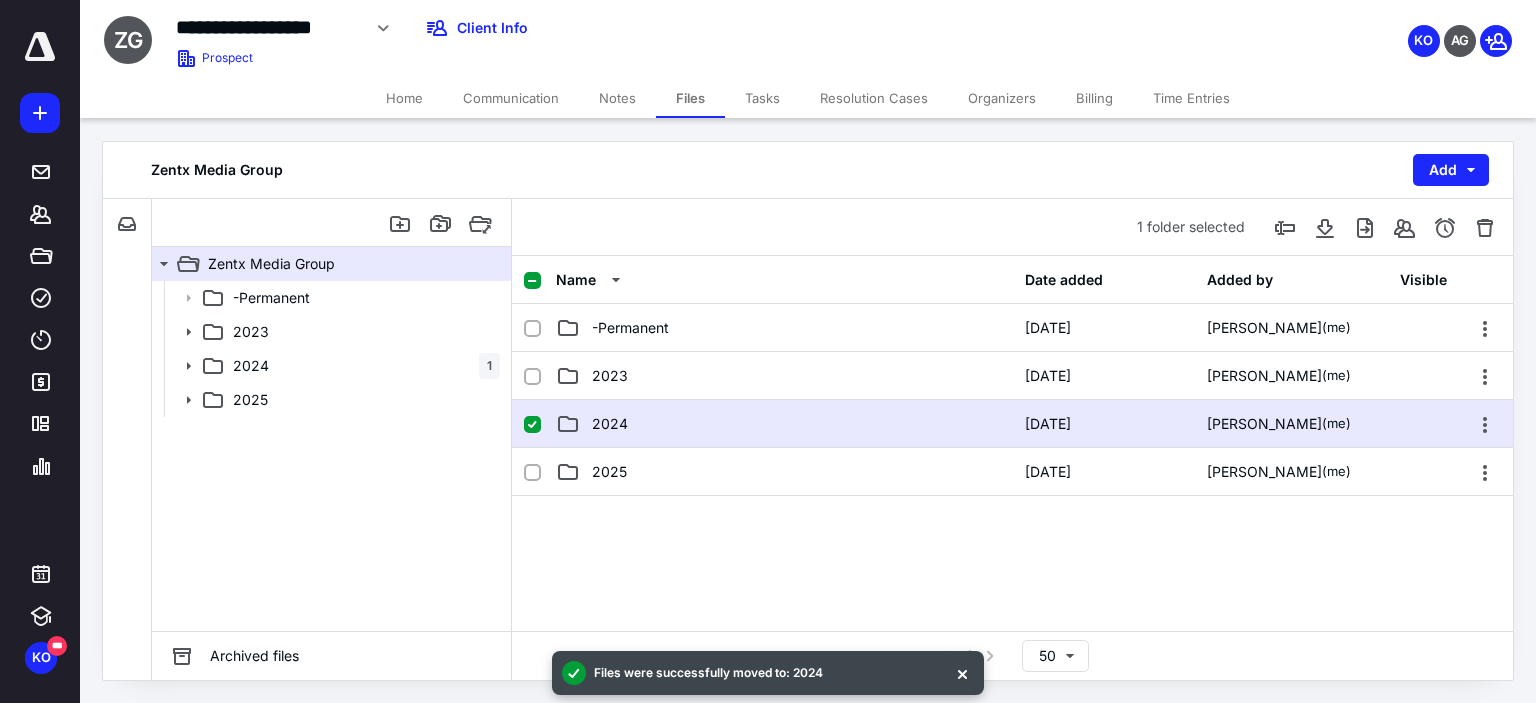click on "2024 [DATE] [PERSON_NAME]  (me)" at bounding box center (1012, 424) 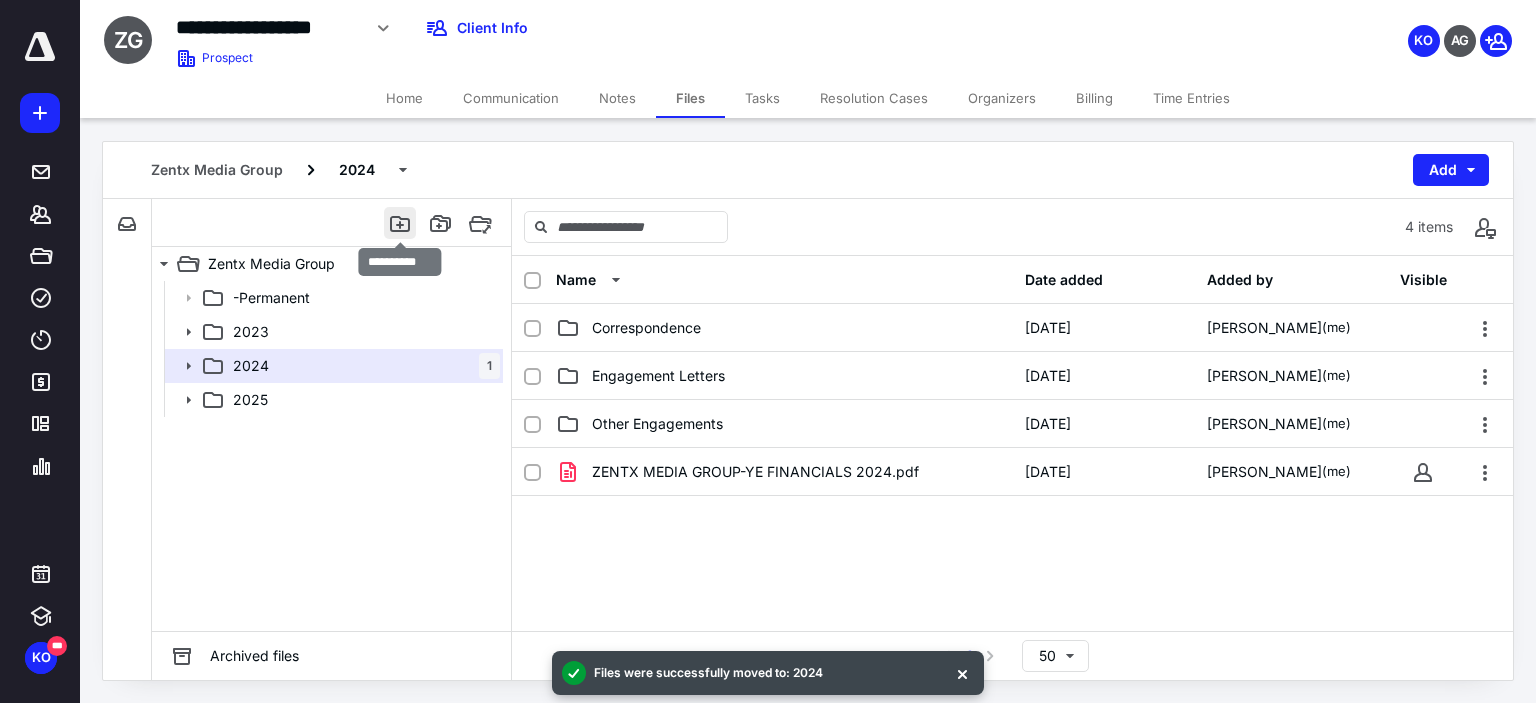 click at bounding box center (400, 223) 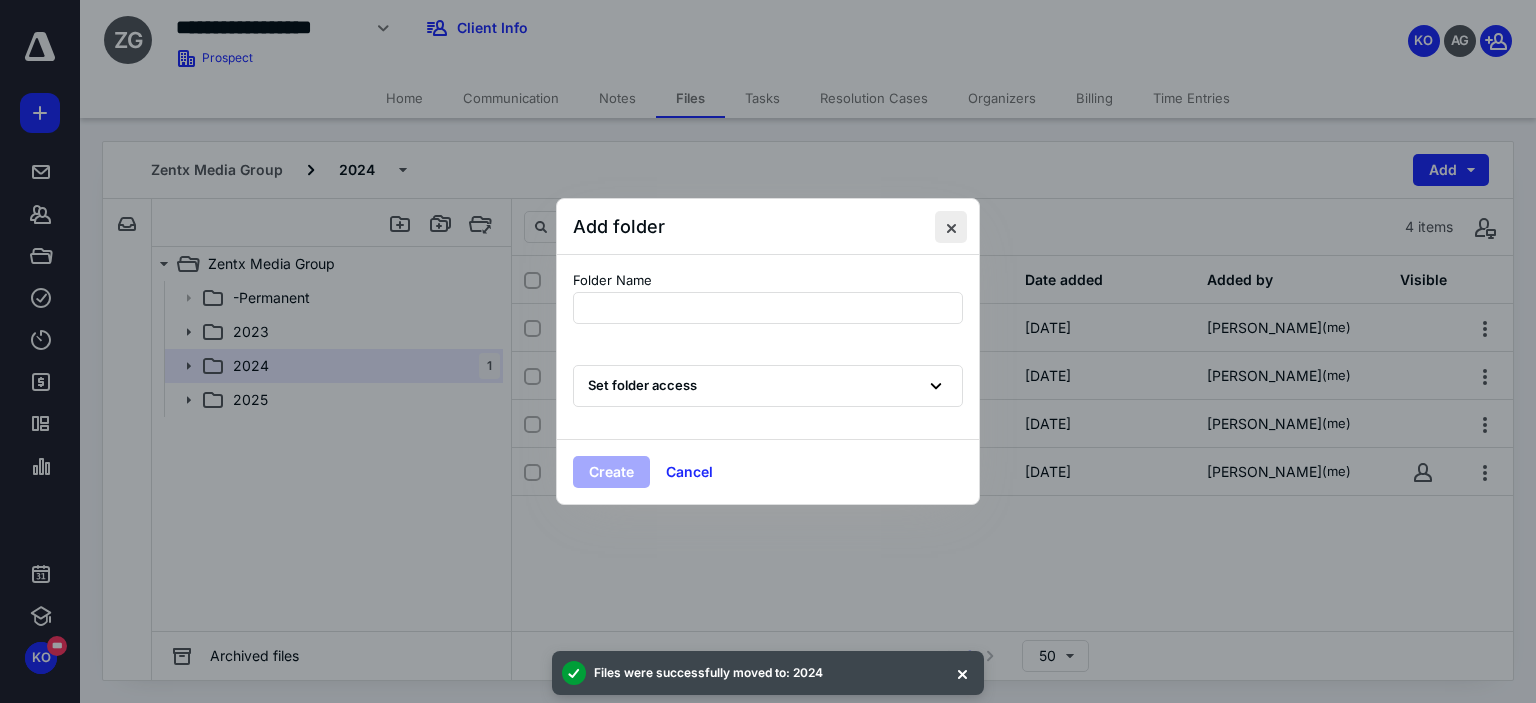 click at bounding box center [951, 227] 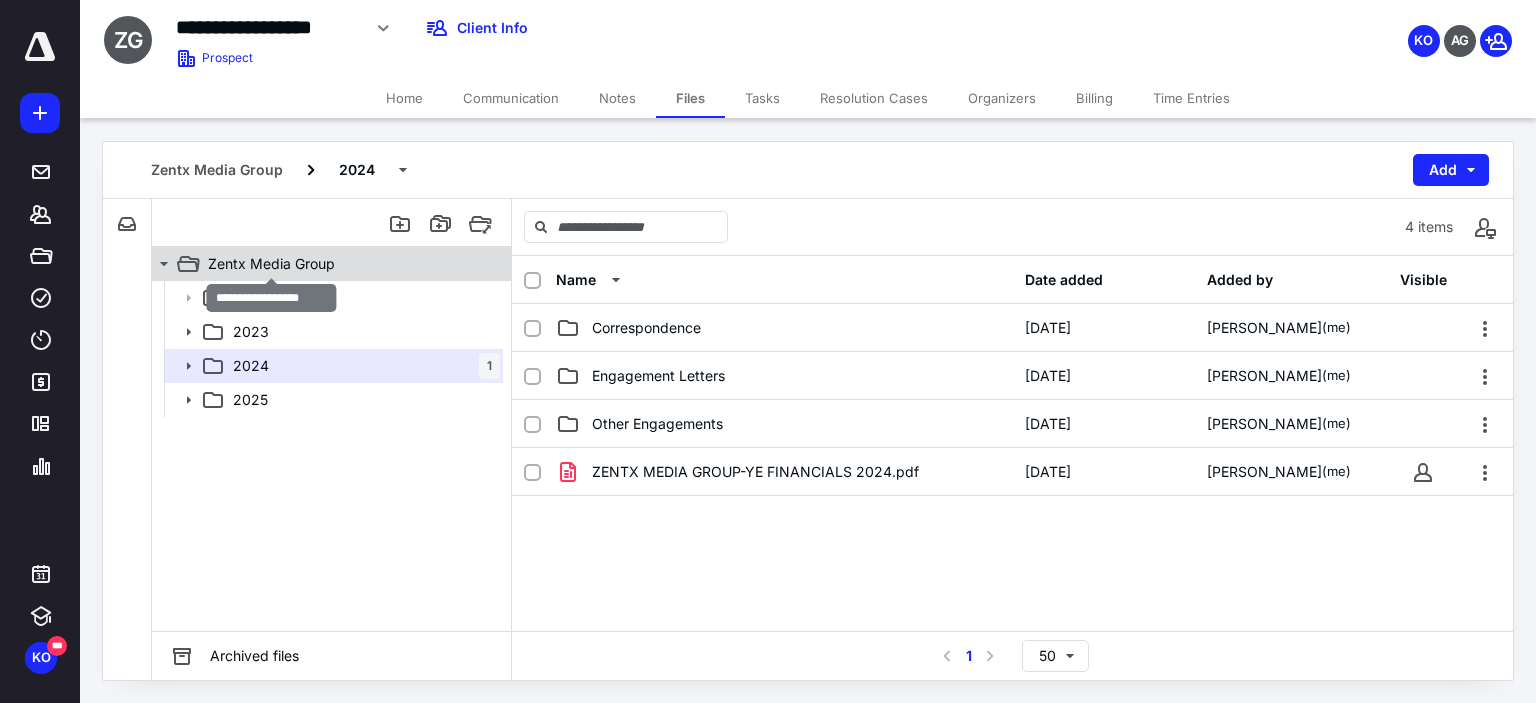 click on "Zentx Media Group" at bounding box center [271, 264] 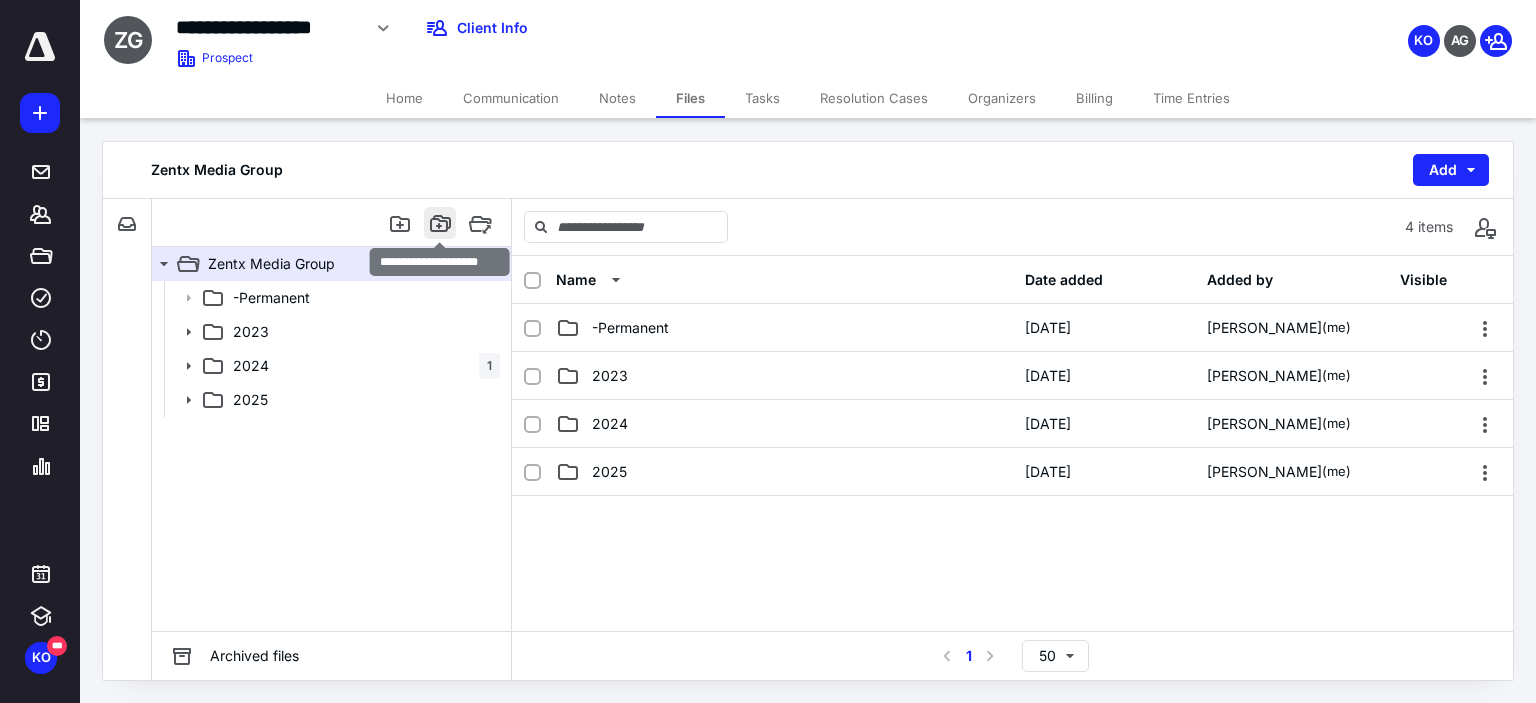 click at bounding box center [440, 223] 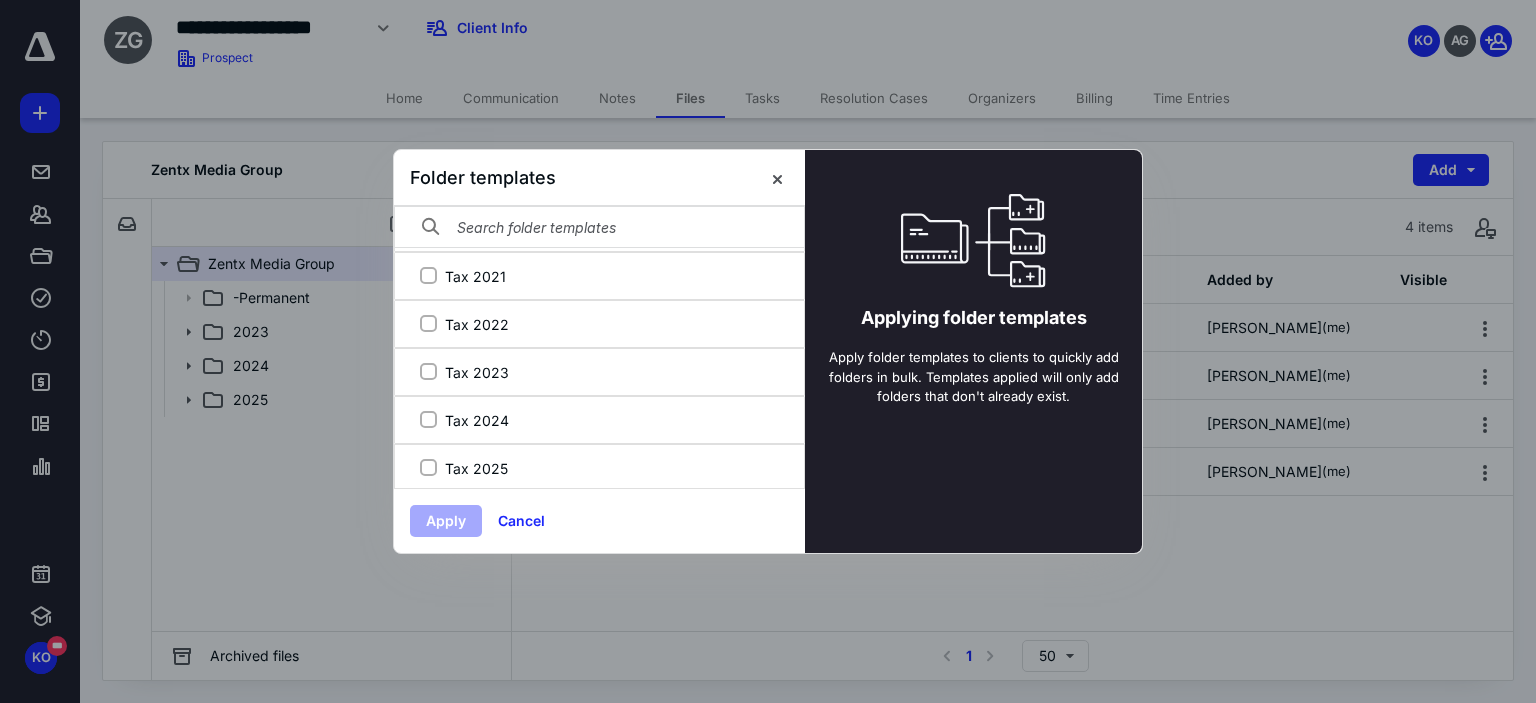 scroll, scrollTop: 576, scrollLeft: 0, axis: vertical 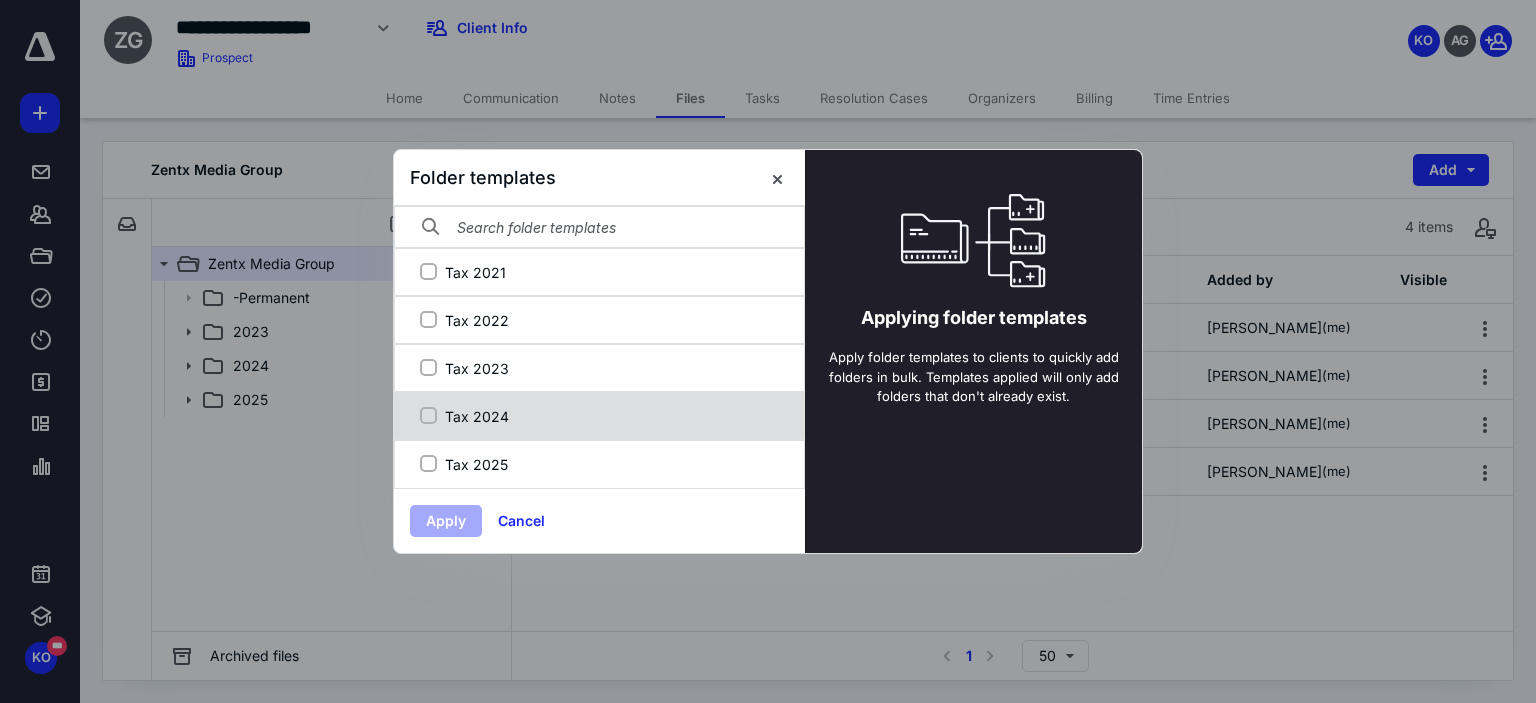 click on "Tax 2024" at bounding box center [610, 416] 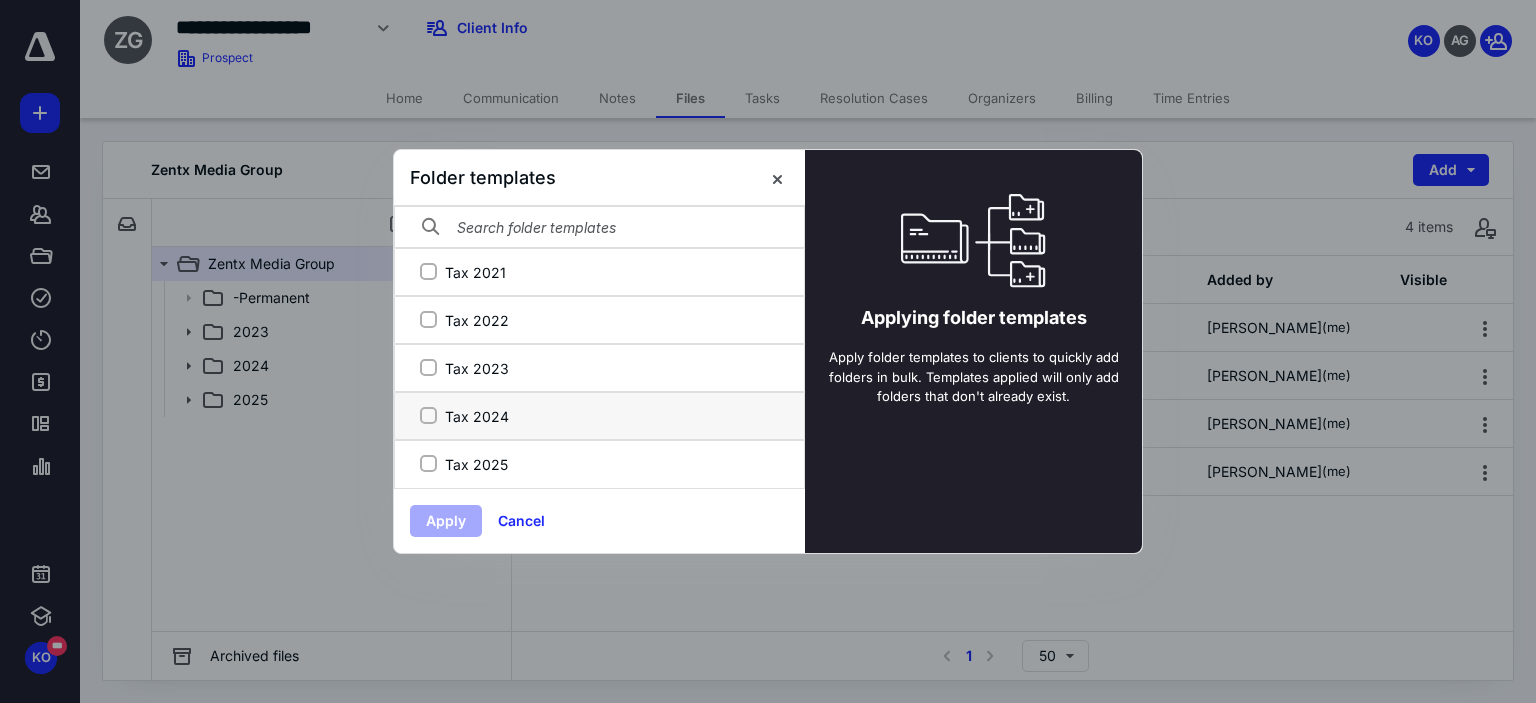 click on "Tax 2024" at bounding box center [428, 416] 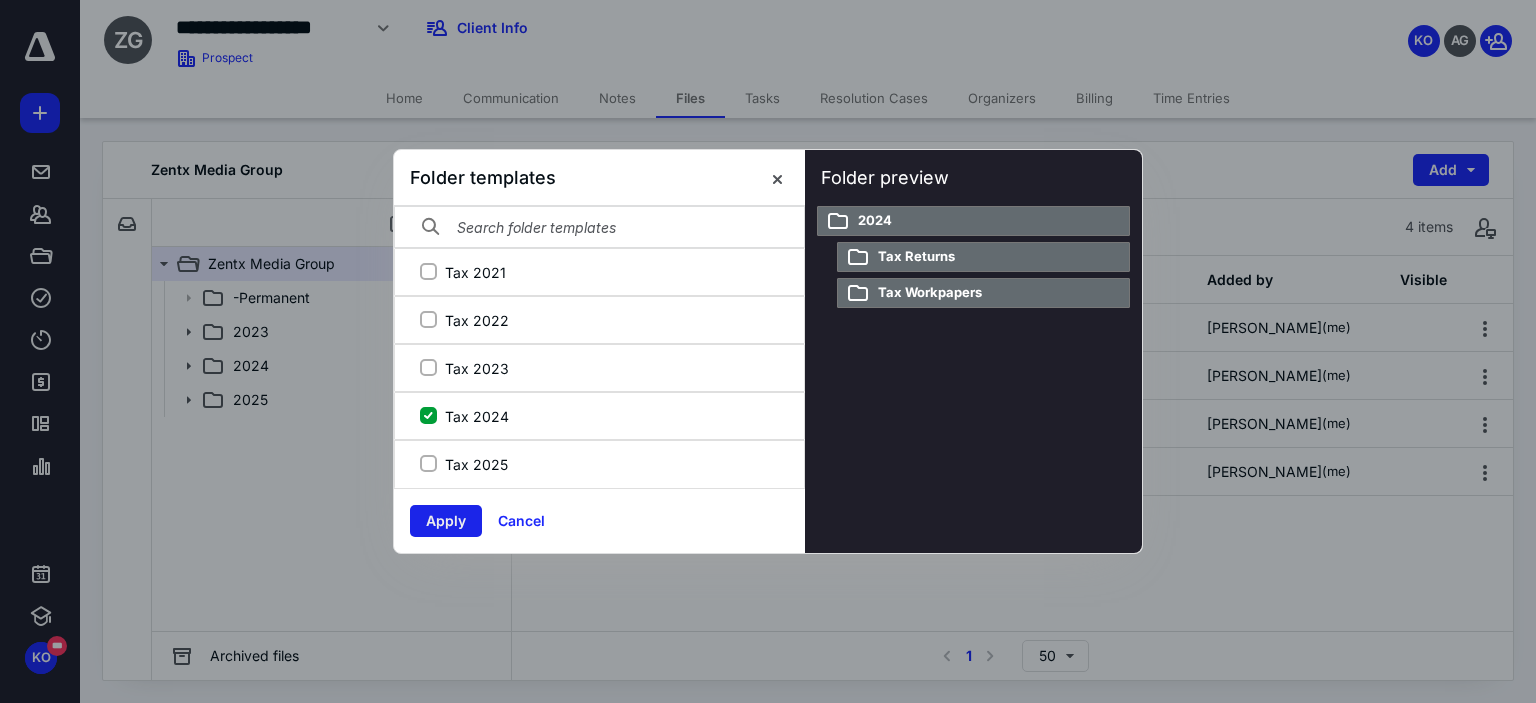 click on "Apply" at bounding box center (446, 521) 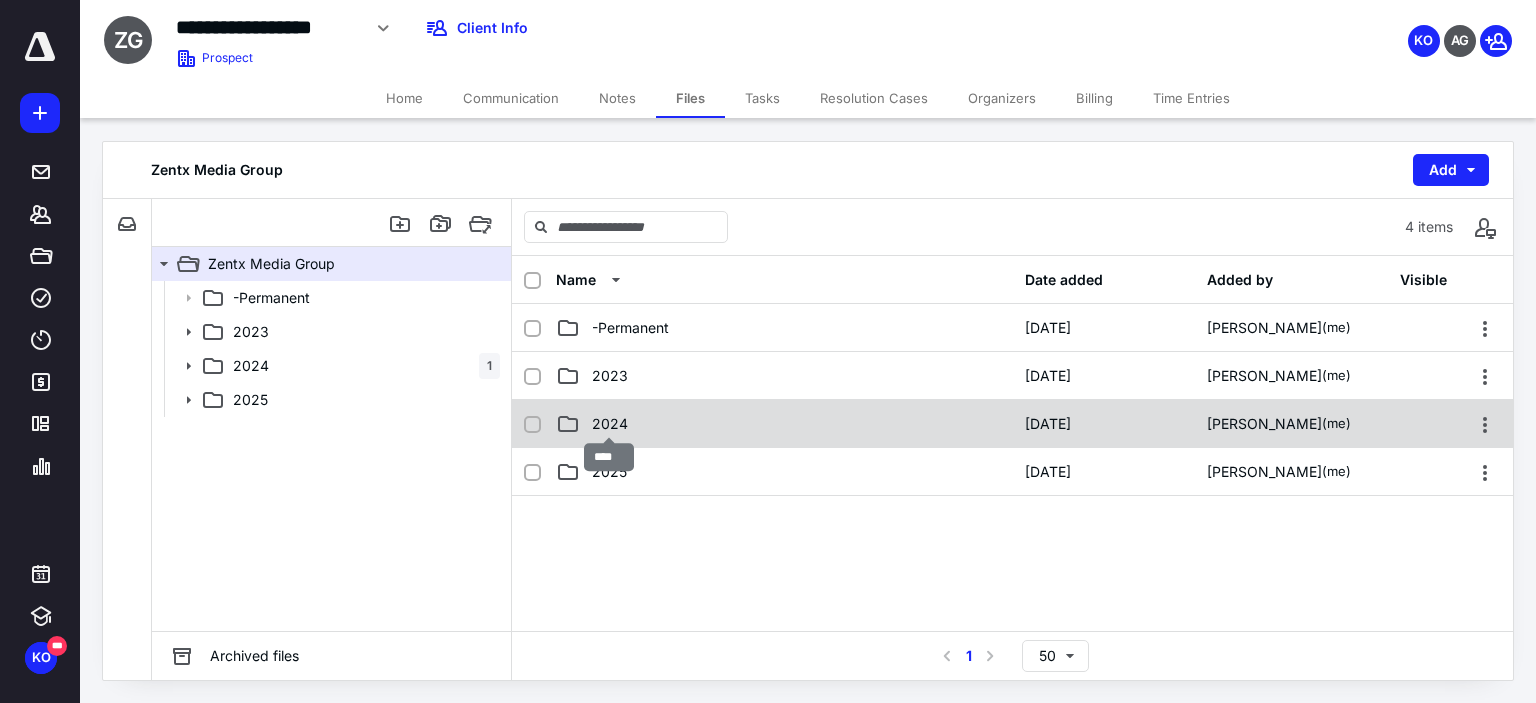 click on "2024" at bounding box center (610, 424) 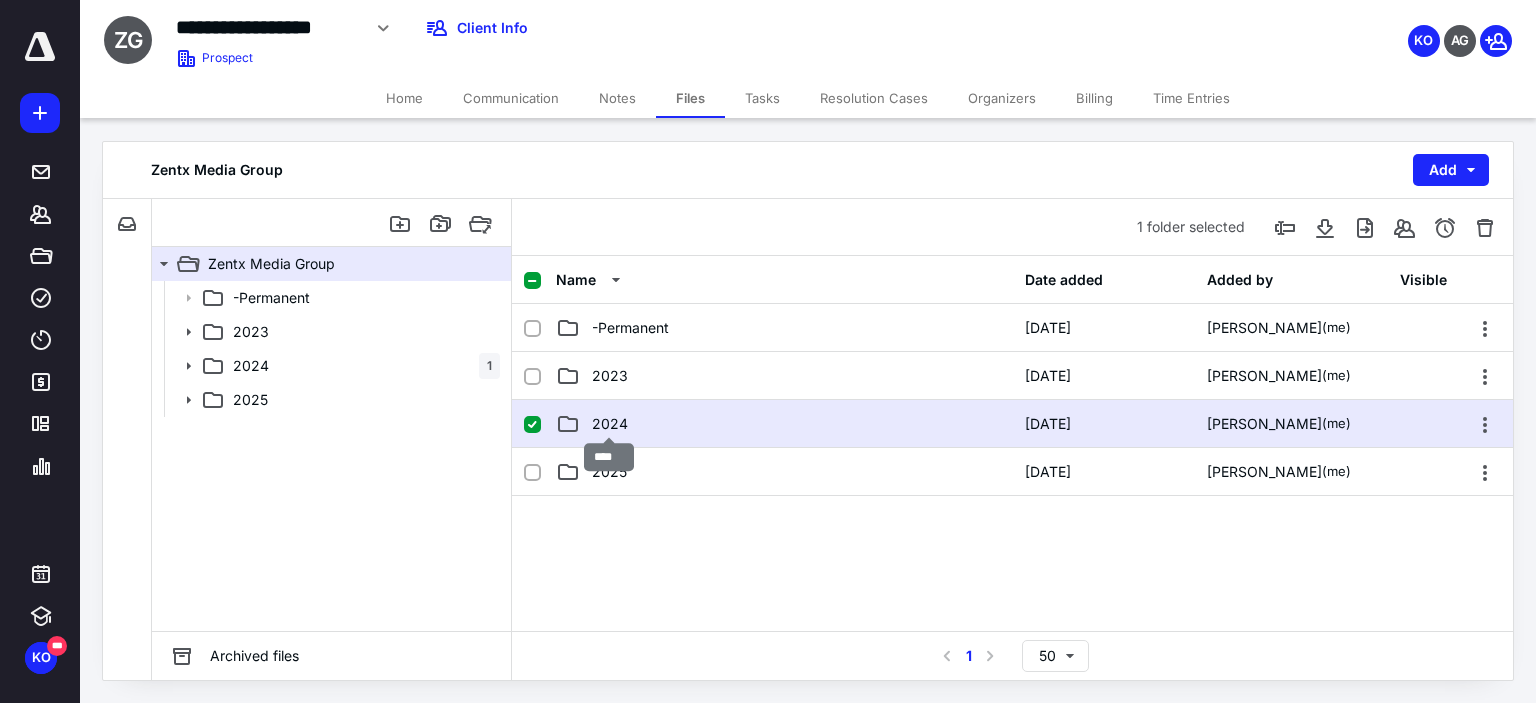 click on "2024" at bounding box center [610, 424] 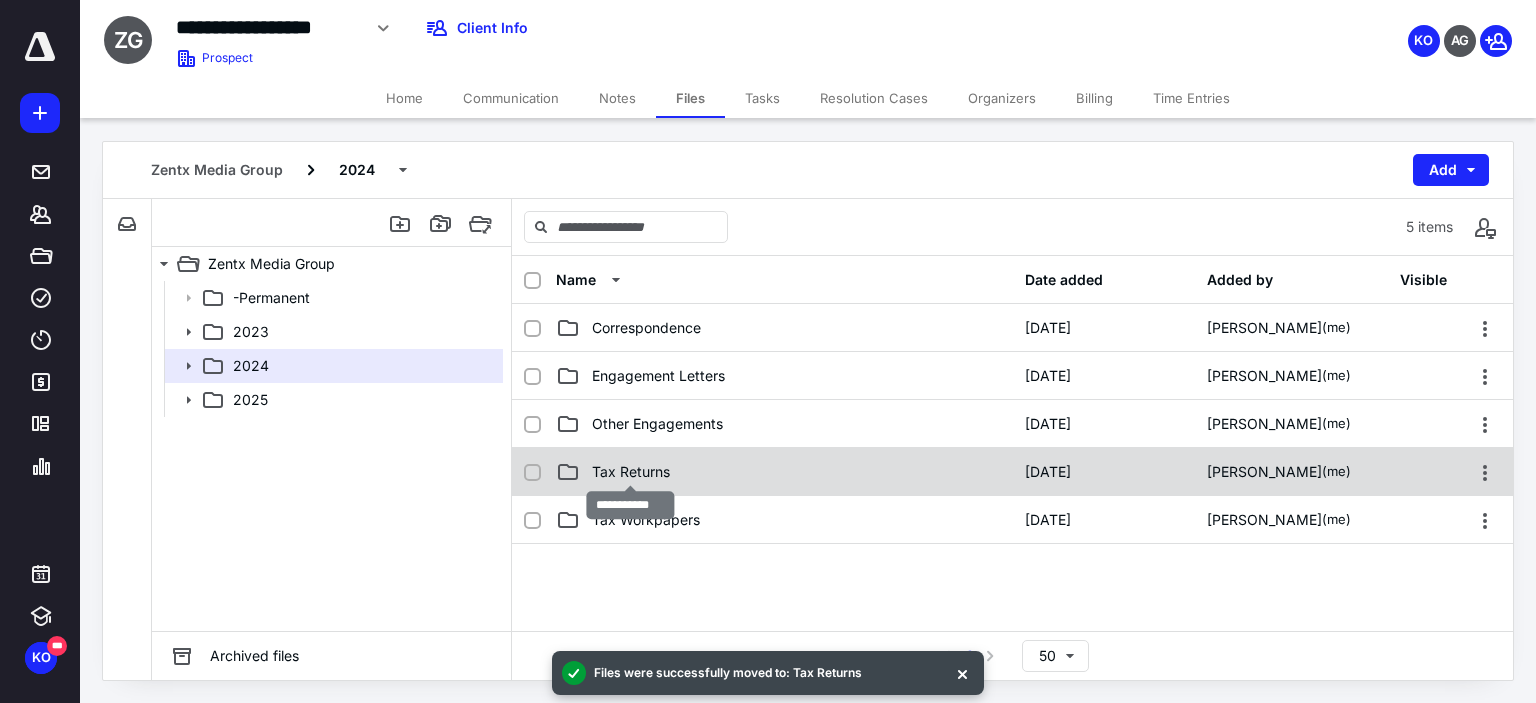 click on "Tax Returns" at bounding box center [631, 472] 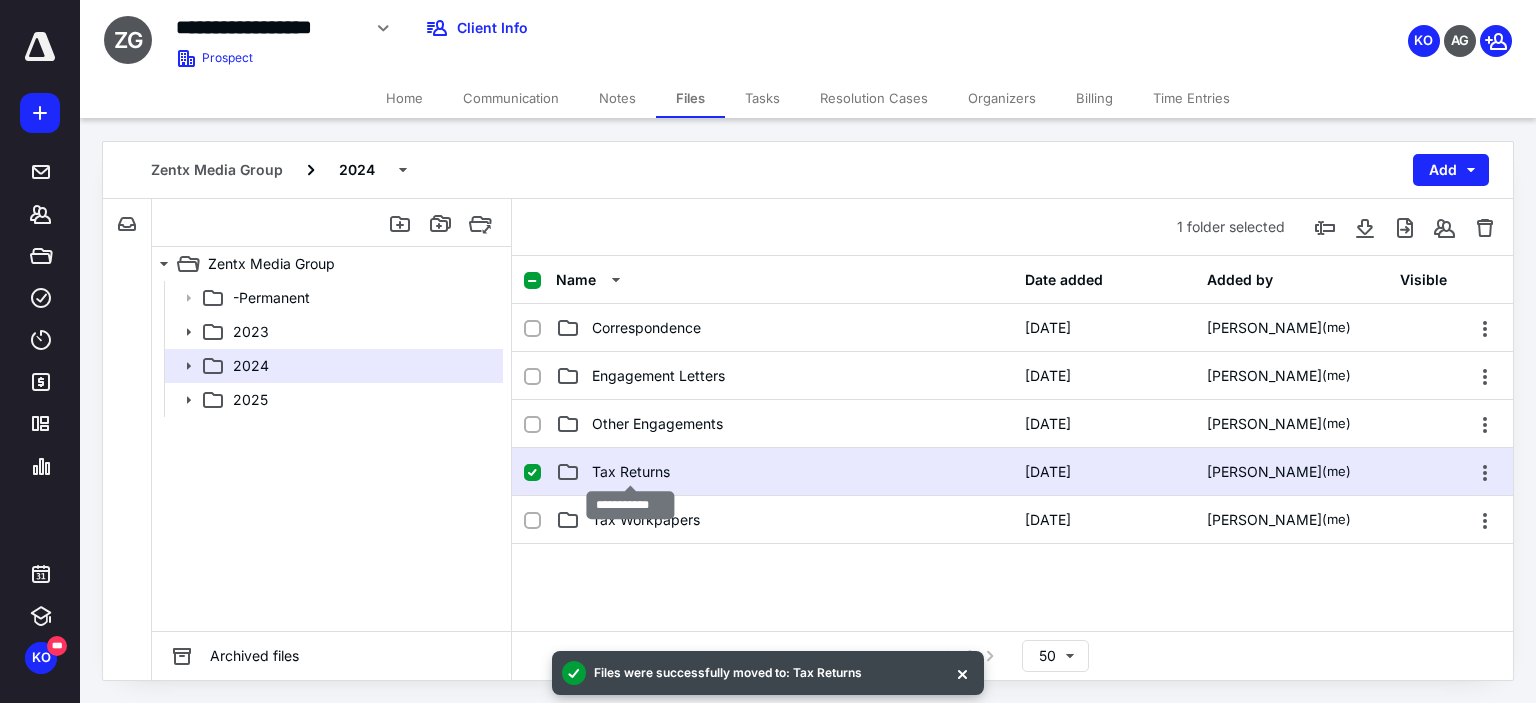click on "Tax Returns" at bounding box center [631, 472] 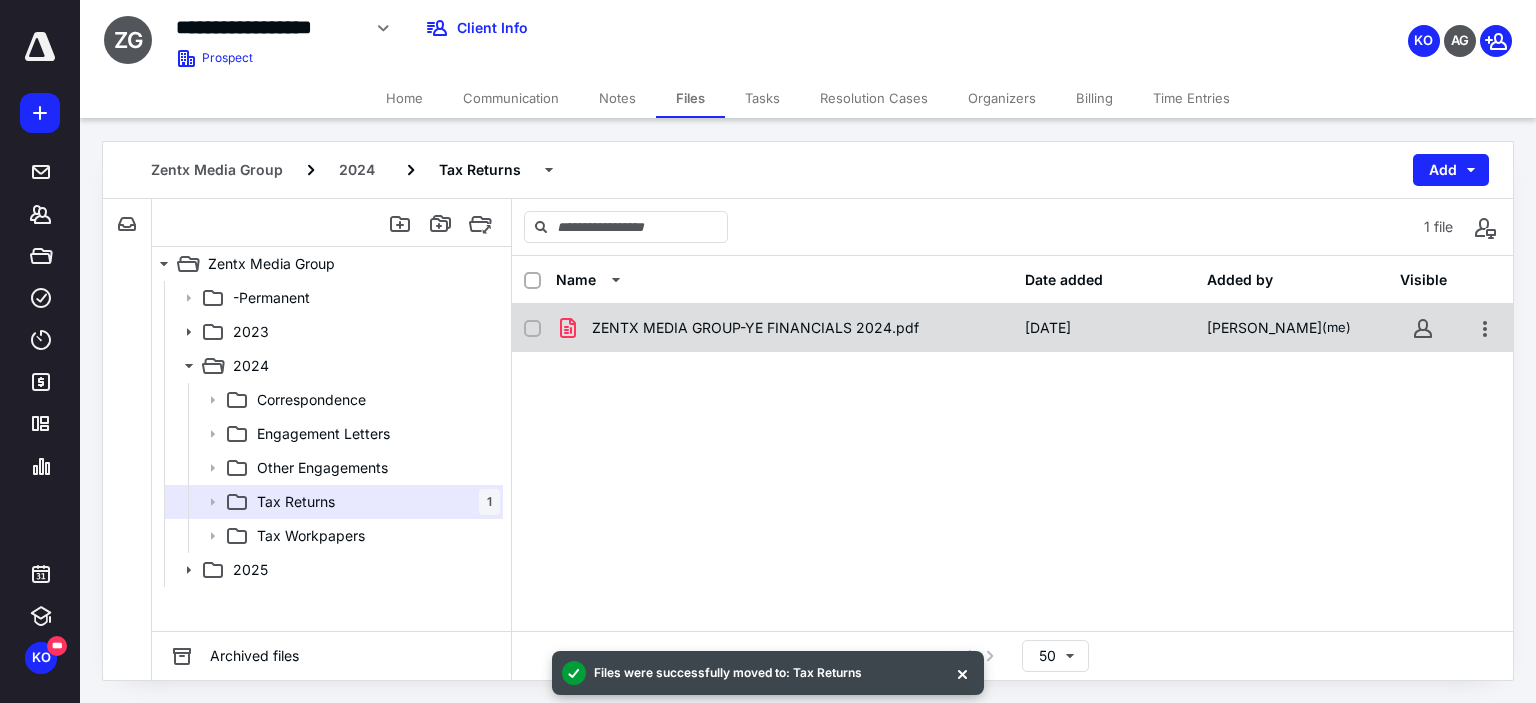 click on "ZENTX MEDIA GROUP-YE FINANCIALS 2024.pdf [DATE] [PERSON_NAME]  (me)" at bounding box center (1012, 328) 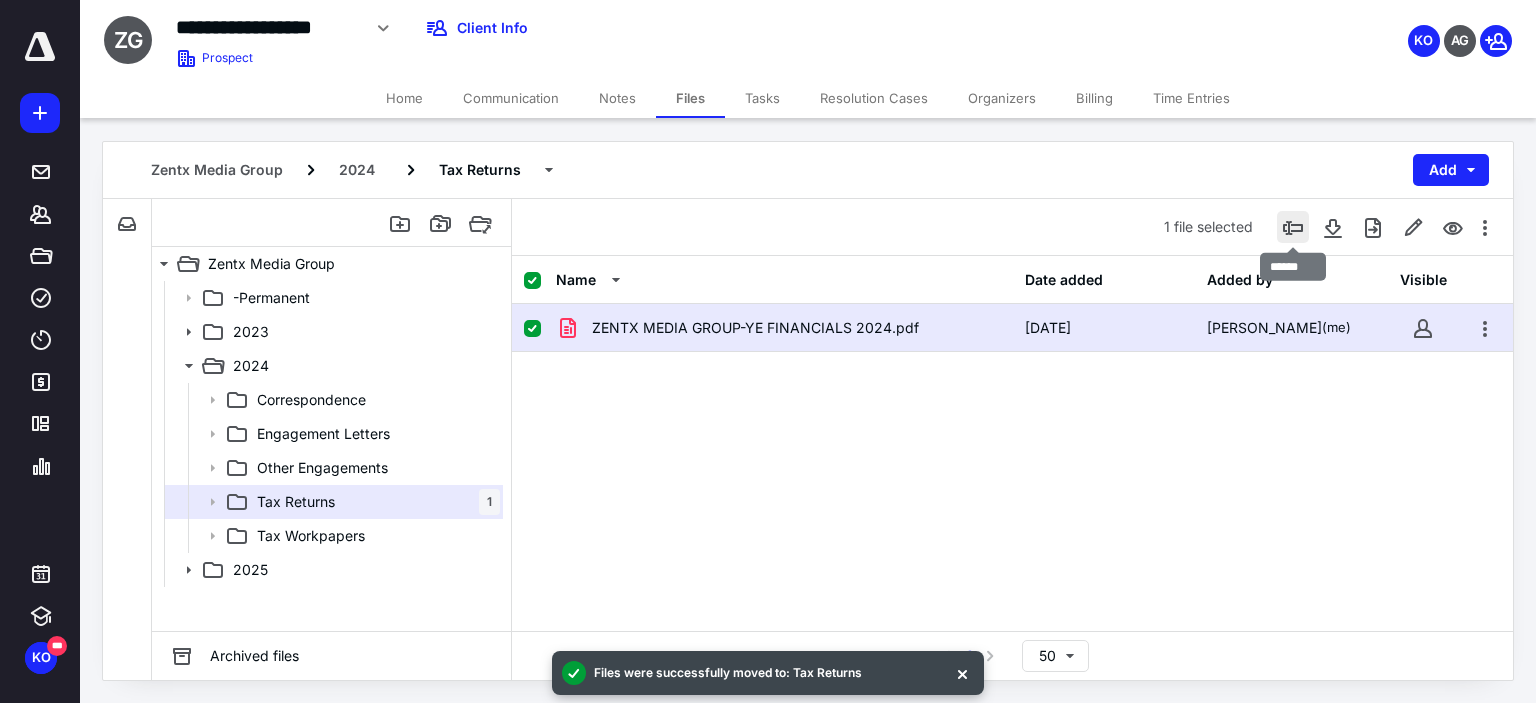 click at bounding box center (1293, 227) 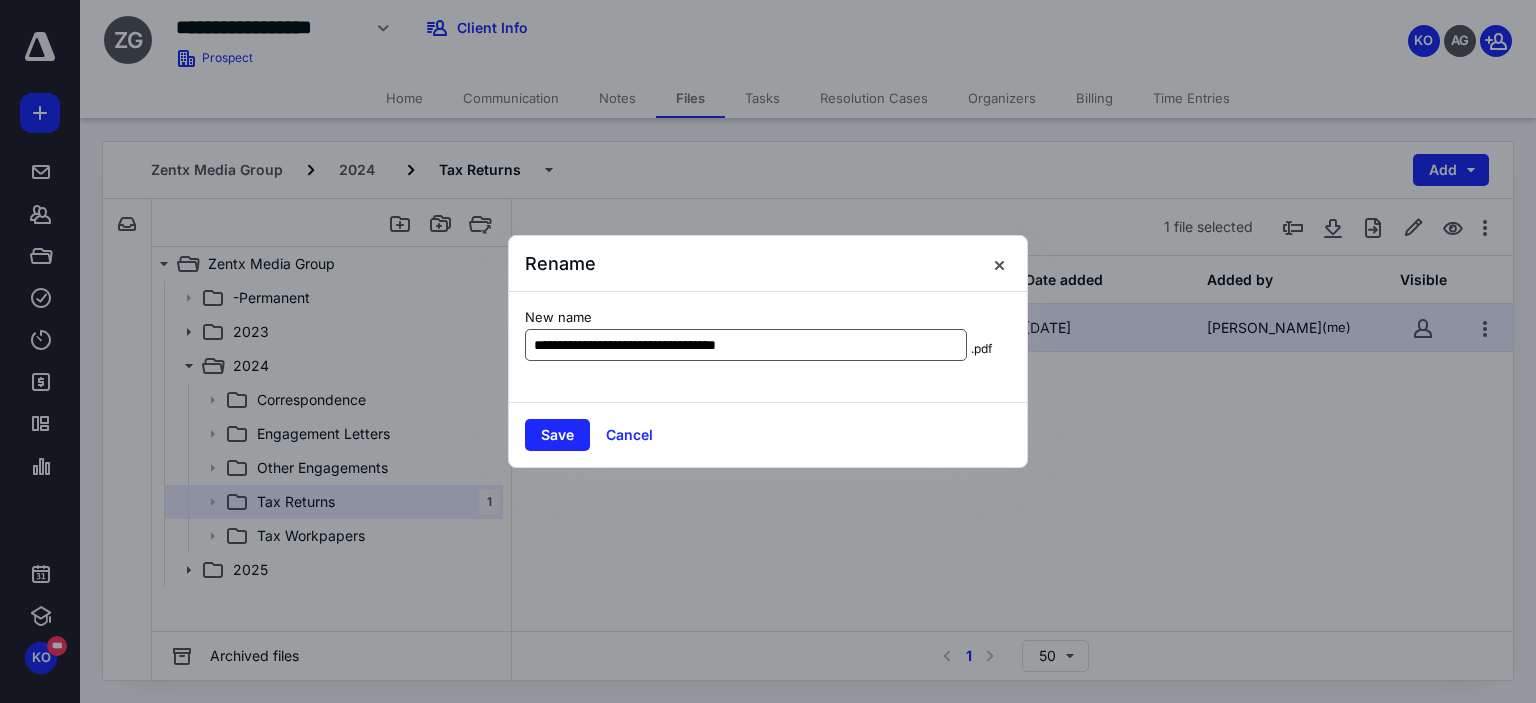 click on "**********" at bounding box center [746, 345] 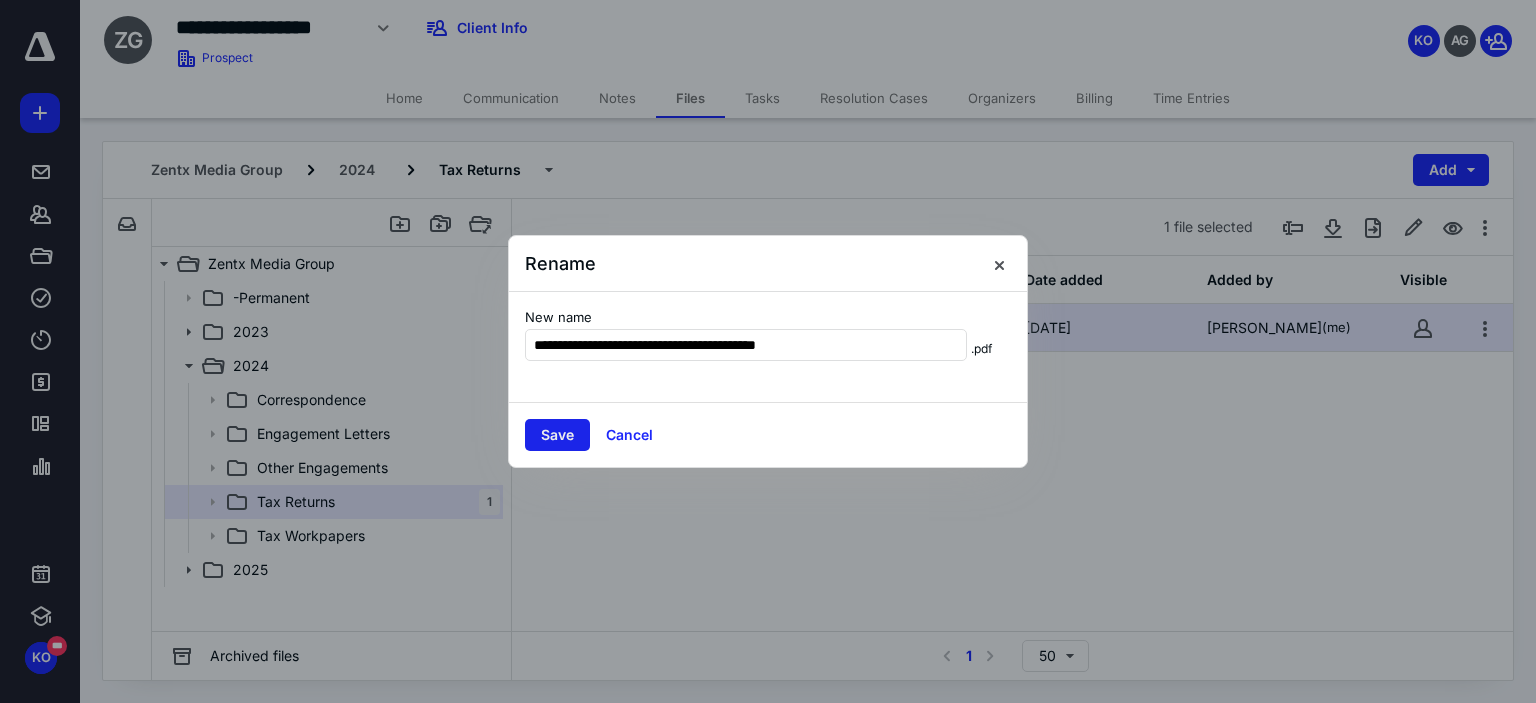 type on "**********" 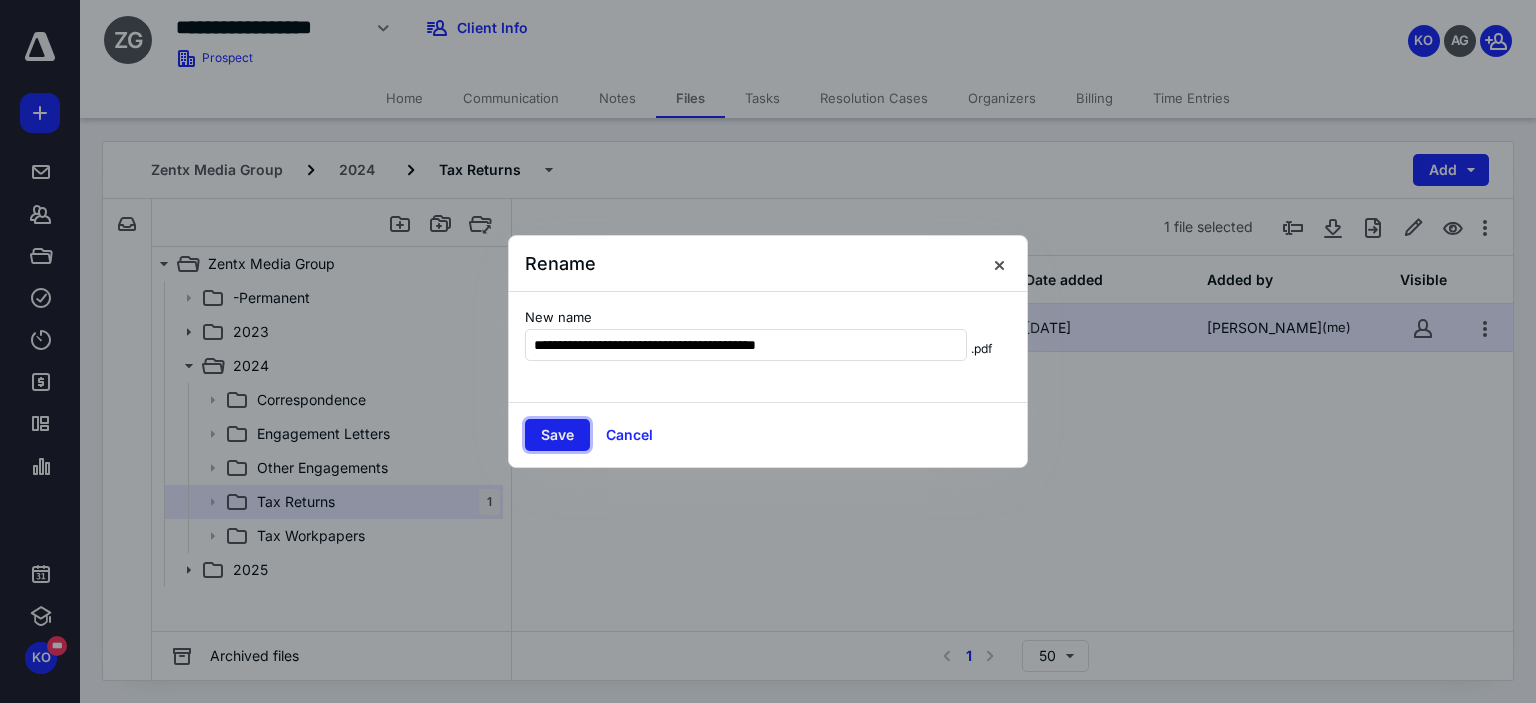 click on "Save" at bounding box center (557, 435) 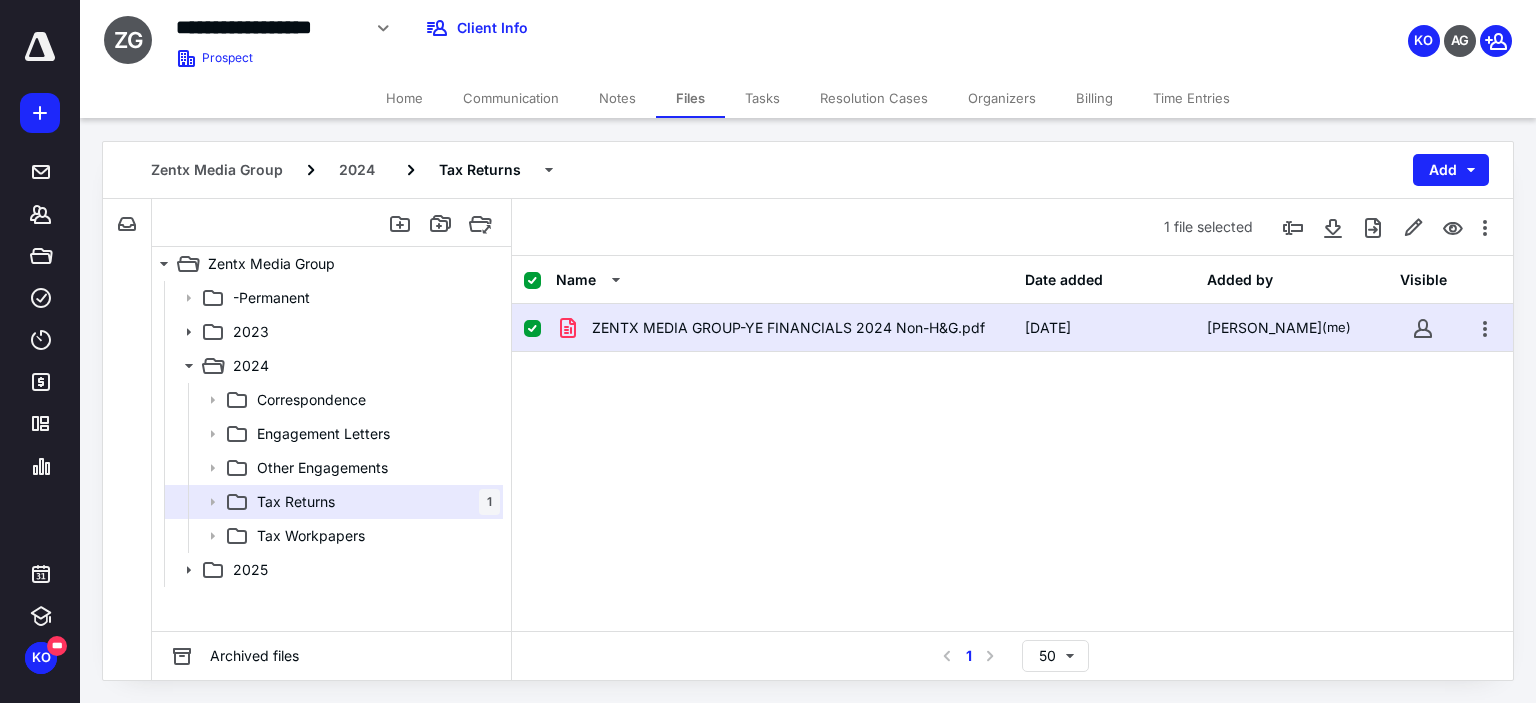 click 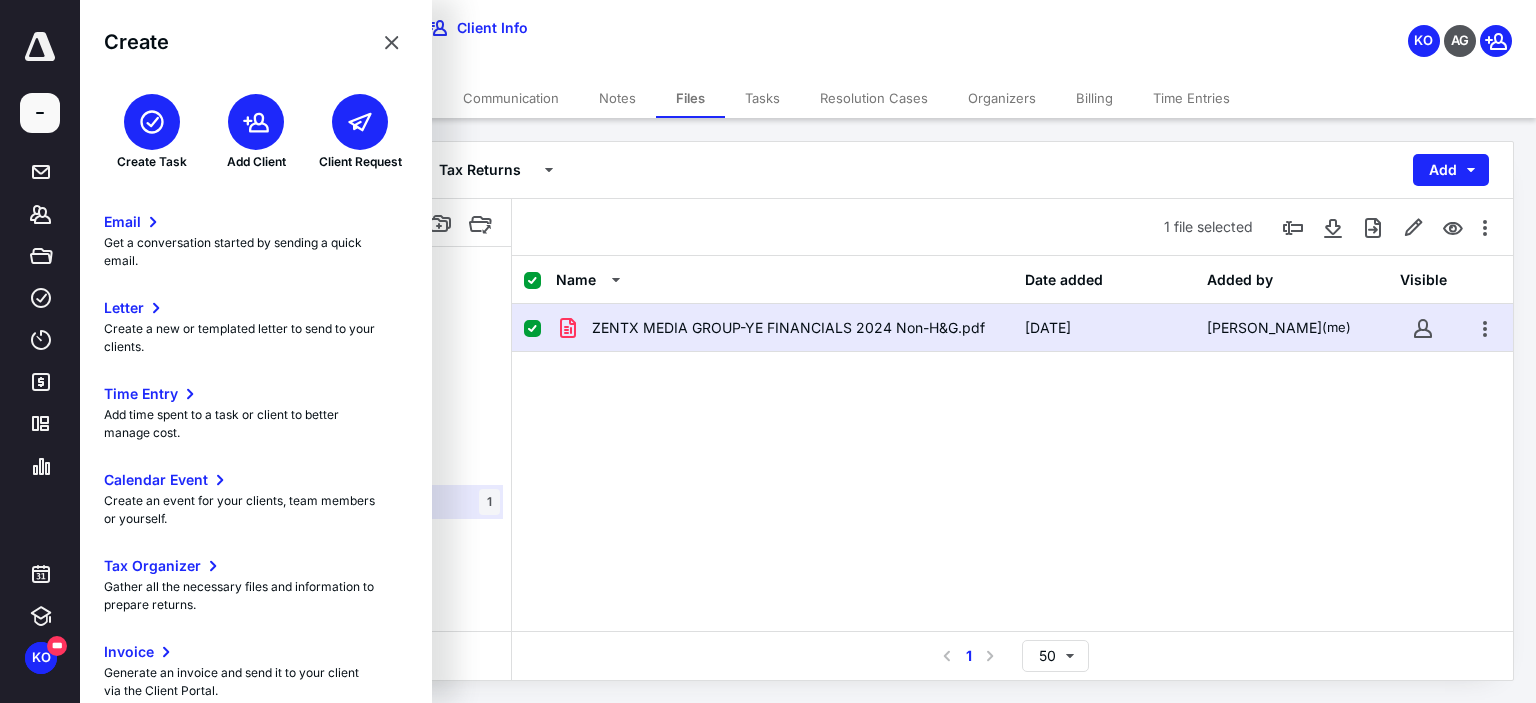 click 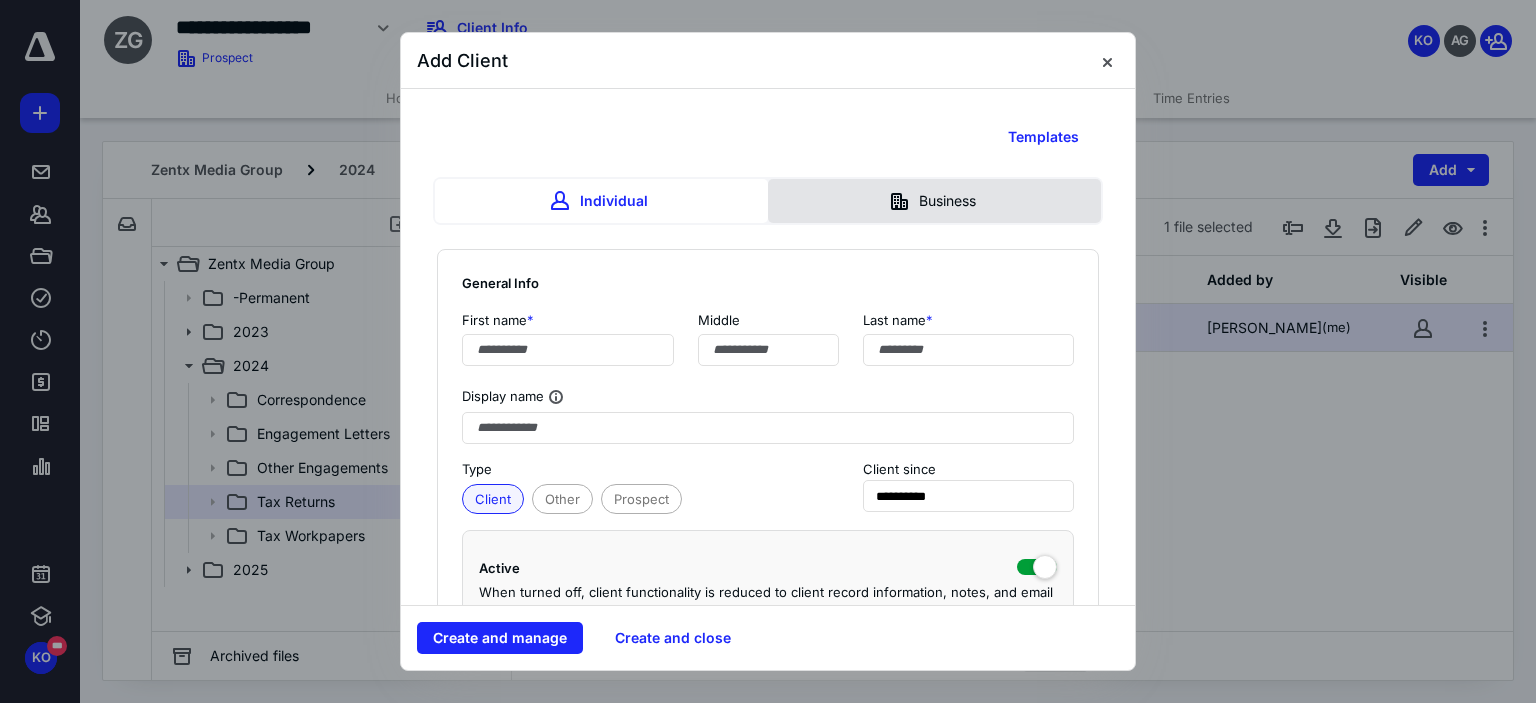 click on "Business" at bounding box center (934, 201) 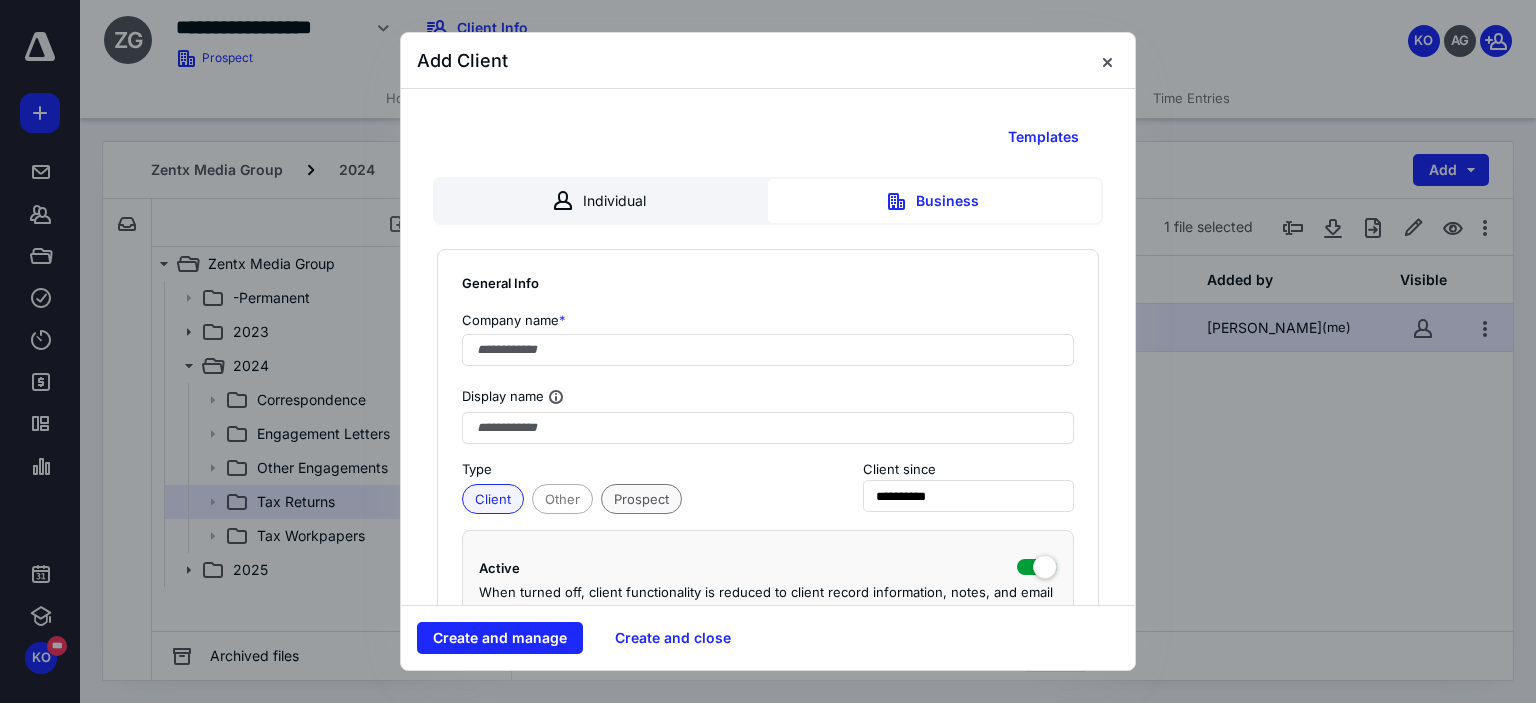click on "Prospect" at bounding box center [641, 499] 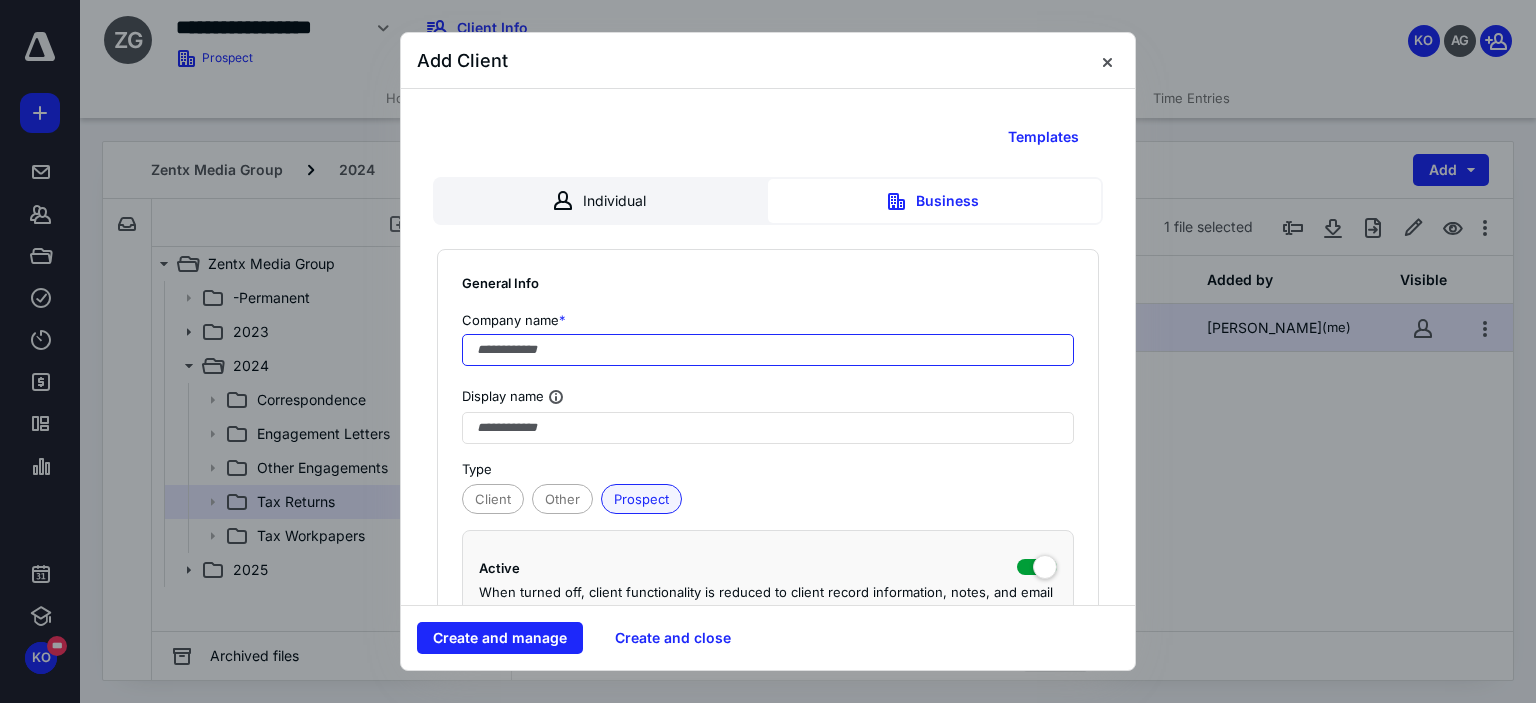 click at bounding box center [768, 350] 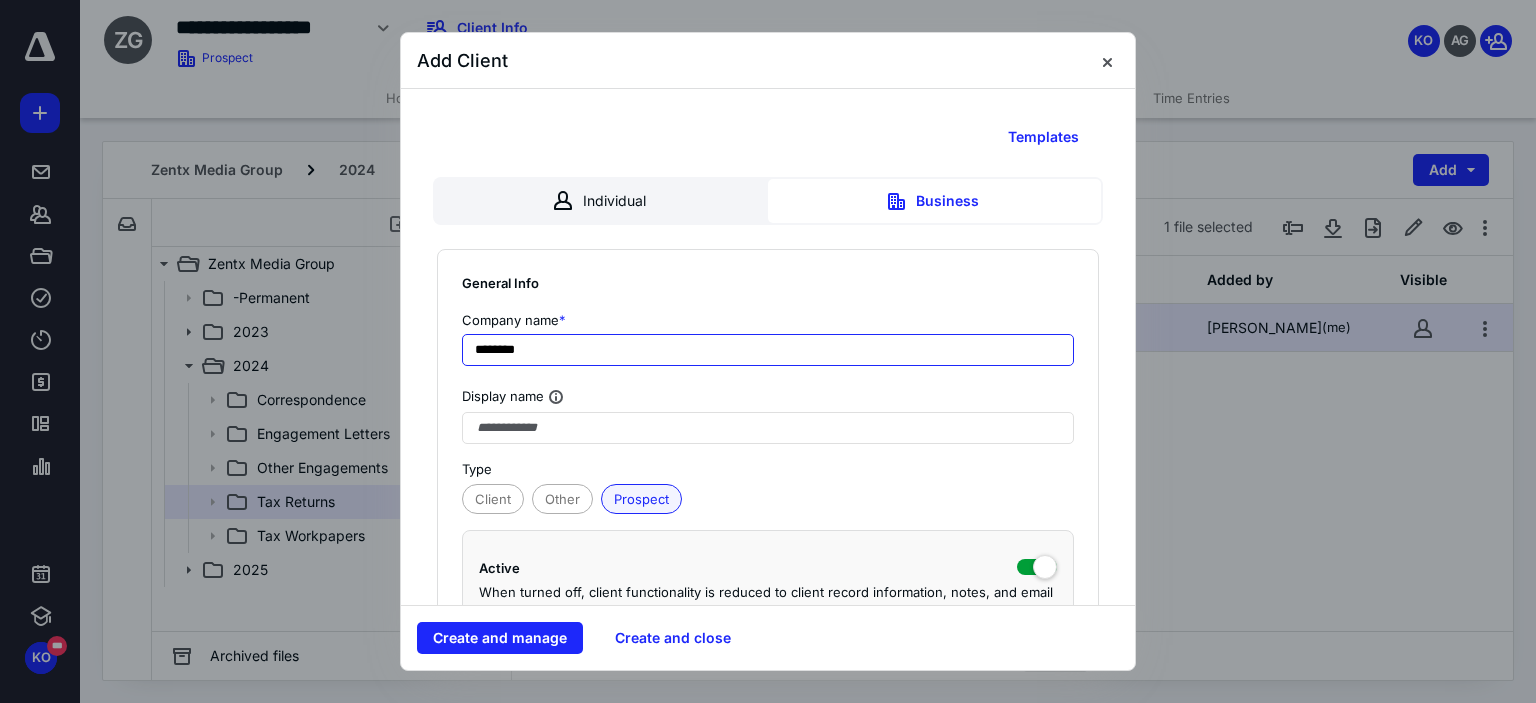 type on "********" 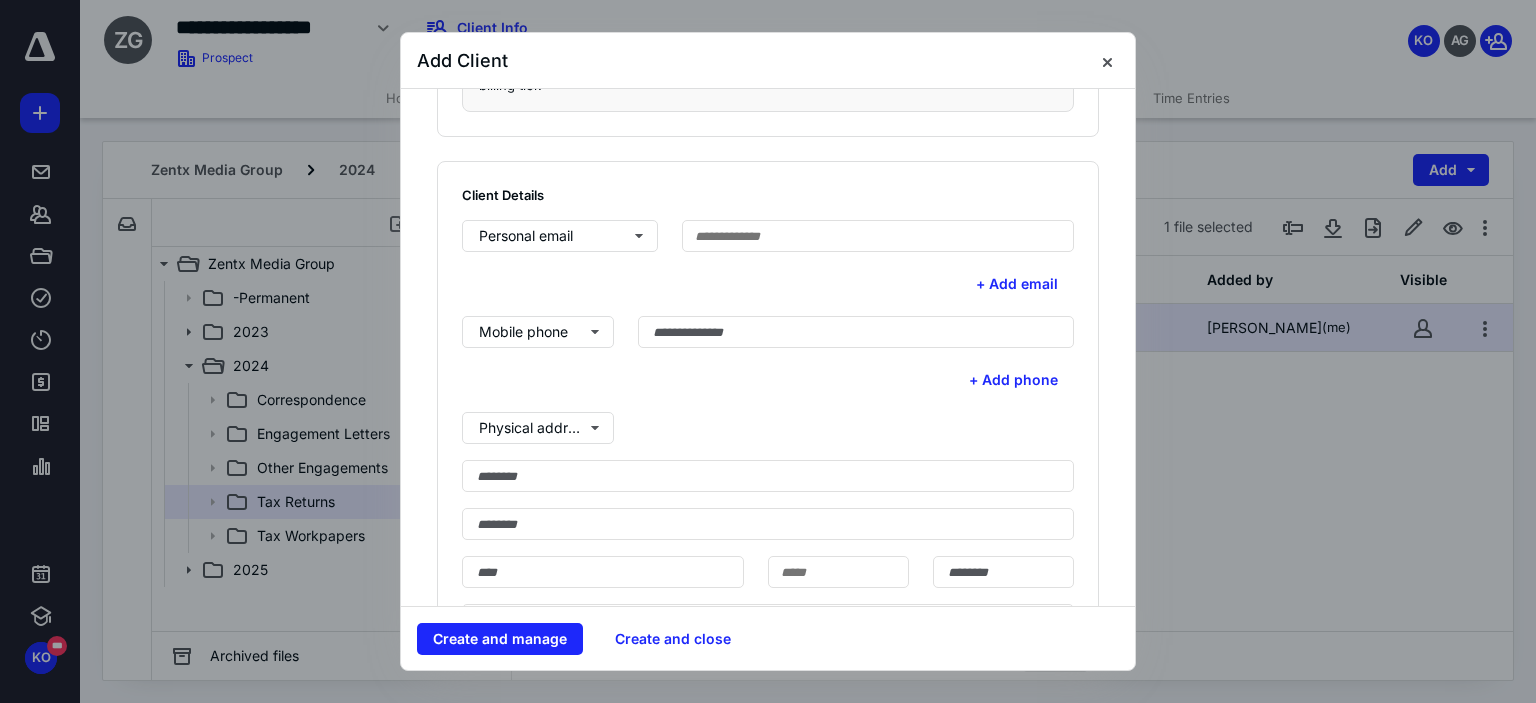 scroll, scrollTop: 668, scrollLeft: 0, axis: vertical 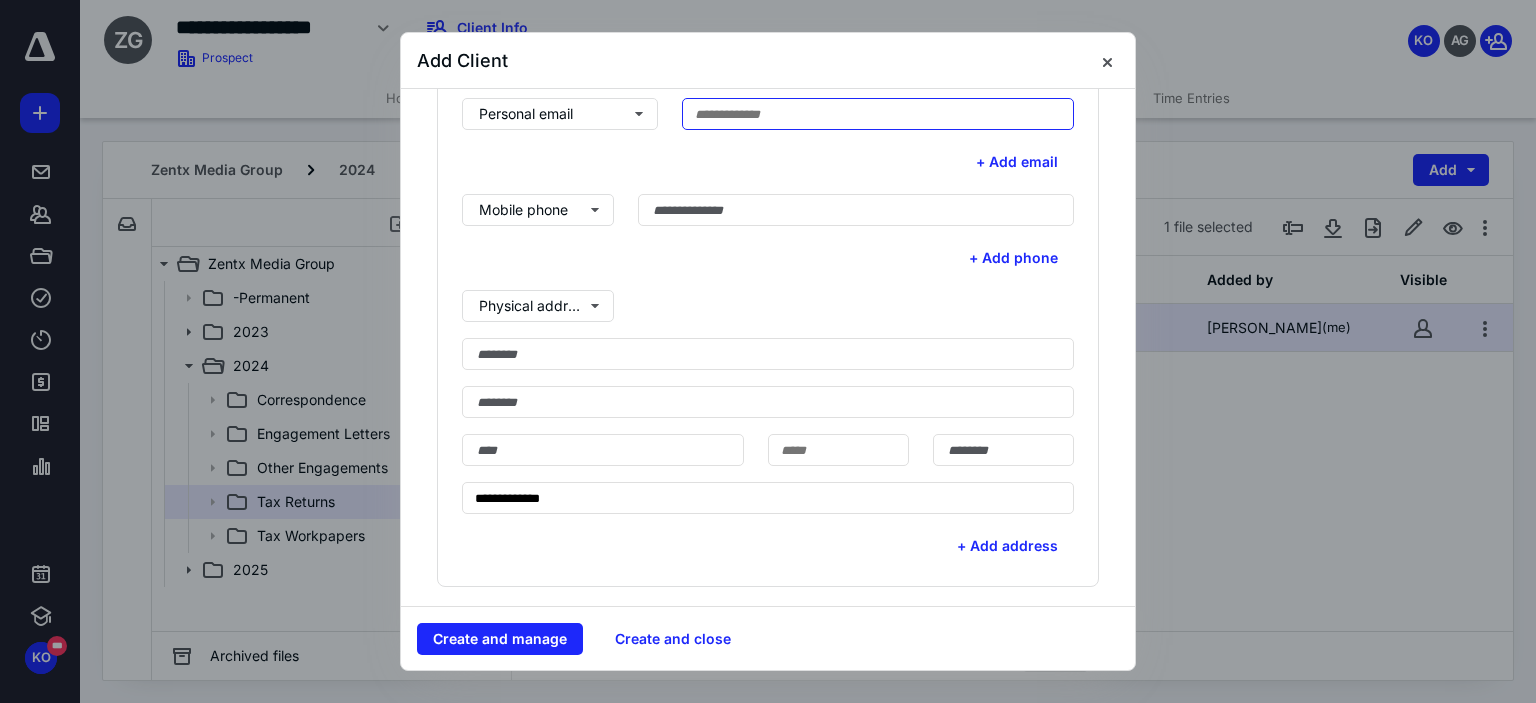 click at bounding box center (878, 114) 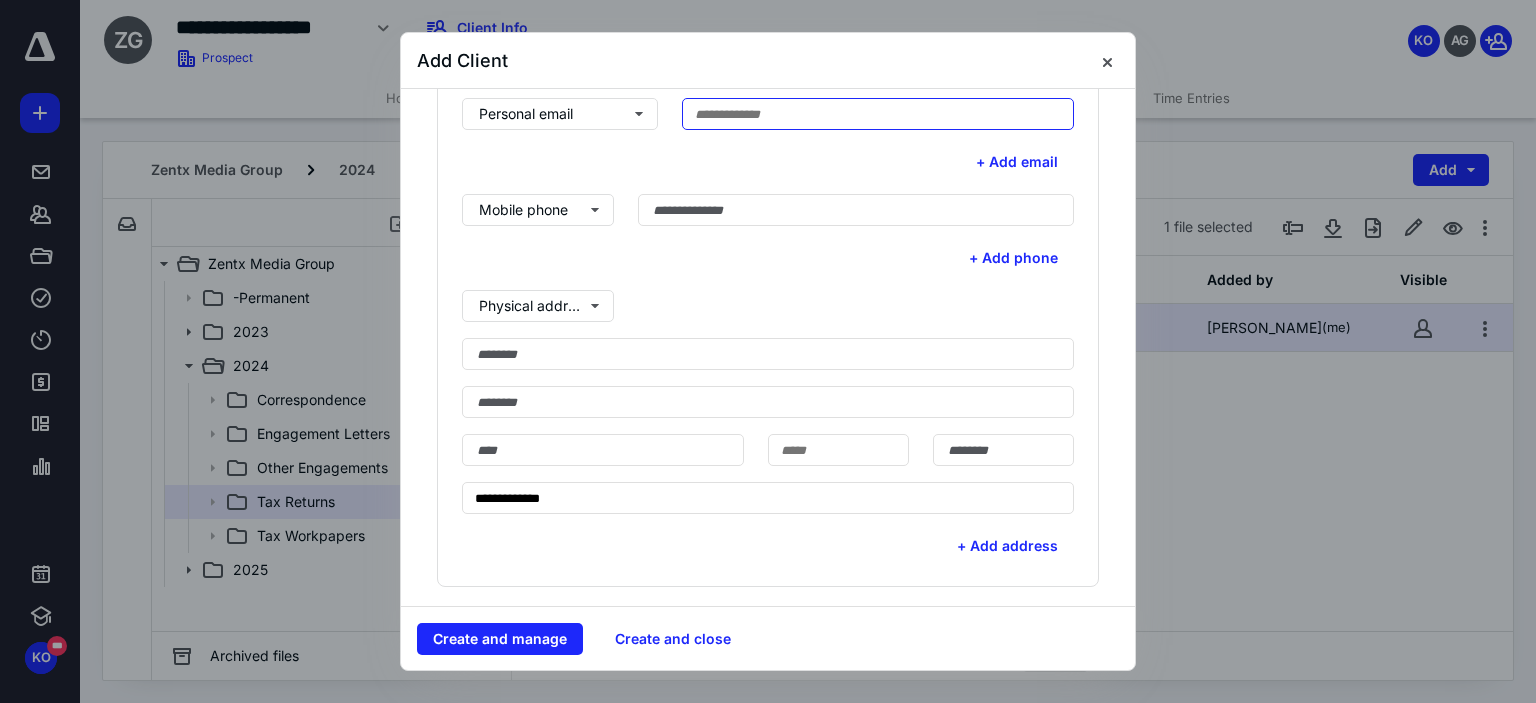 click at bounding box center [878, 114] 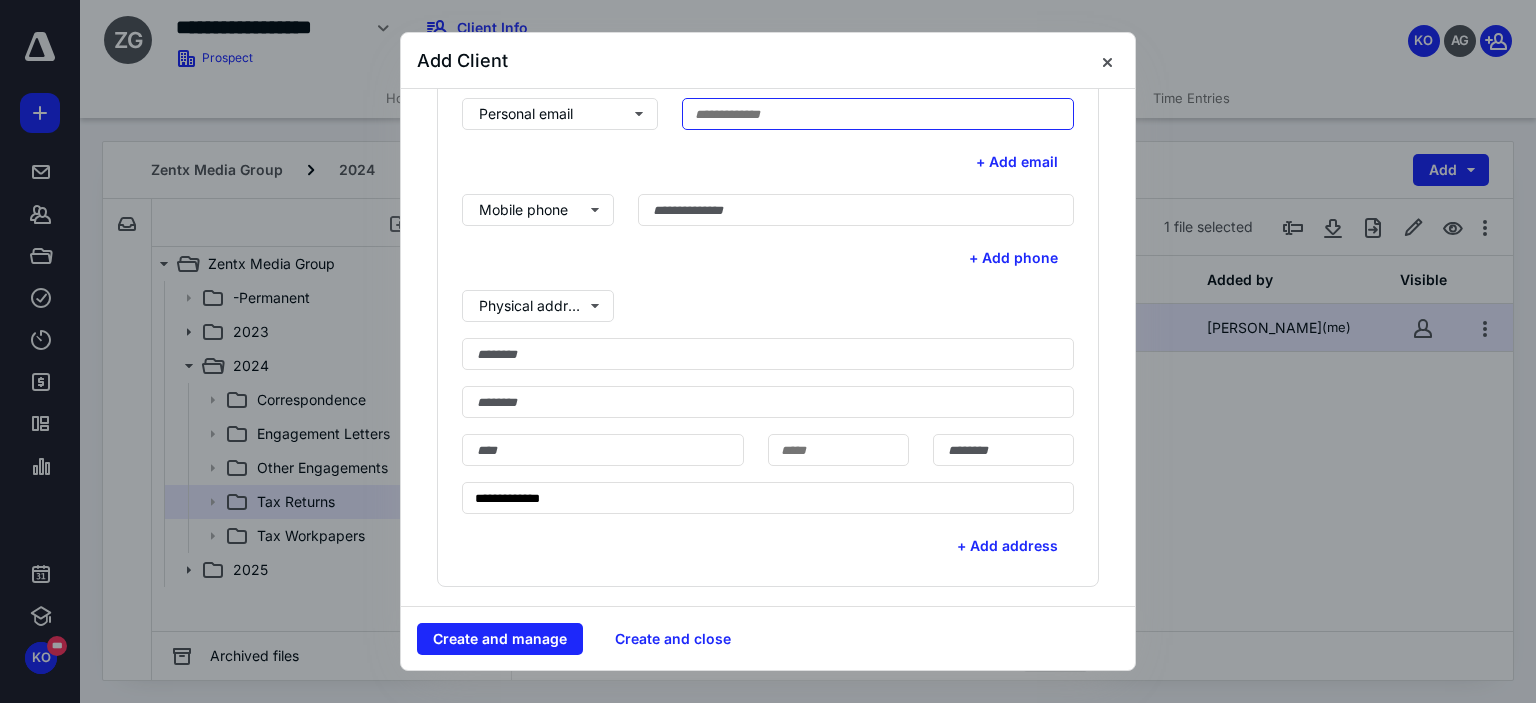 paste on "**********" 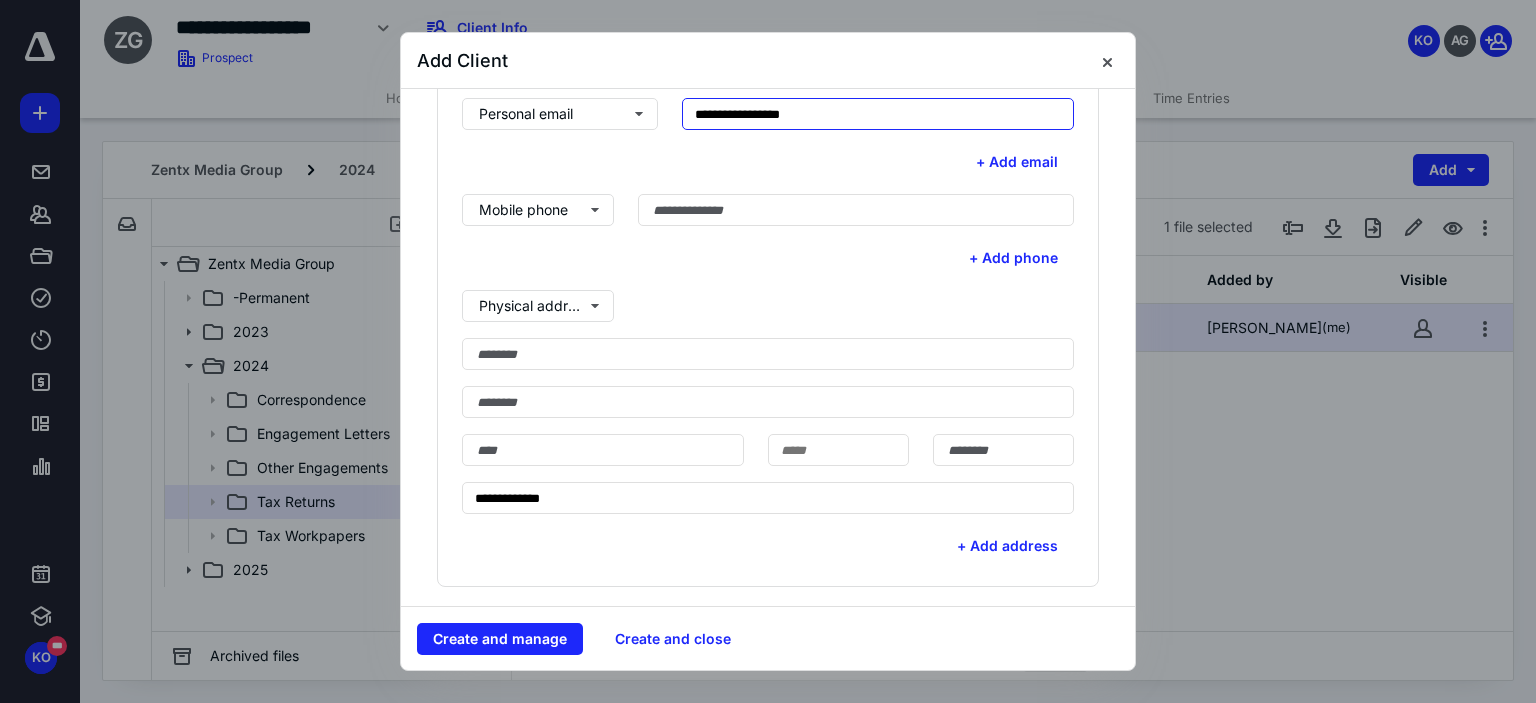 click on "**********" at bounding box center [878, 114] 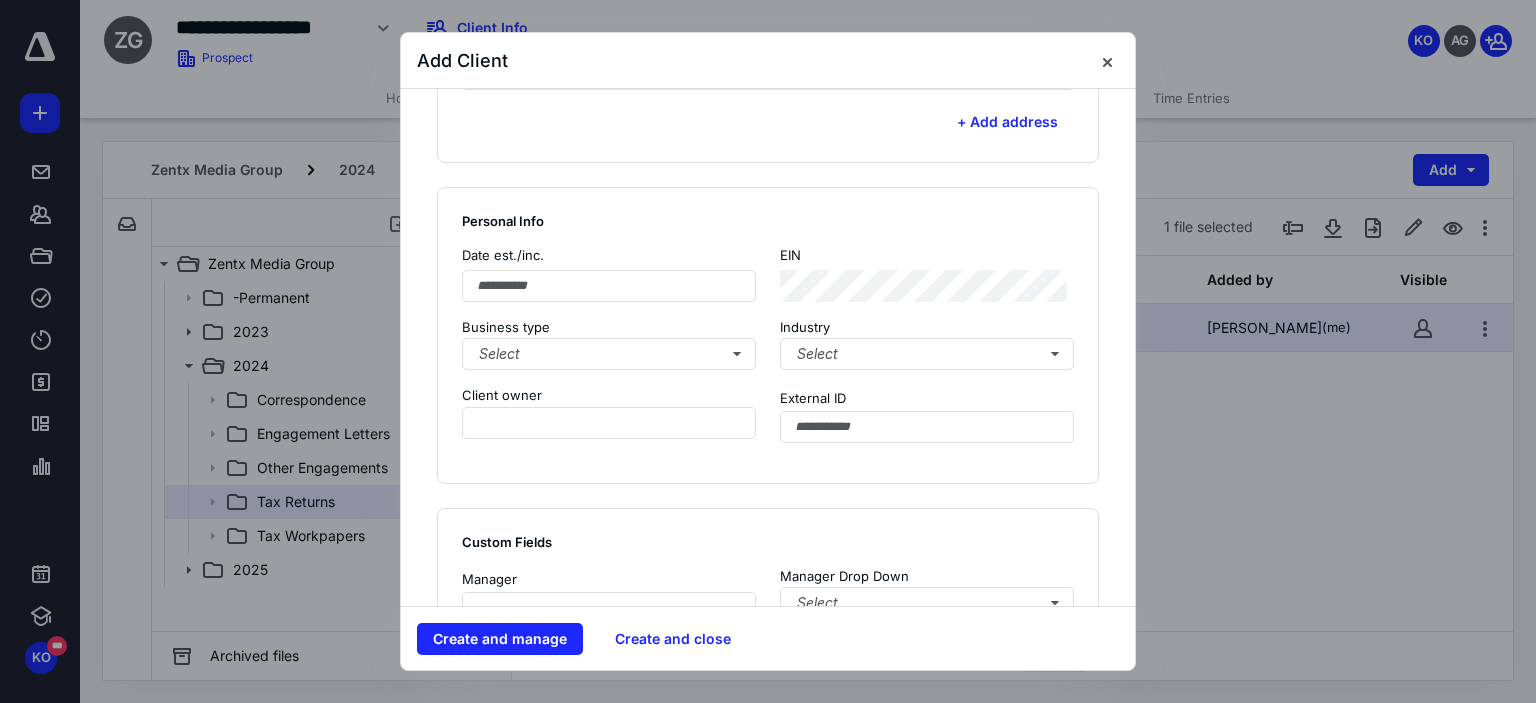 scroll, scrollTop: 1096, scrollLeft: 0, axis: vertical 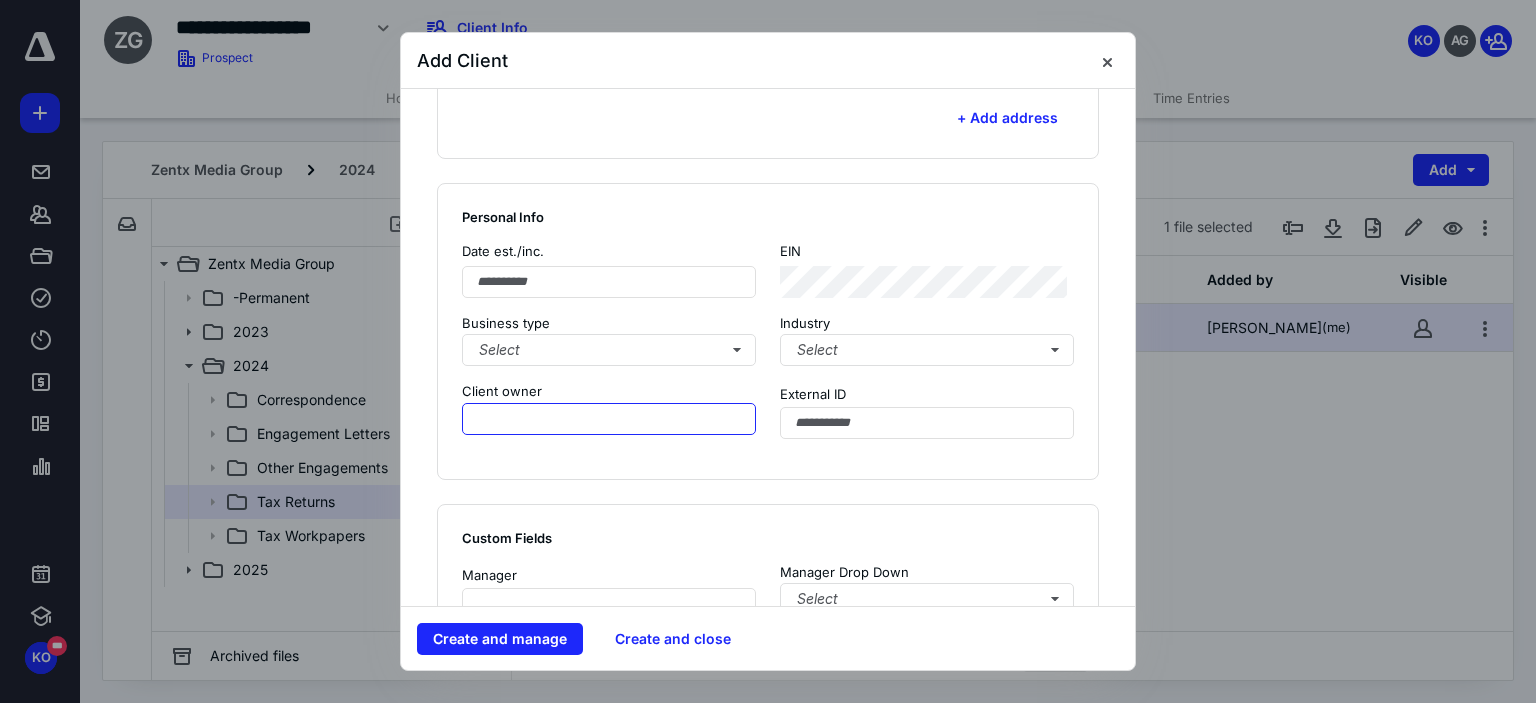 click at bounding box center [609, 419] 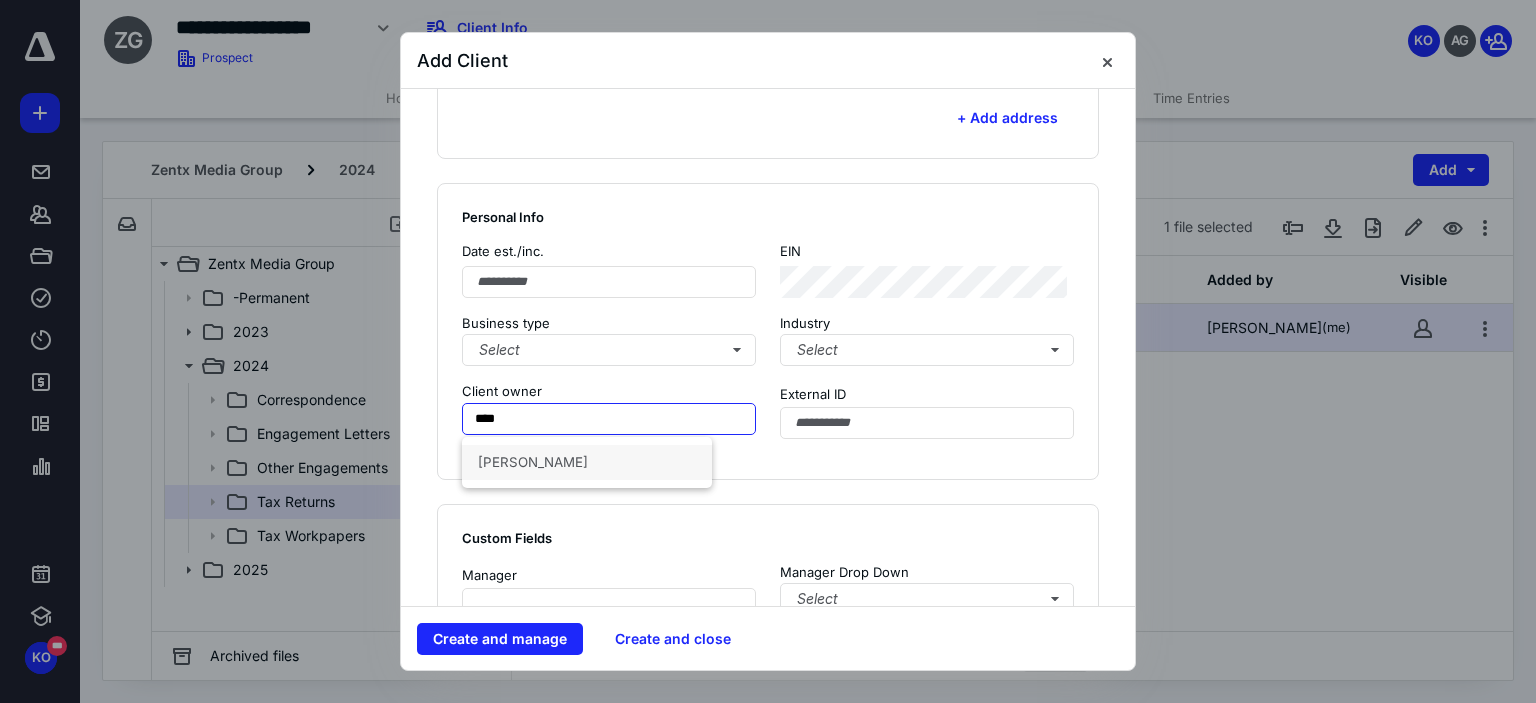 click on "[PERSON_NAME]" at bounding box center [587, 462] 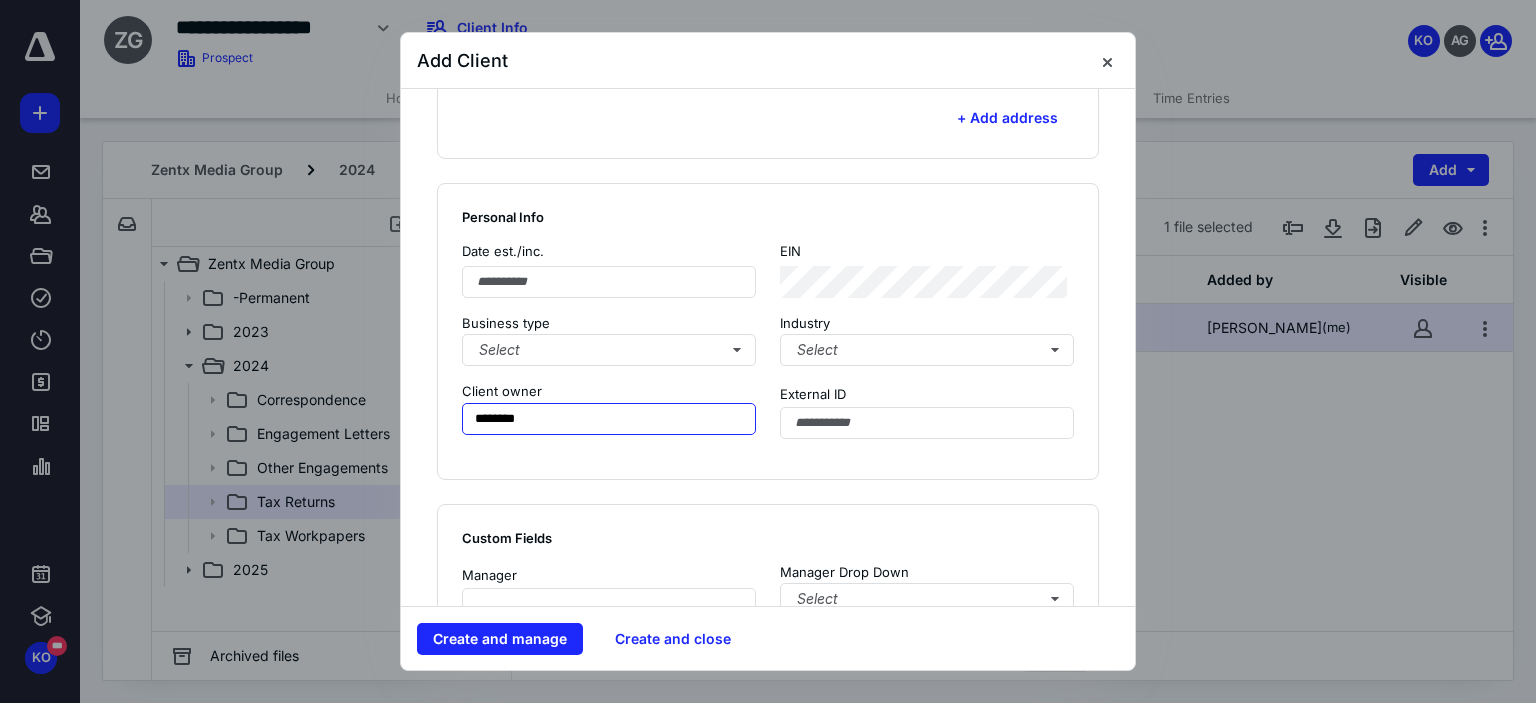 type on "********" 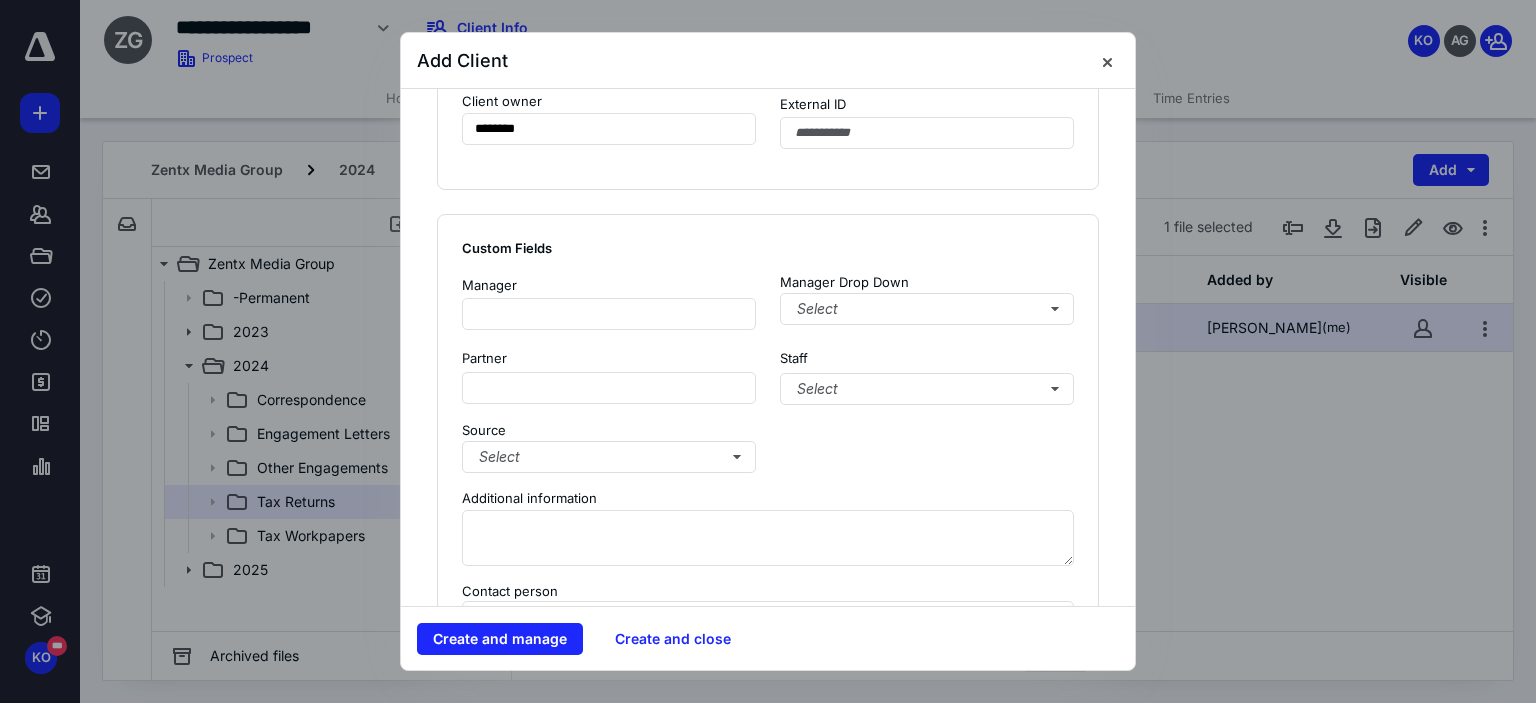 scroll, scrollTop: 1390, scrollLeft: 0, axis: vertical 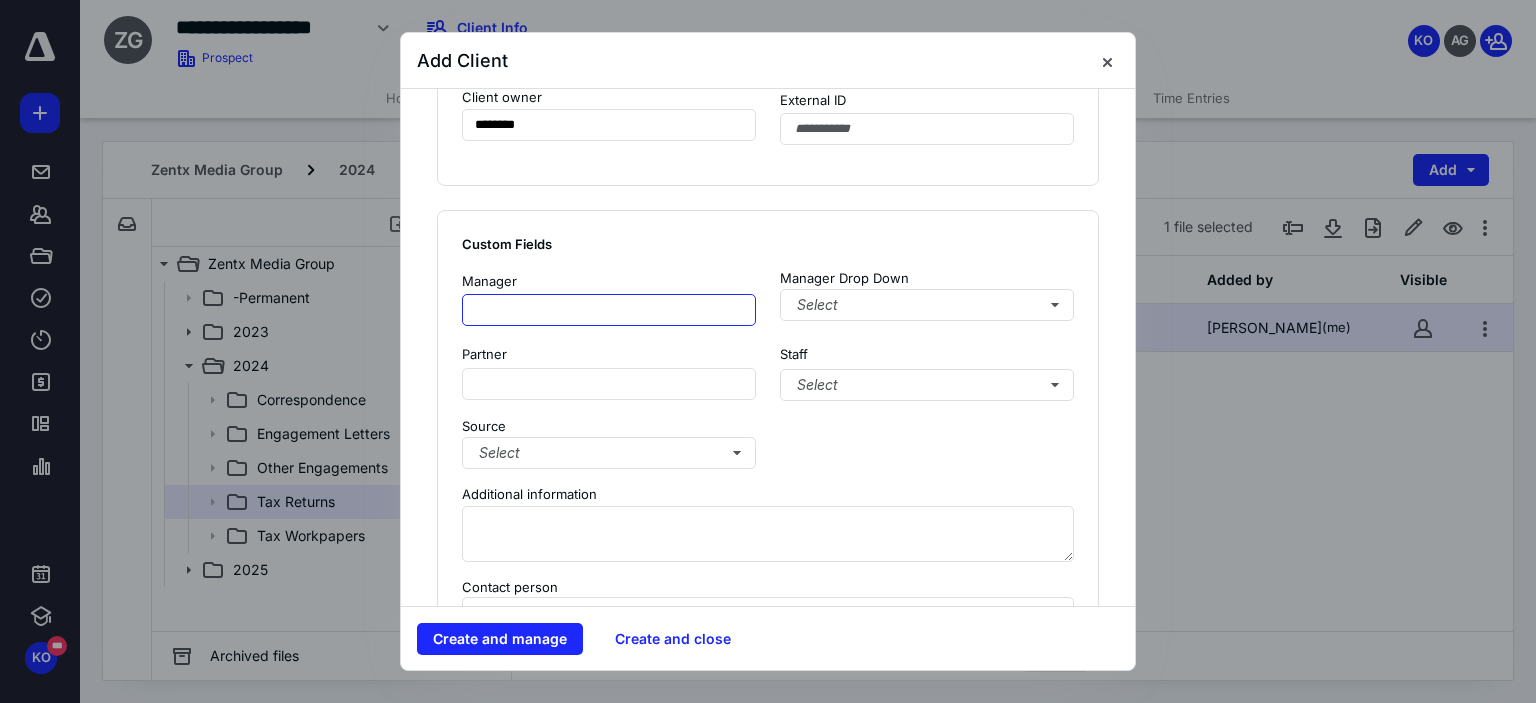 click at bounding box center [609, 310] 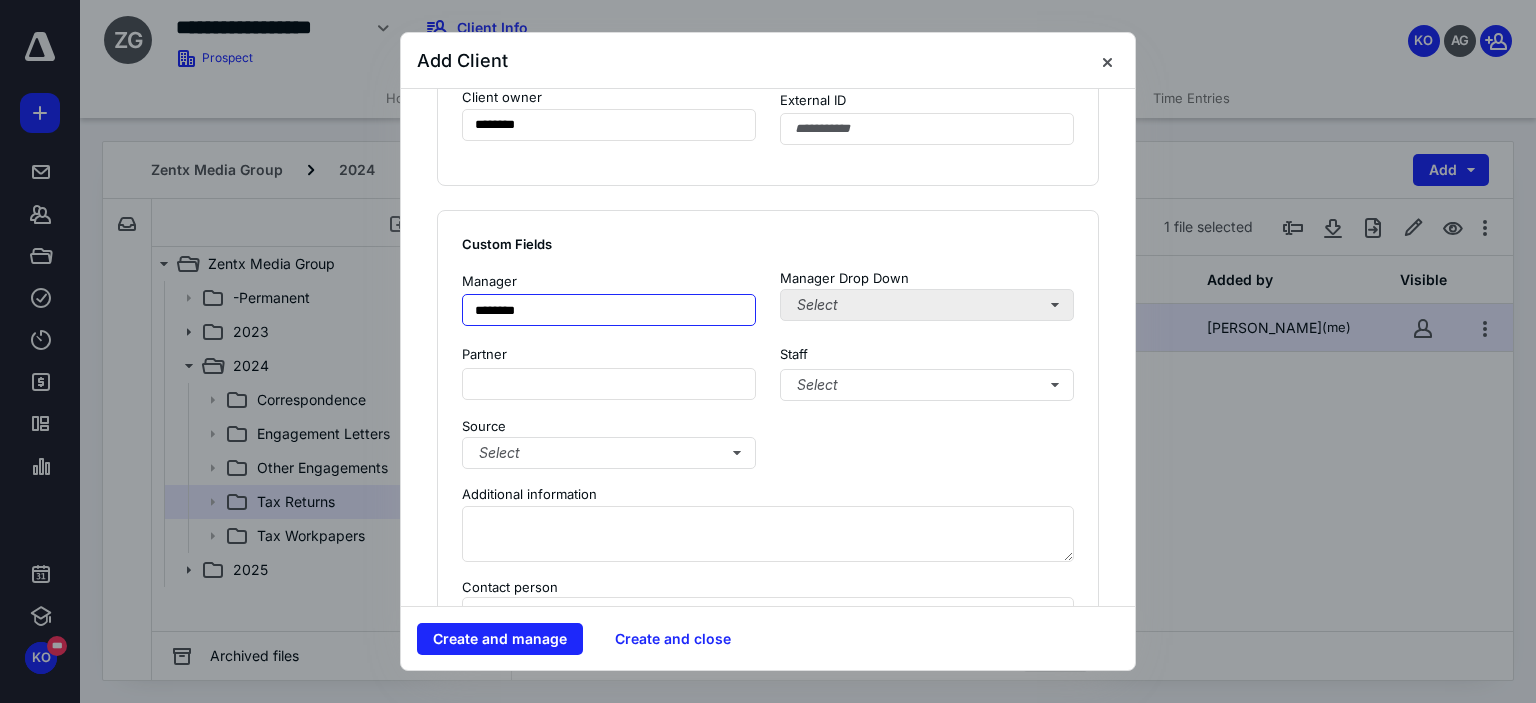 type on "********" 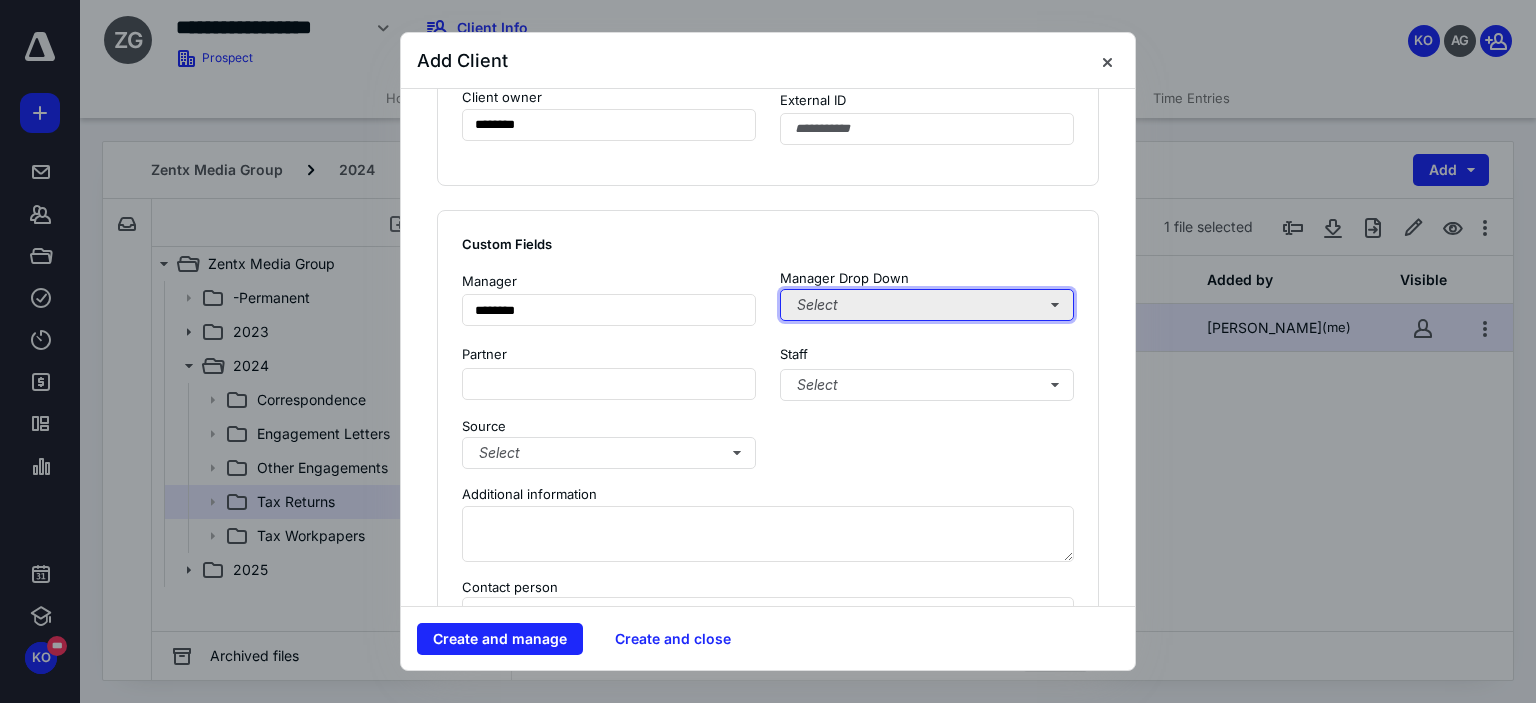 click on "Select" at bounding box center (927, 305) 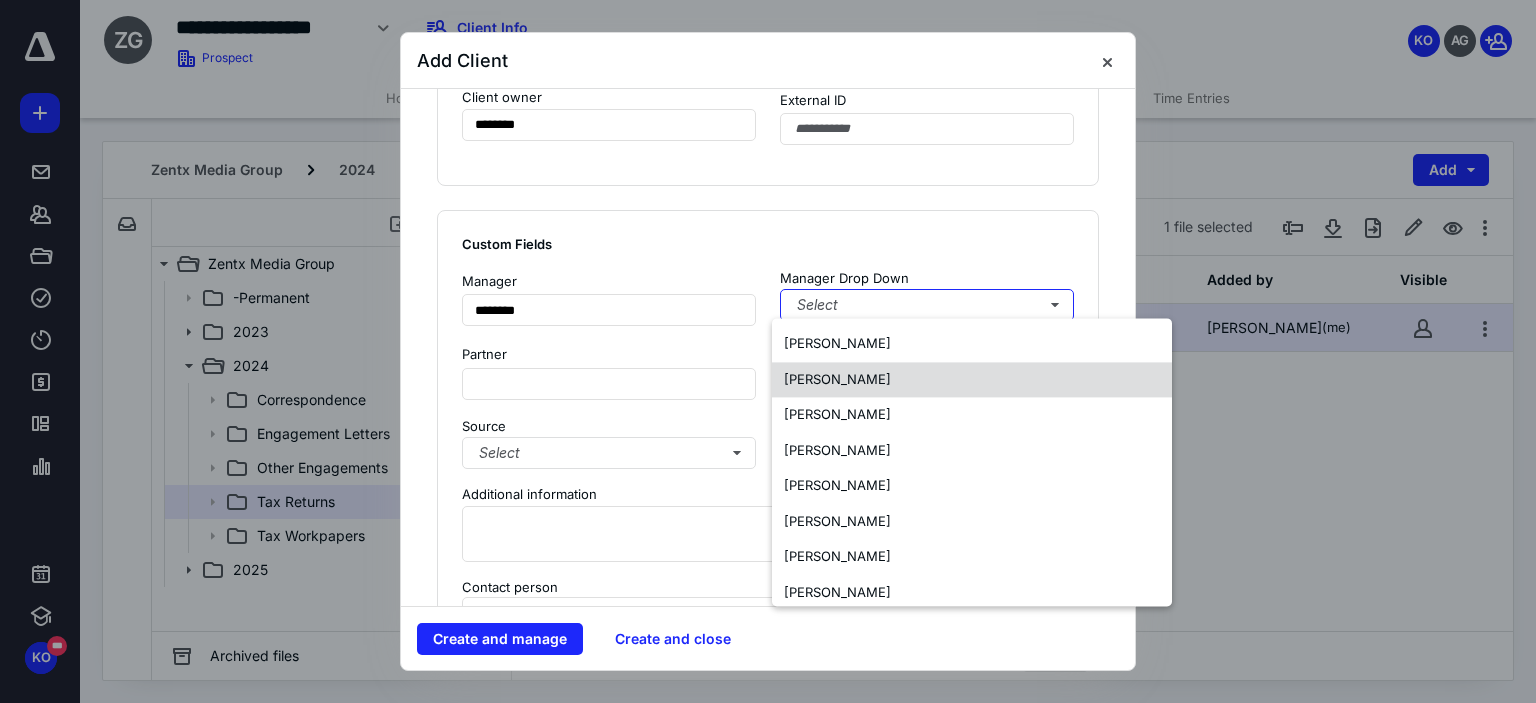 click on "[PERSON_NAME]" at bounding box center (837, 380) 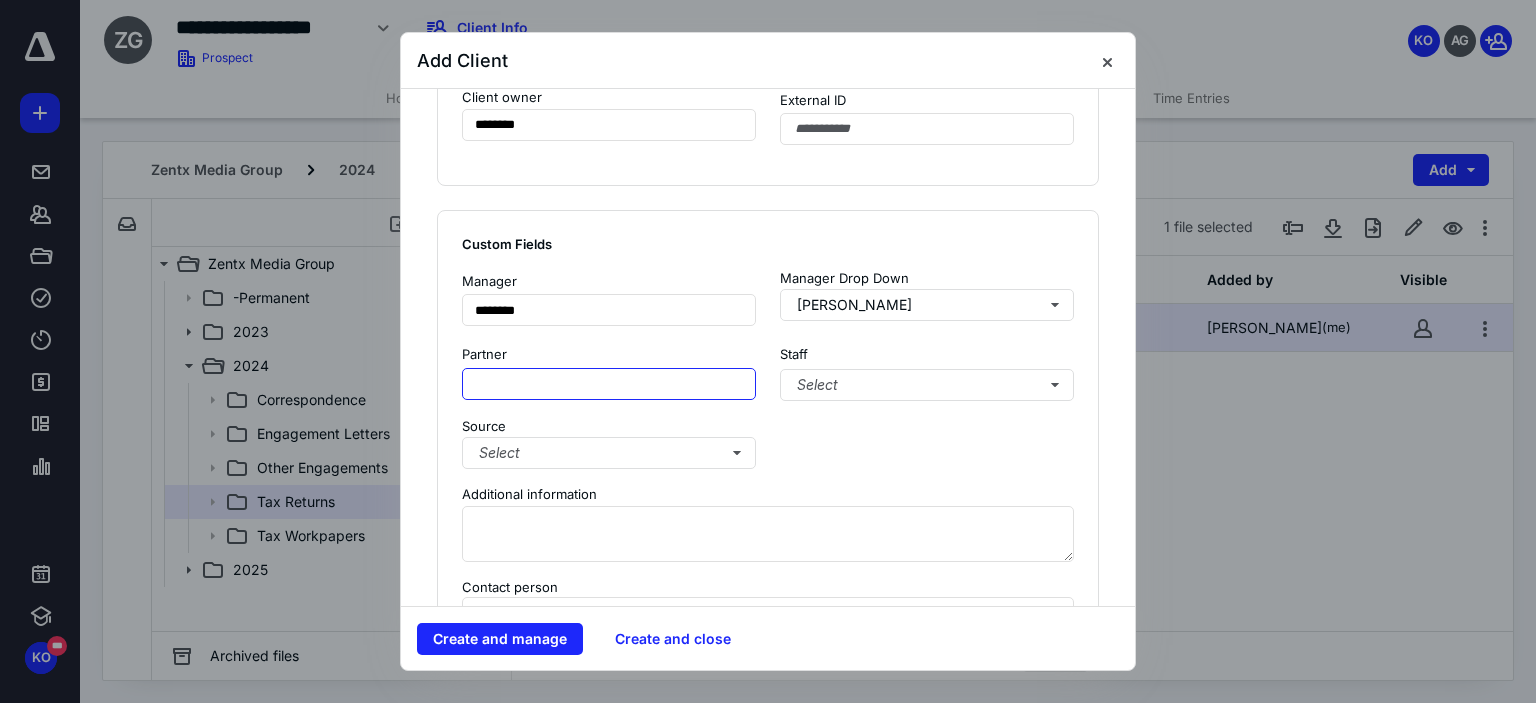 click at bounding box center (609, 384) 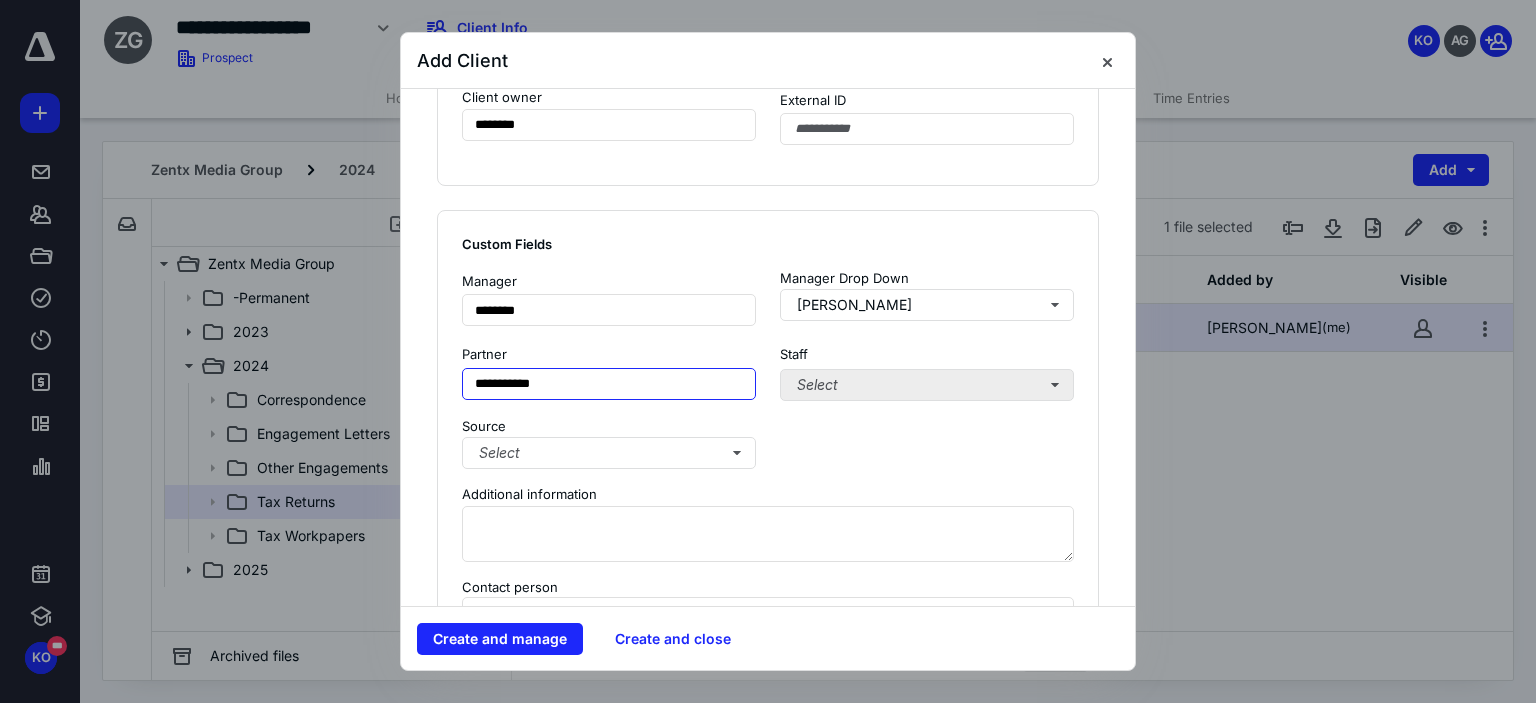 type on "**********" 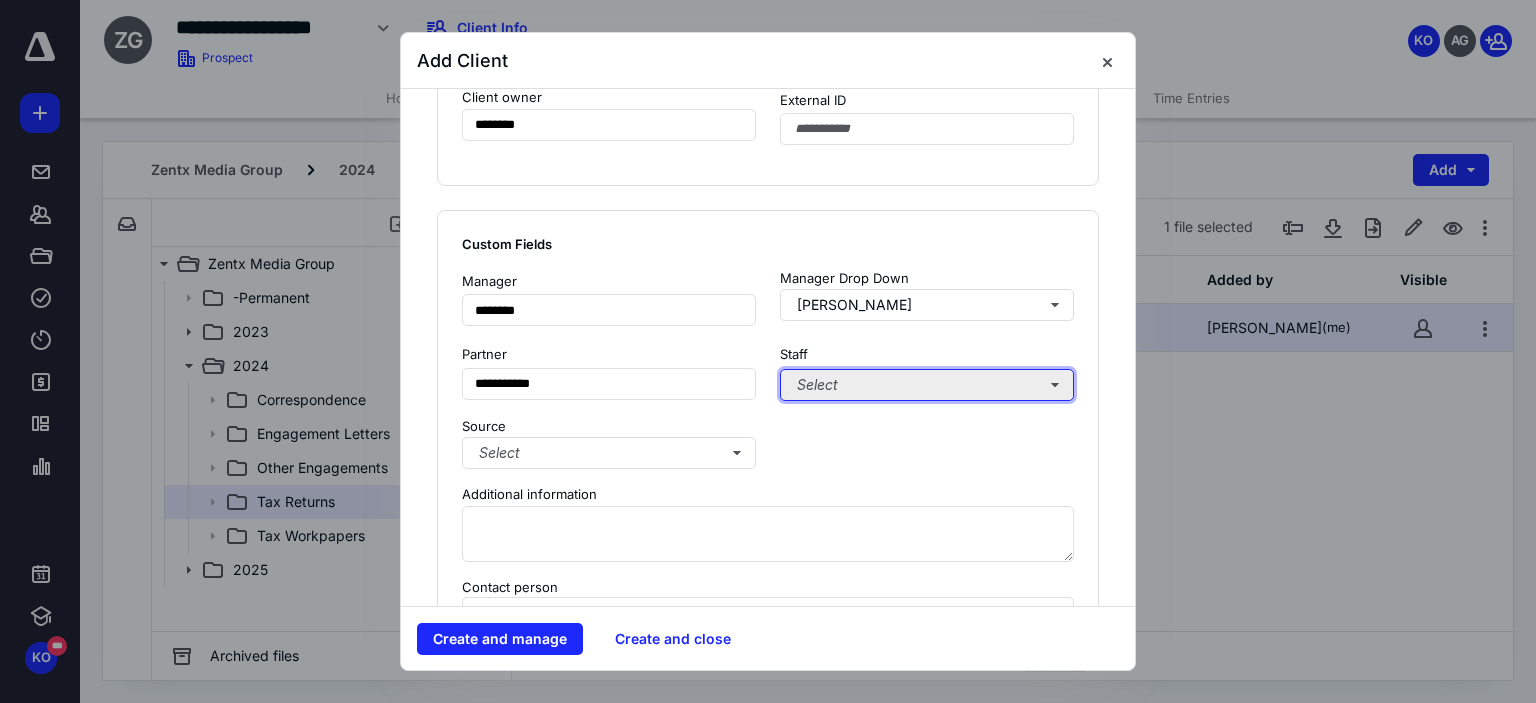 click on "Select" at bounding box center (927, 385) 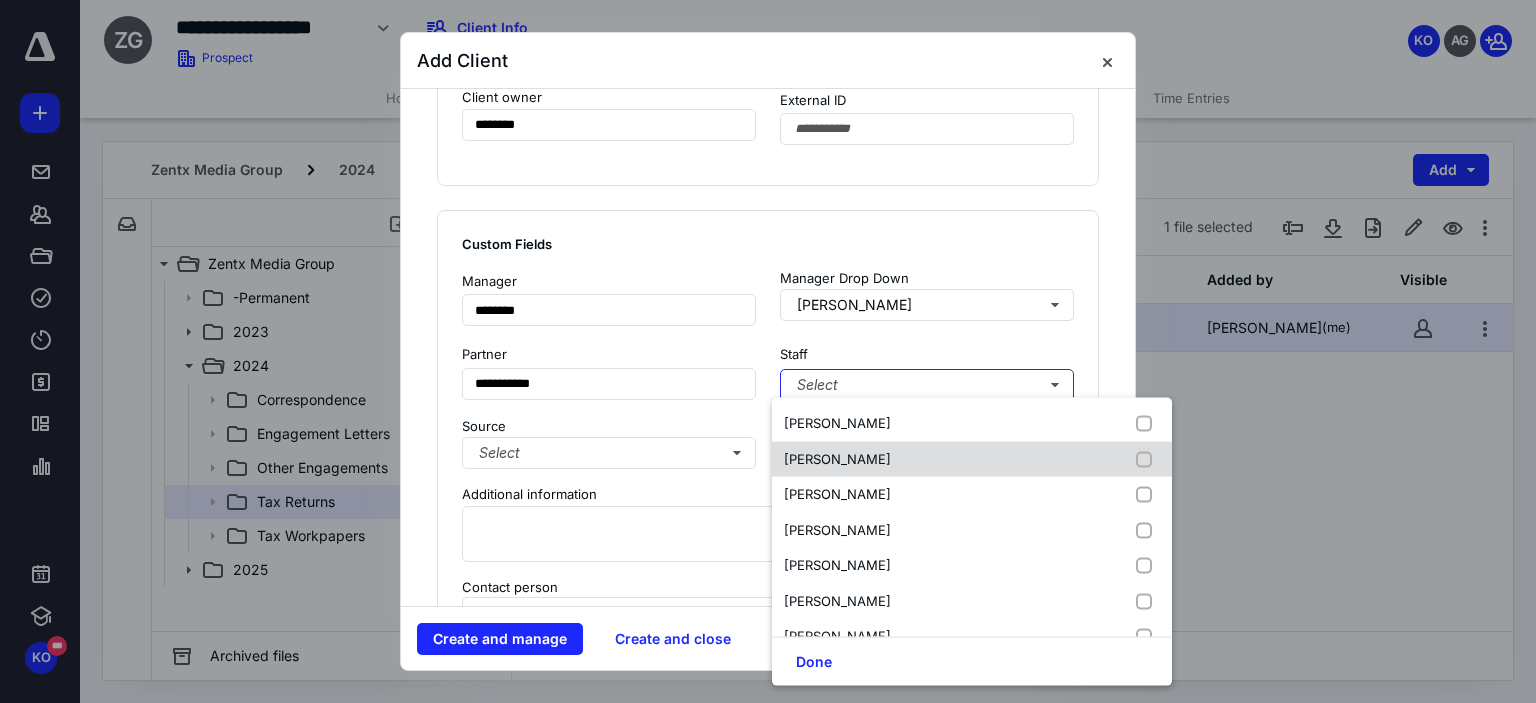 click on "[PERSON_NAME]" at bounding box center [837, 458] 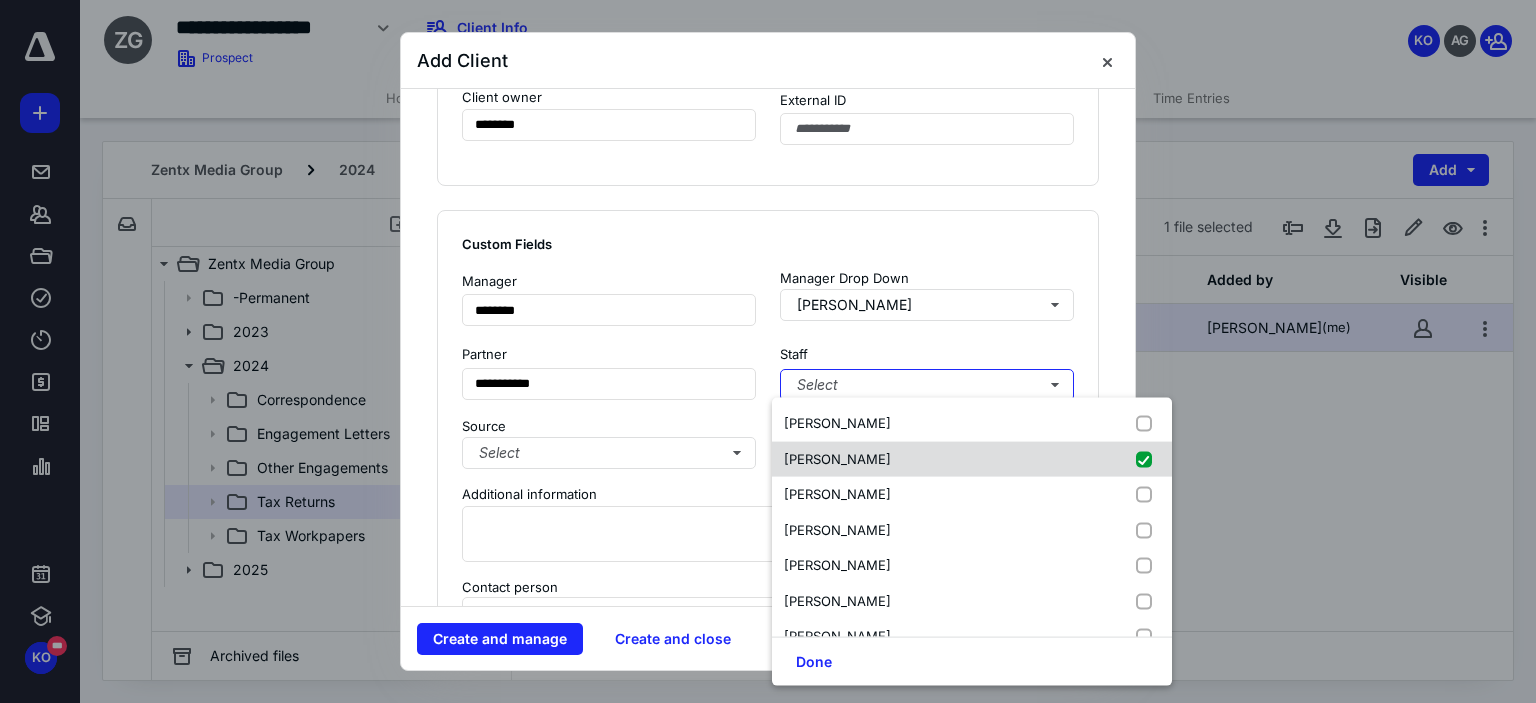 checkbox on "true" 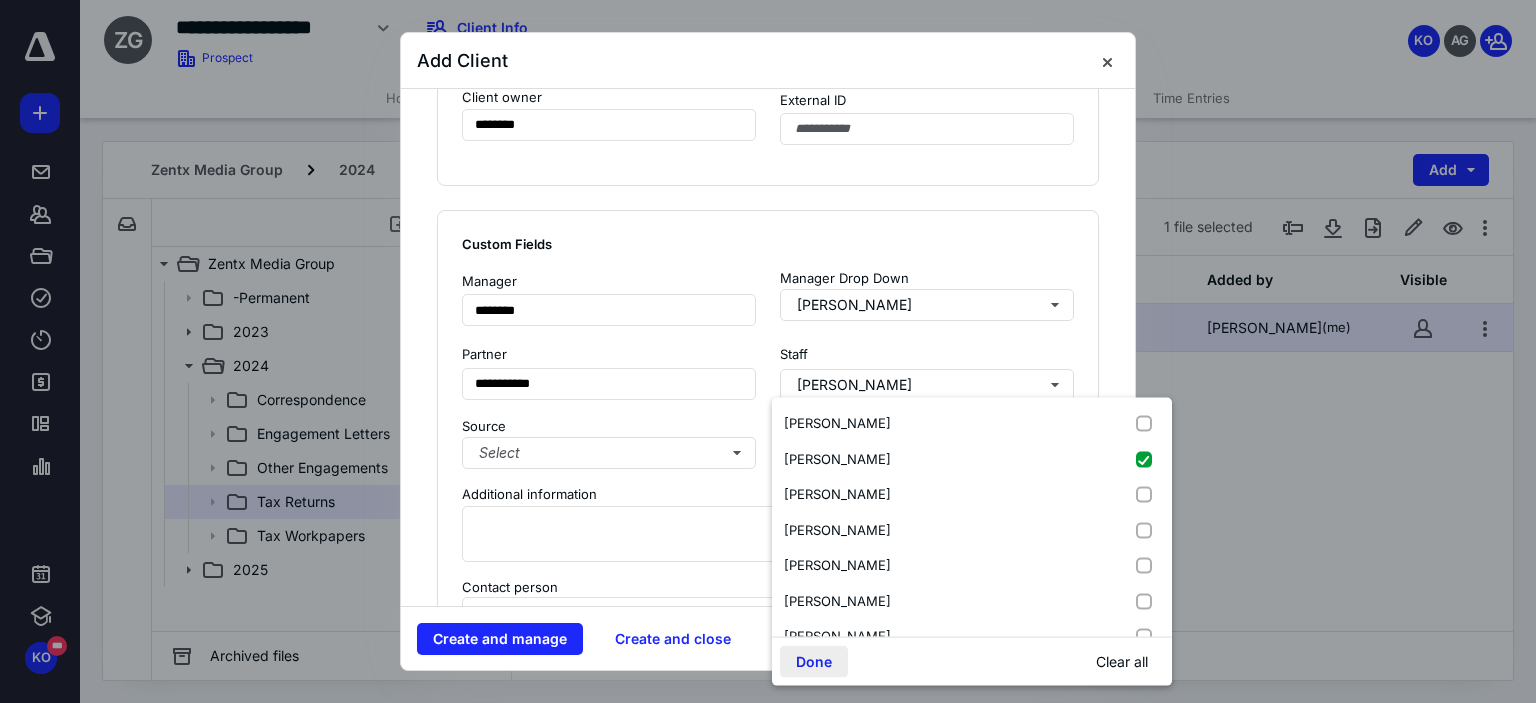 click on "Done" at bounding box center [814, 662] 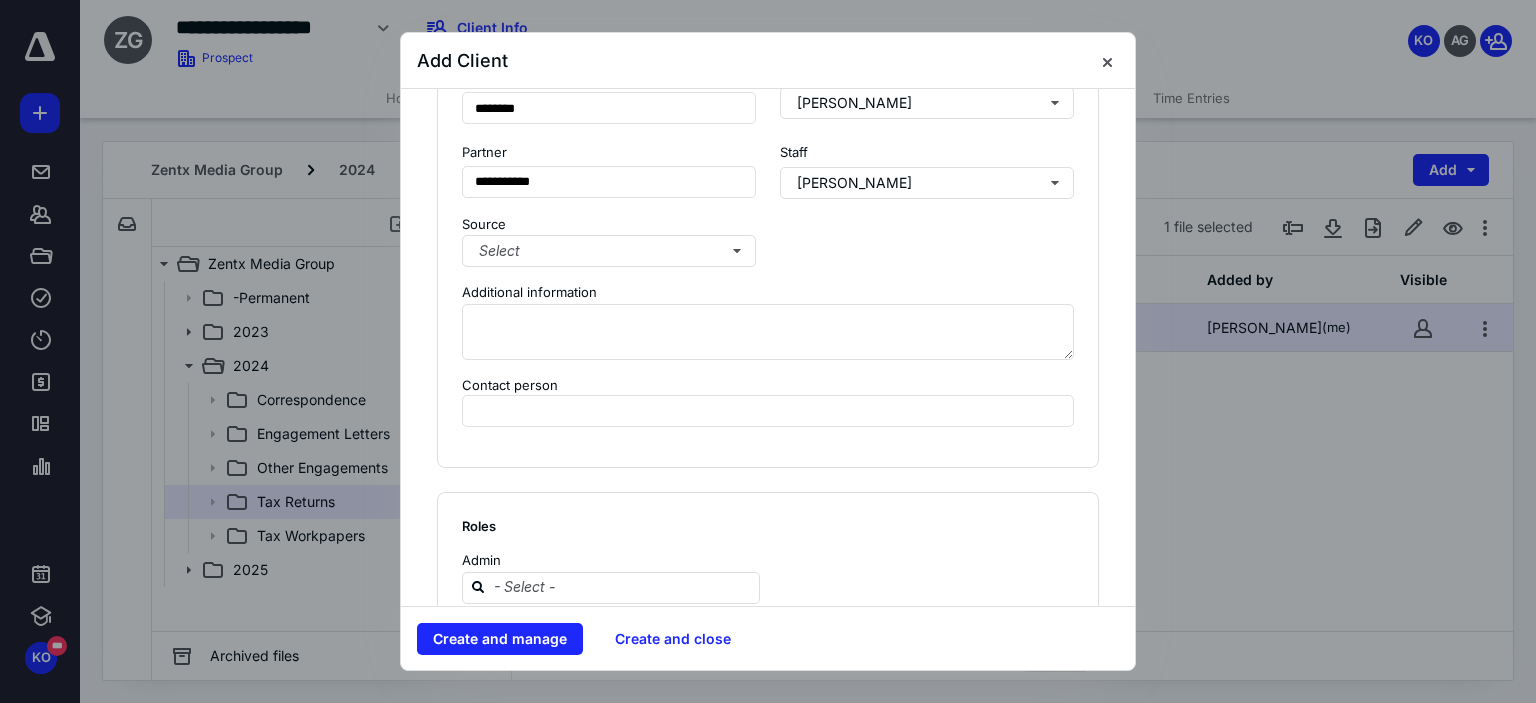 scroll, scrollTop: 1608, scrollLeft: 0, axis: vertical 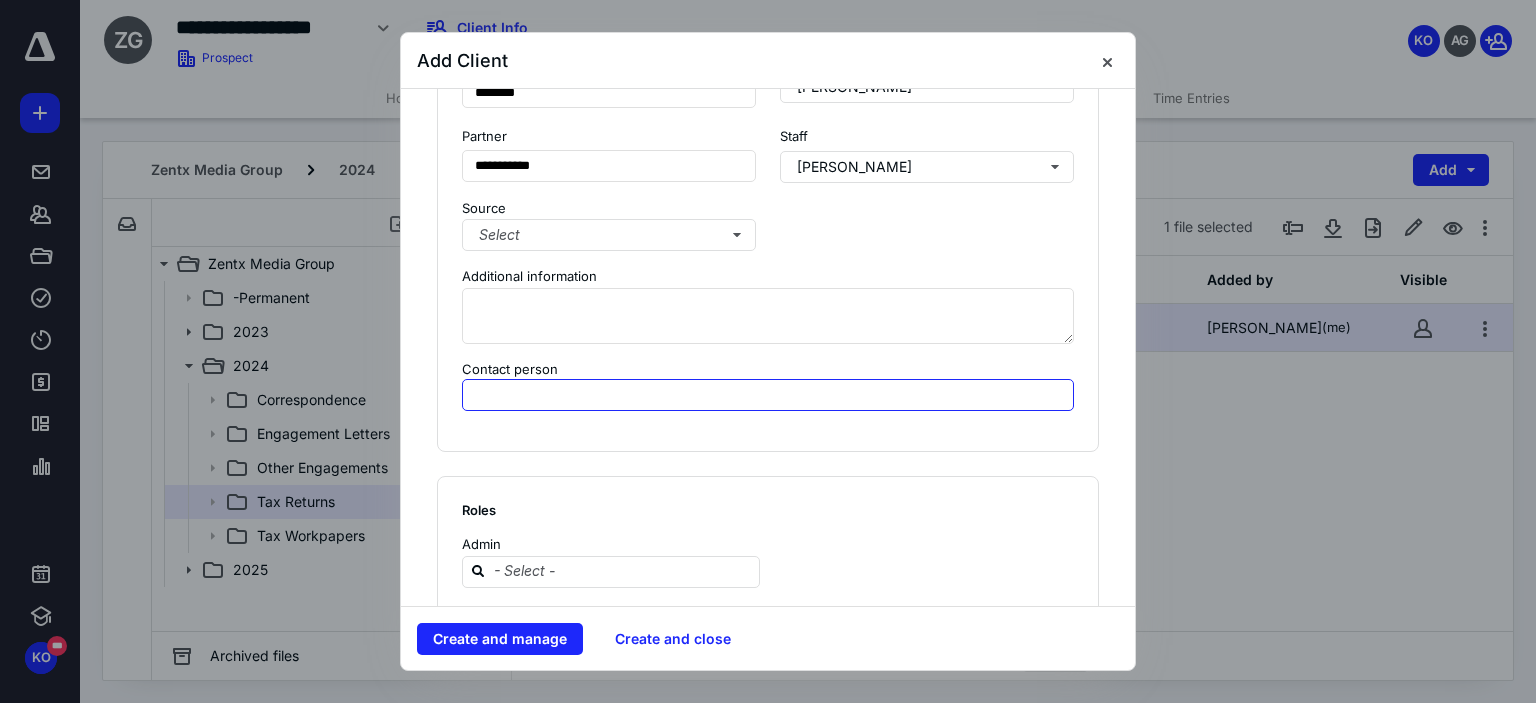 click at bounding box center [768, 395] 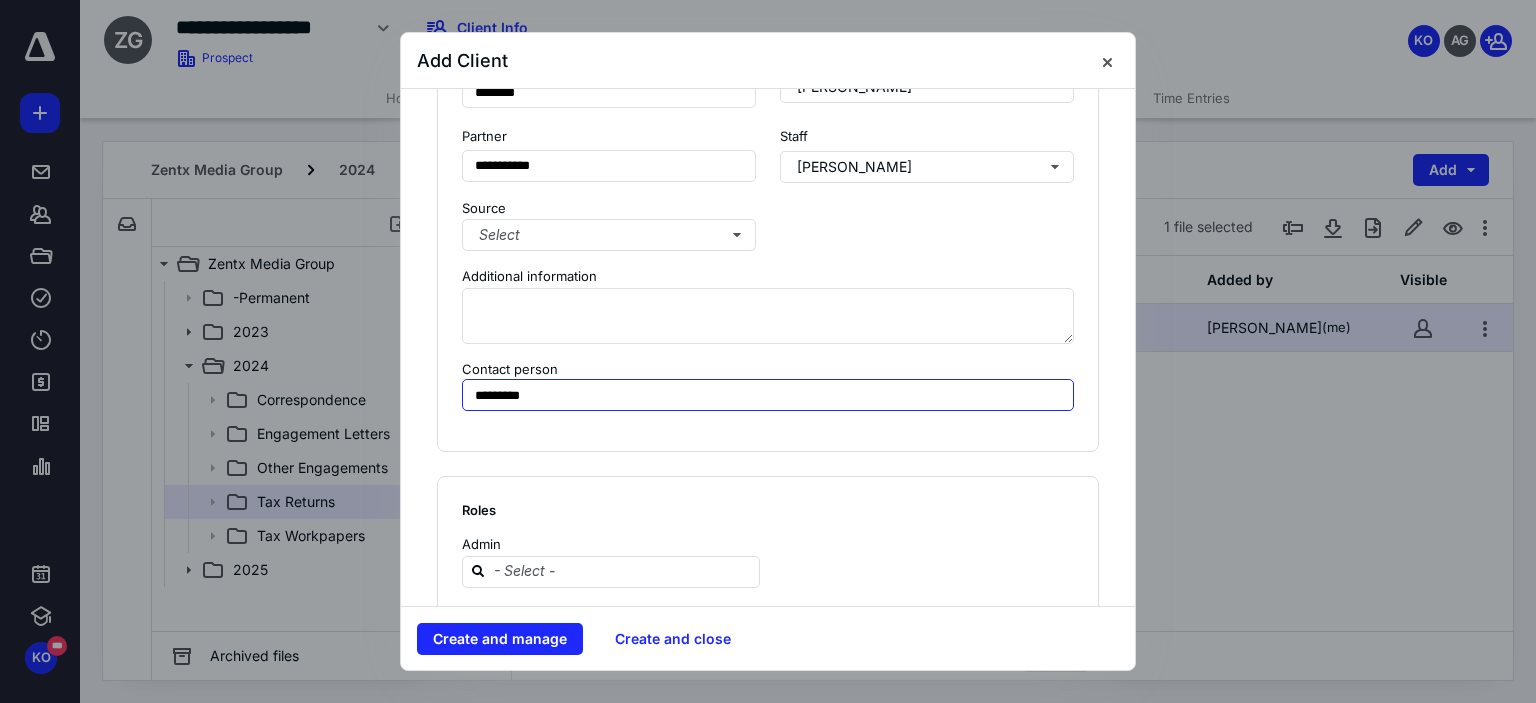type on "*********" 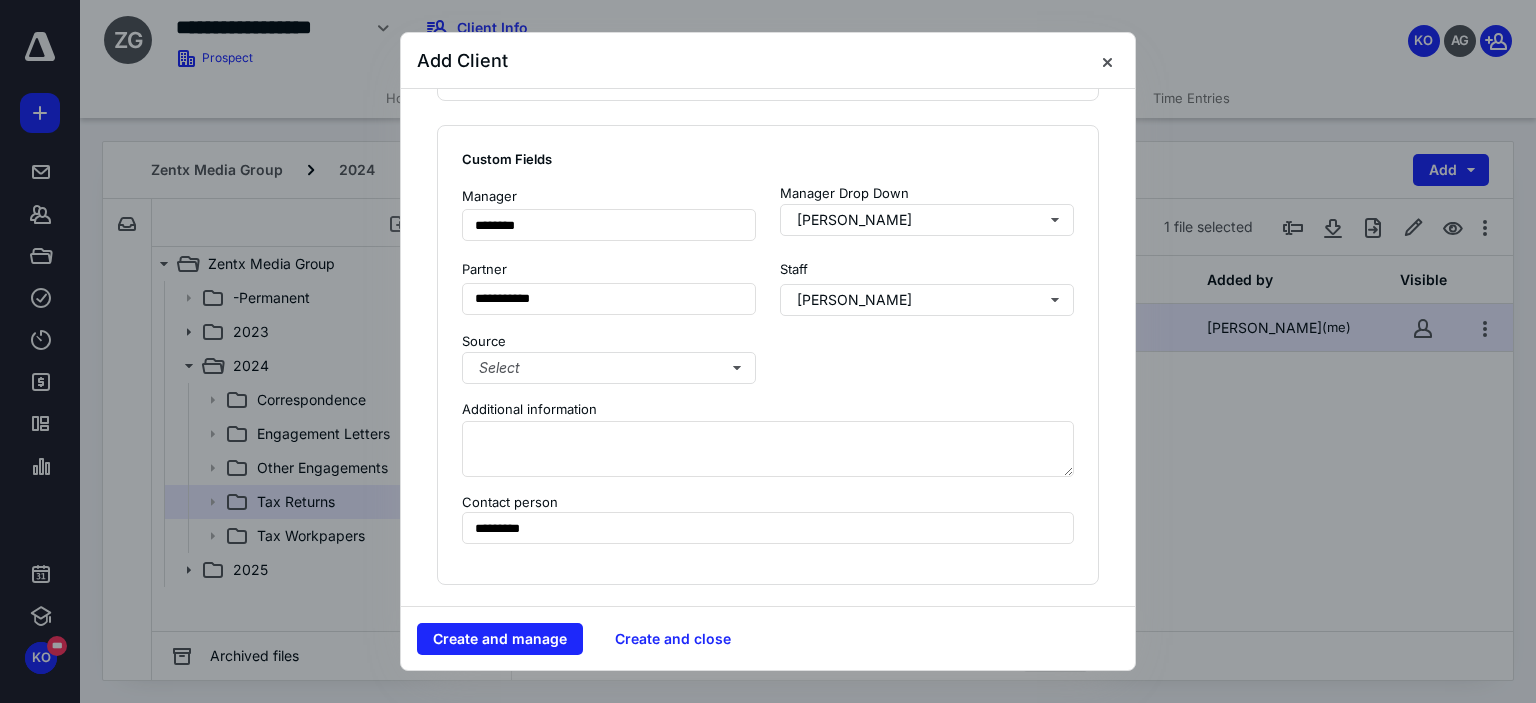 scroll, scrollTop: 1573, scrollLeft: 0, axis: vertical 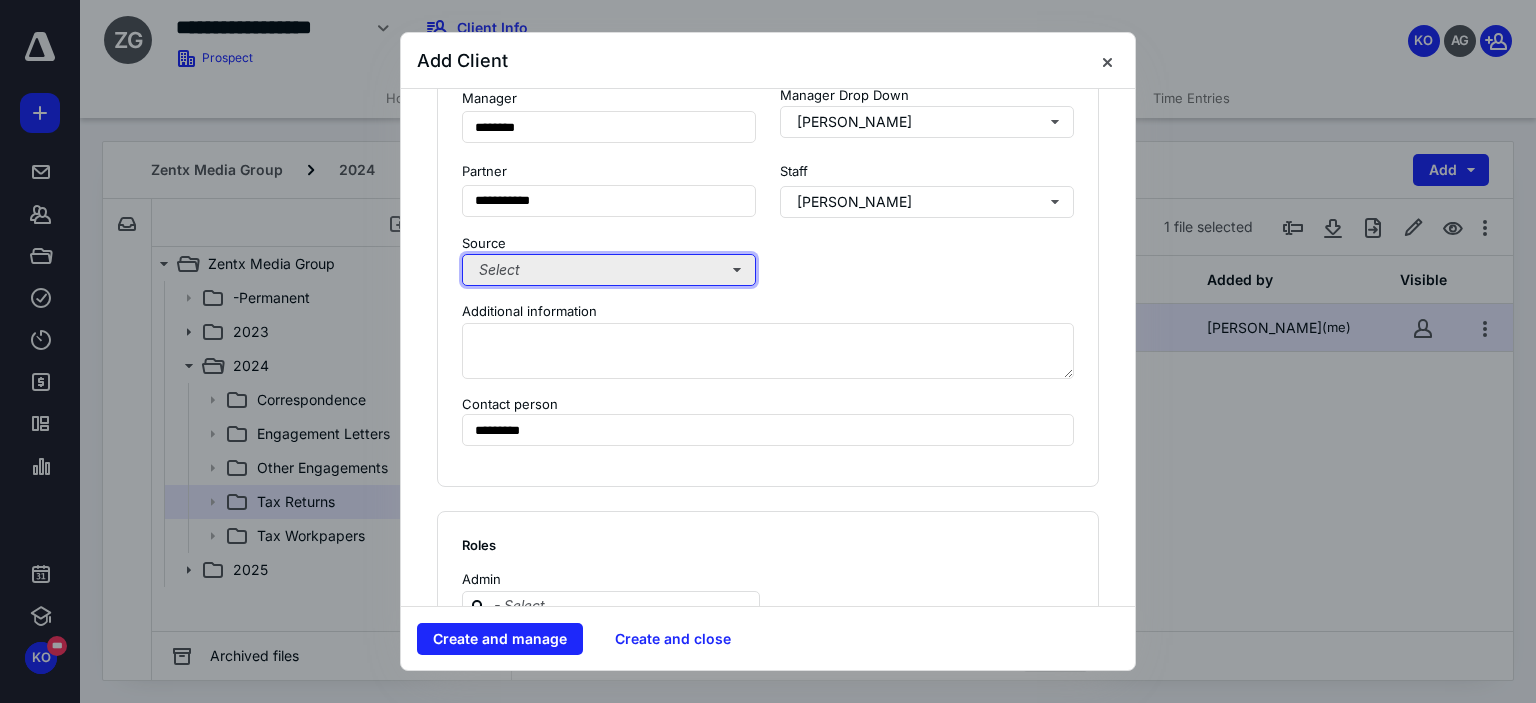 click on "Select" at bounding box center (609, 270) 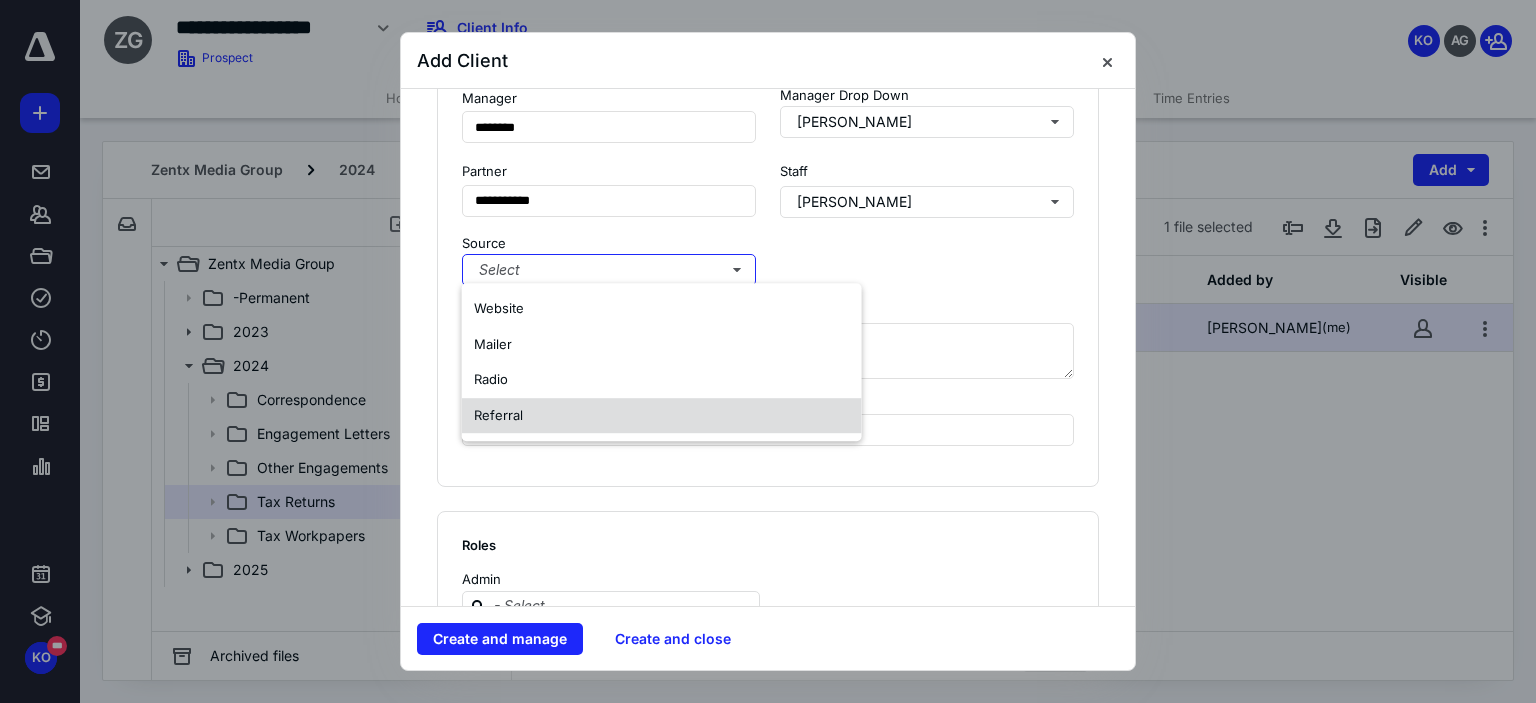 click on "Referral" at bounding box center (662, 416) 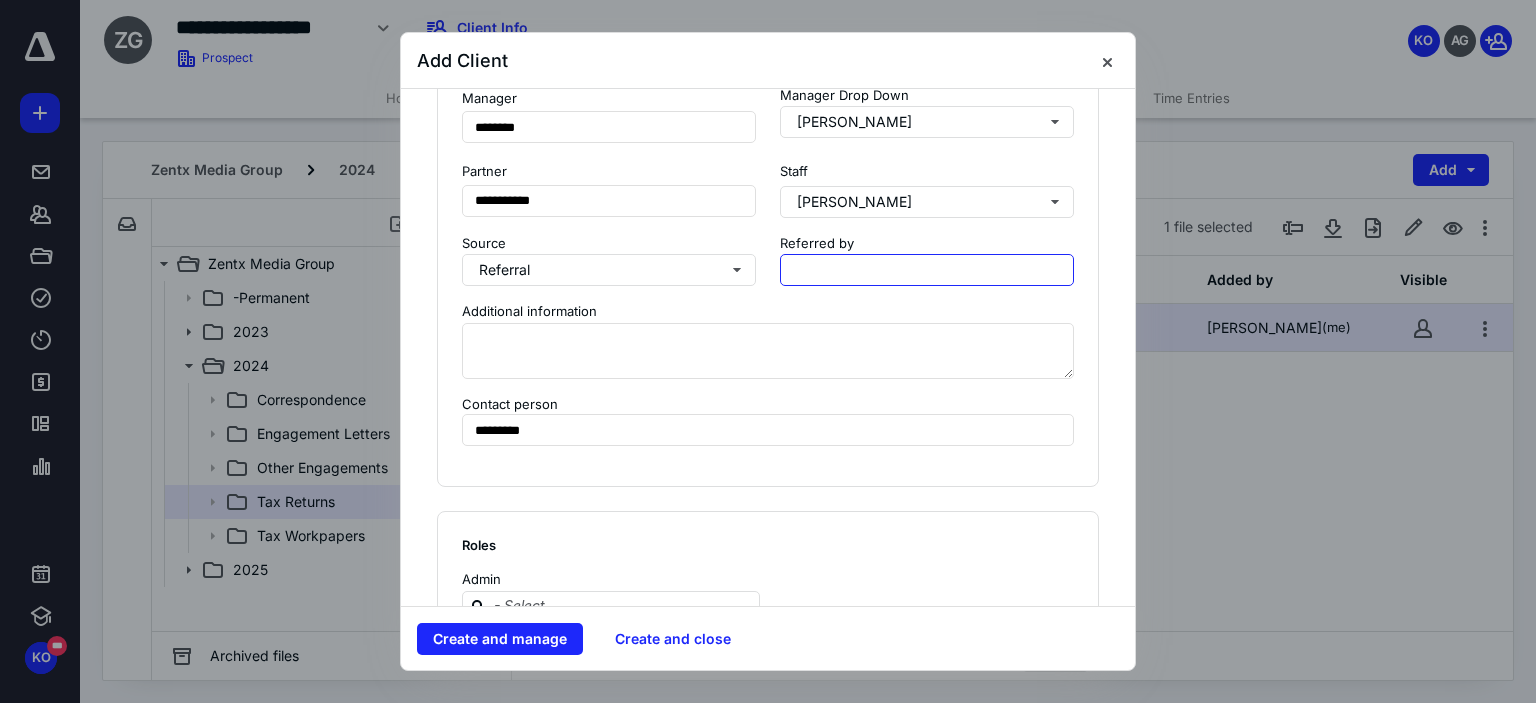 click at bounding box center [927, 270] 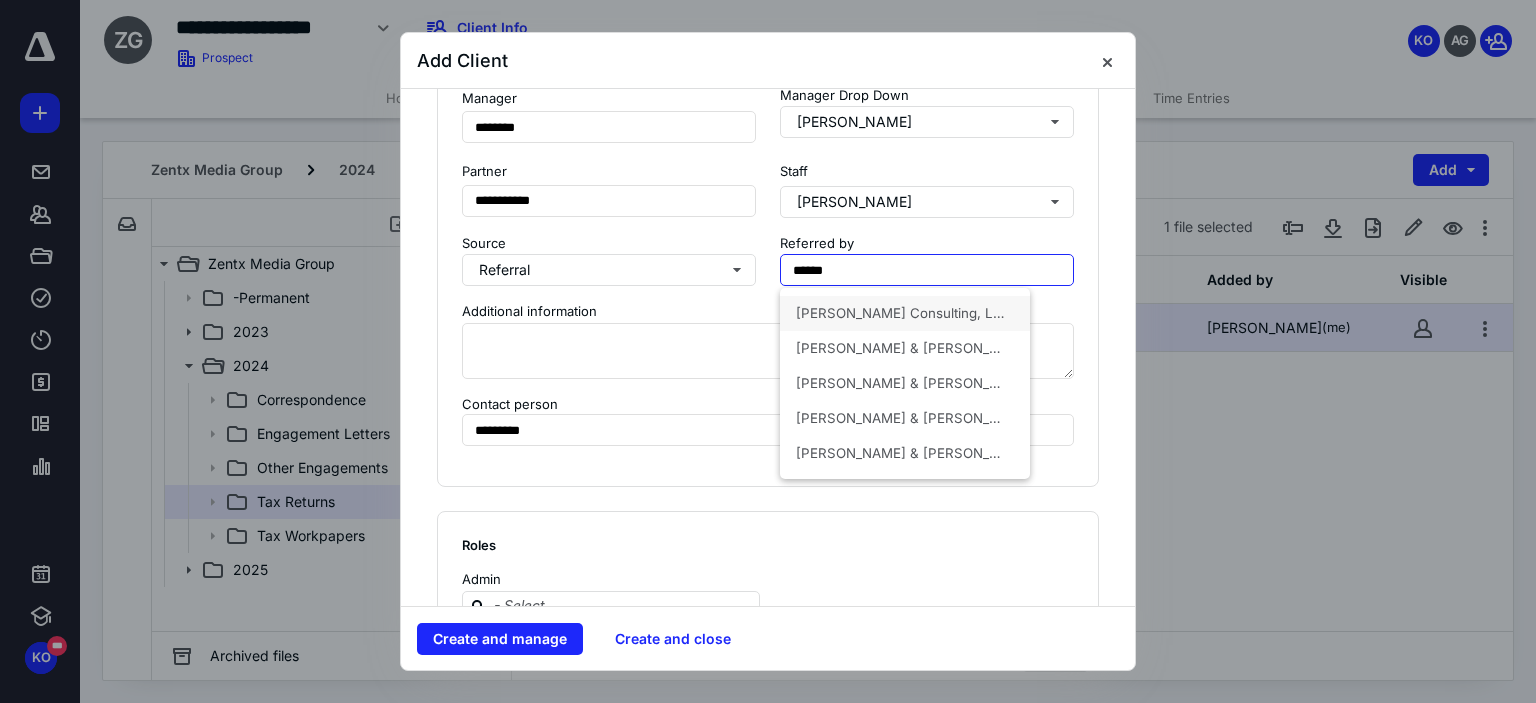 click on "[PERSON_NAME] Consulting, LLC" at bounding box center [903, 313] 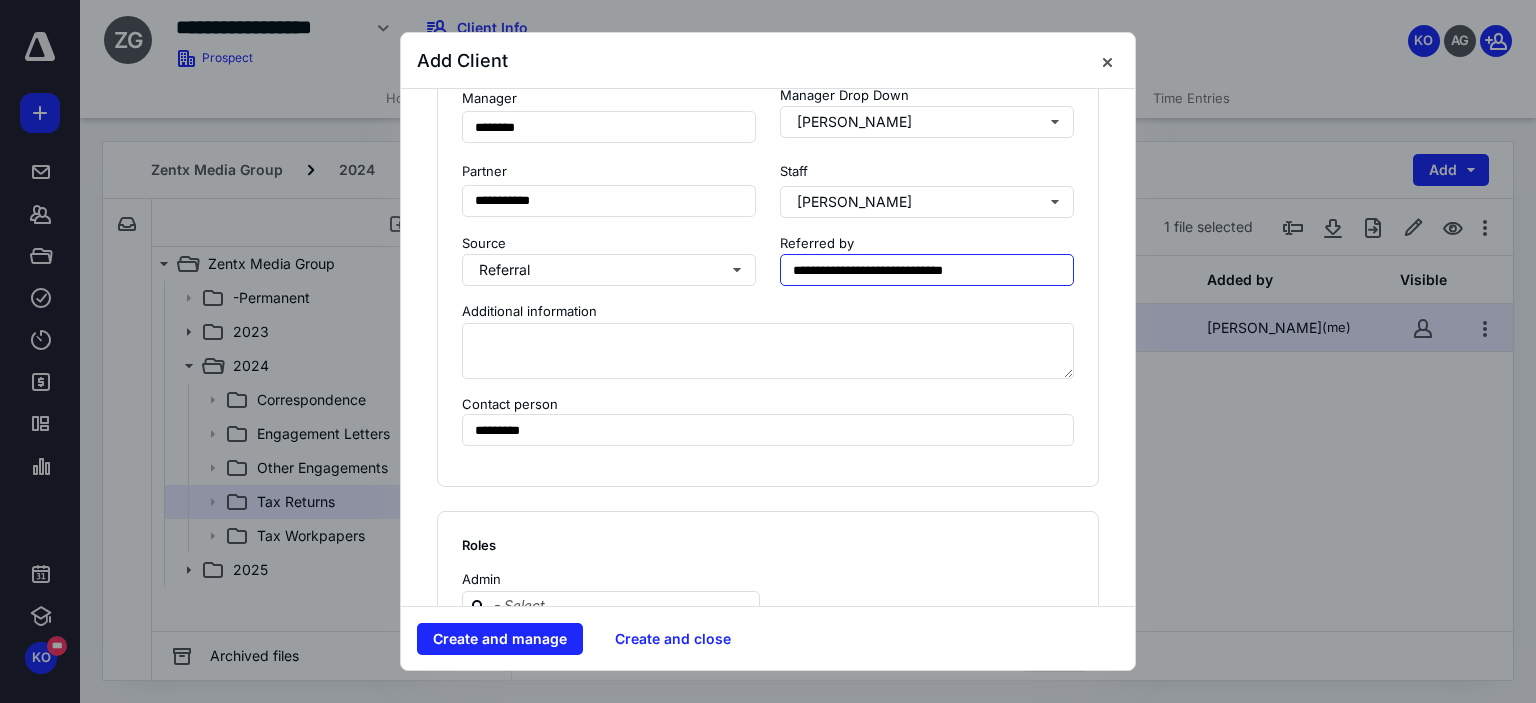 type on "**********" 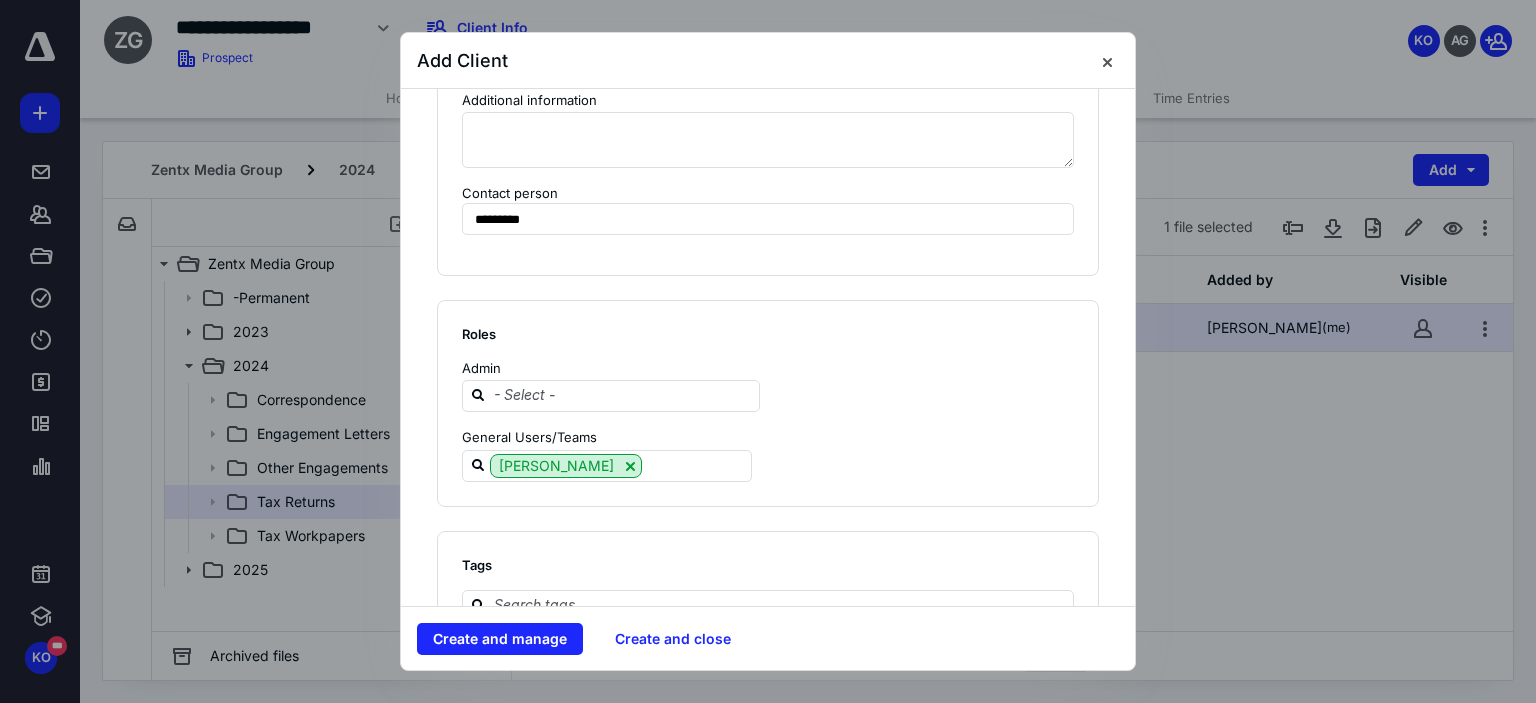 scroll, scrollTop: 1853, scrollLeft: 0, axis: vertical 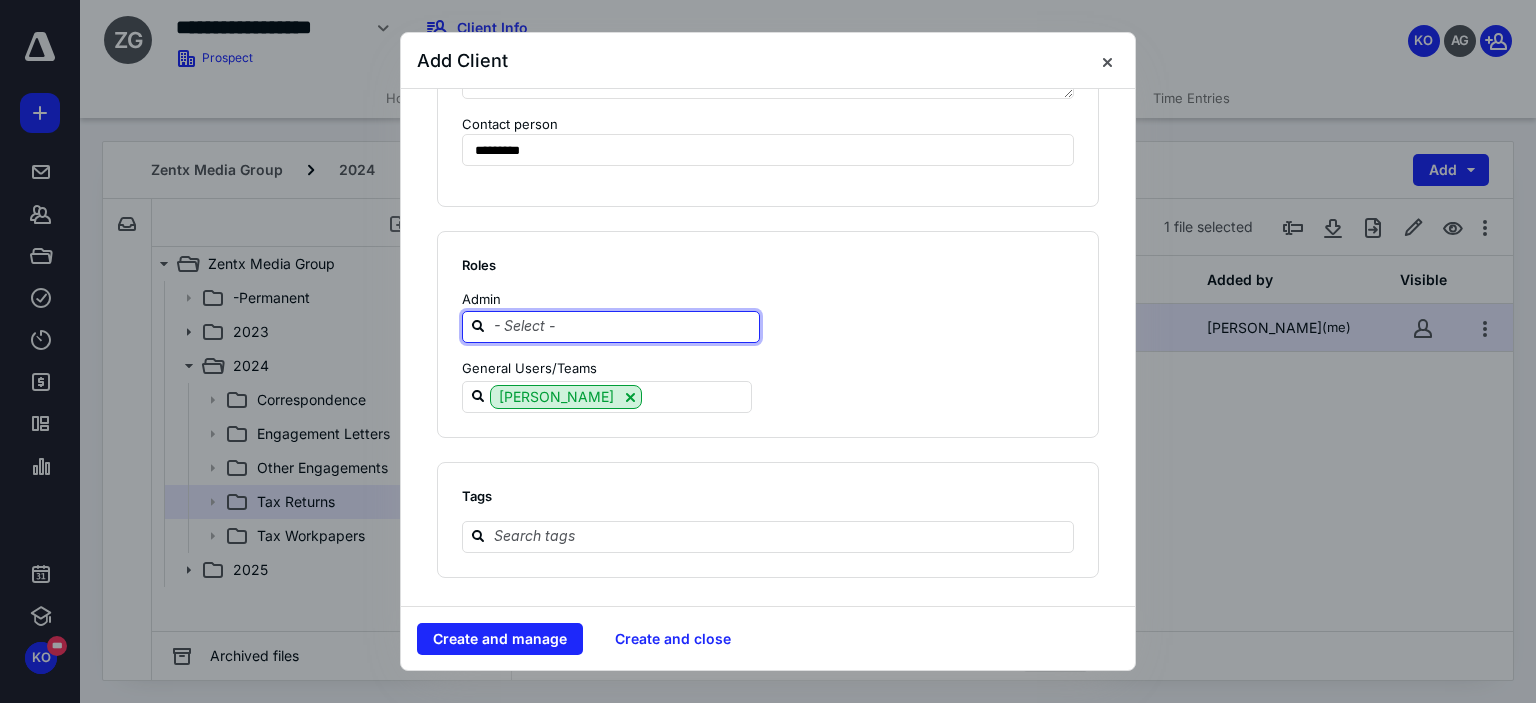 click at bounding box center (623, 326) 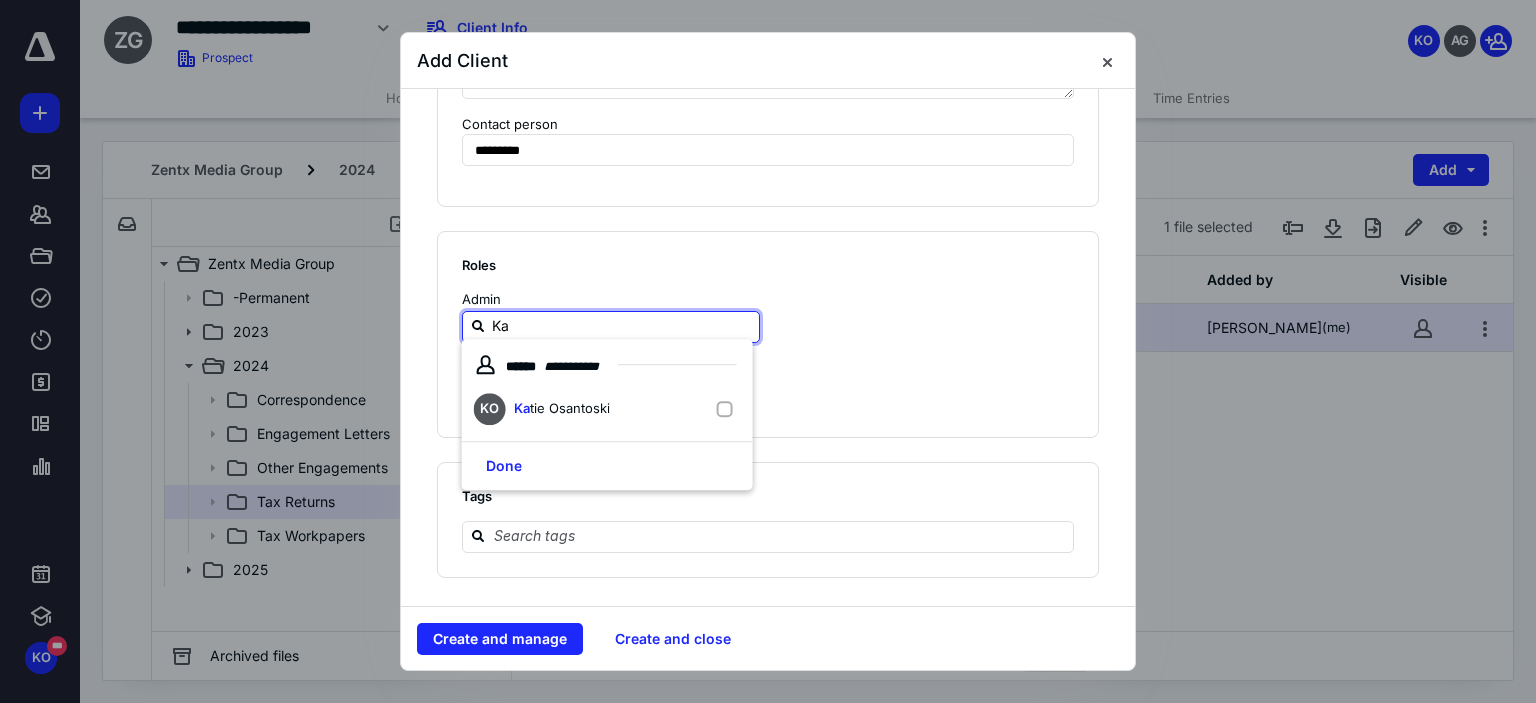 type on "Kat" 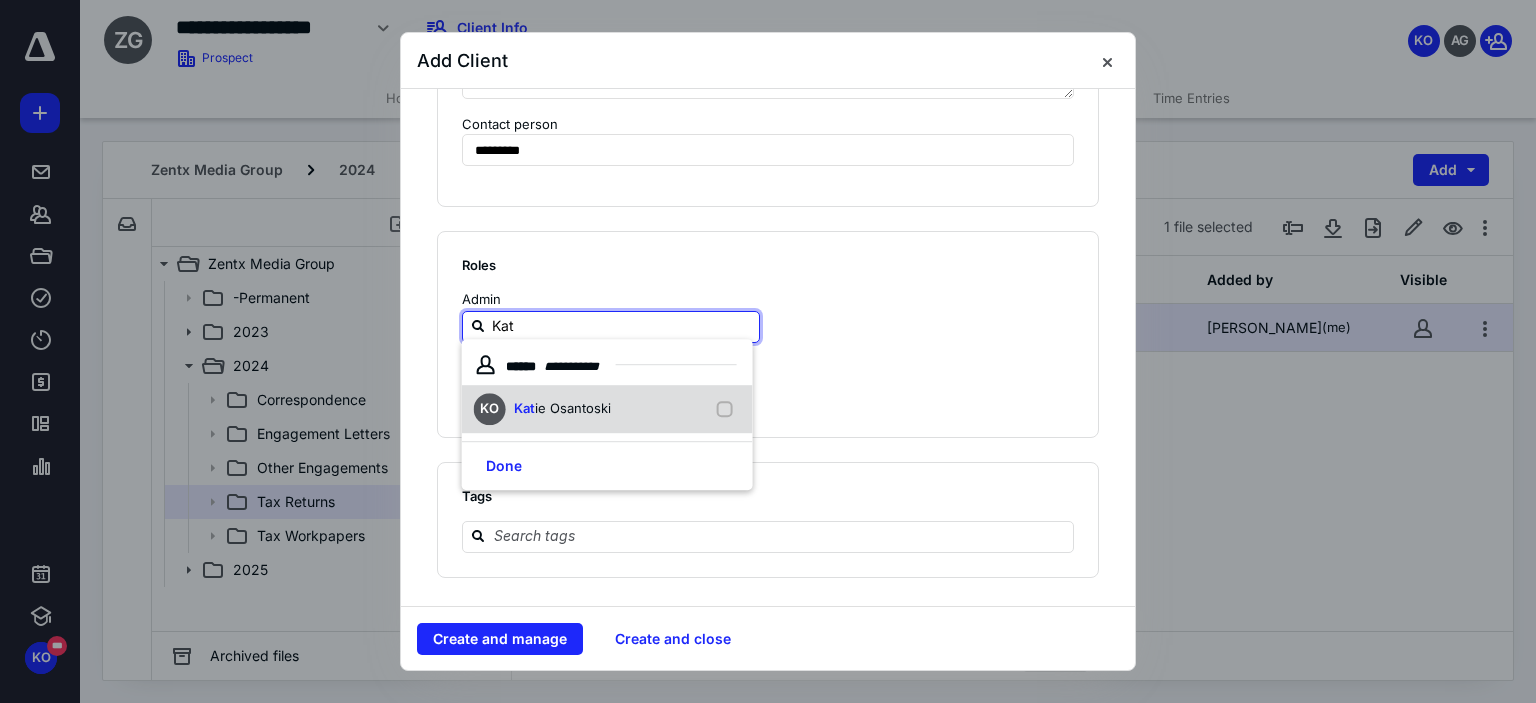 click on "KO Kat ie Osantoski" at bounding box center [607, 409] 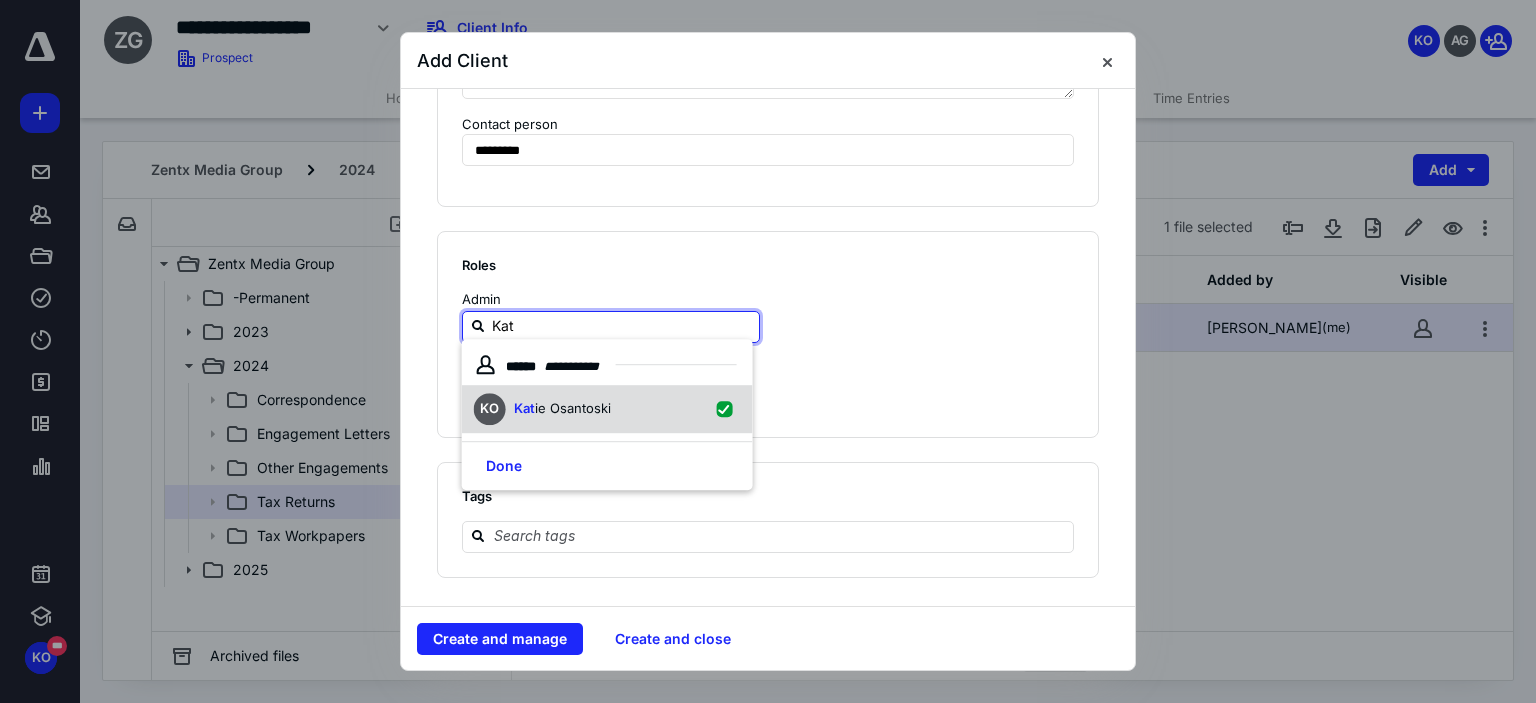 checkbox on "true" 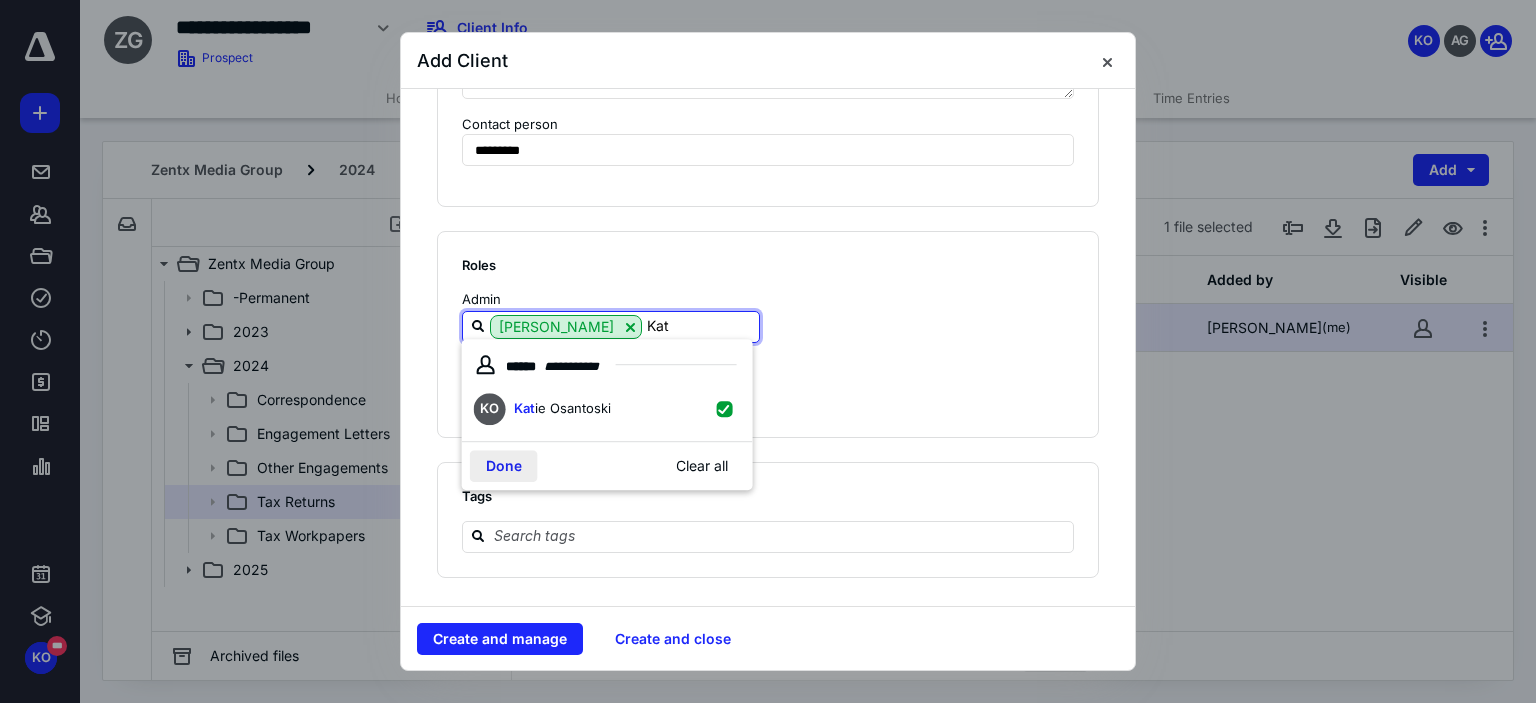 type on "Kat" 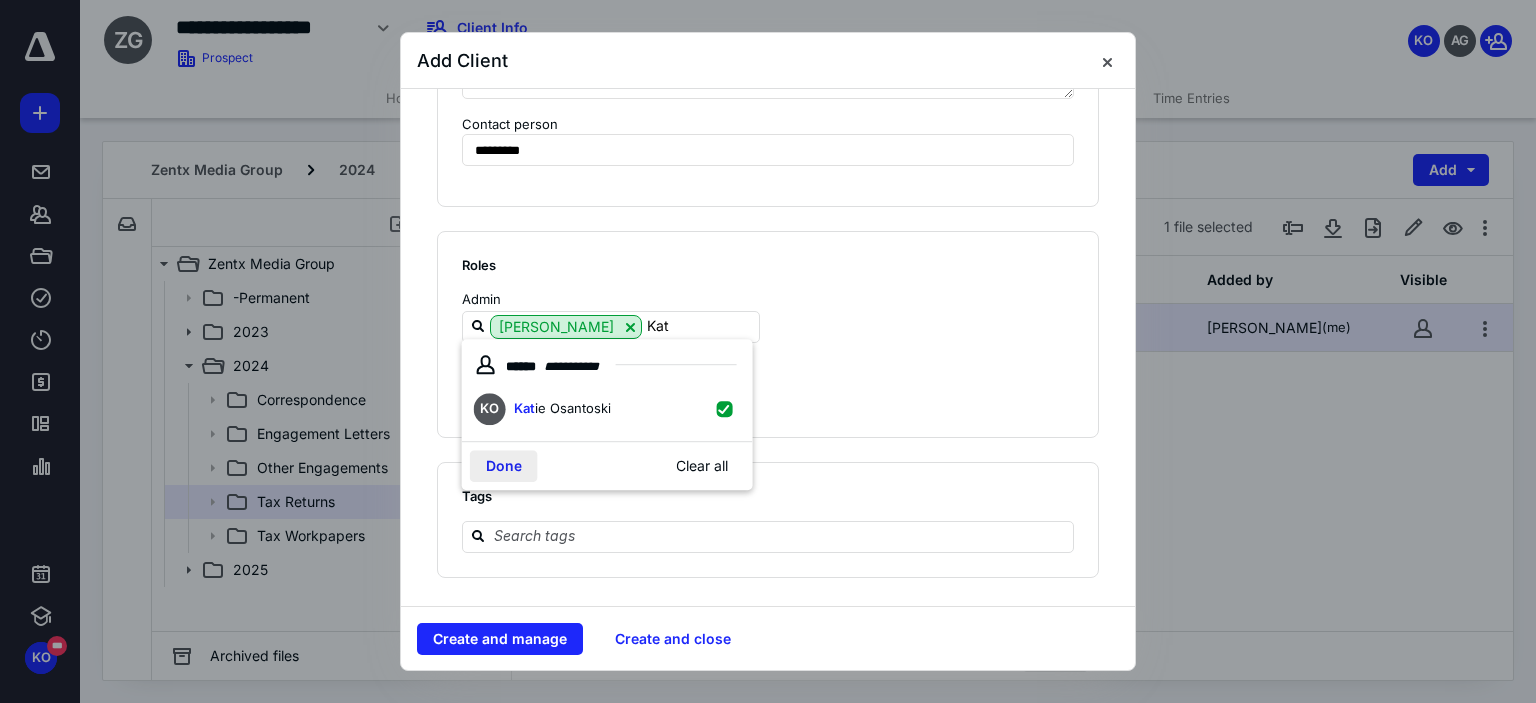 click on "Done" at bounding box center [504, 466] 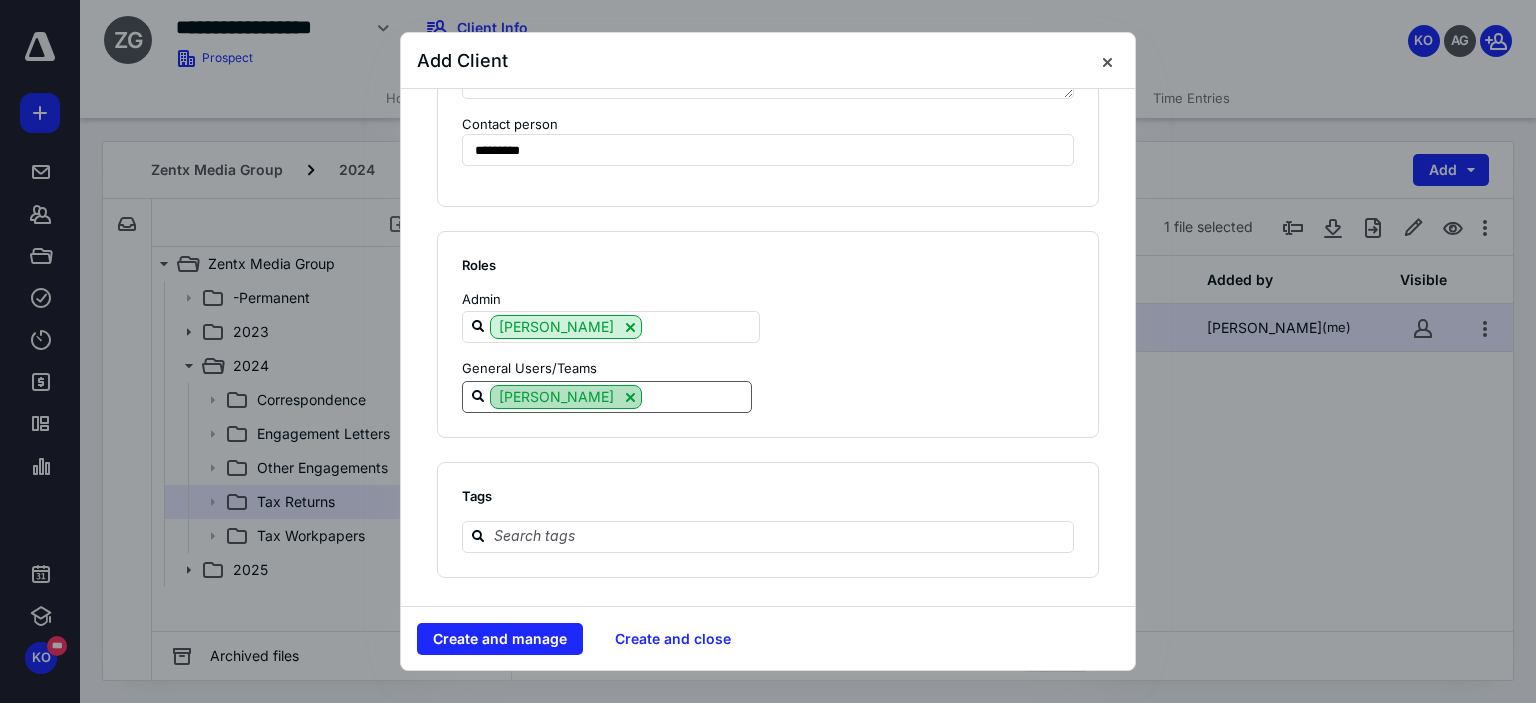 click at bounding box center (630, 397) 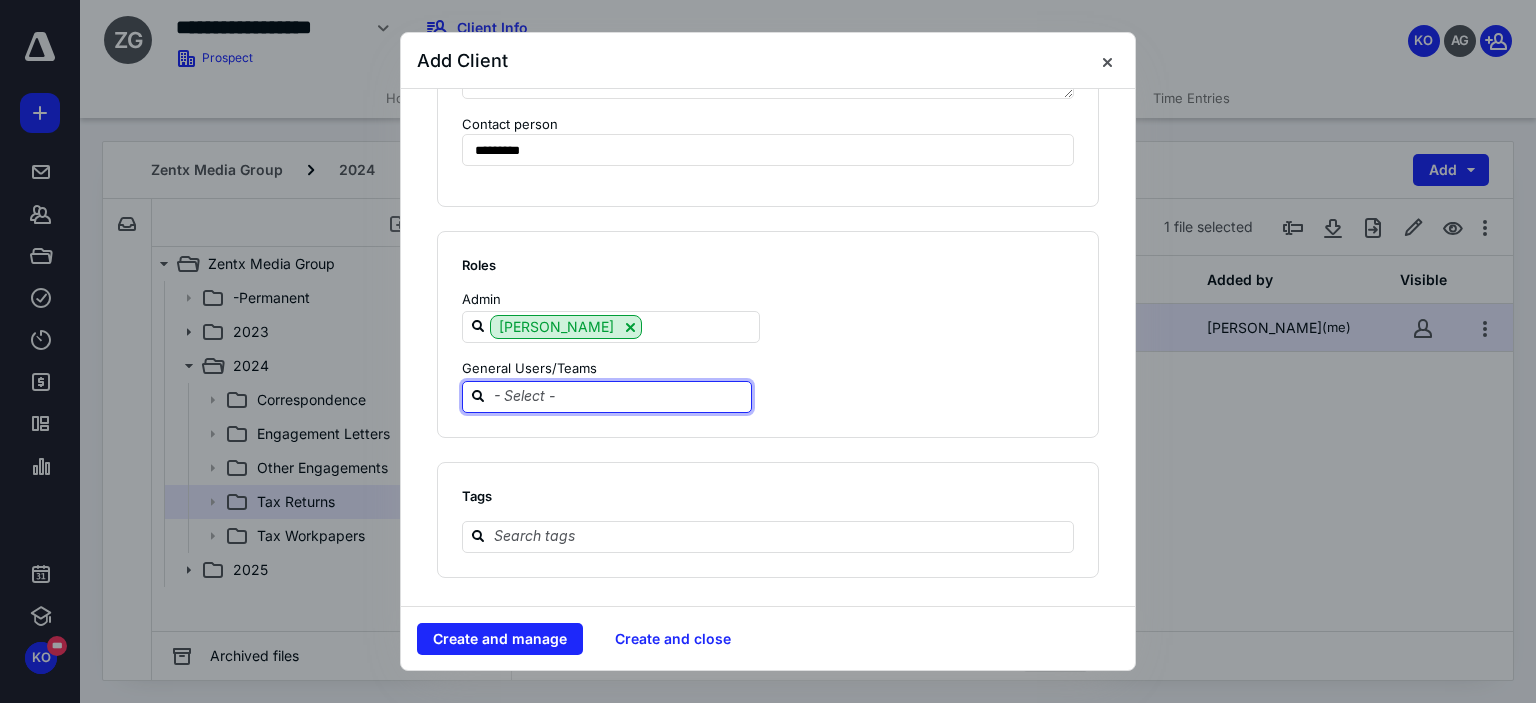 click at bounding box center (619, 396) 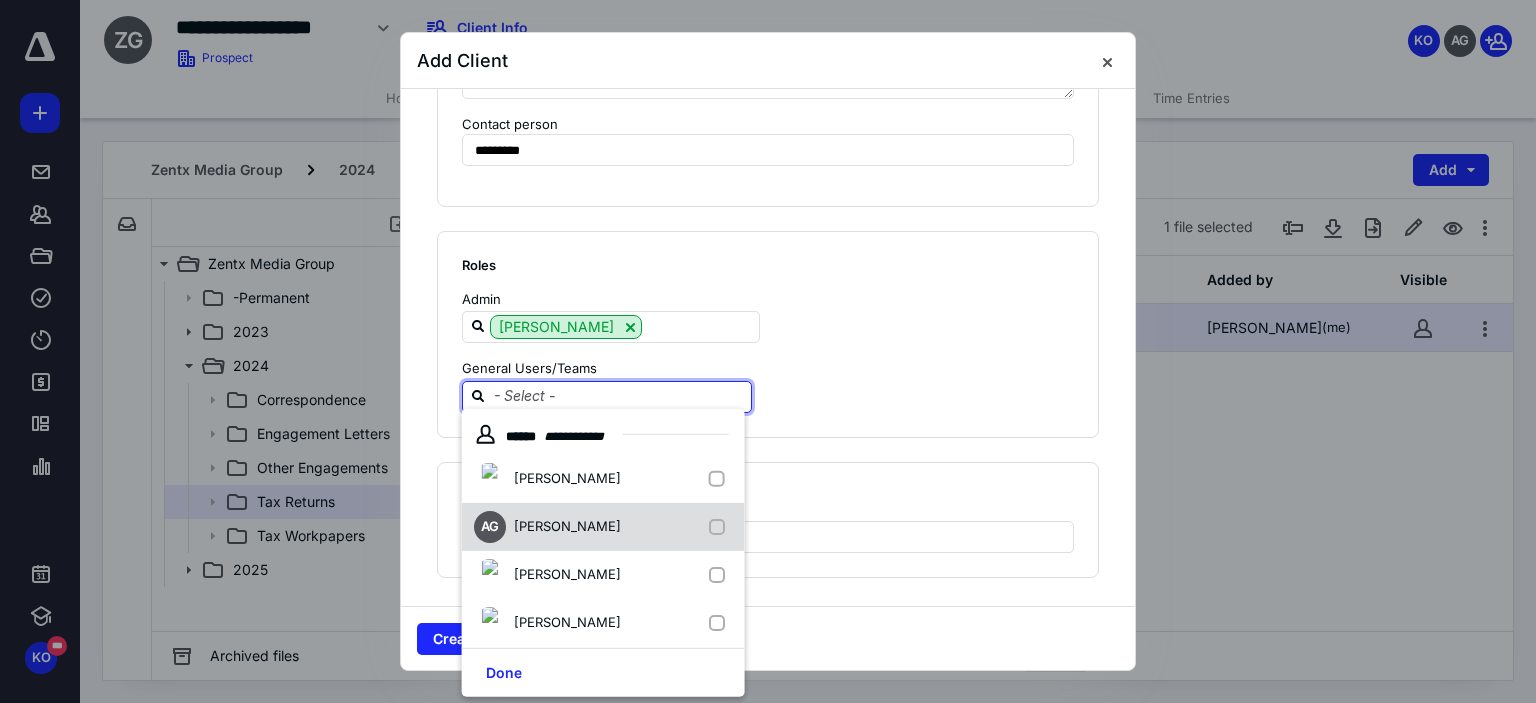 click on "[PERSON_NAME]" at bounding box center [567, 526] 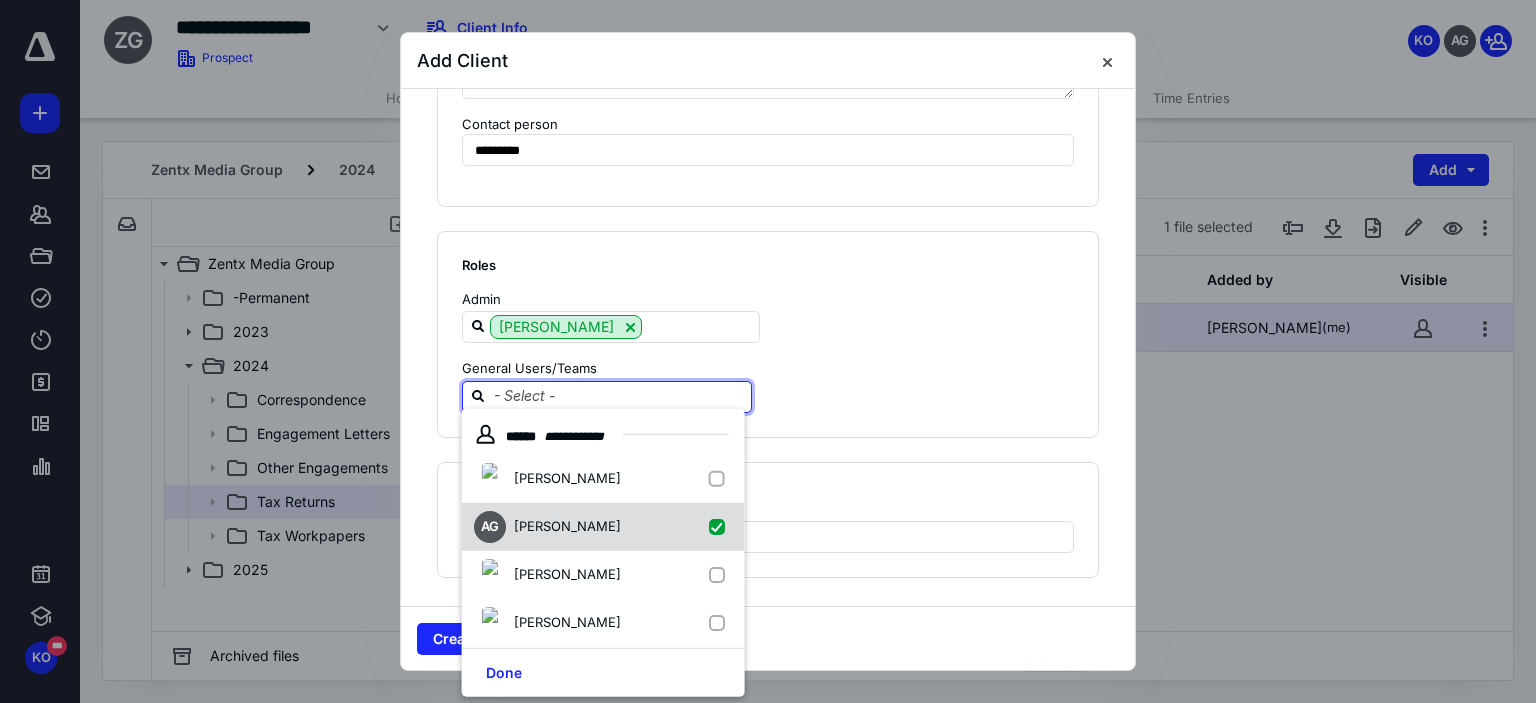 checkbox on "true" 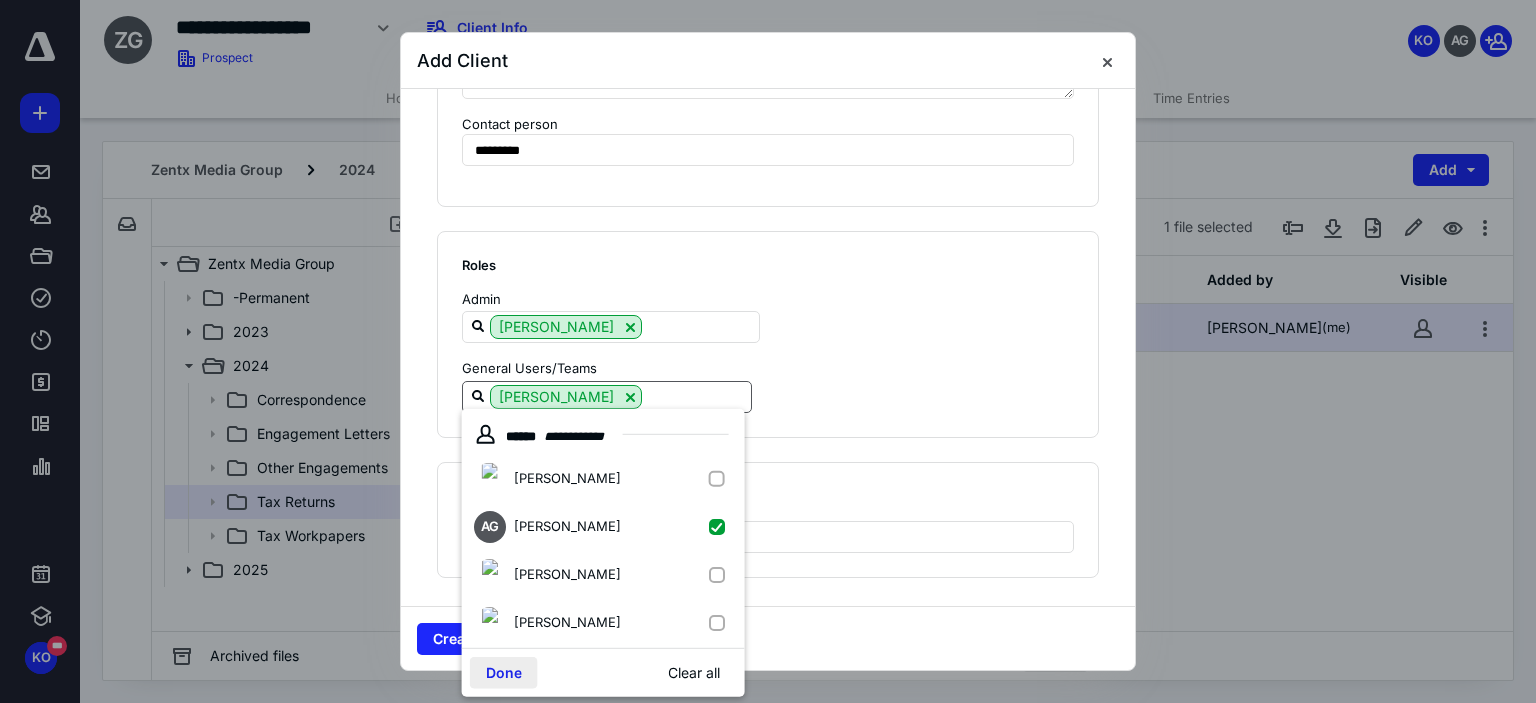 click on "Done" at bounding box center (504, 673) 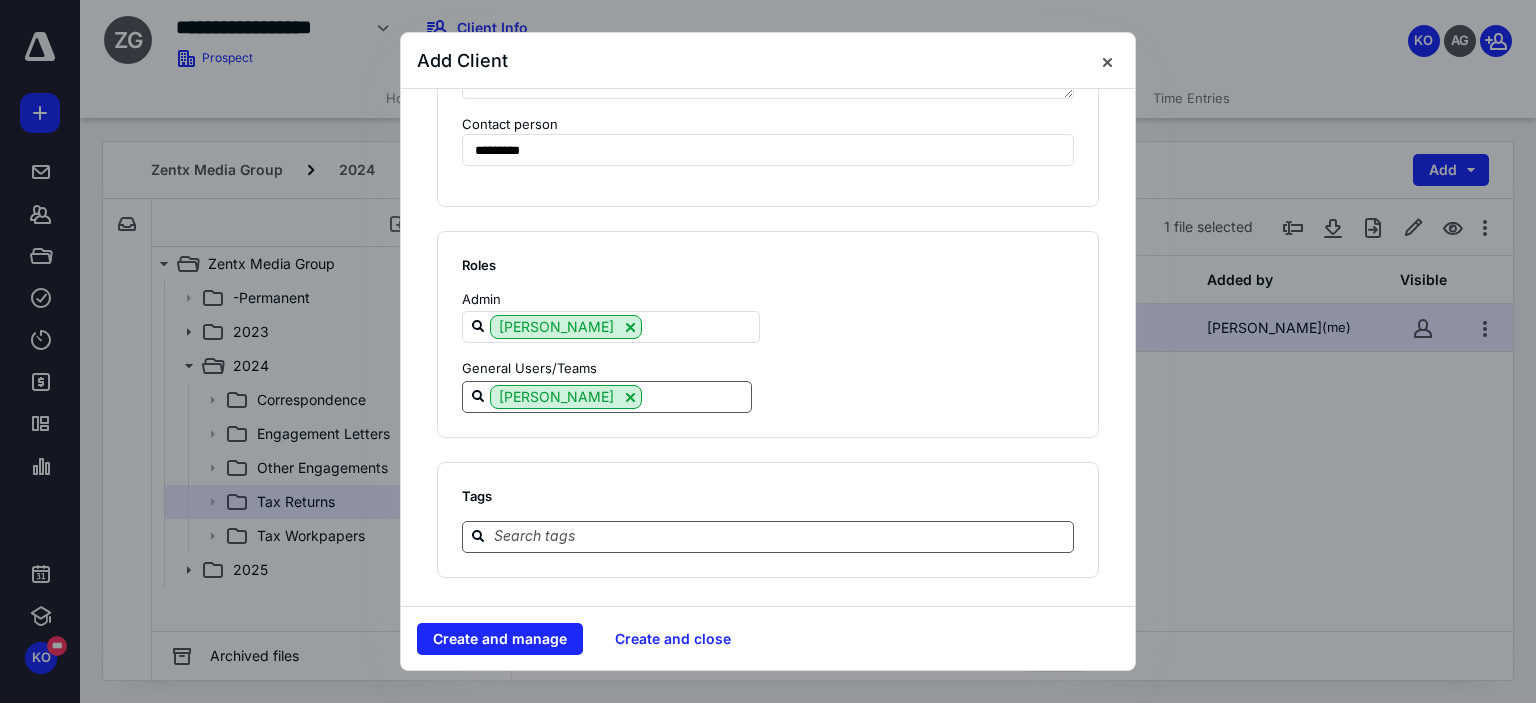 click at bounding box center [780, 536] 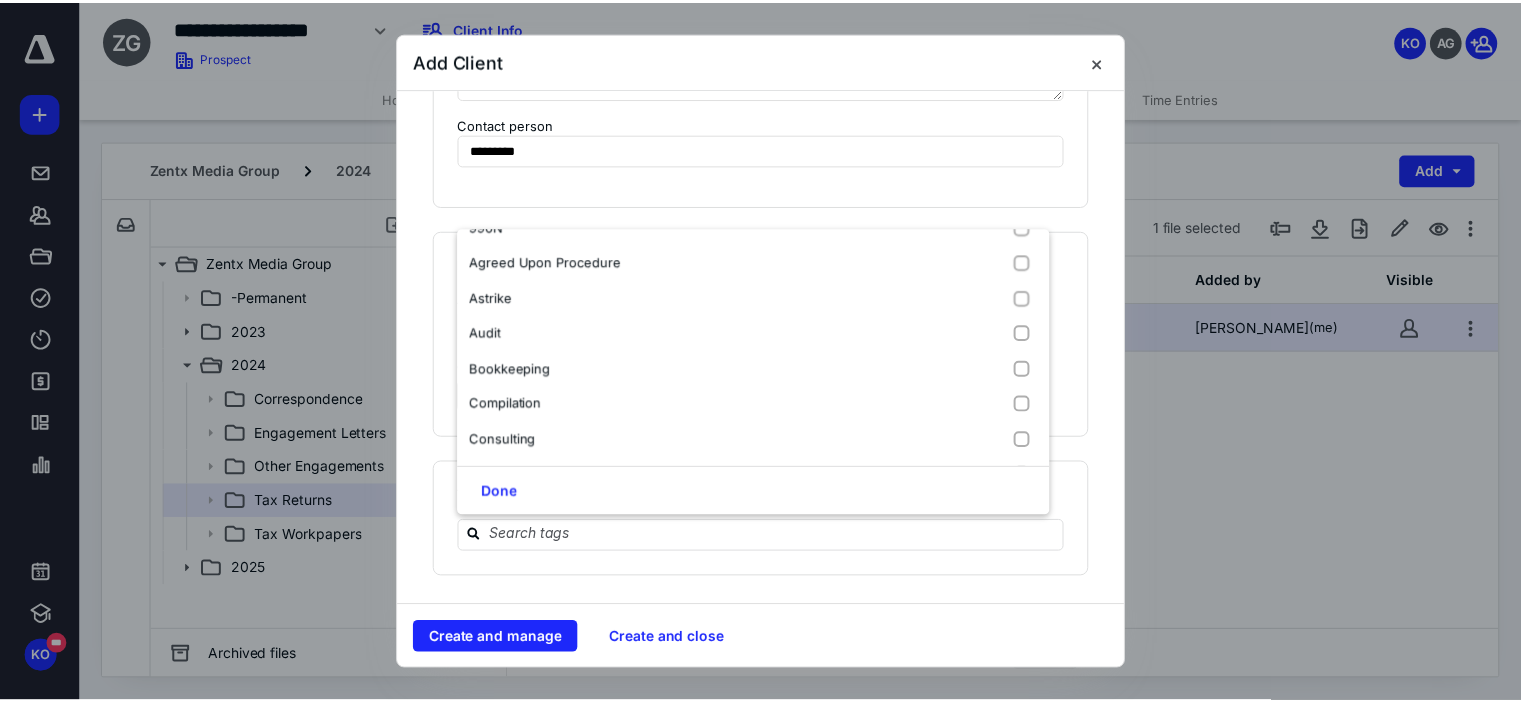 scroll, scrollTop: 600, scrollLeft: 0, axis: vertical 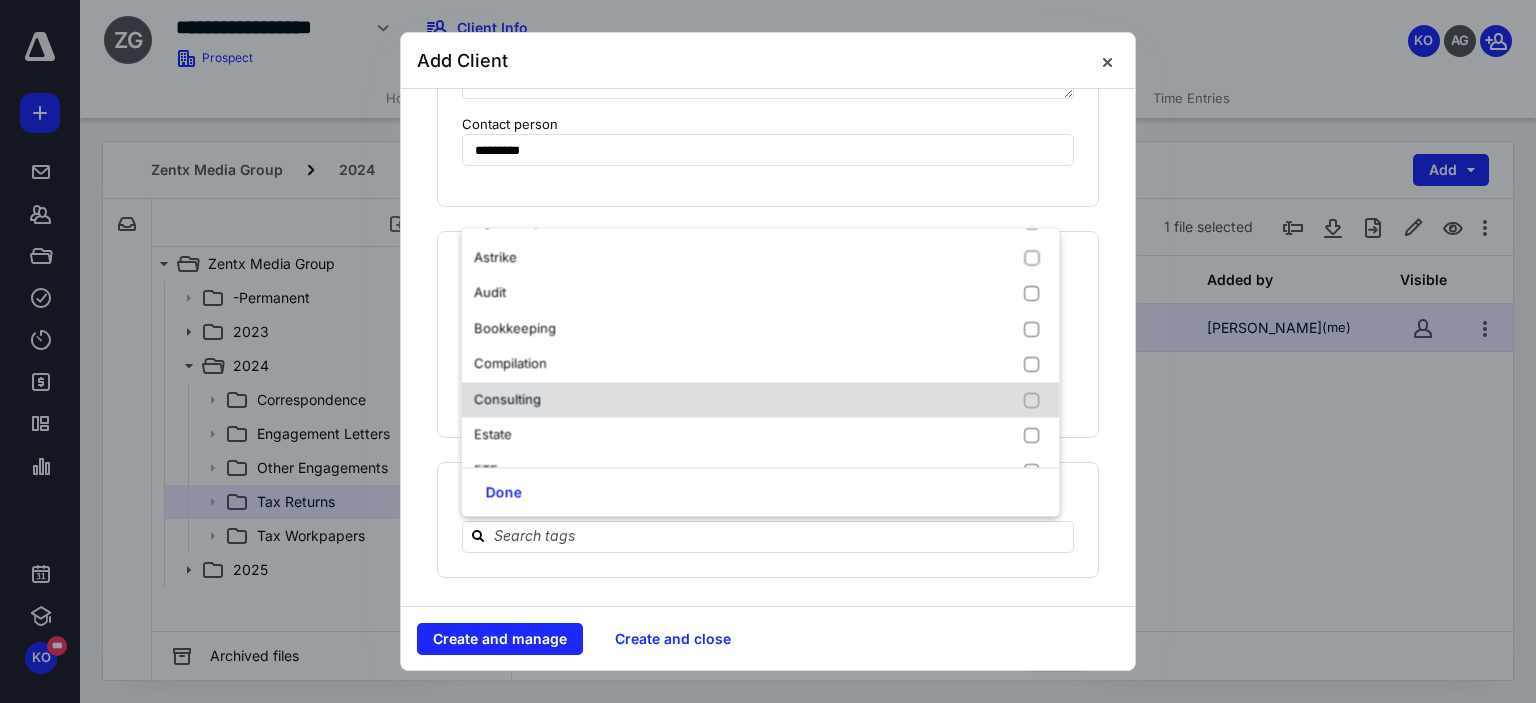 click on "Consulting" at bounding box center [761, 400] 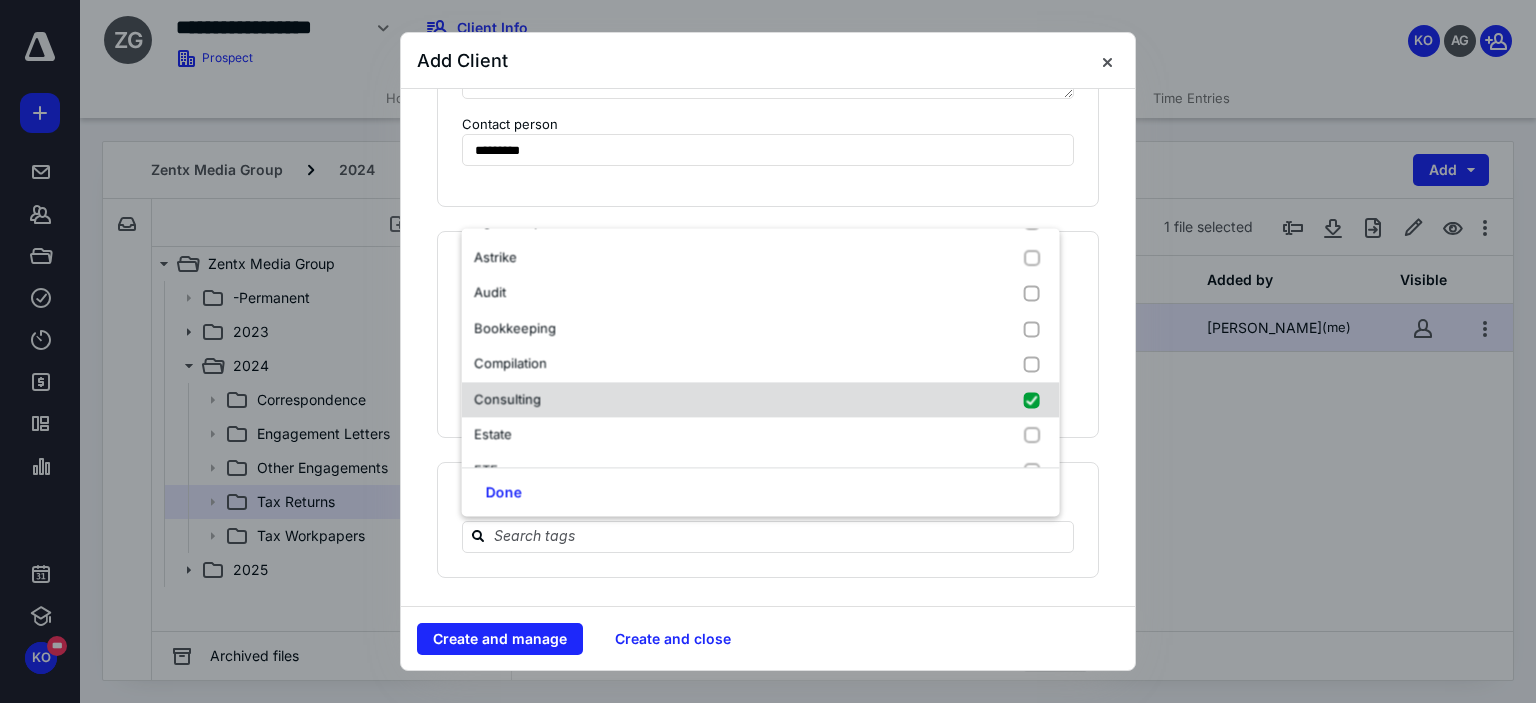 checkbox on "true" 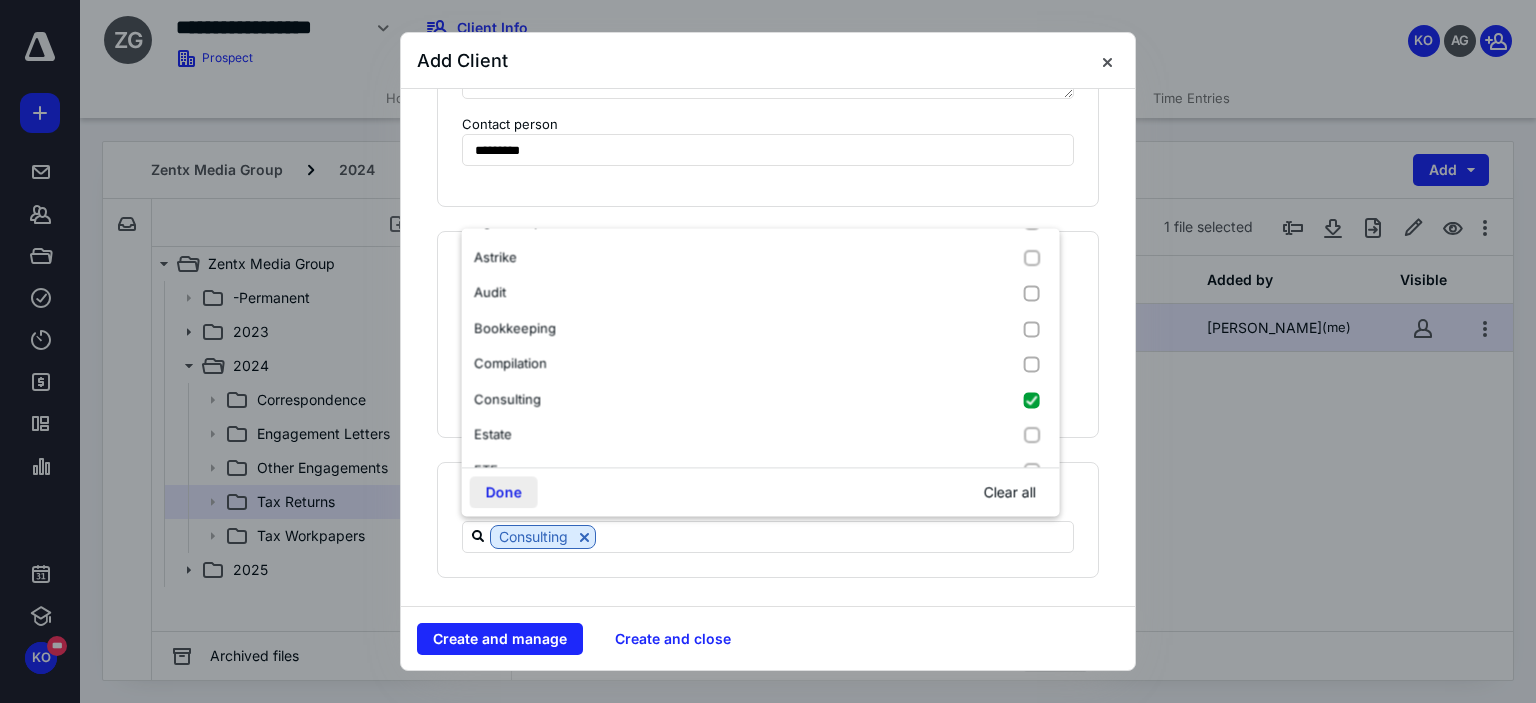 click on "Done" at bounding box center [504, 493] 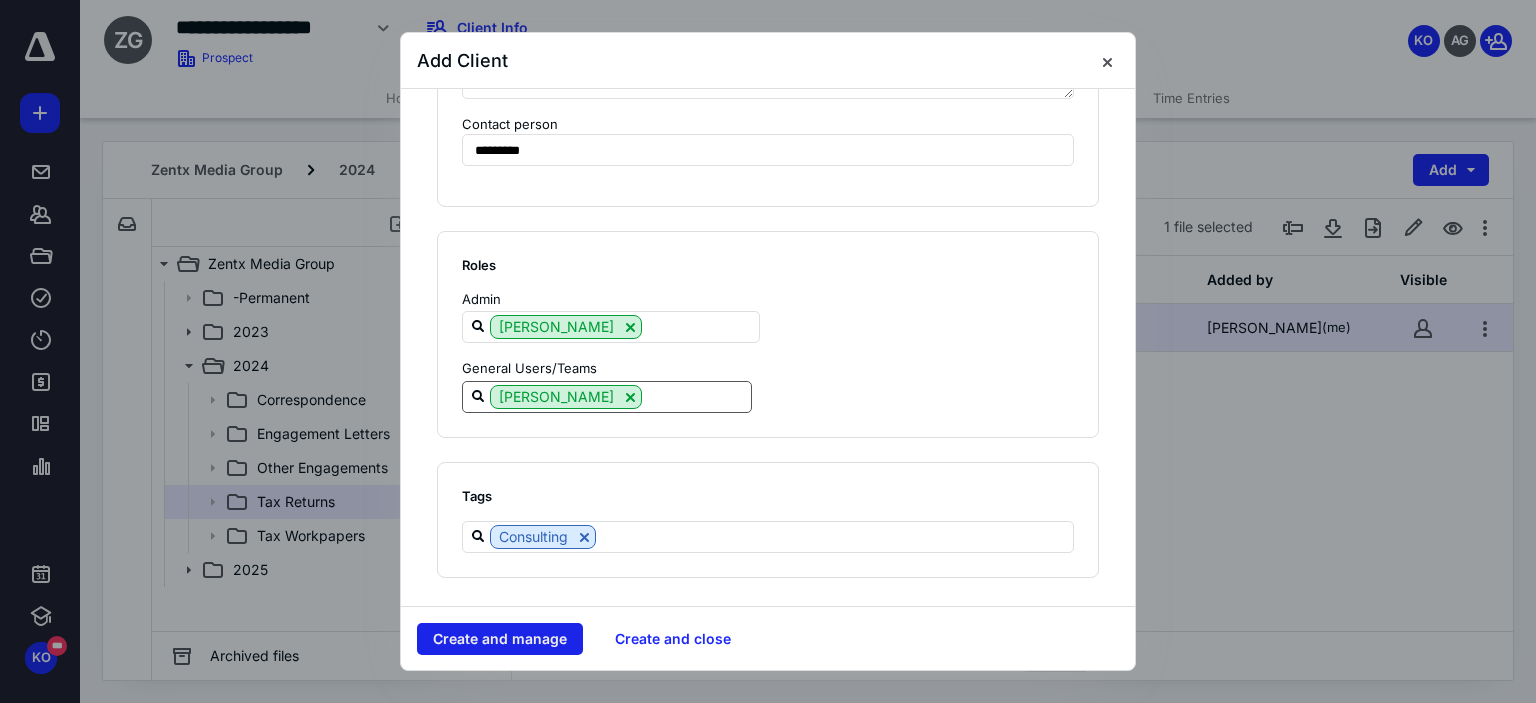 click on "Create and manage" at bounding box center (500, 639) 